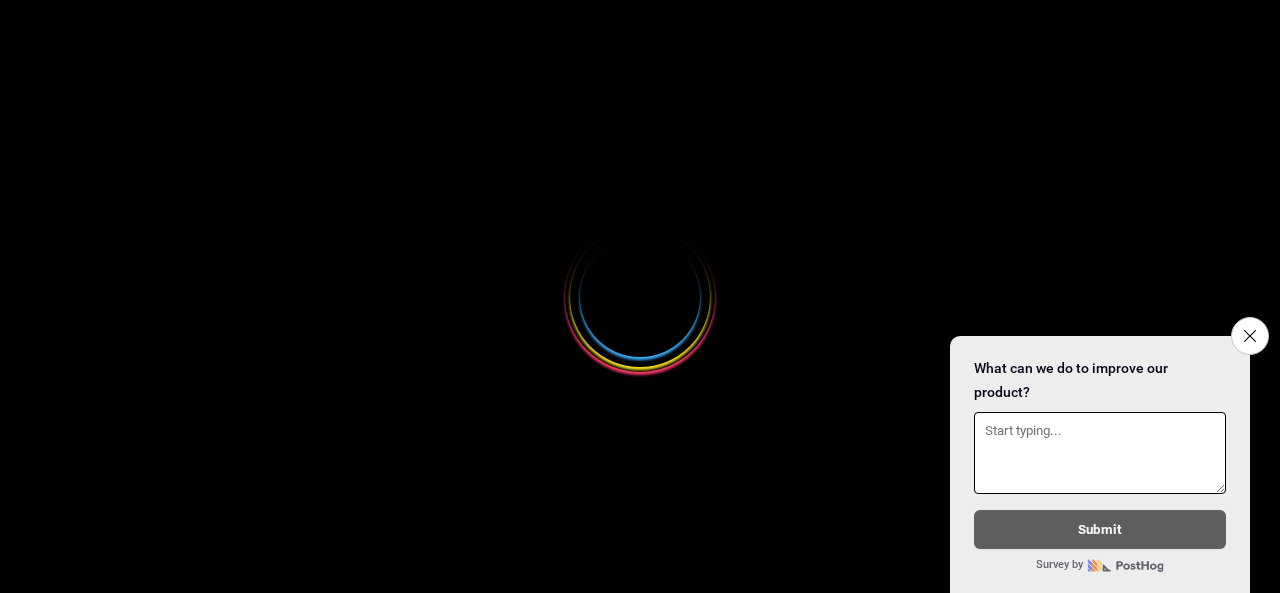 scroll, scrollTop: 0, scrollLeft: 0, axis: both 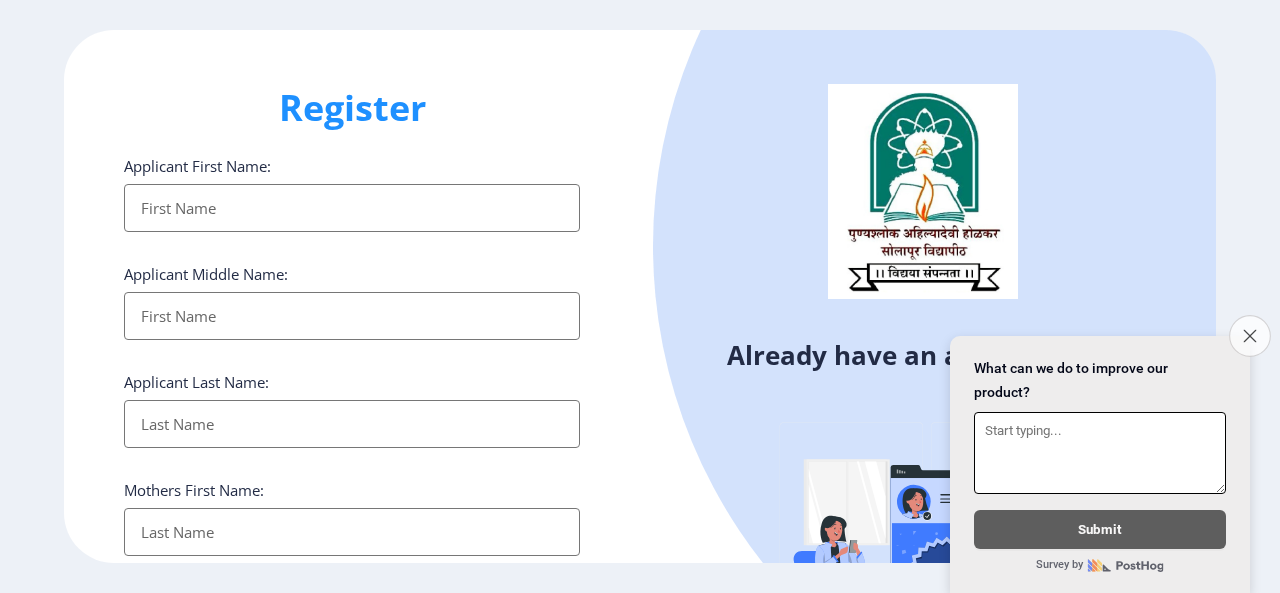 click on "Close survey" at bounding box center (1250, 336) 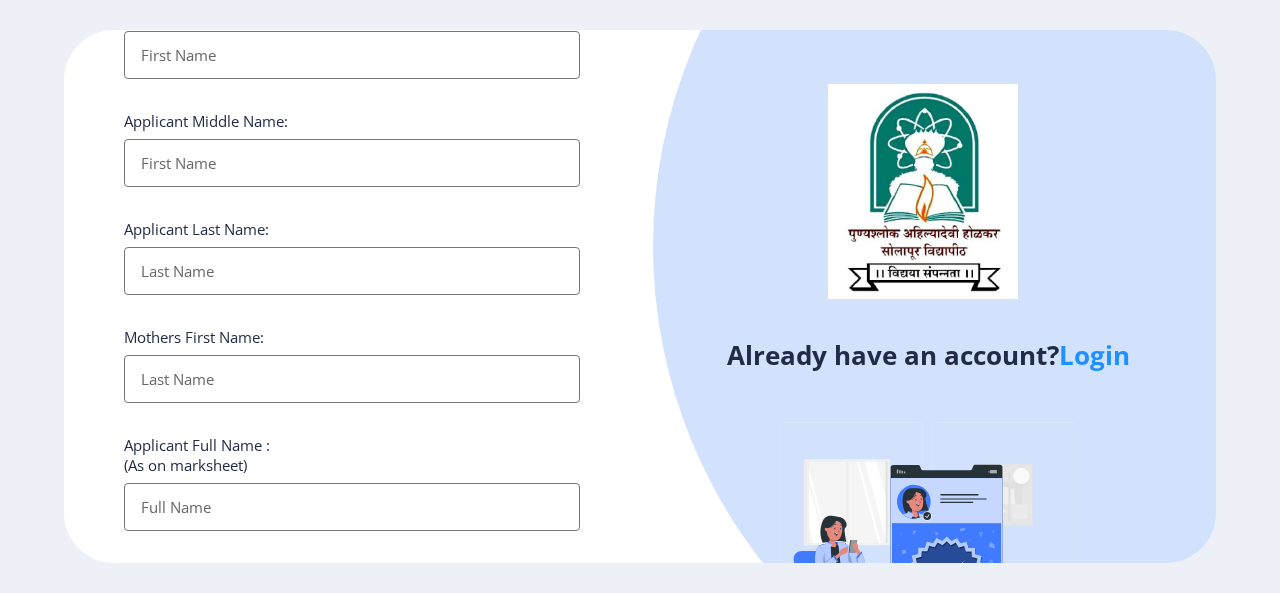 scroll, scrollTop: 0, scrollLeft: 0, axis: both 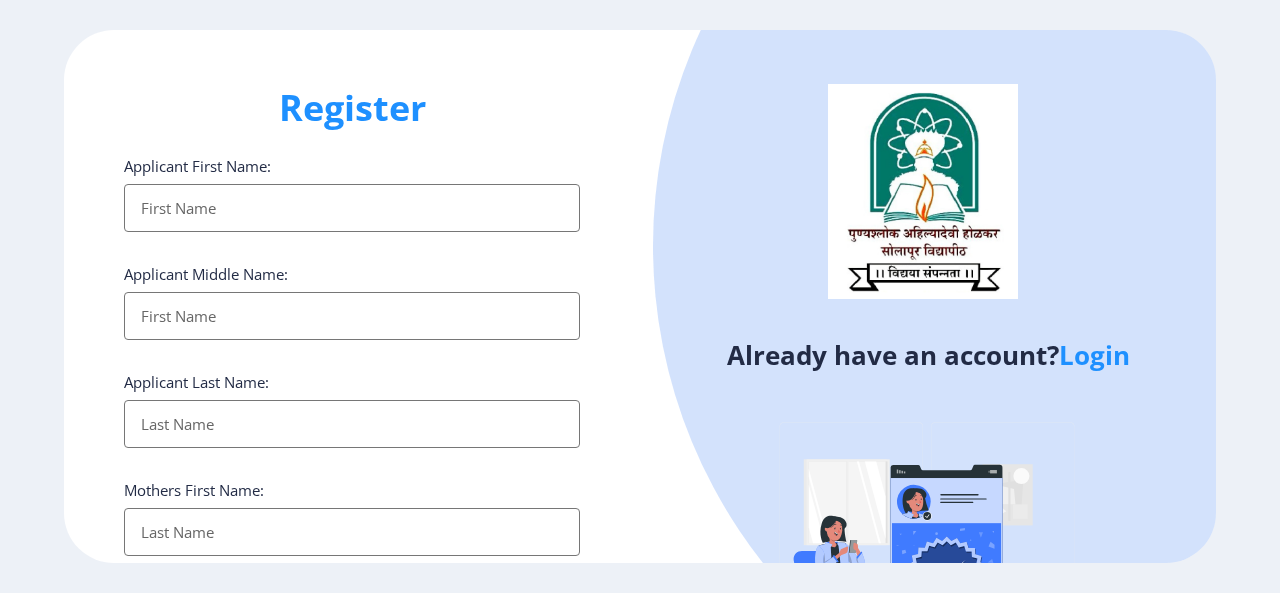 click on "Applicant First Name:" at bounding box center (352, 208) 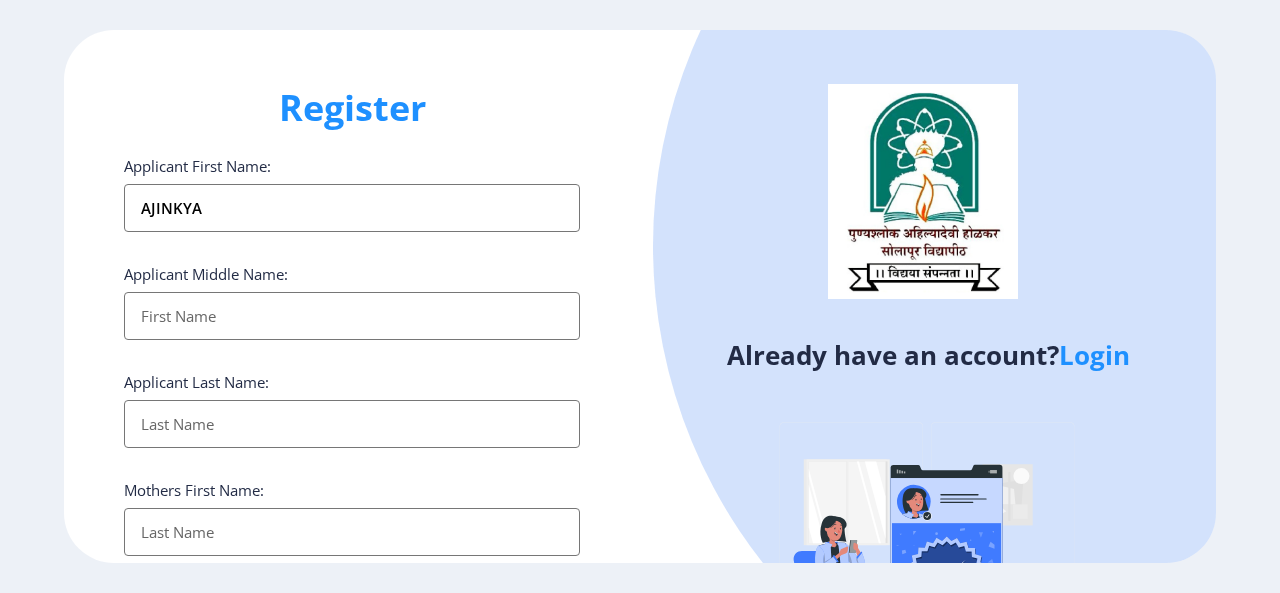 type on "AJINKYA" 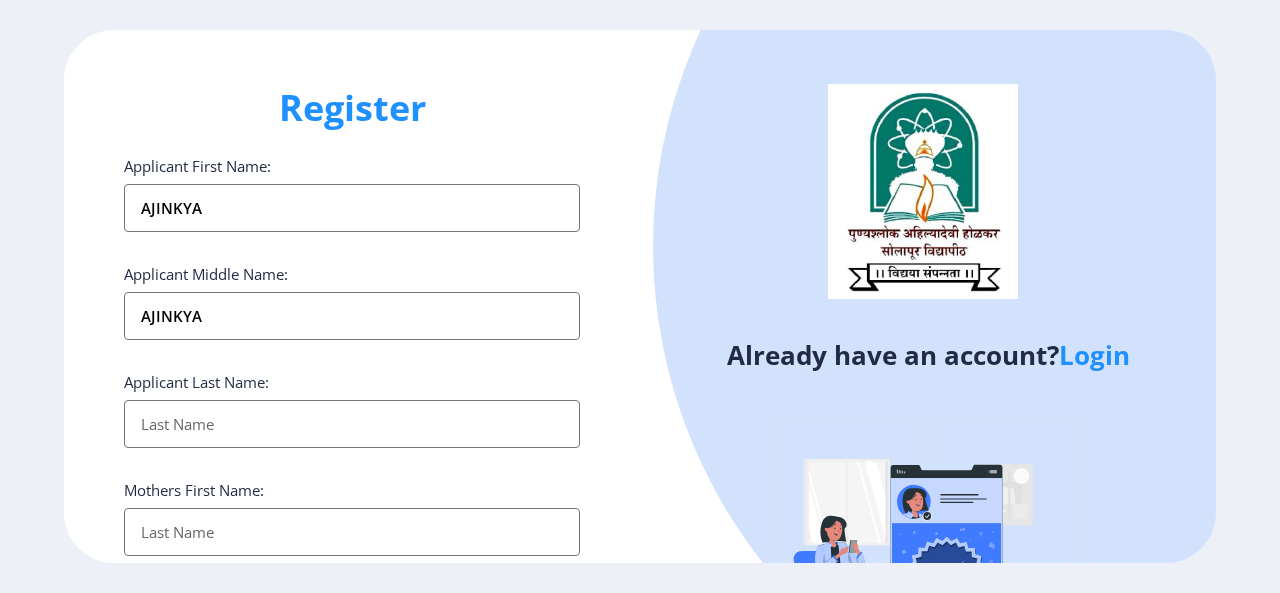 type on "SHINDE" 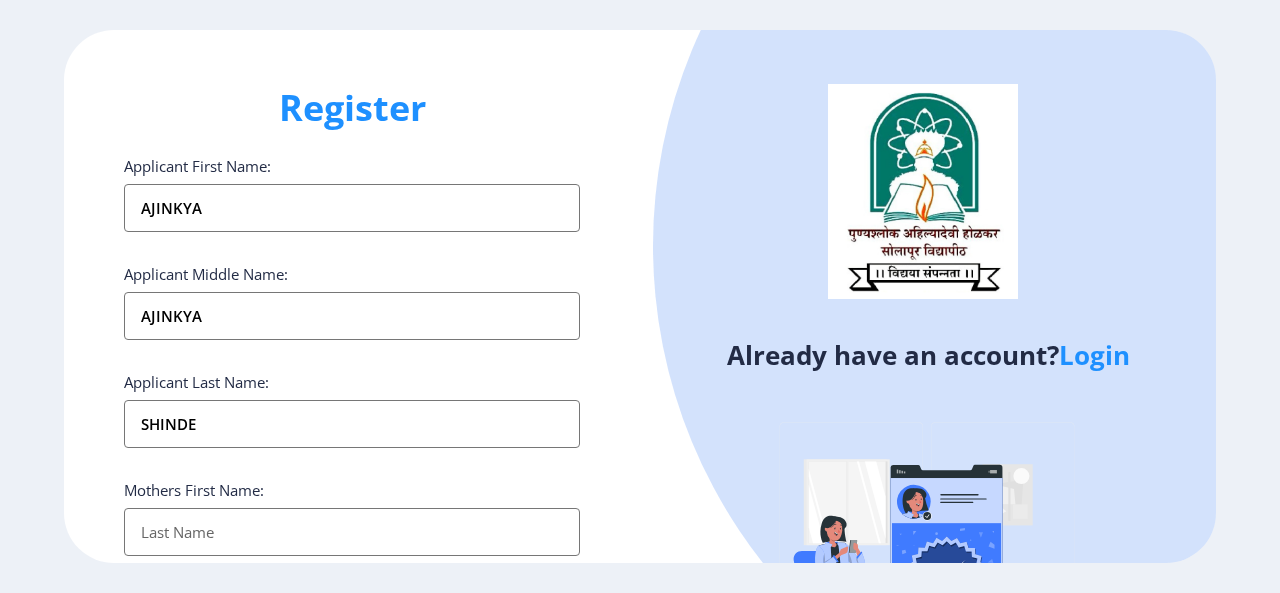 click on "AJINKYA" at bounding box center (352, 208) 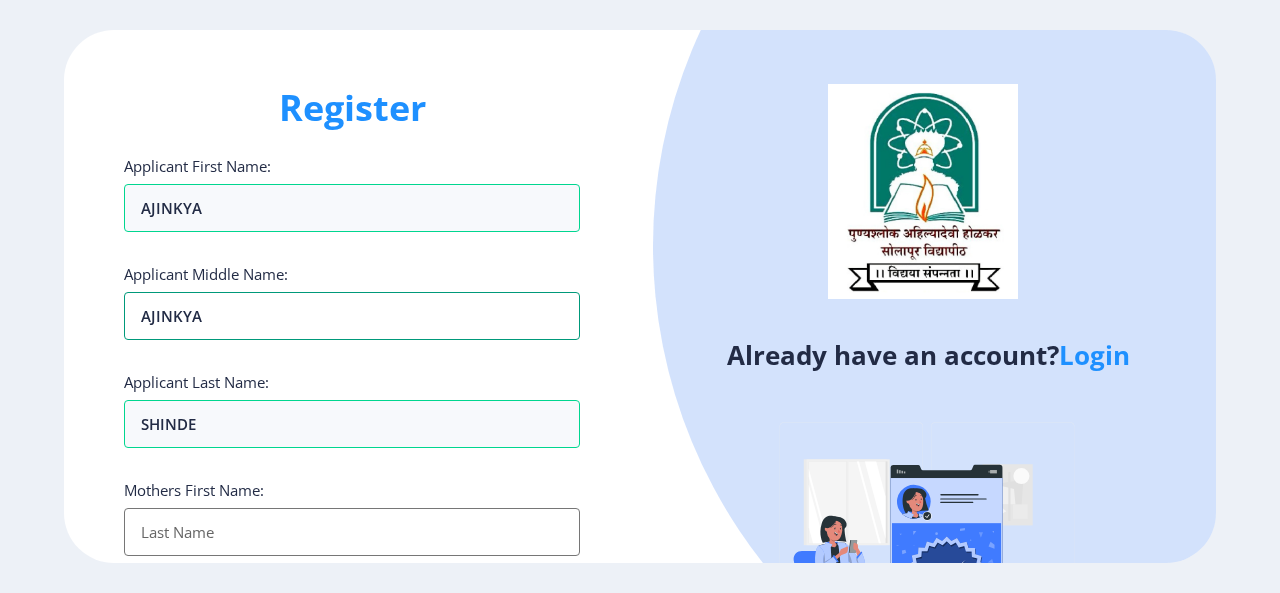 scroll, scrollTop: 300, scrollLeft: 0, axis: vertical 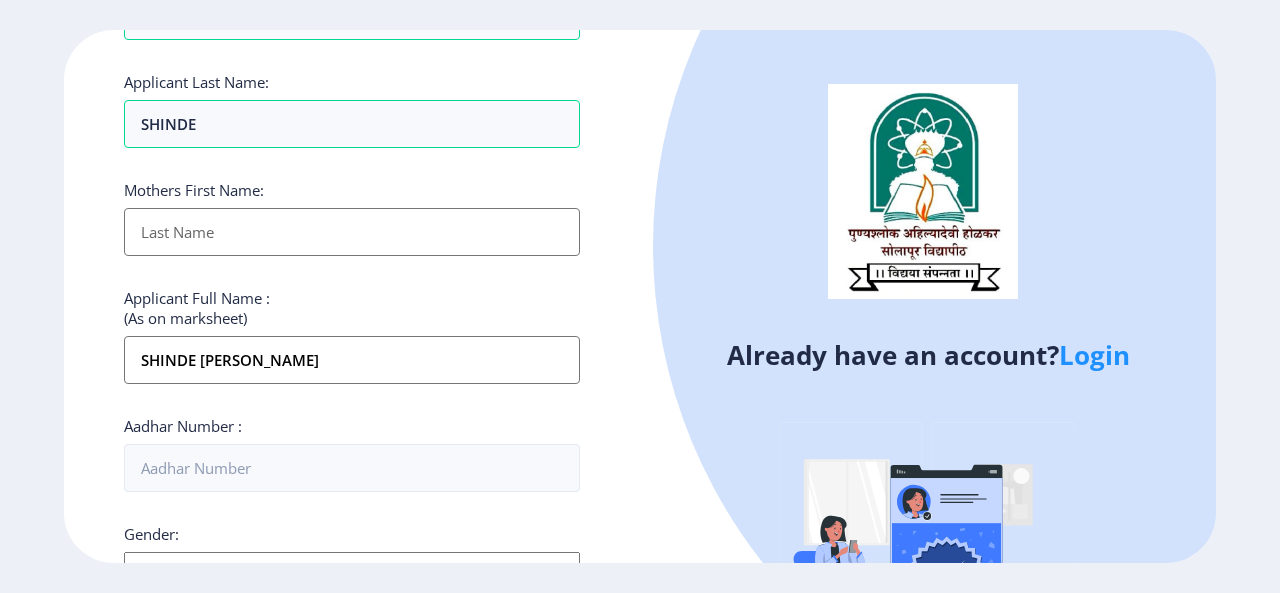 click on "Applicant First Name:" at bounding box center [352, 232] 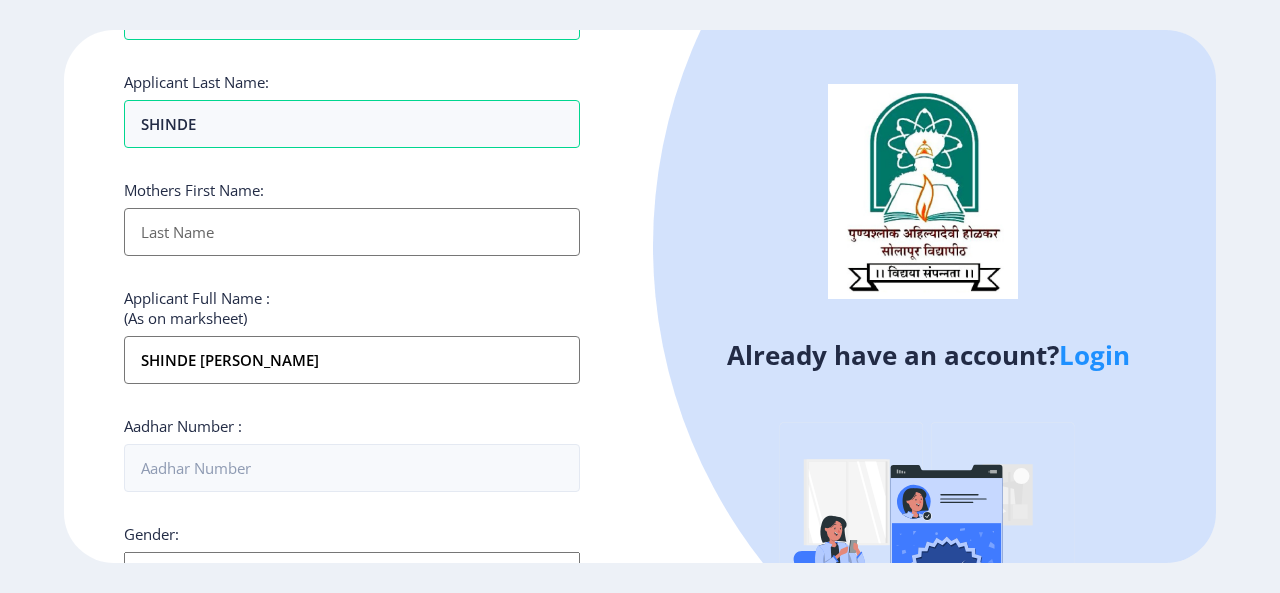 scroll, scrollTop: 0, scrollLeft: 0, axis: both 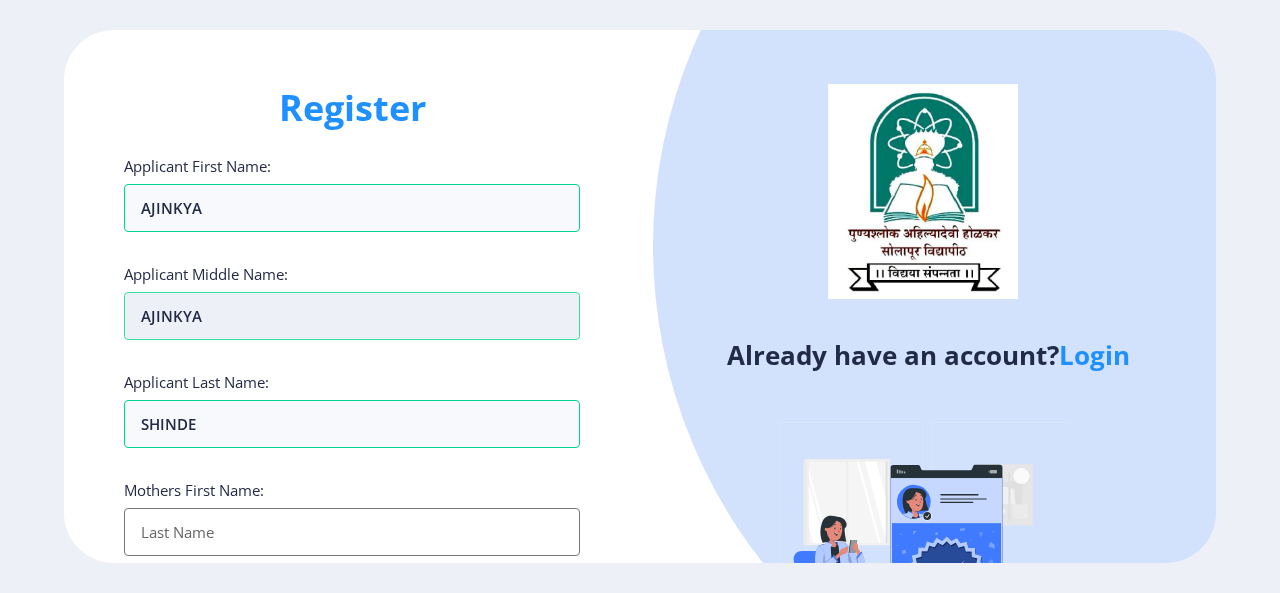 click on "AJINKYA" at bounding box center [352, 208] 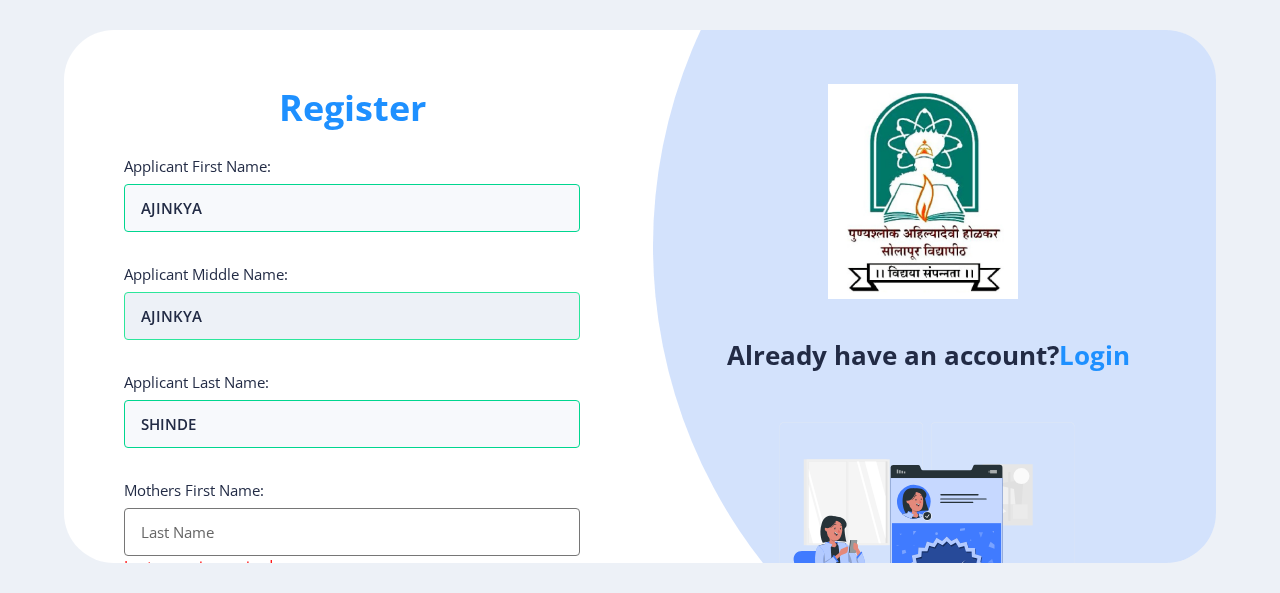 click on "AJINKYA" at bounding box center [352, 316] 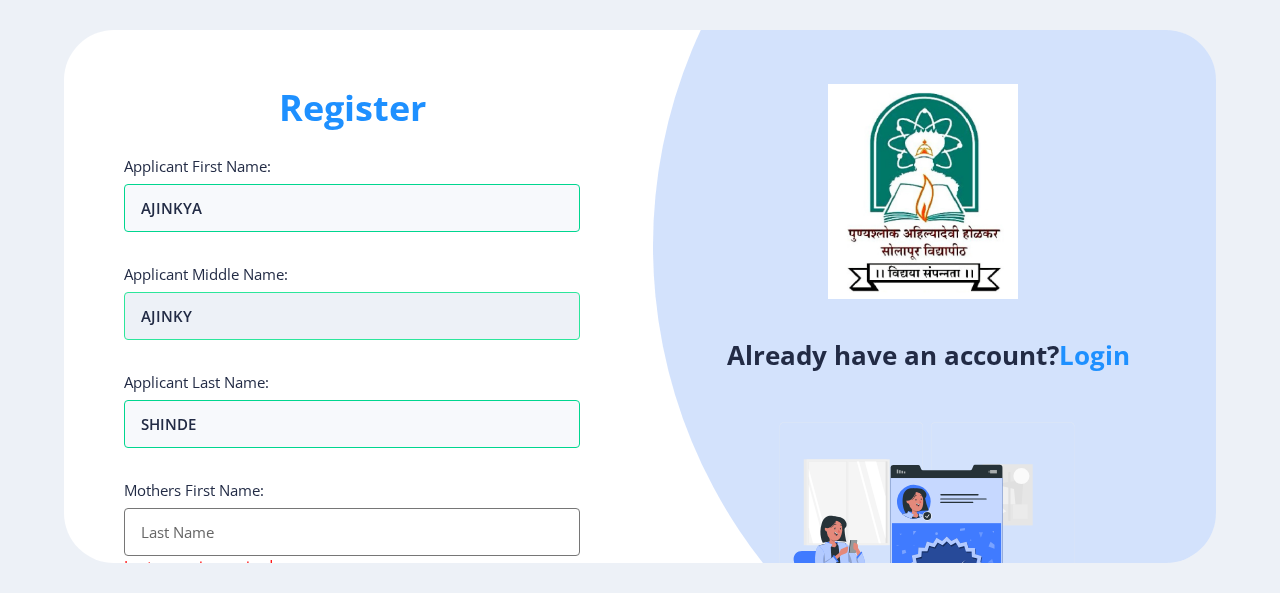 type on "AJINK" 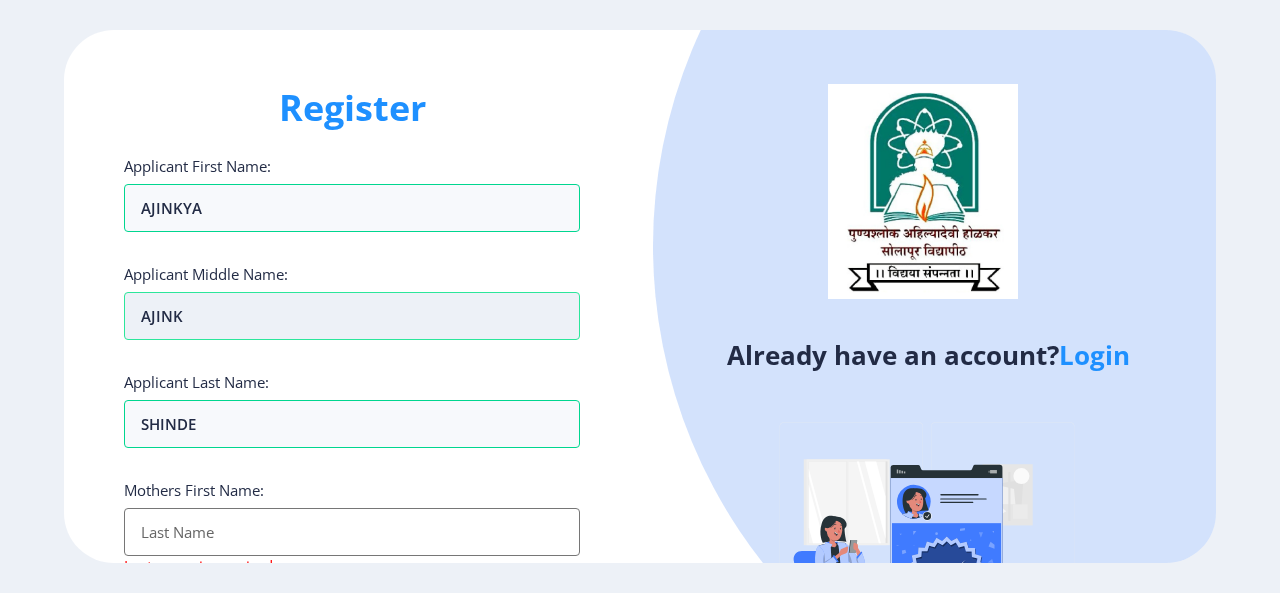 type on "AJIN" 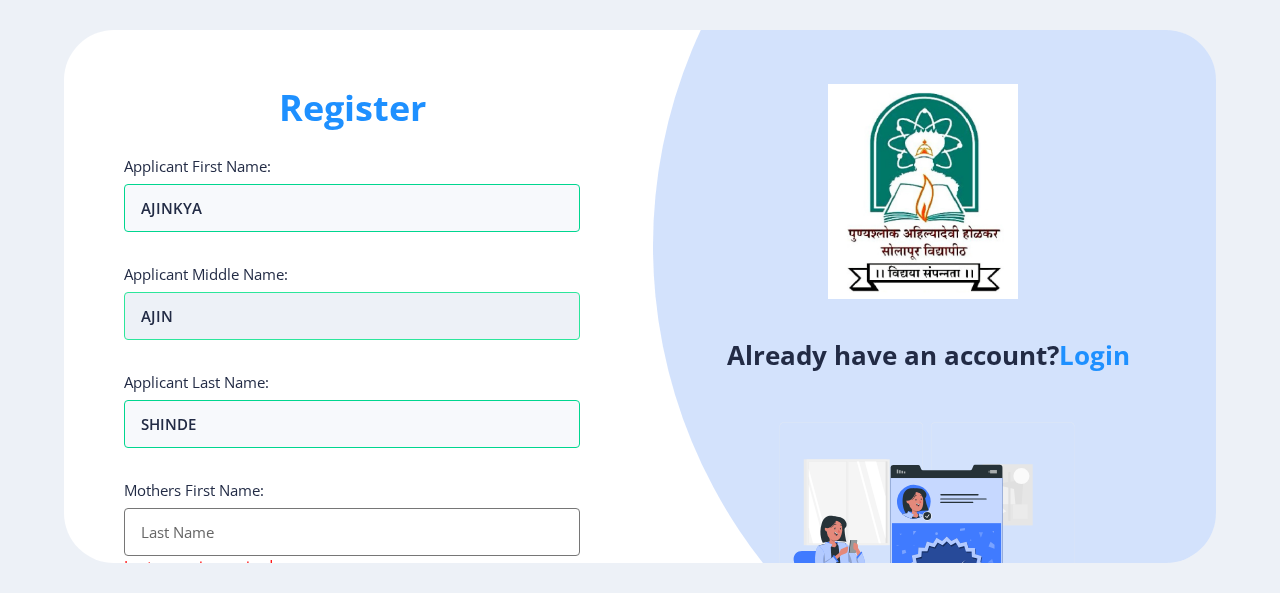 type on "AJI" 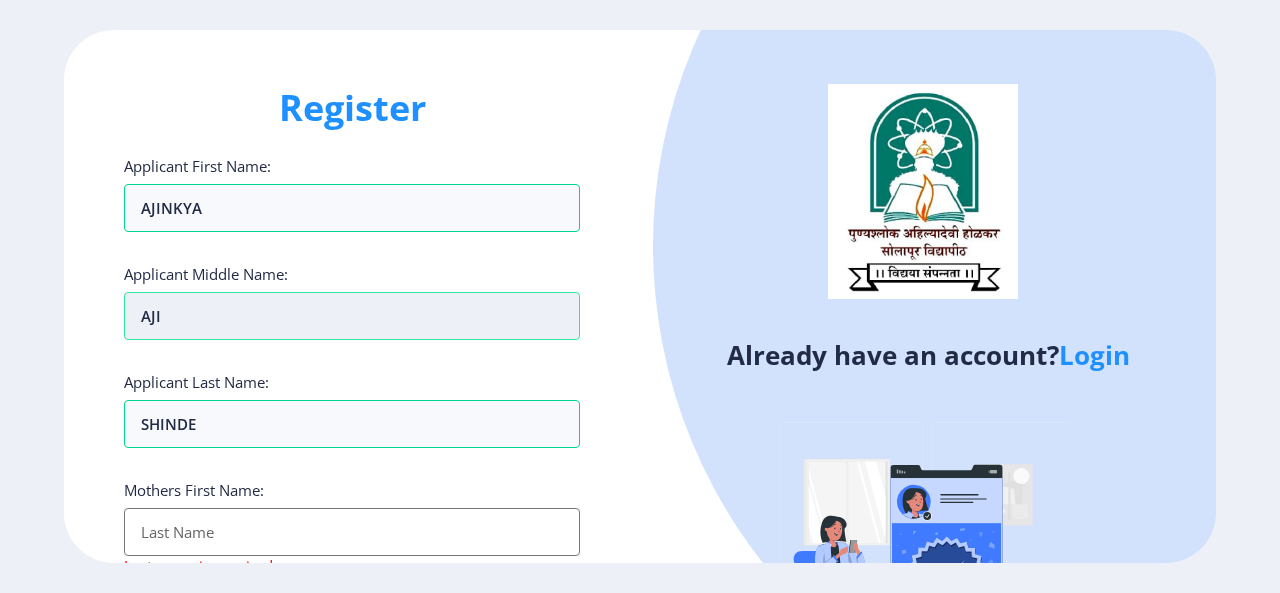 type on "AJ" 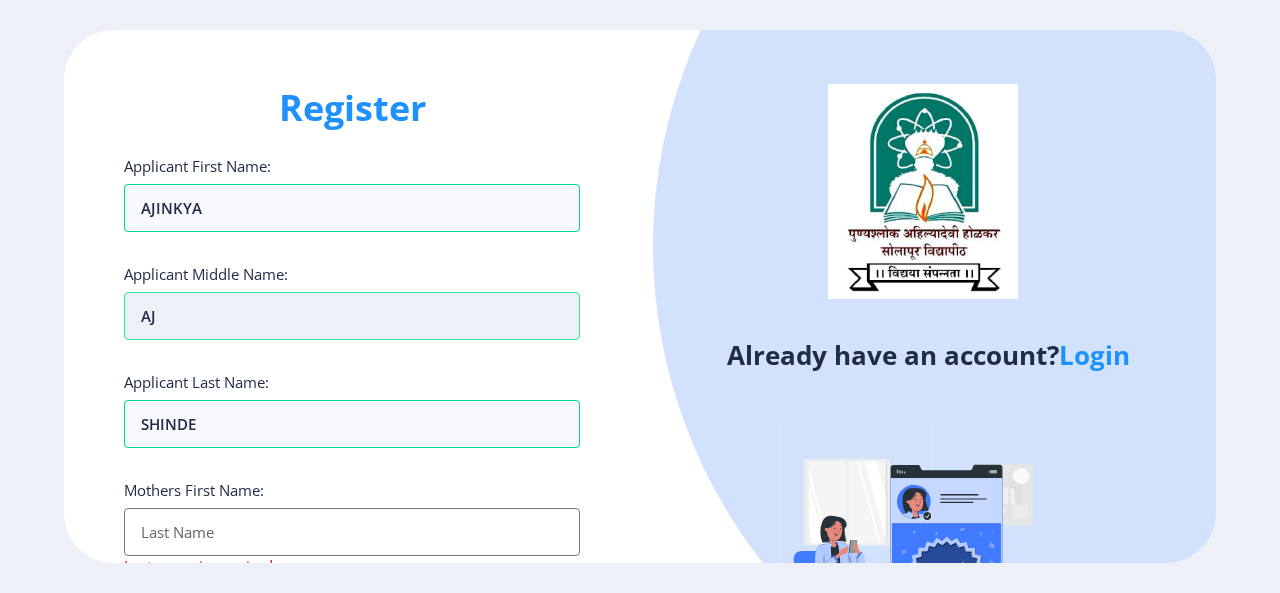 type on "SHINDE AJINKYA AJ" 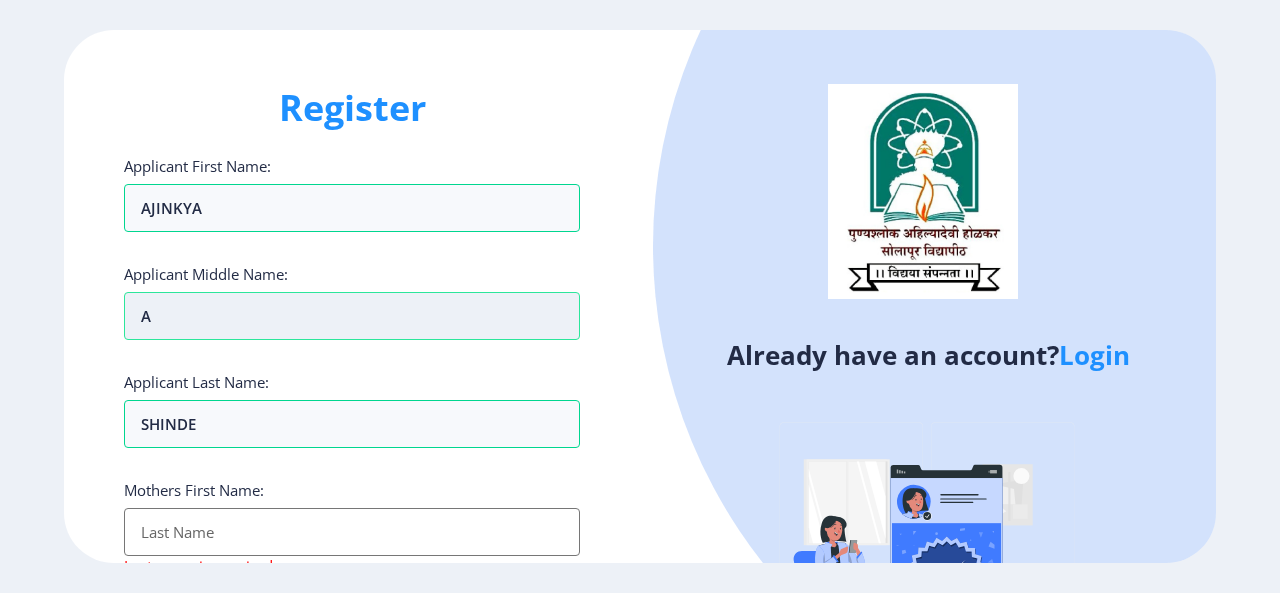 type 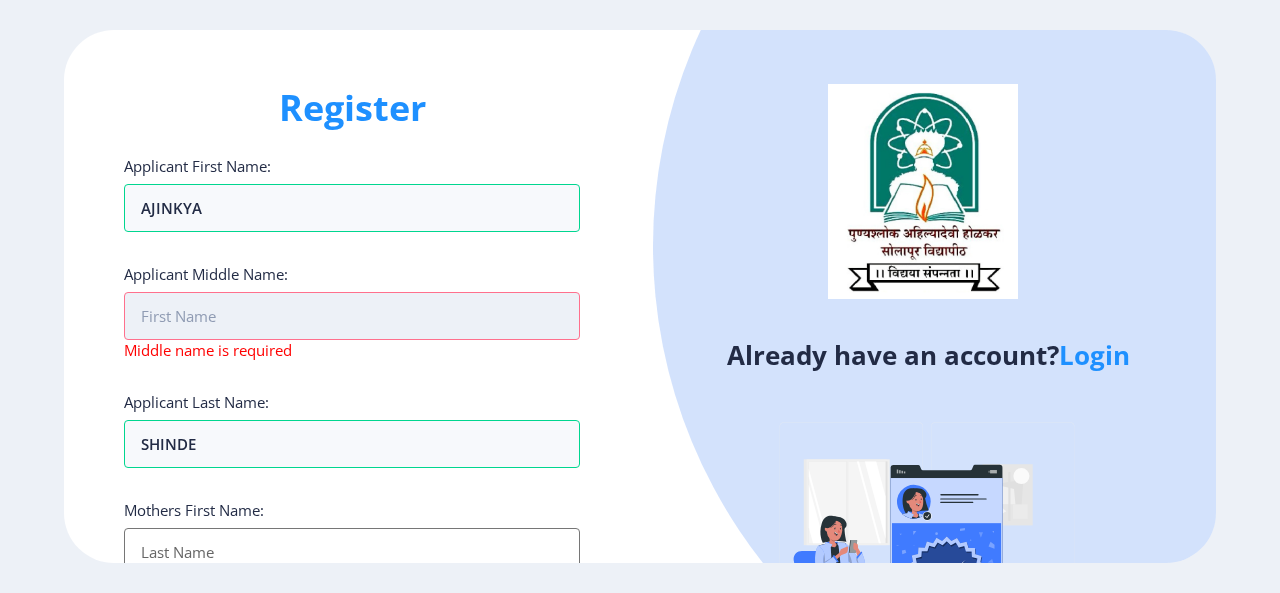 type on "N" 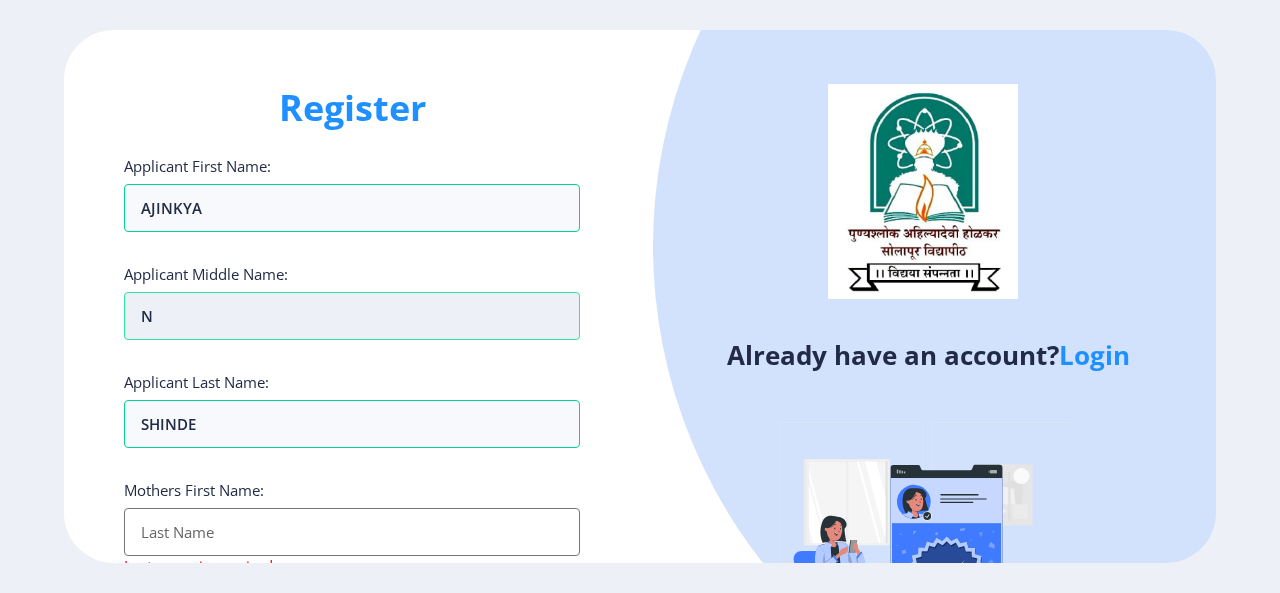 type on "Na" 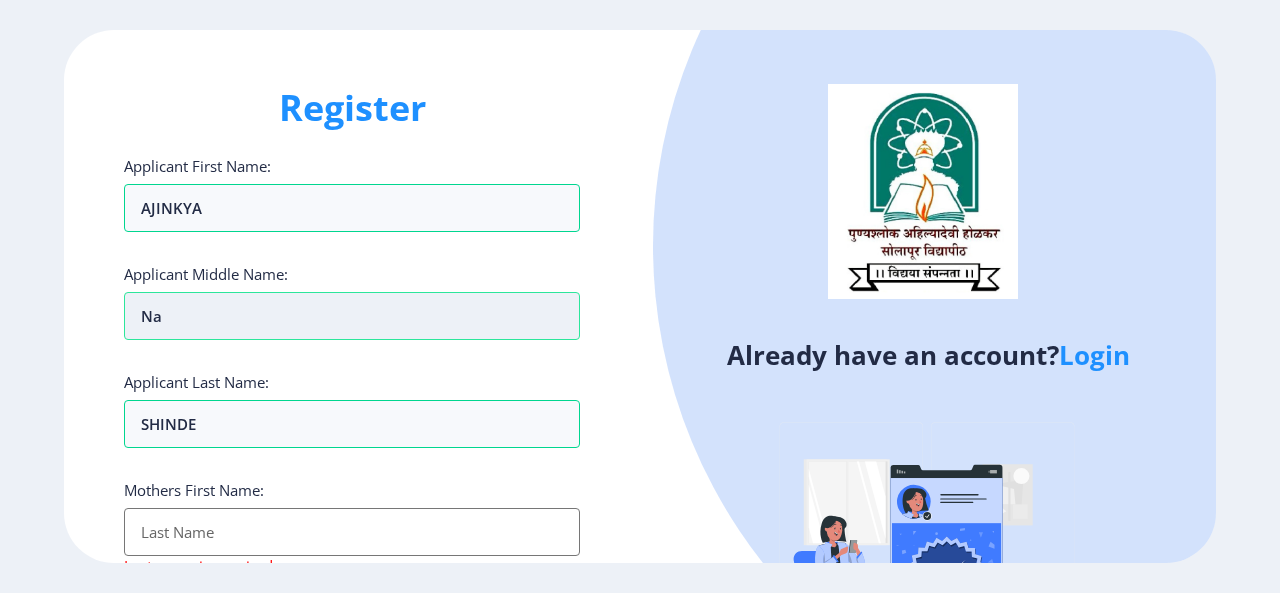 type on "Nan" 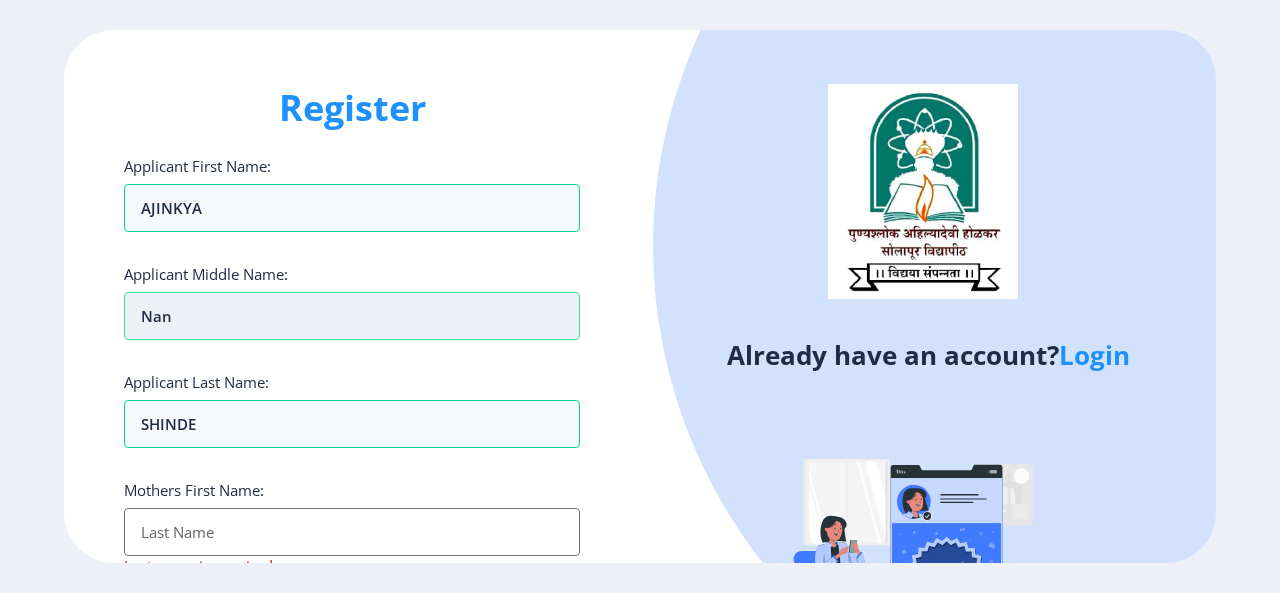 type on "Nand" 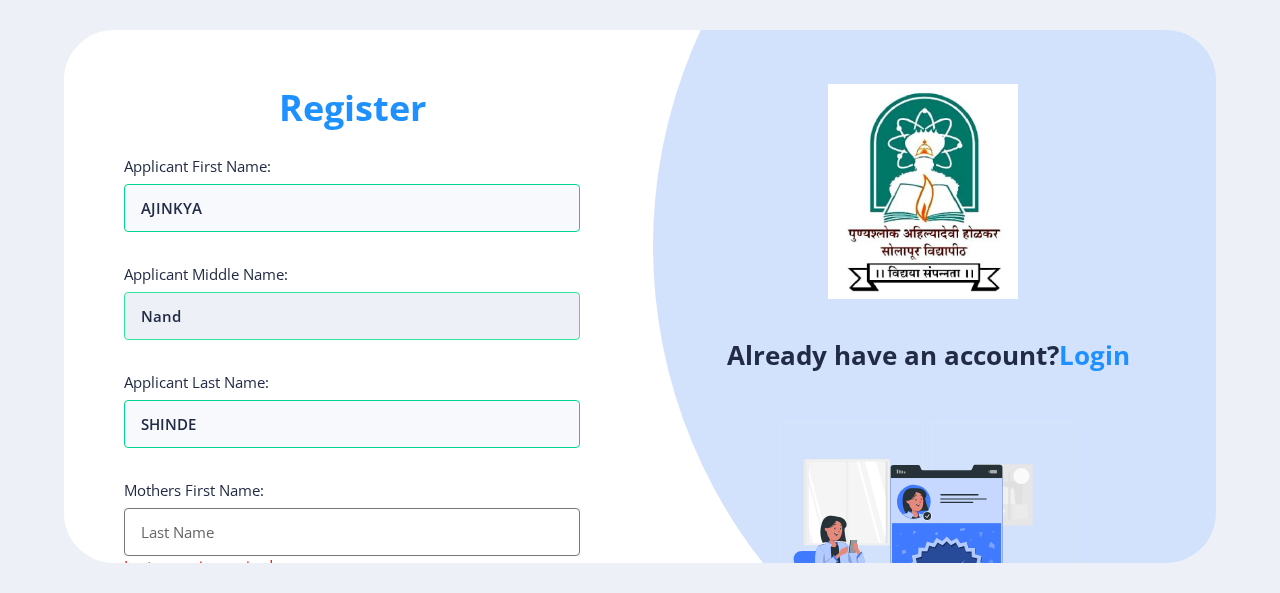 type on "SHINDE AJINKYA Nand" 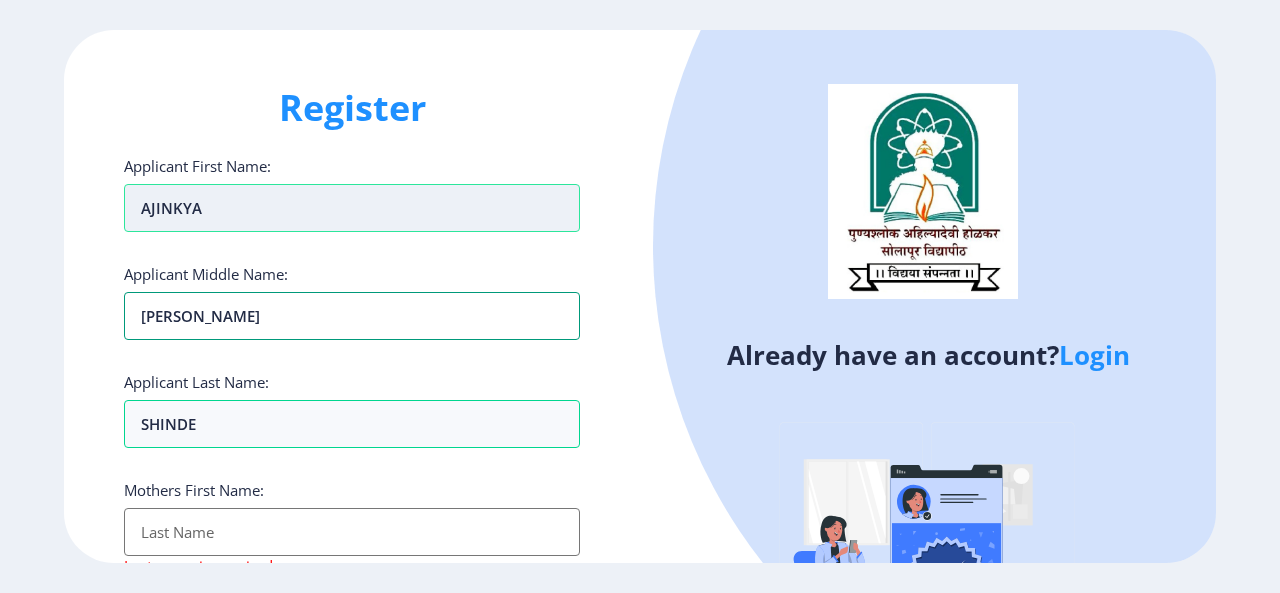 type on "Nandu" 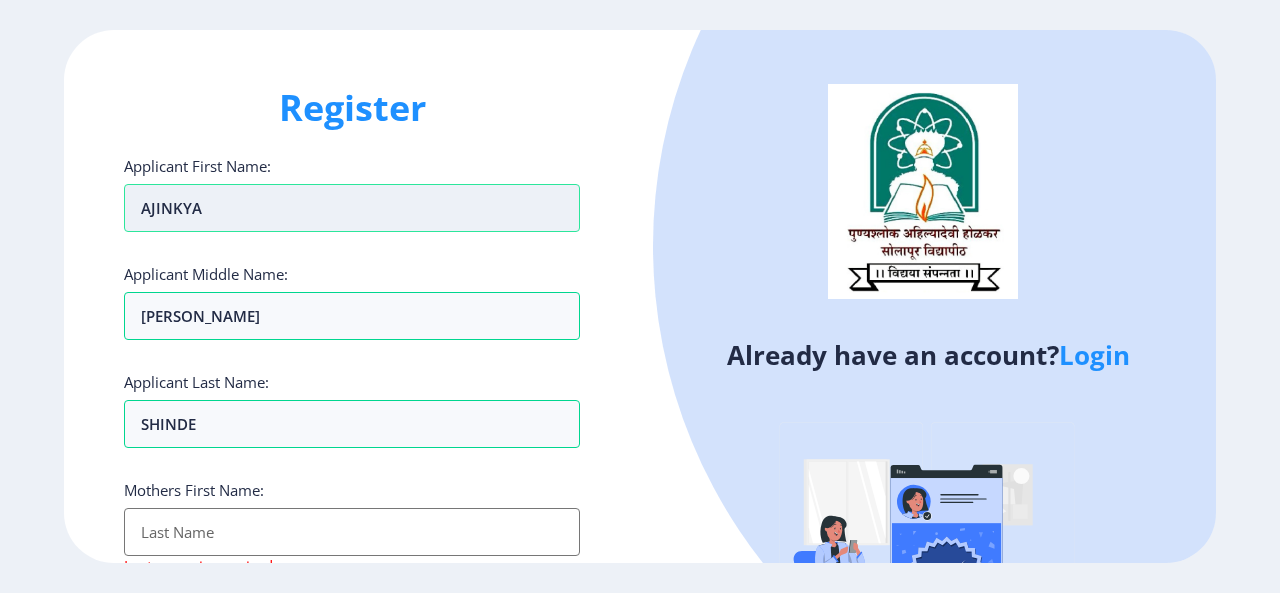 click on "AJINKYA" at bounding box center [352, 208] 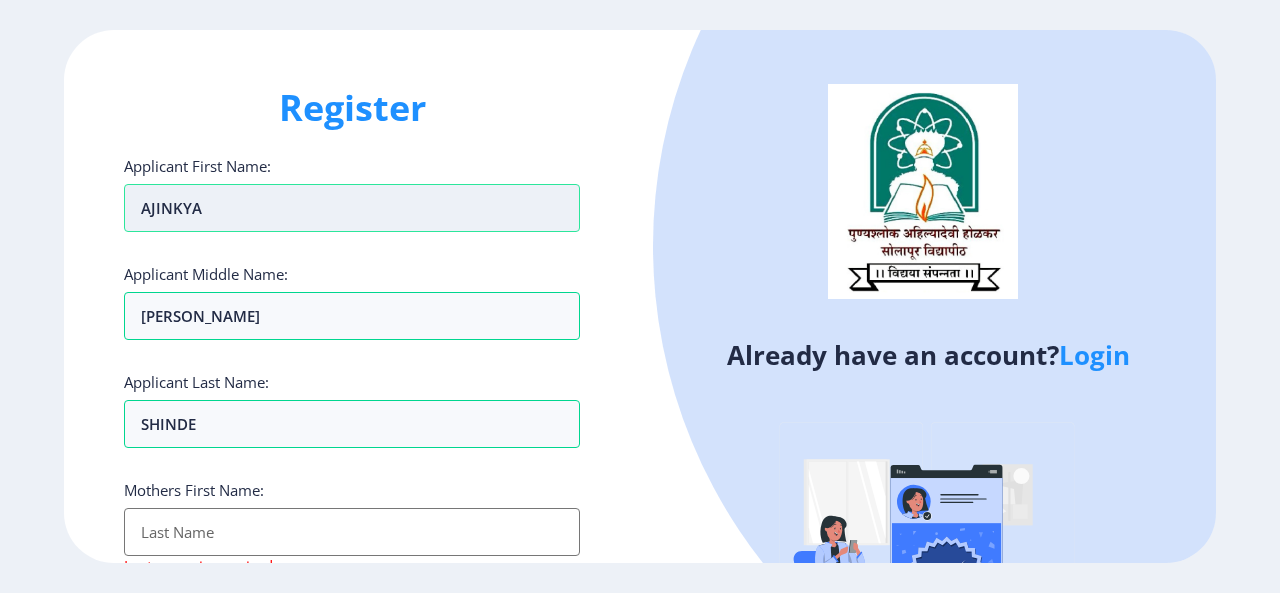 type on "AJINKY" 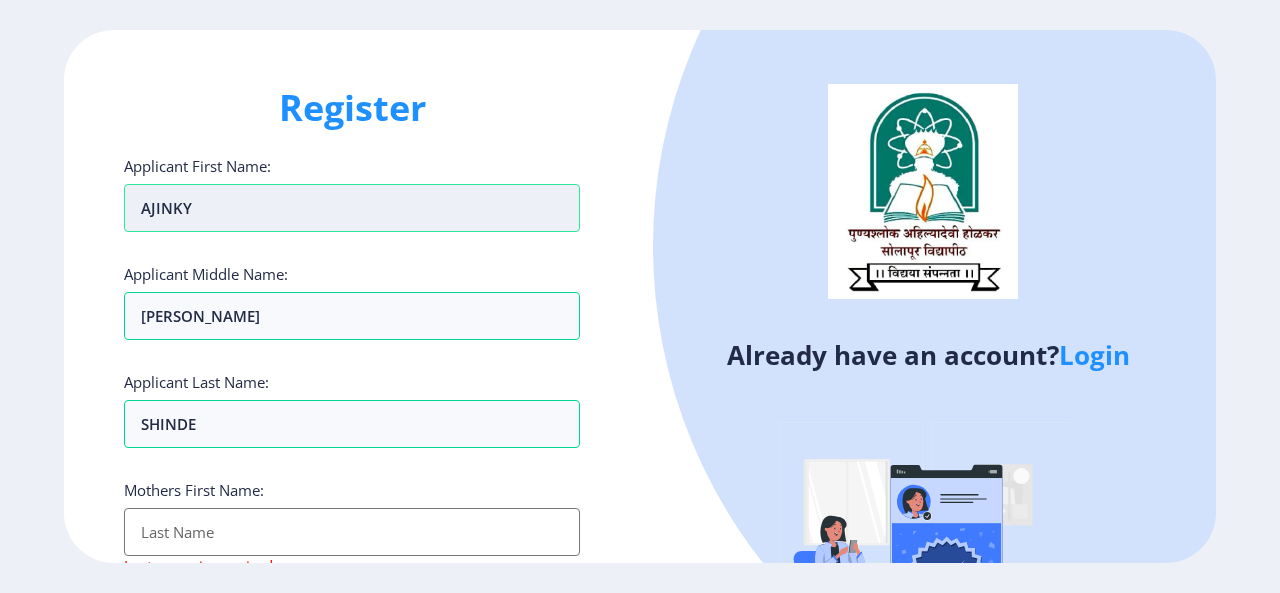 type on "AJINK" 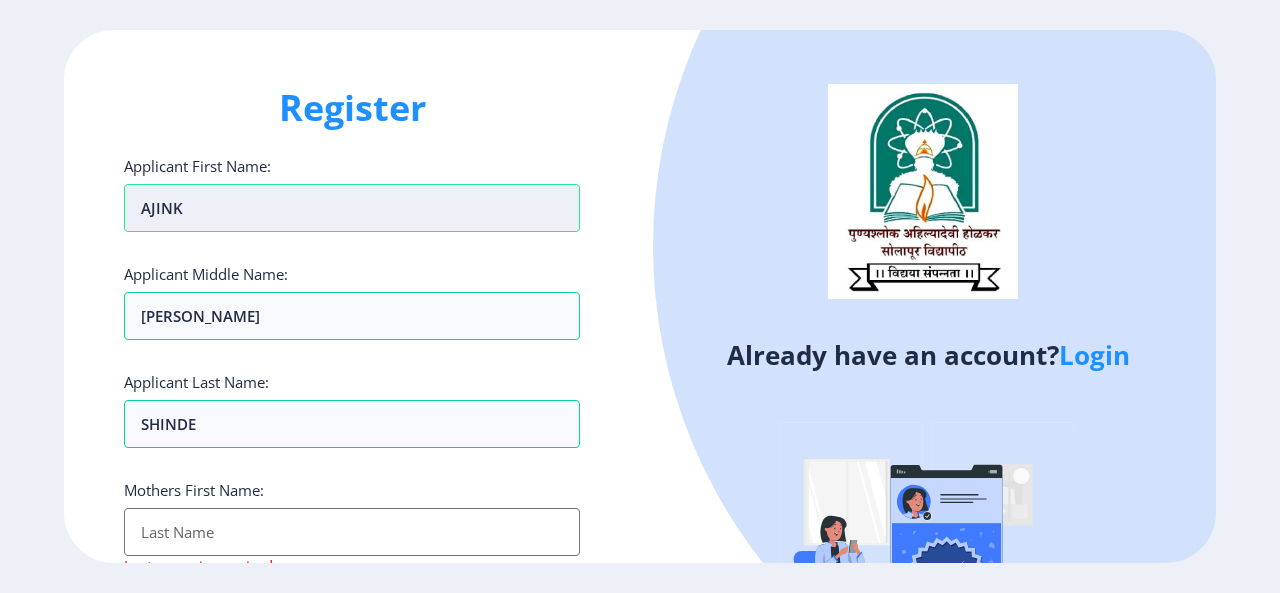 type on "AJIN" 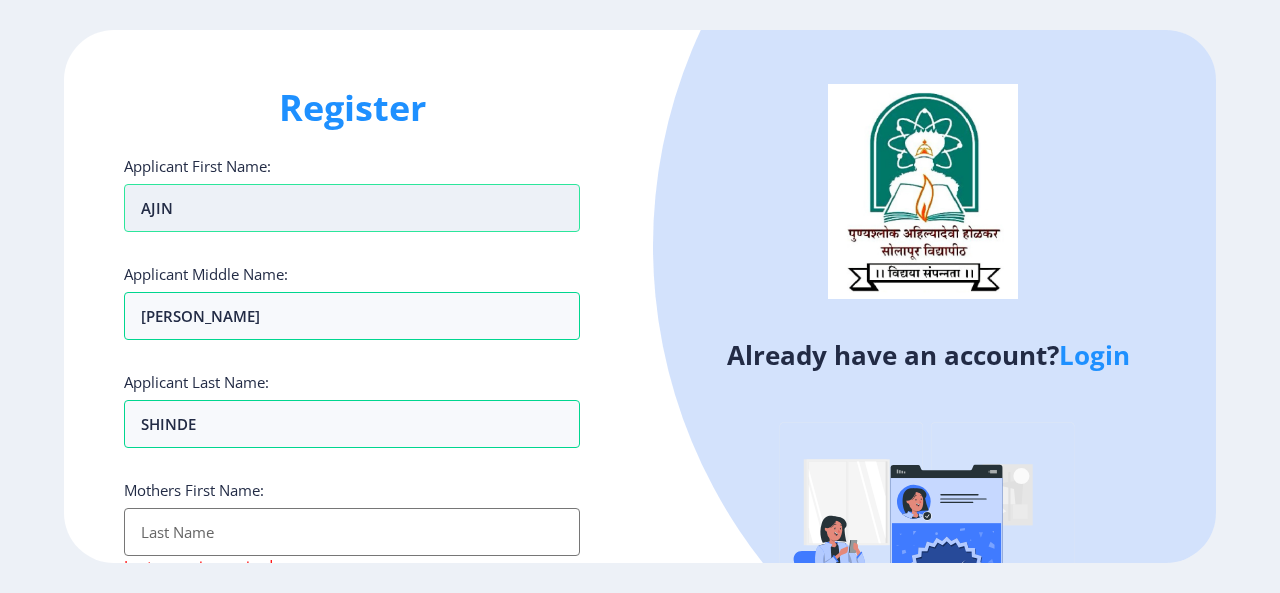 type on "AJI" 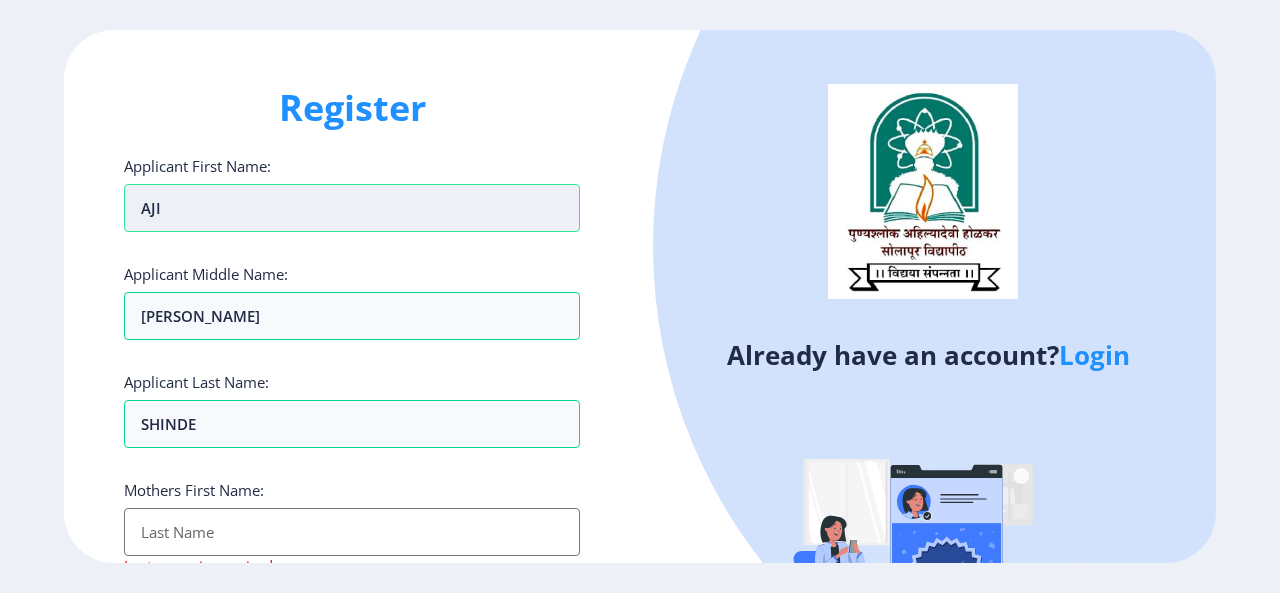 type on "AJ" 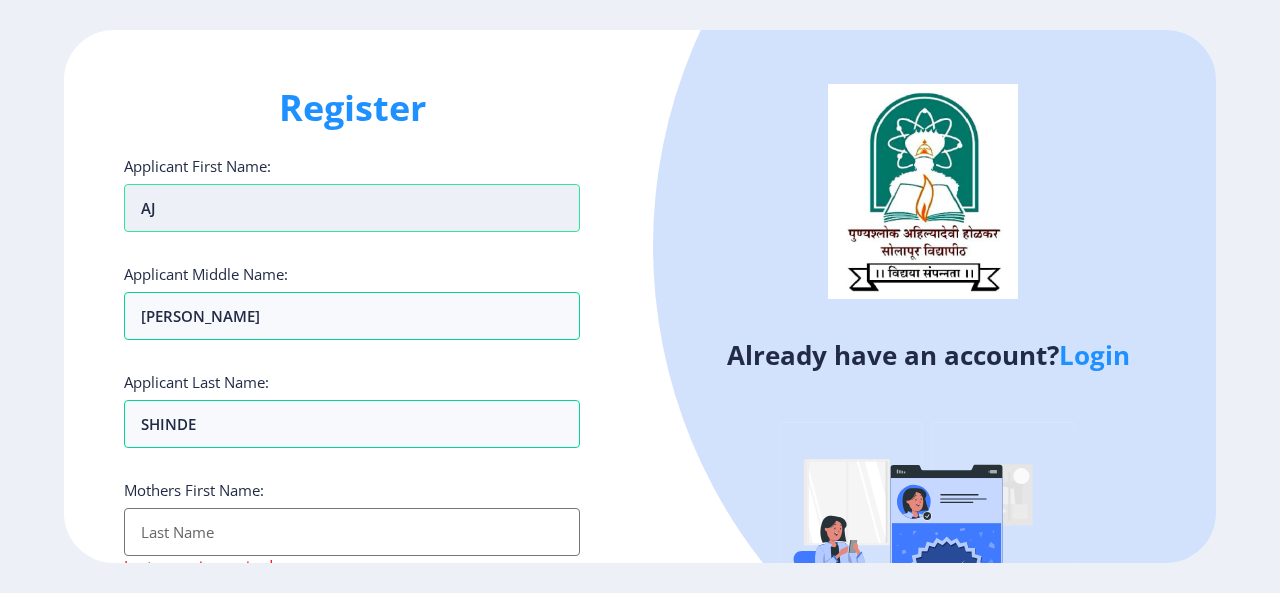 type on "A" 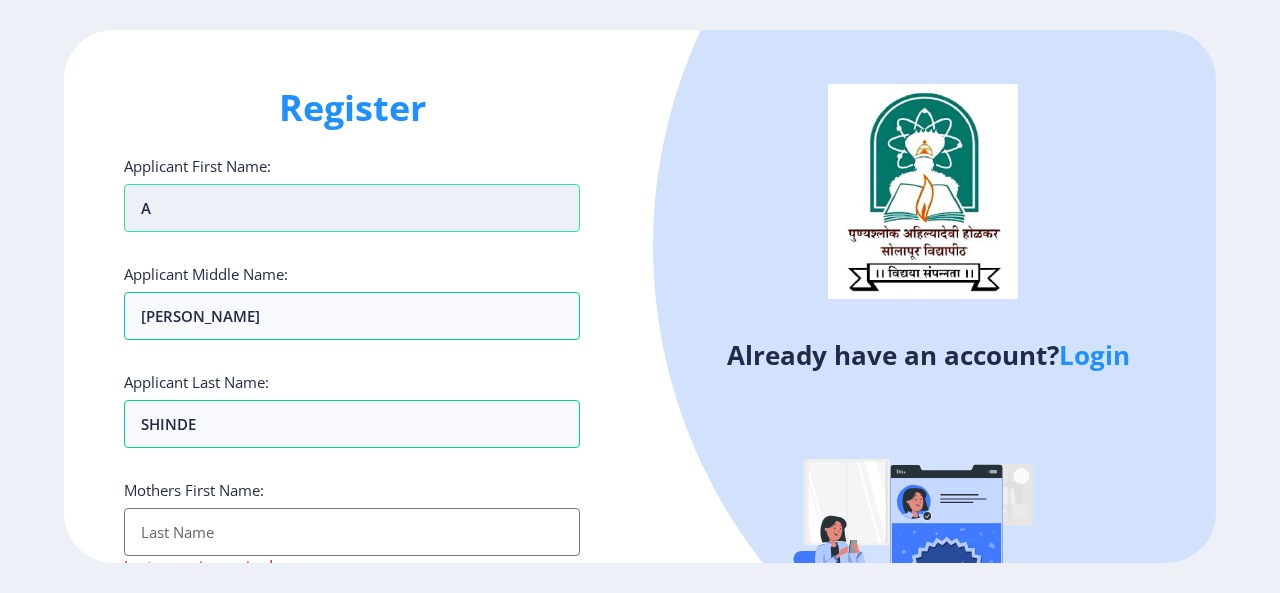 type 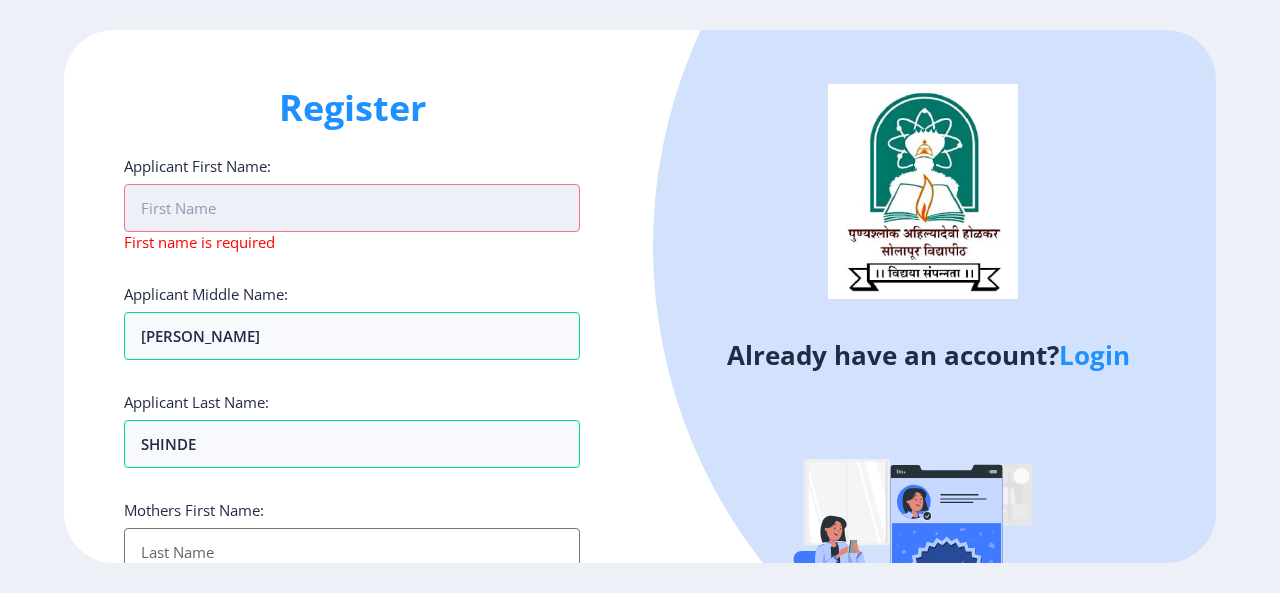 type on "A" 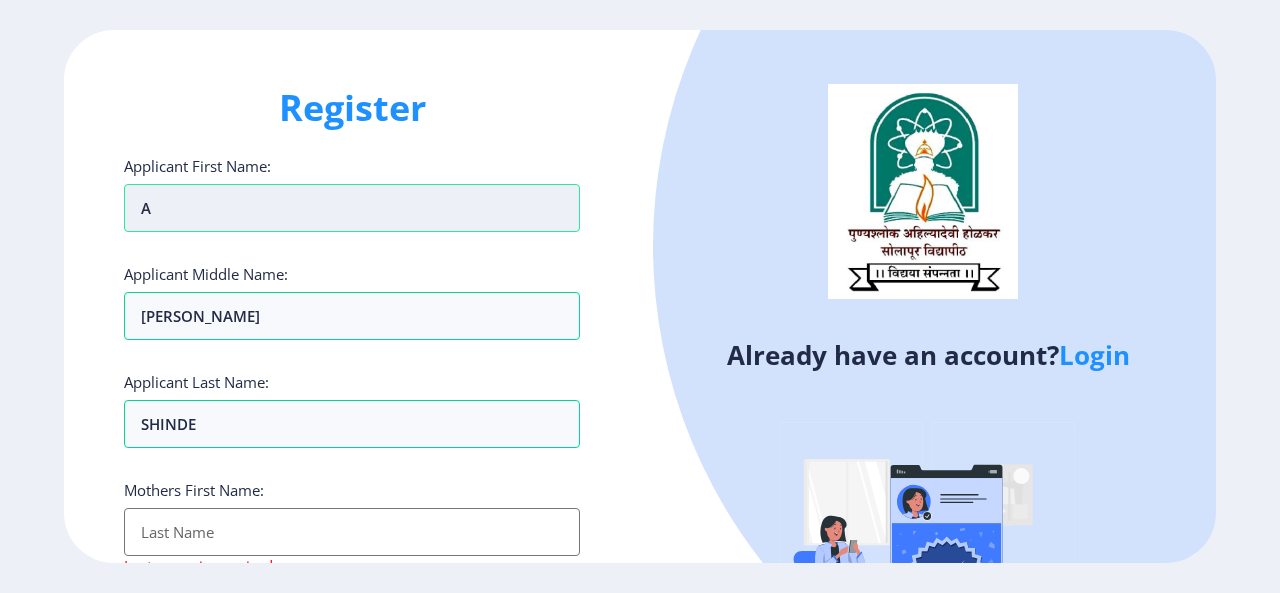 type on "Aj" 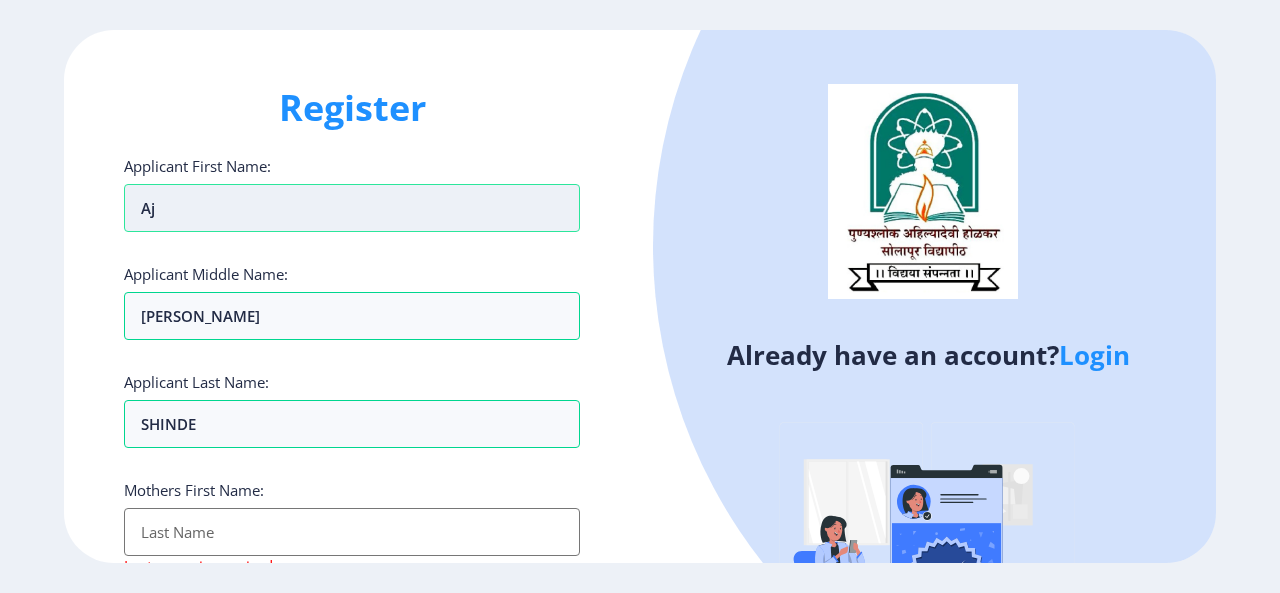 type on "Aji" 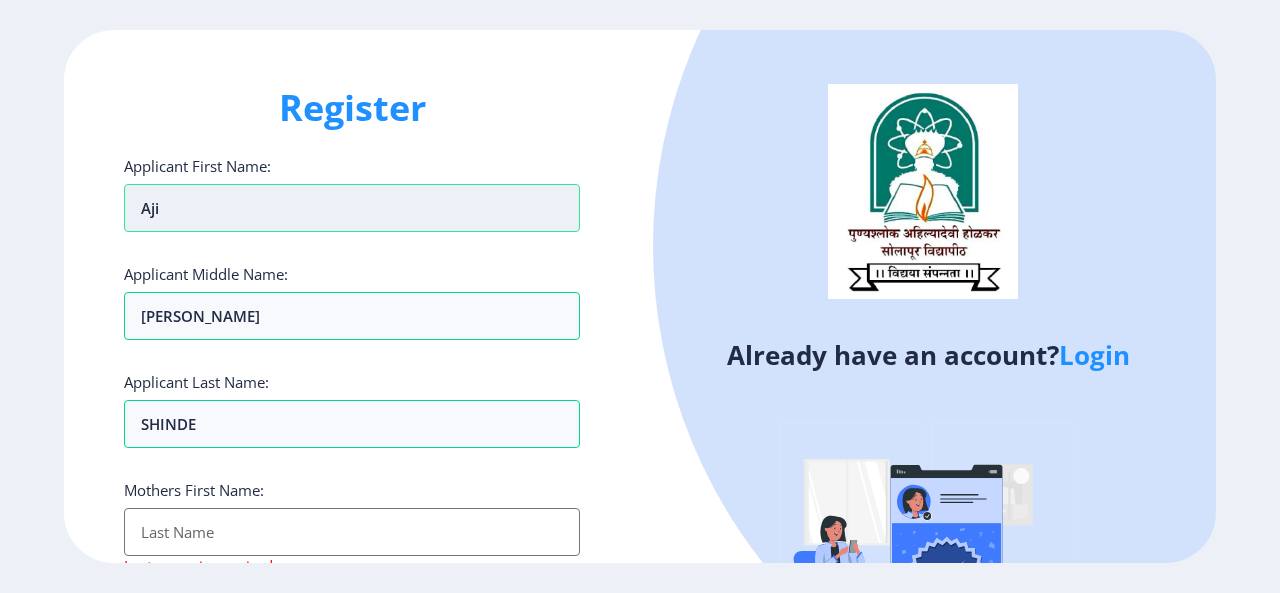 type on "Ajin" 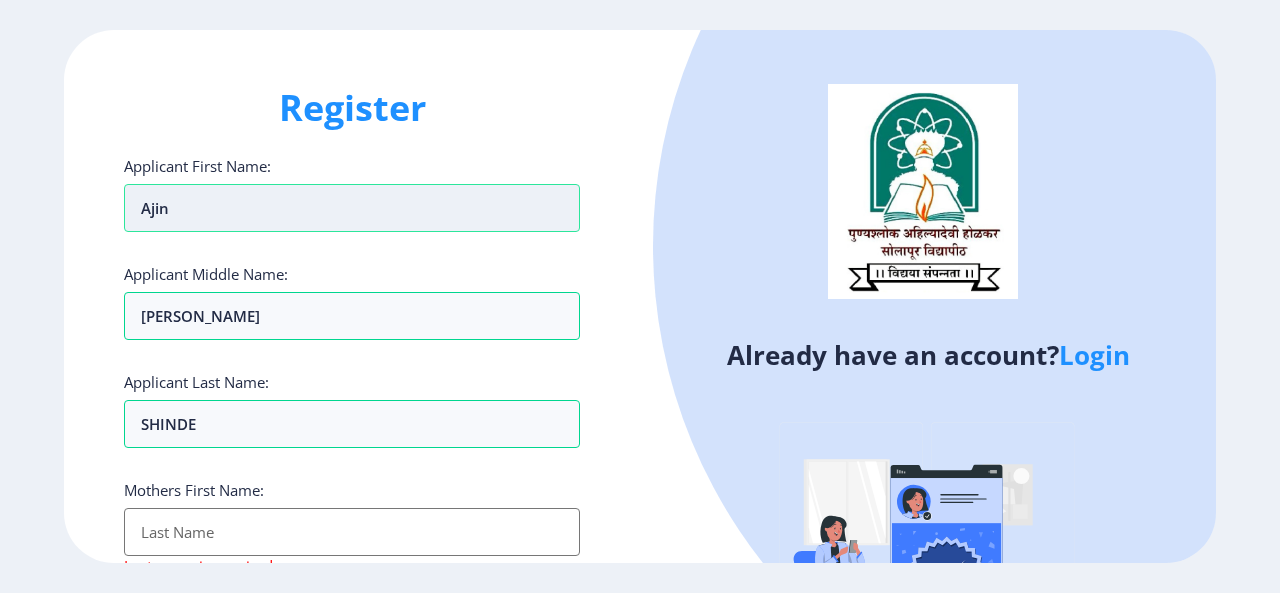 type on "Ajink" 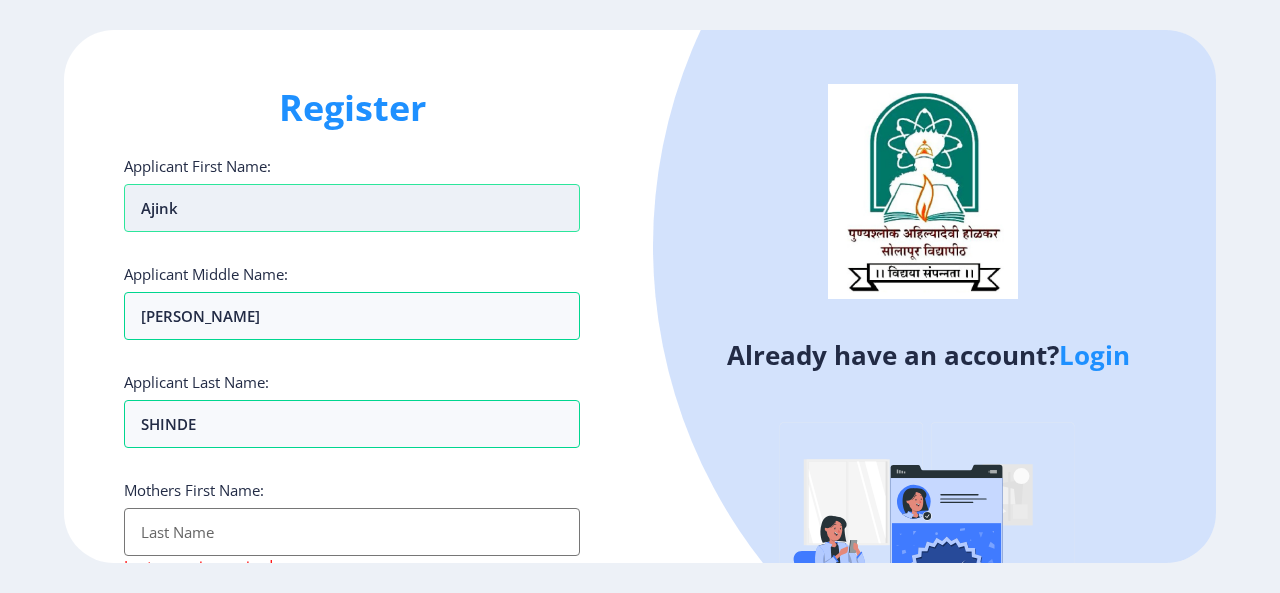 type on "SHINDE Ajink Nandu" 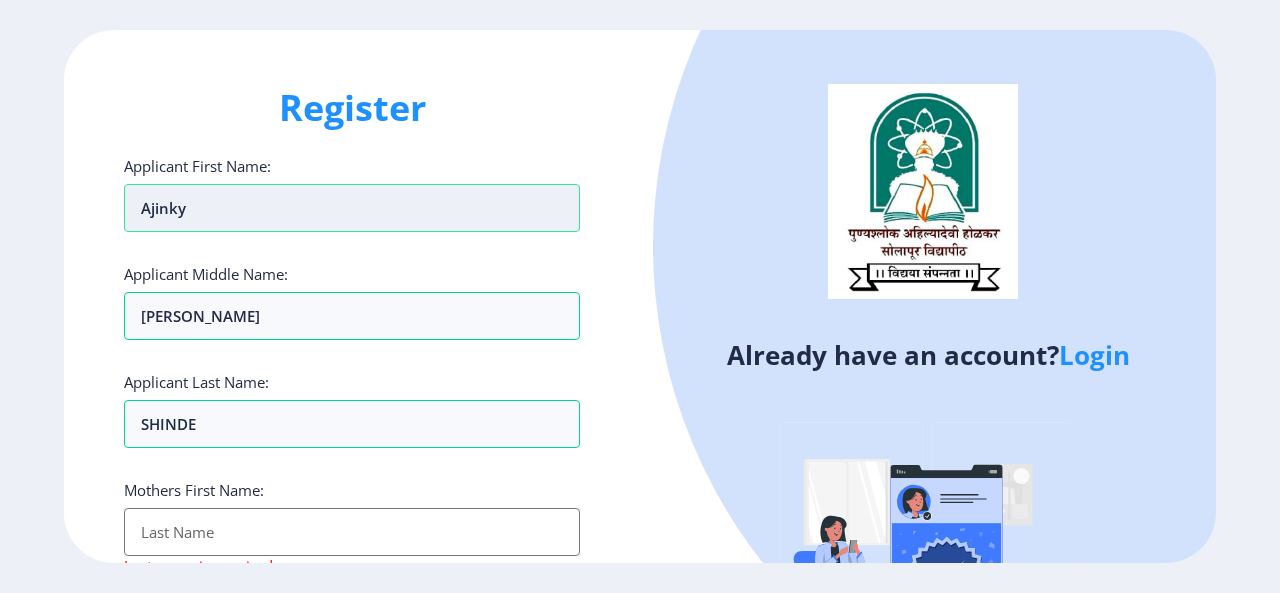 type on "Ajinkya" 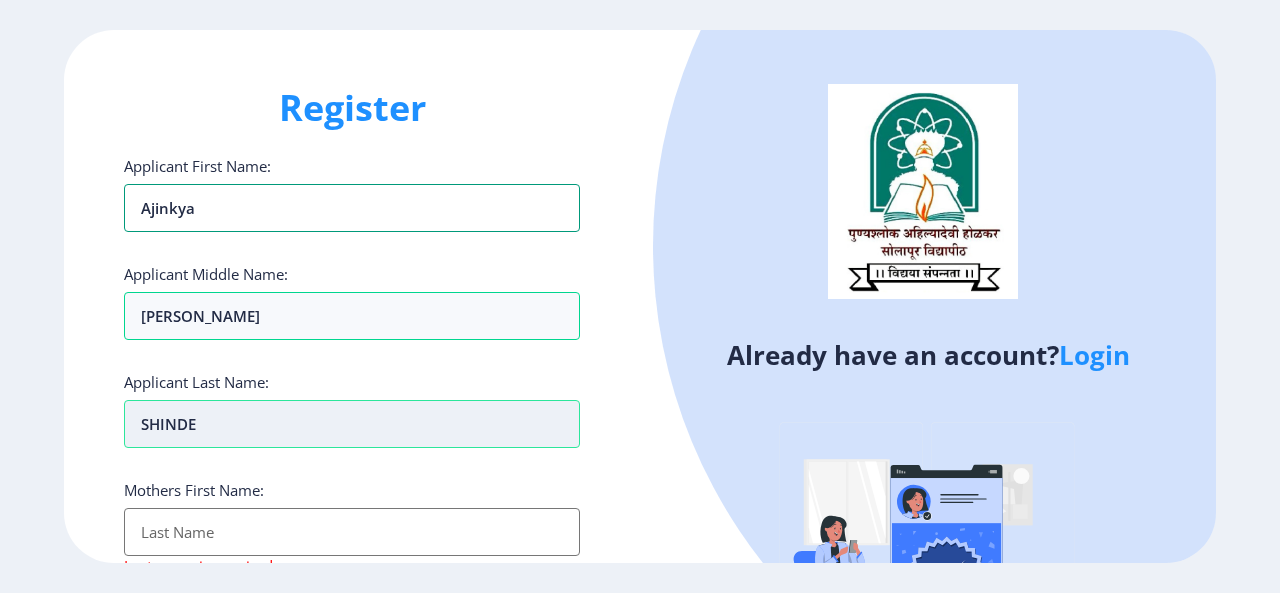 type on "Ajinkya" 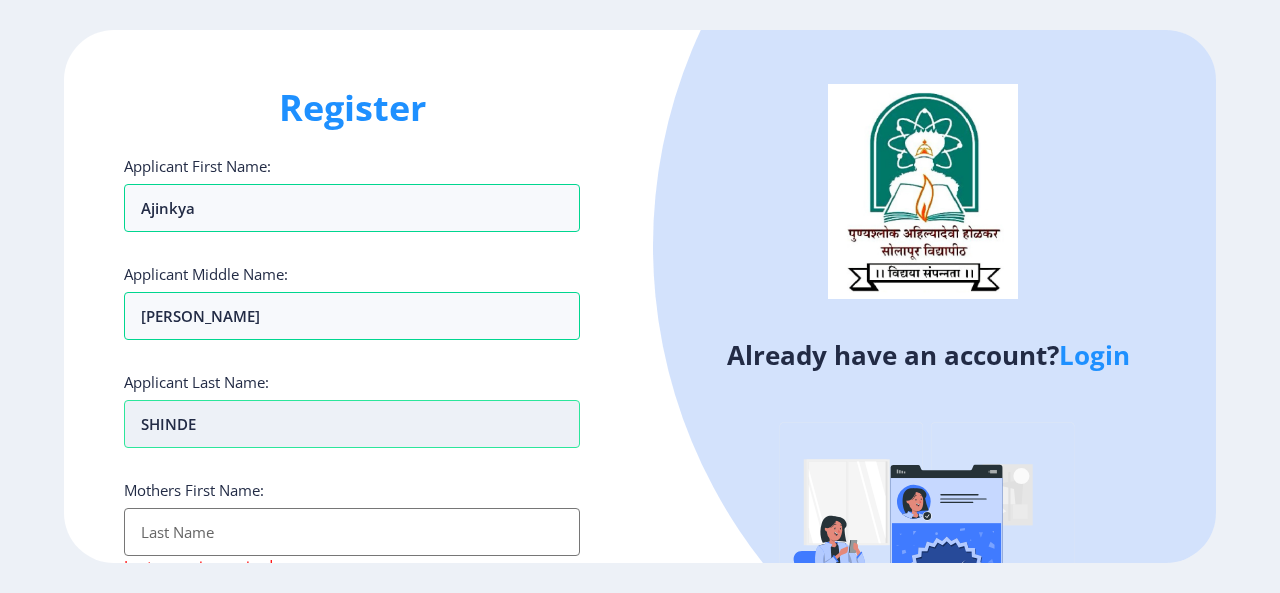click on "SHINDE" at bounding box center [352, 208] 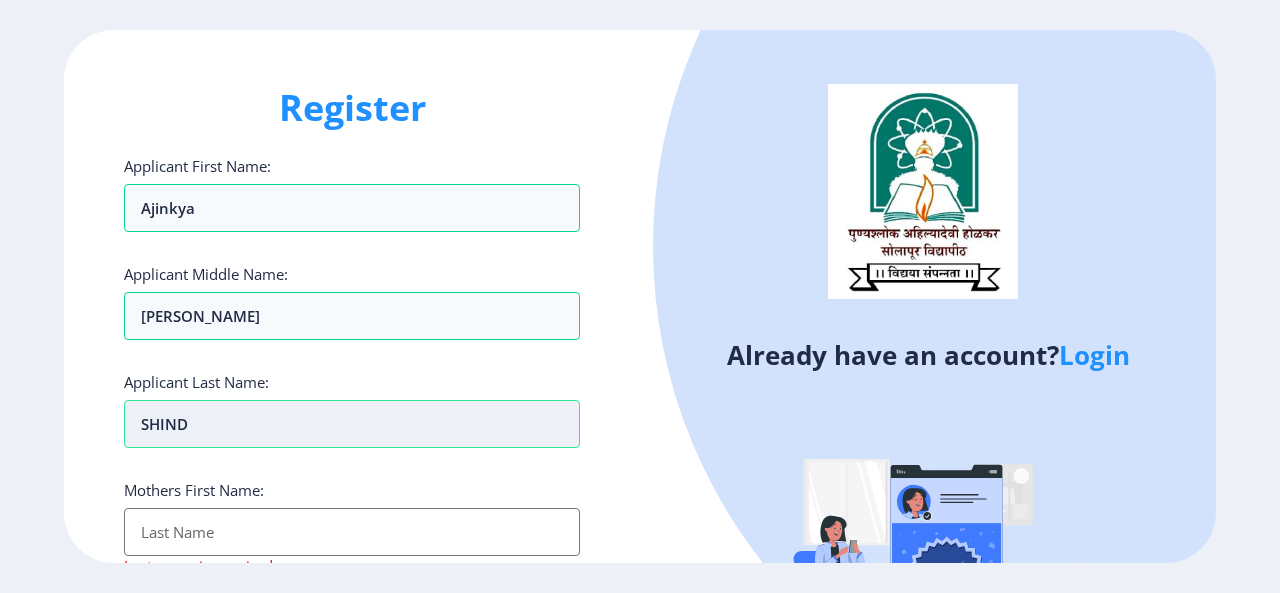 type on "SHIN" 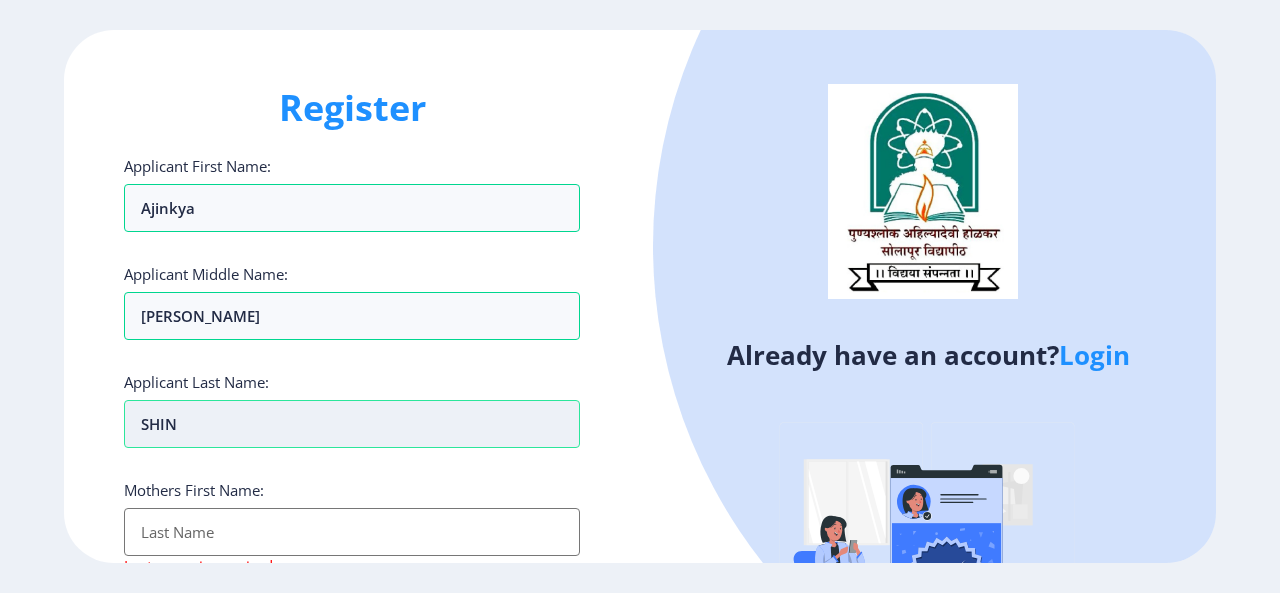type on "SHI" 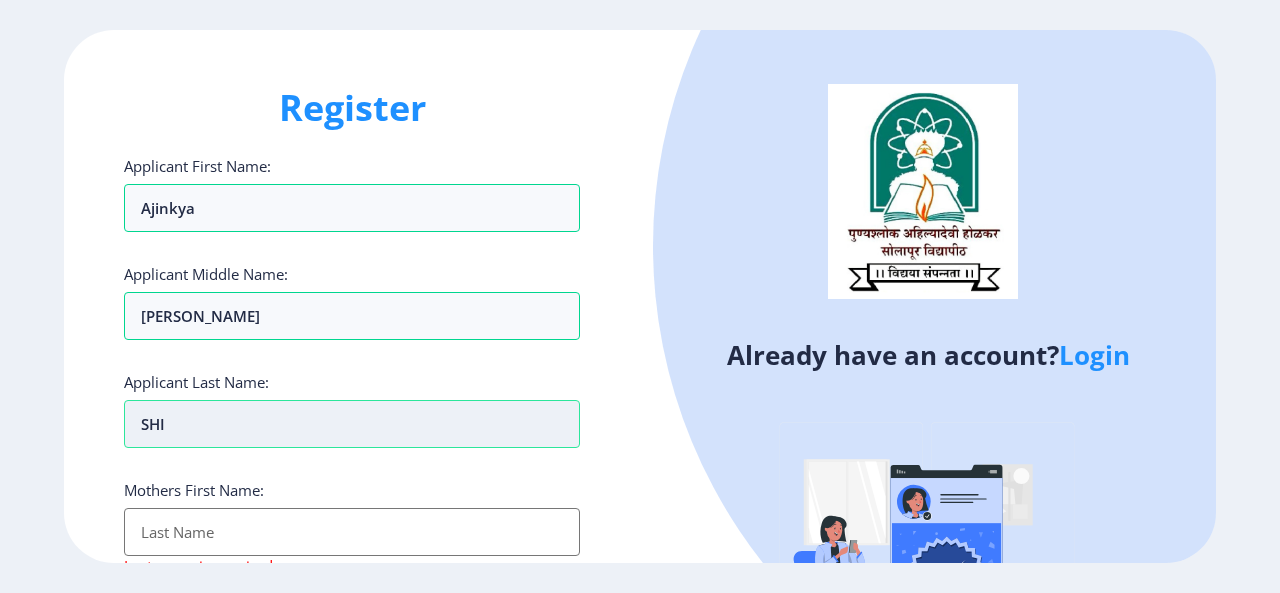 type on "SH" 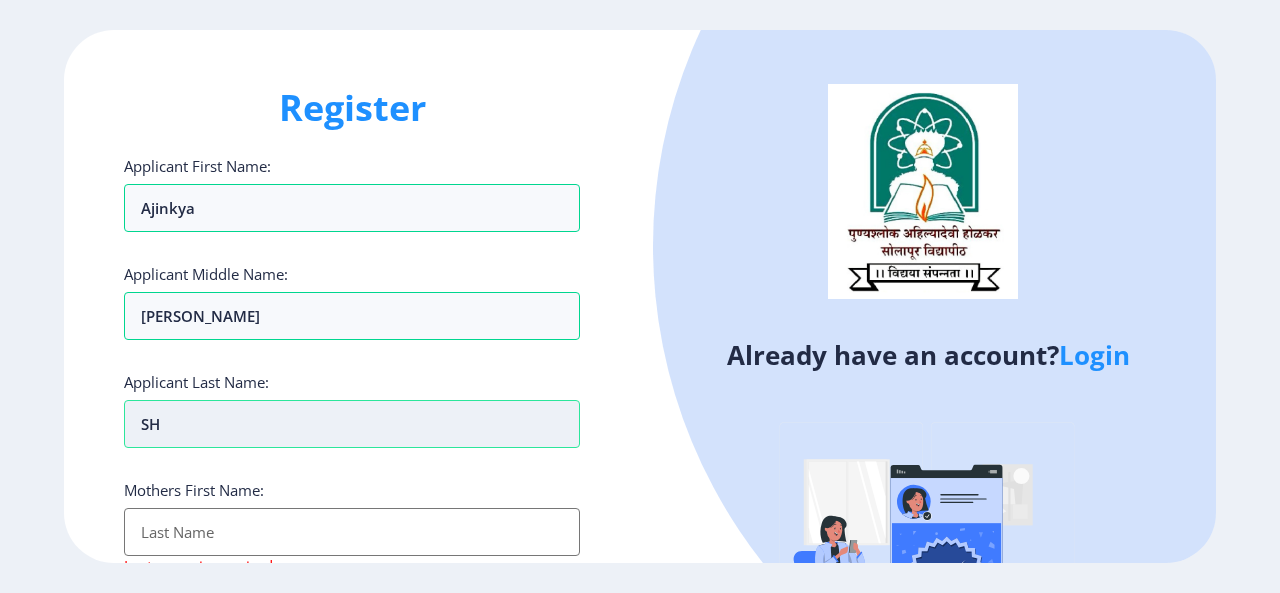 type on "S" 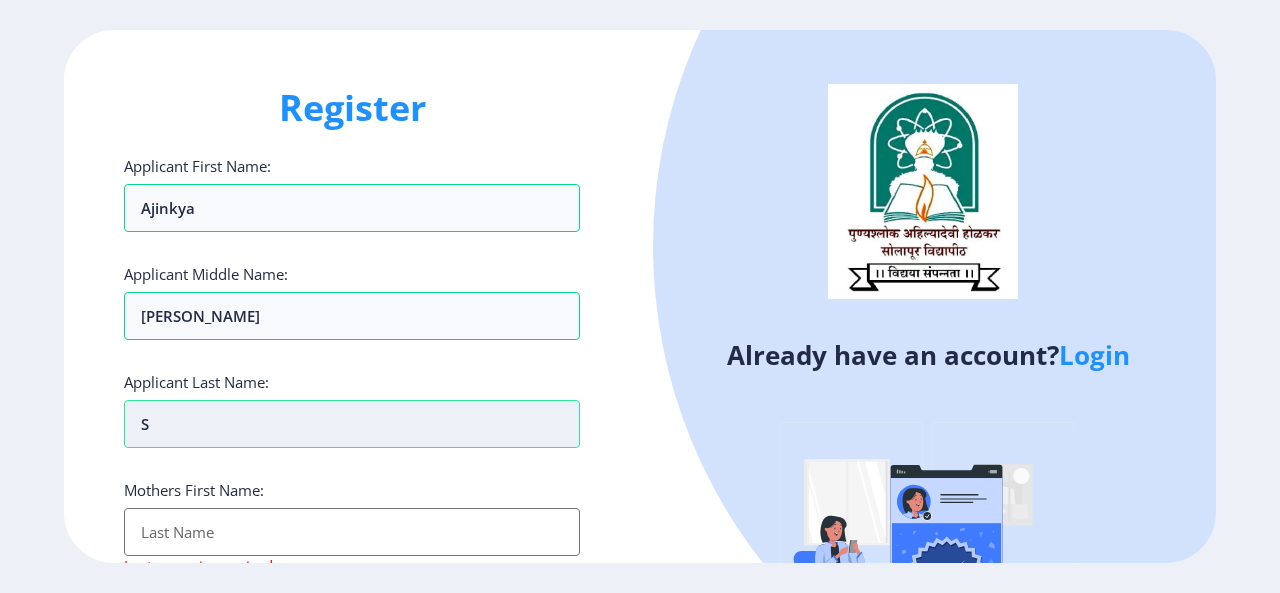type 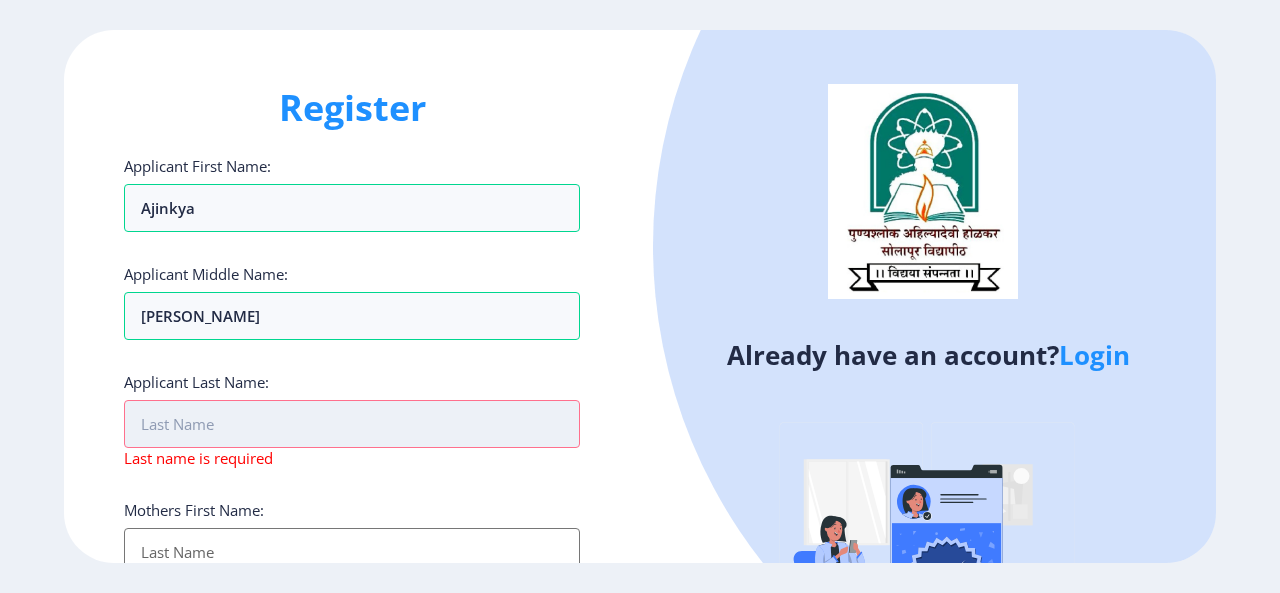 type on "S" 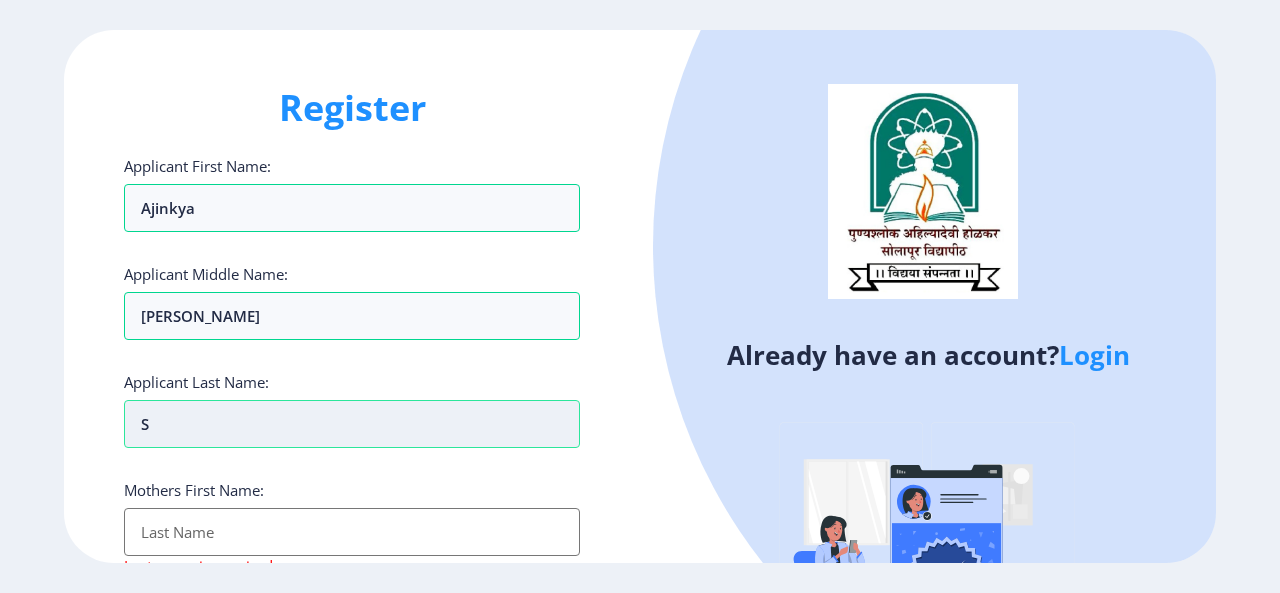 type on "Sh" 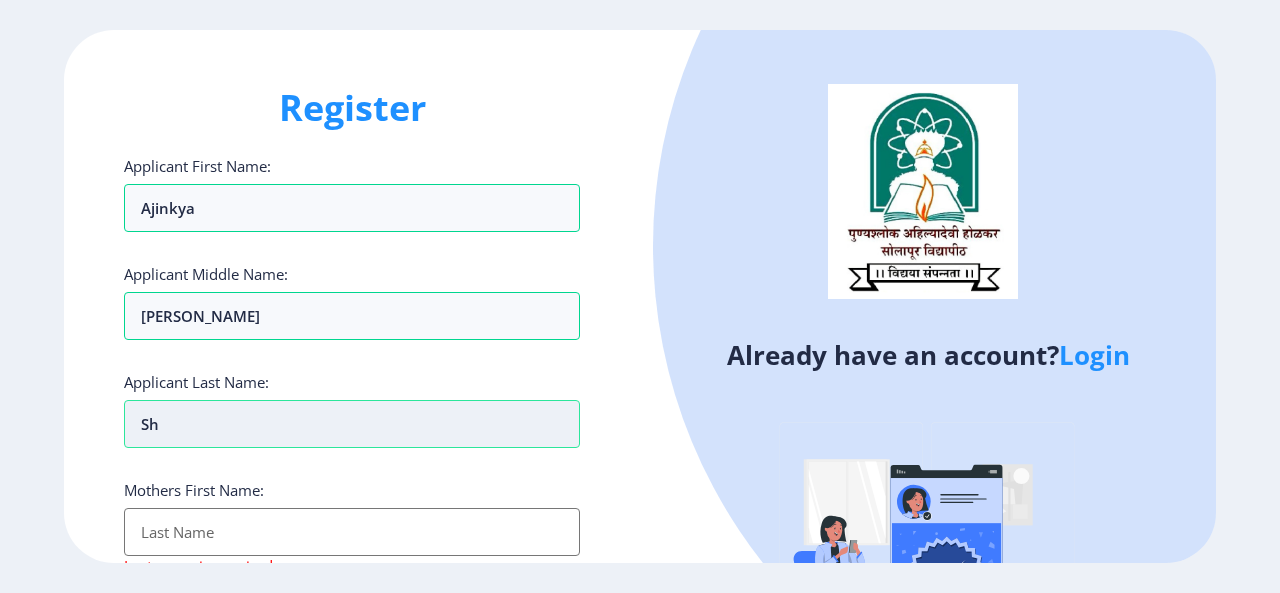 type on "Shi" 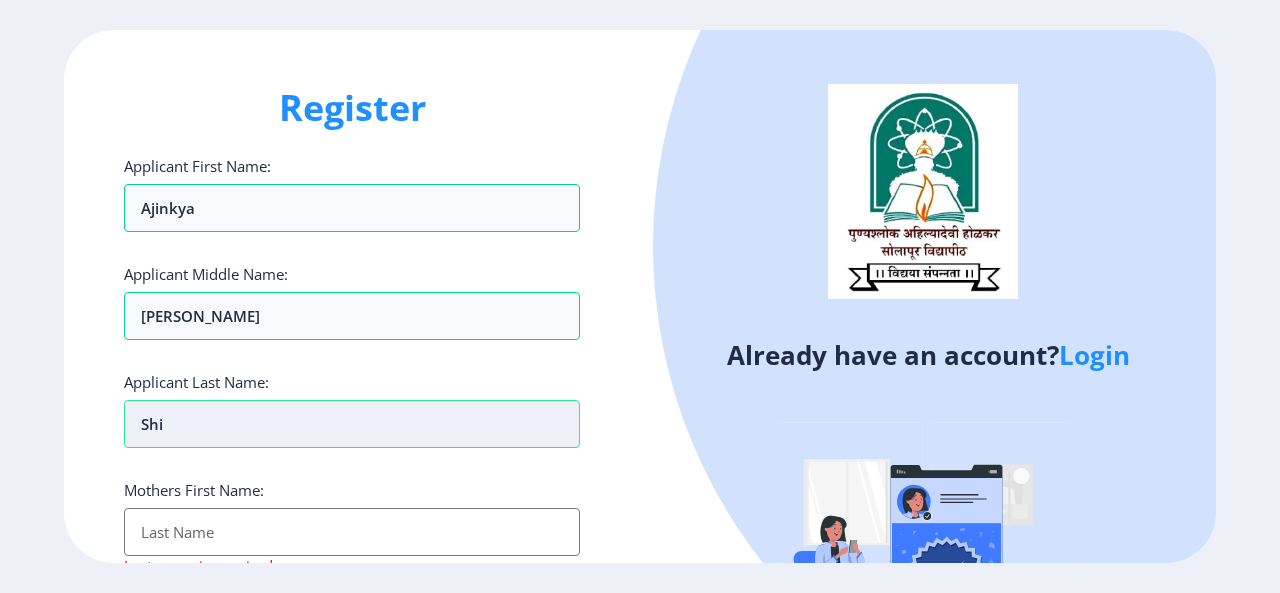 type on "Shin" 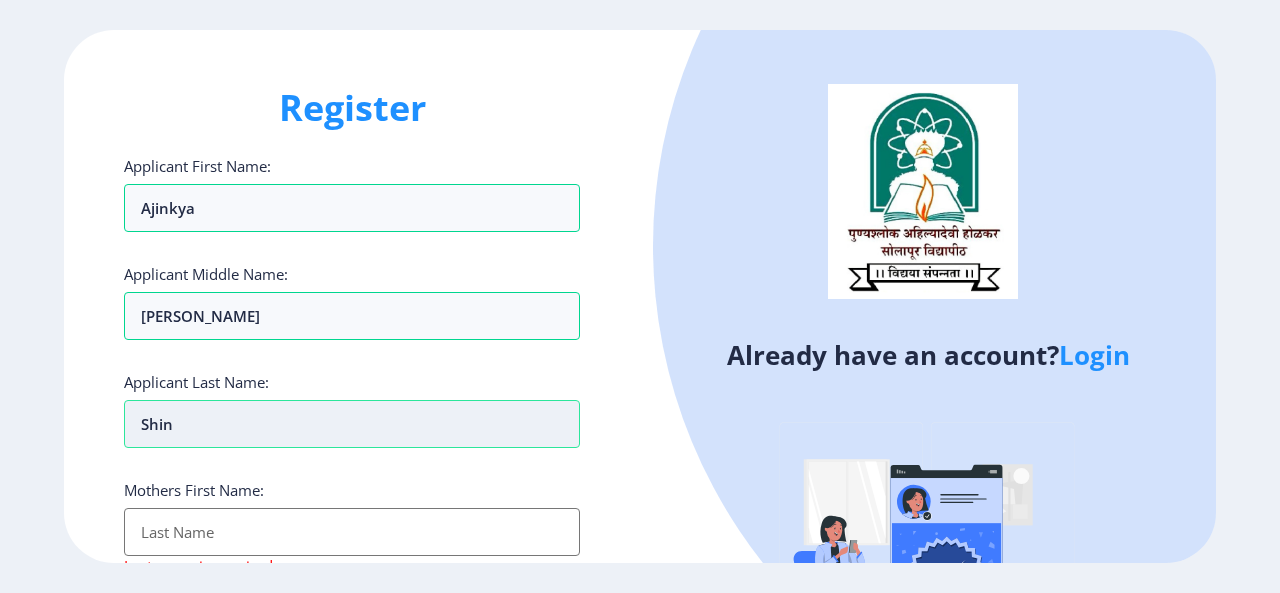 type on "Shind" 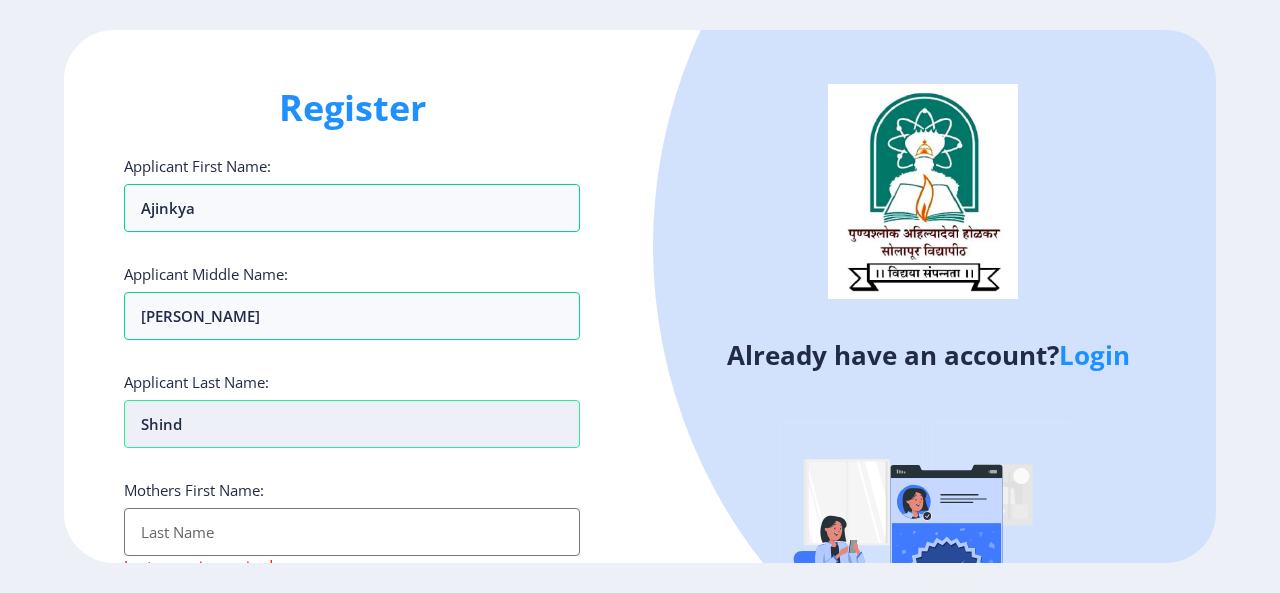 type on "Shinde" 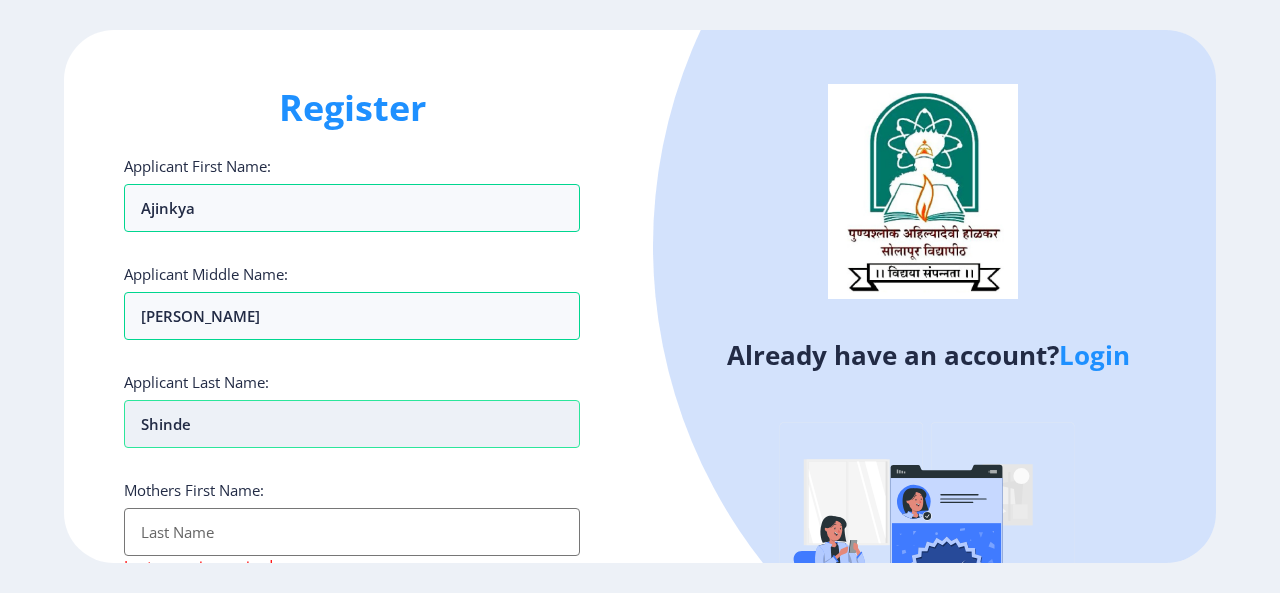 scroll, scrollTop: 200, scrollLeft: 0, axis: vertical 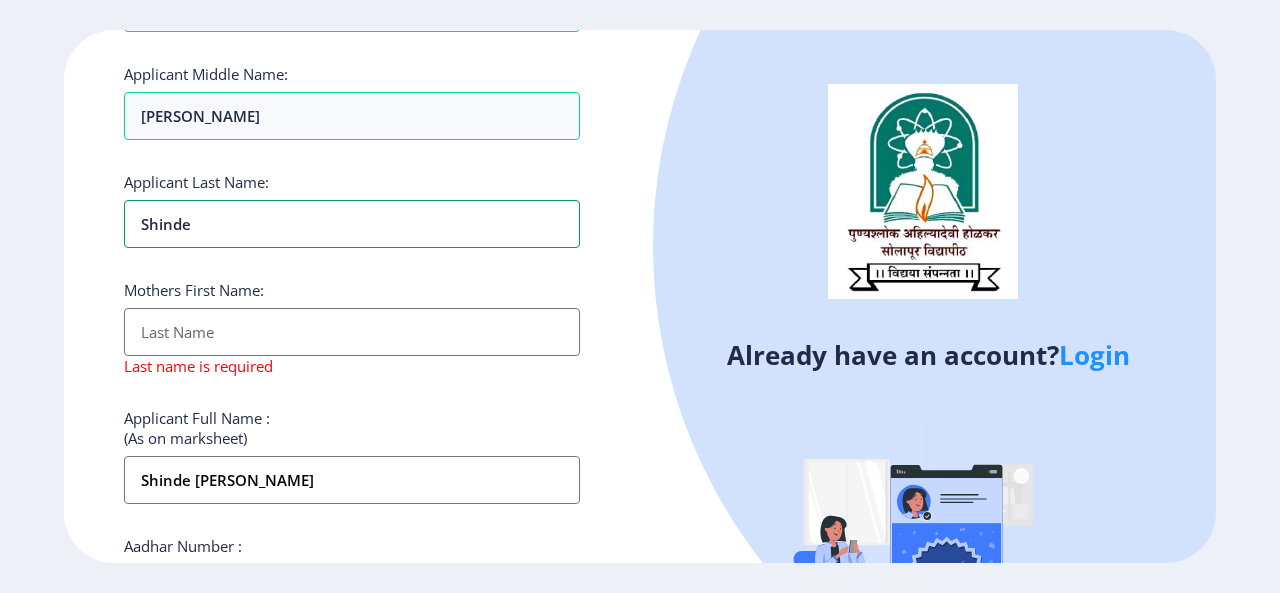 type on "Shinde" 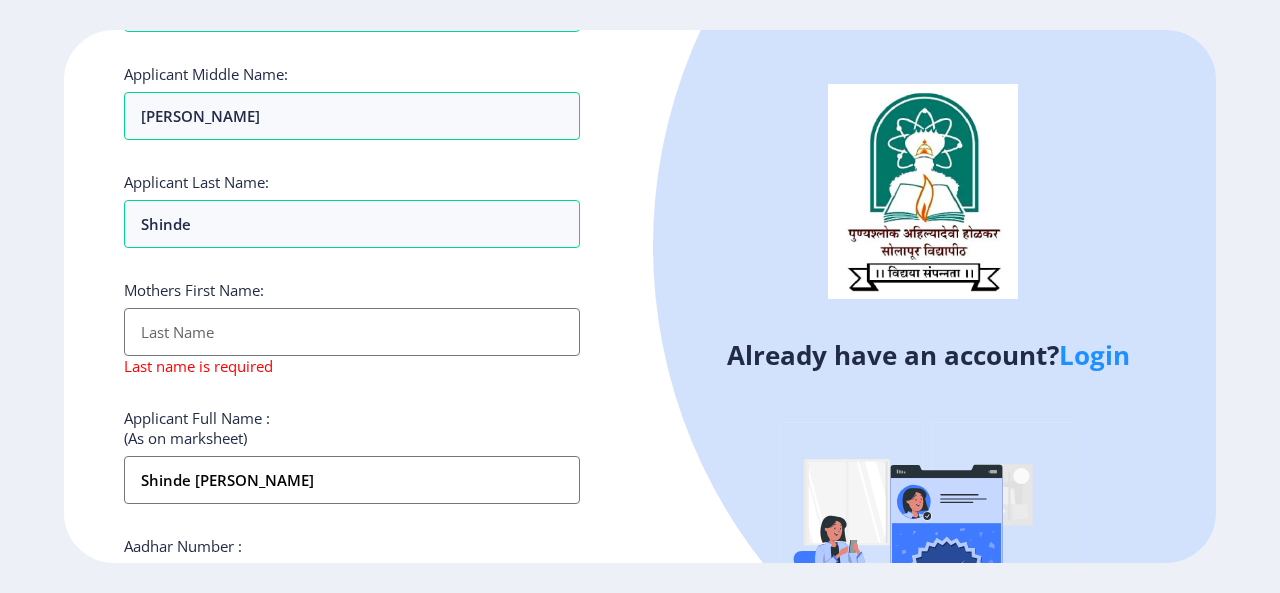 click on "Applicant First Name:" at bounding box center (352, 332) 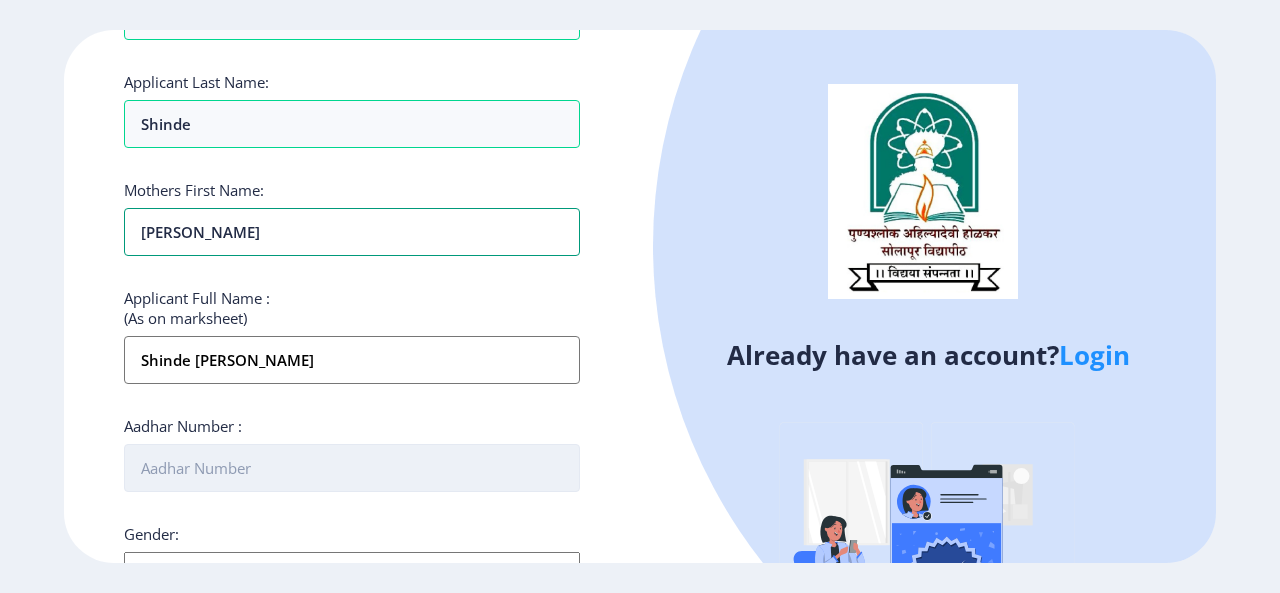 scroll, scrollTop: 400, scrollLeft: 0, axis: vertical 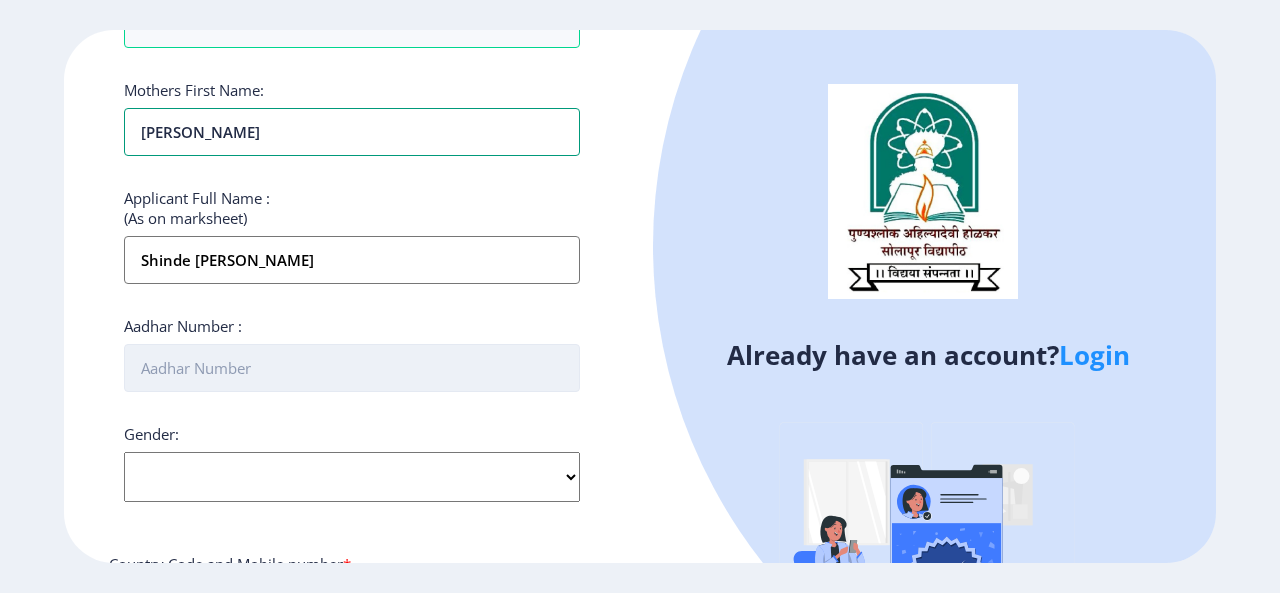 type on "[PERSON_NAME]" 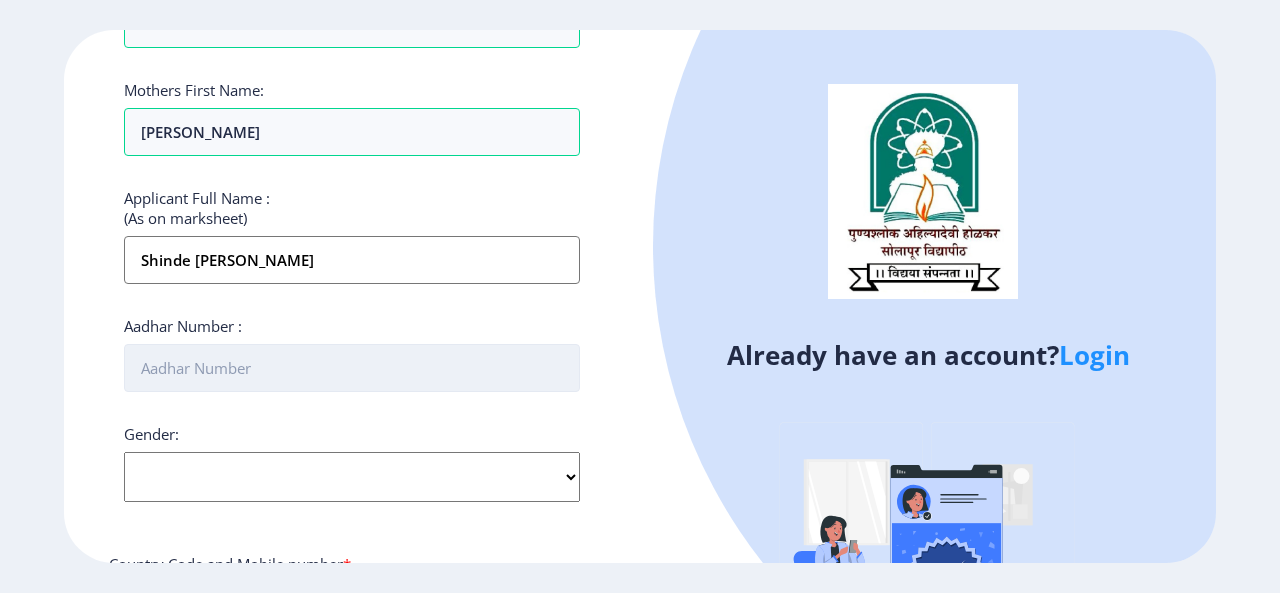 click on "Aadhar Number :" at bounding box center [352, 368] 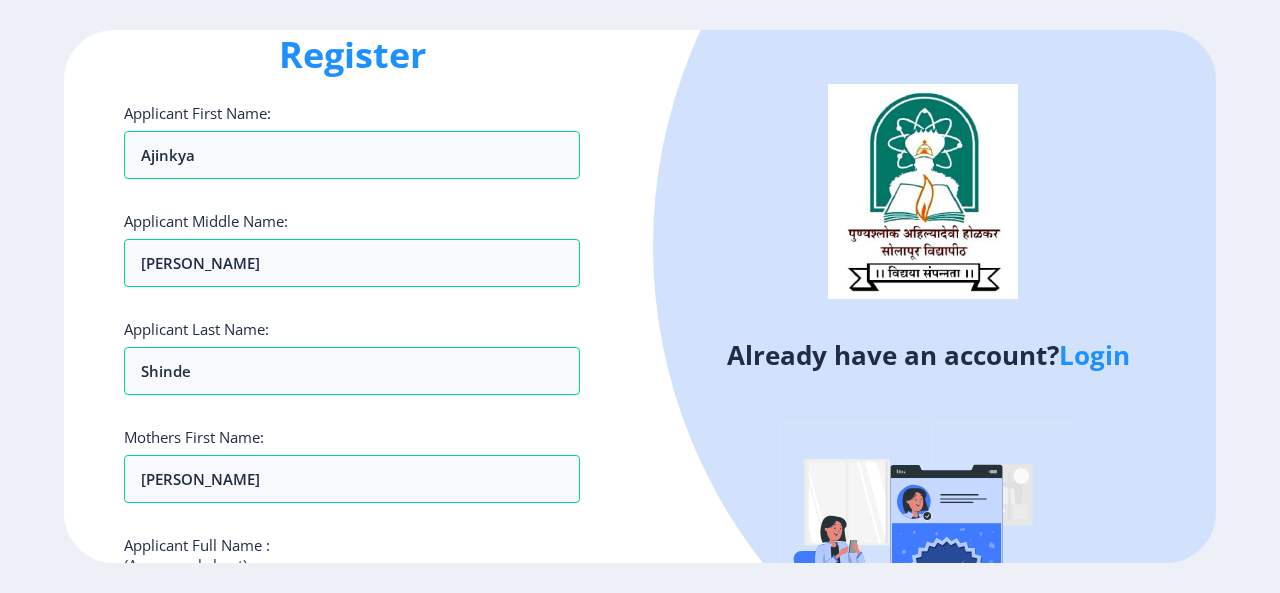scroll, scrollTop: 0, scrollLeft: 0, axis: both 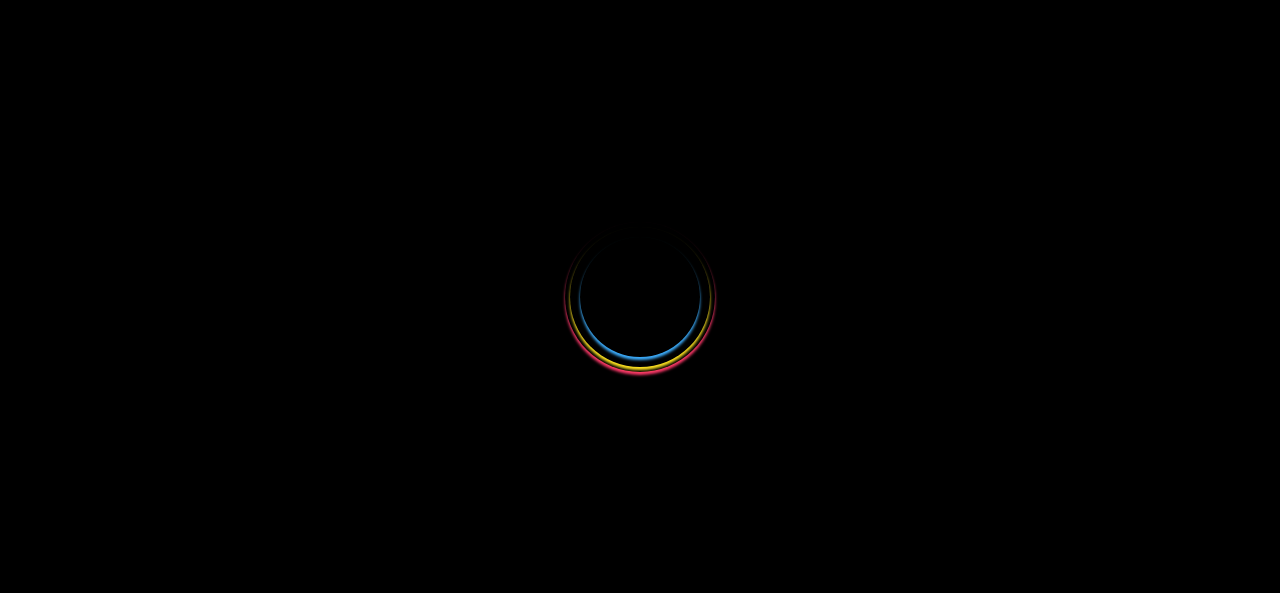 select 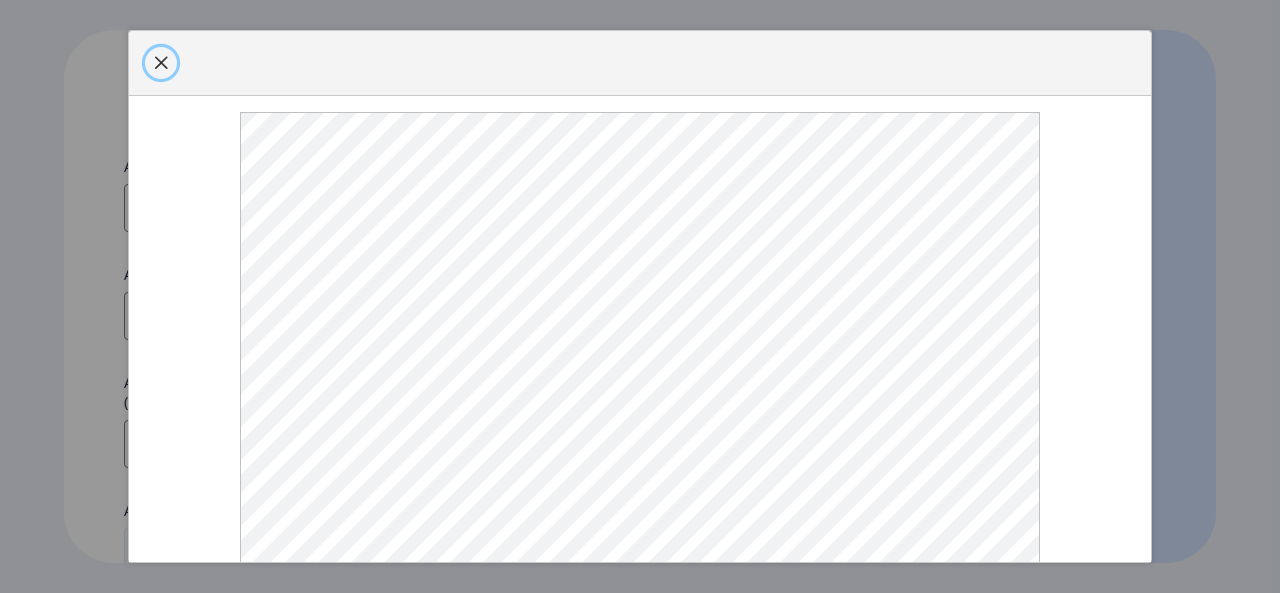 click 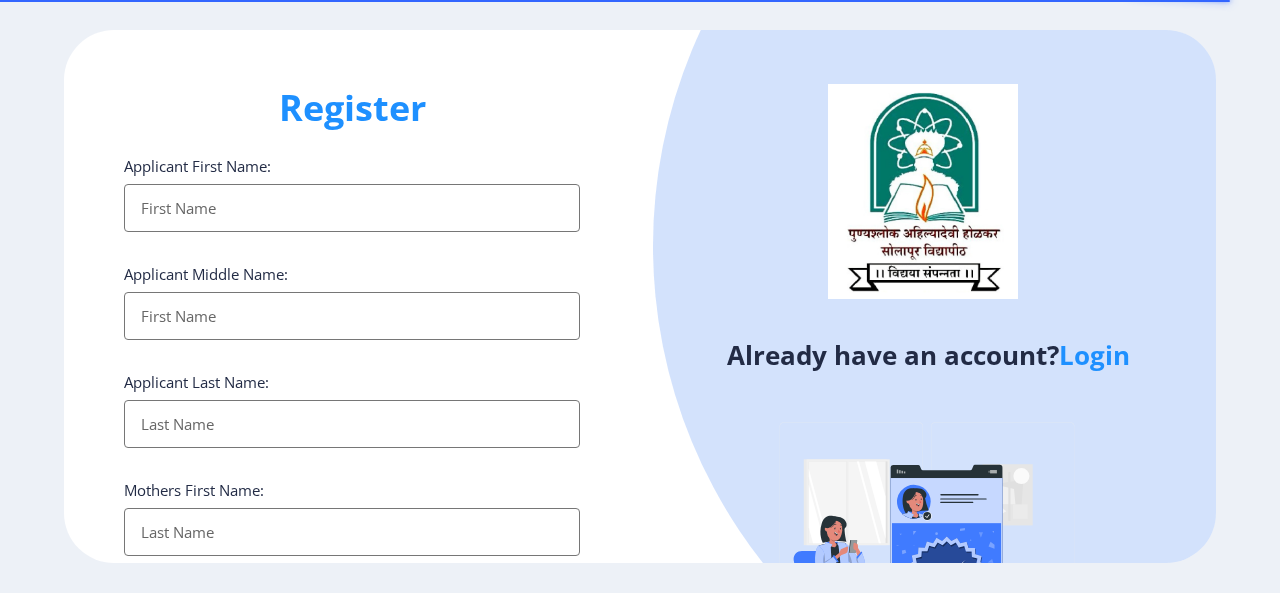 select 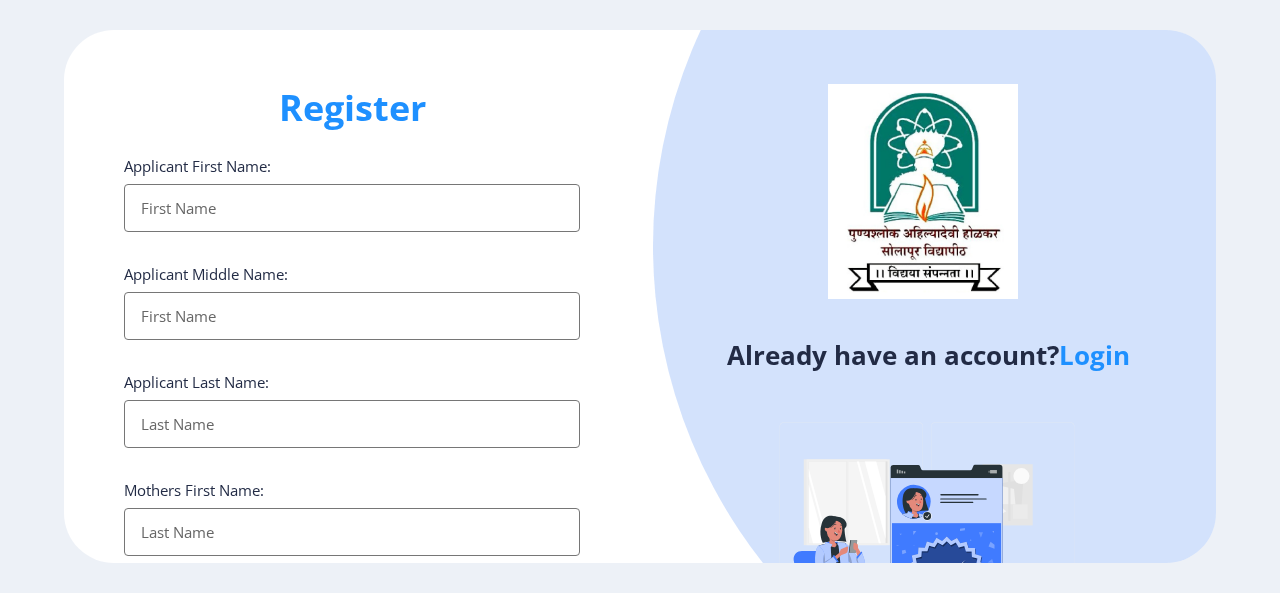 type on "A" 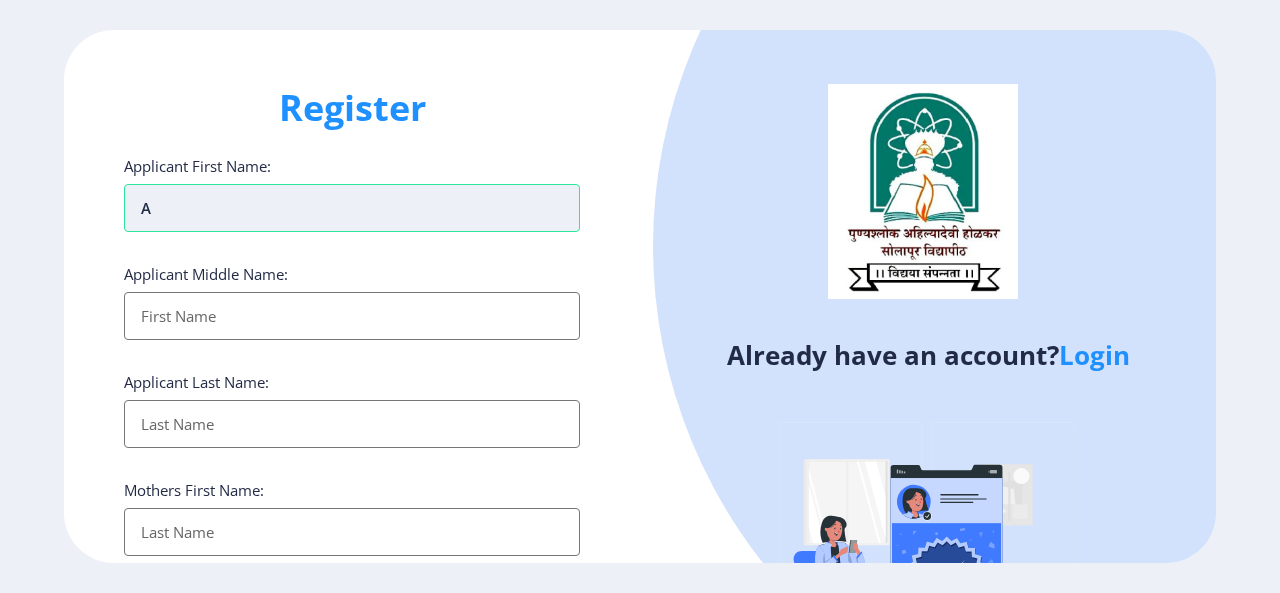 type on "Aj" 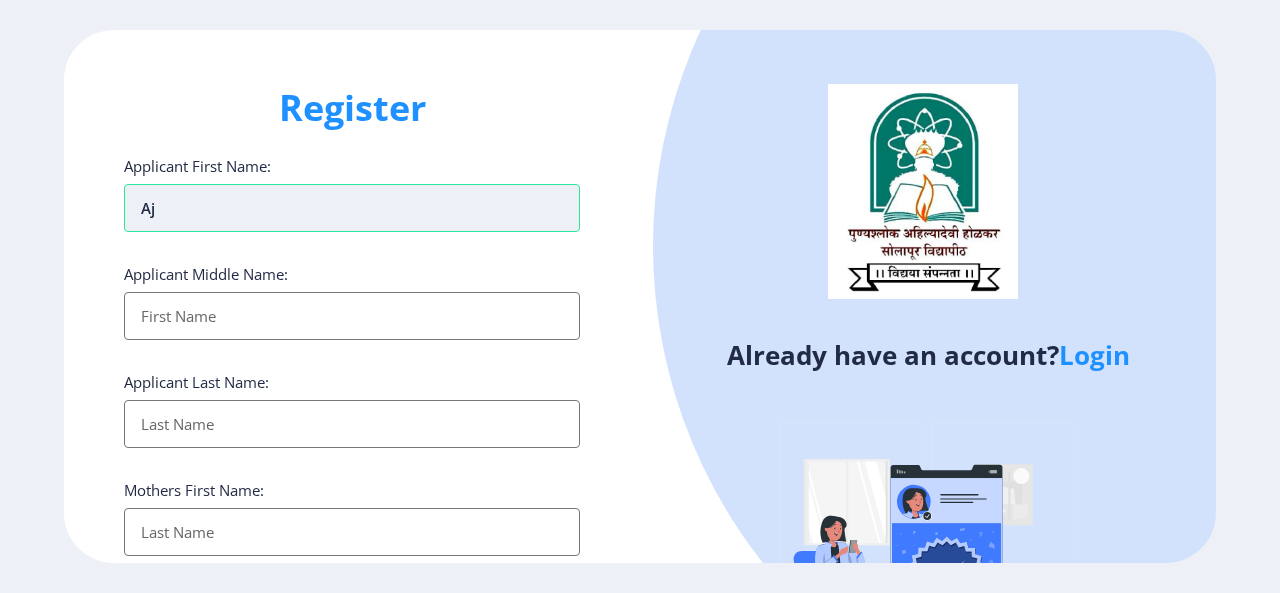 type on "Aji" 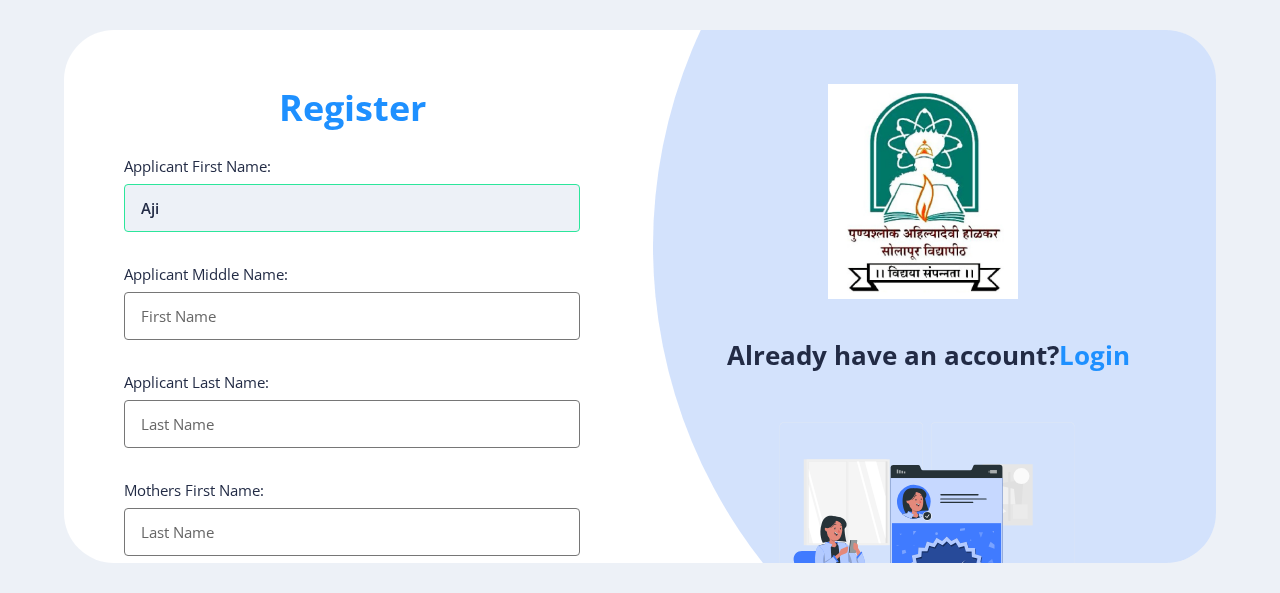 type on "Aji" 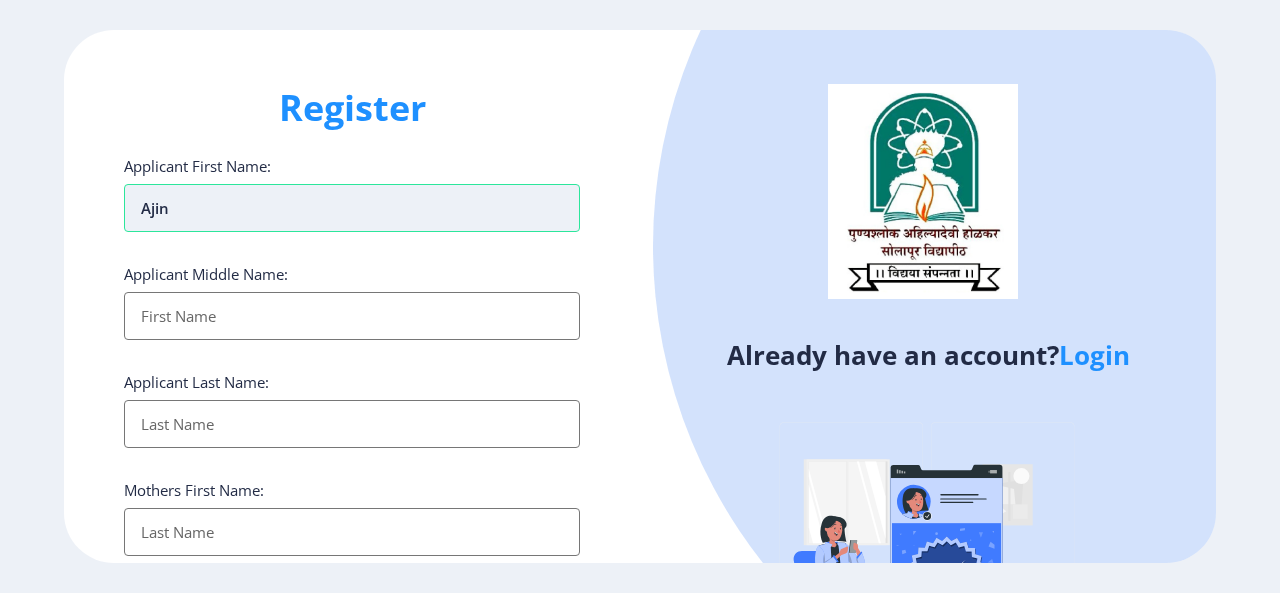 type on "Ajink" 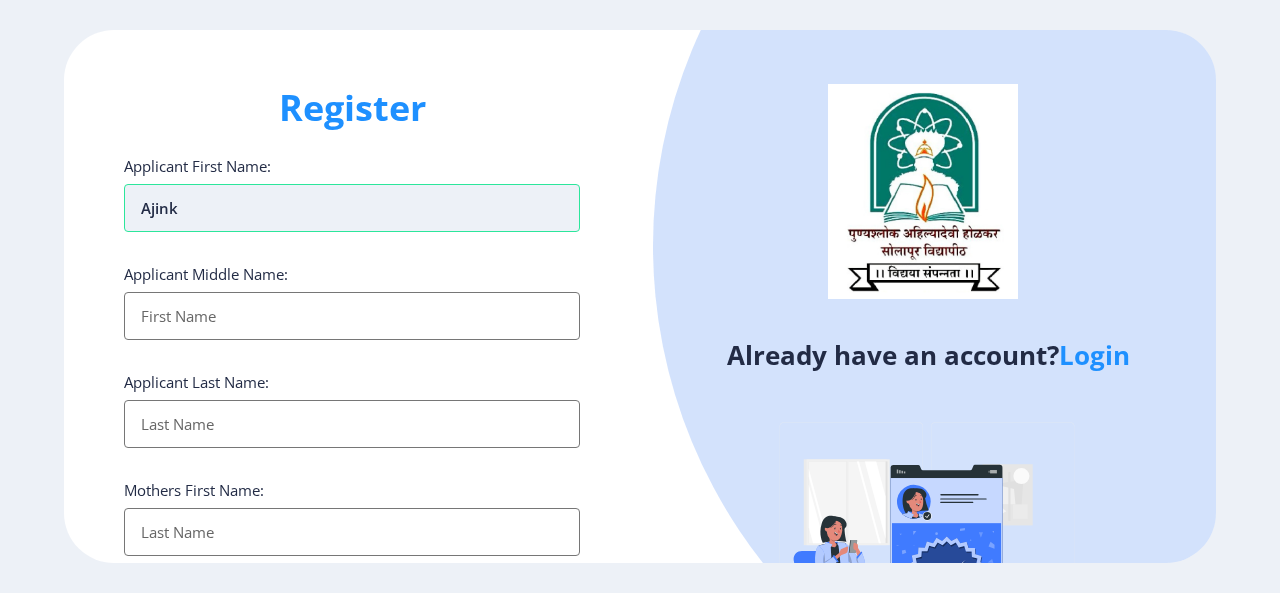 type on "Ajinky" 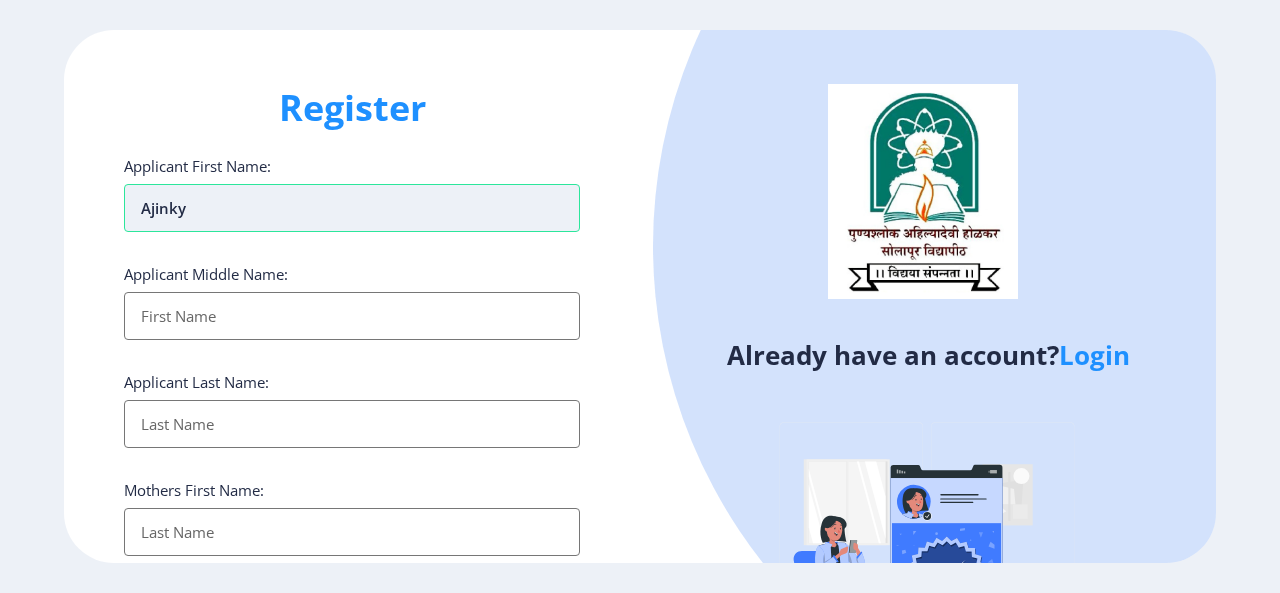 type on "Ajinkya" 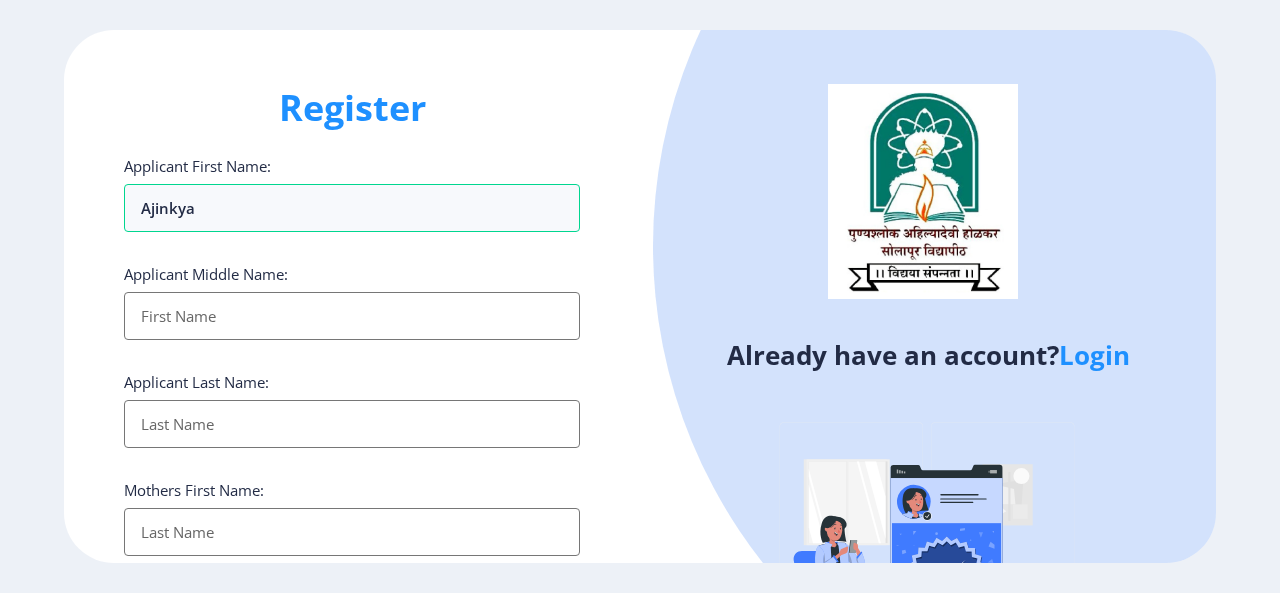 type on "Ajinkya" 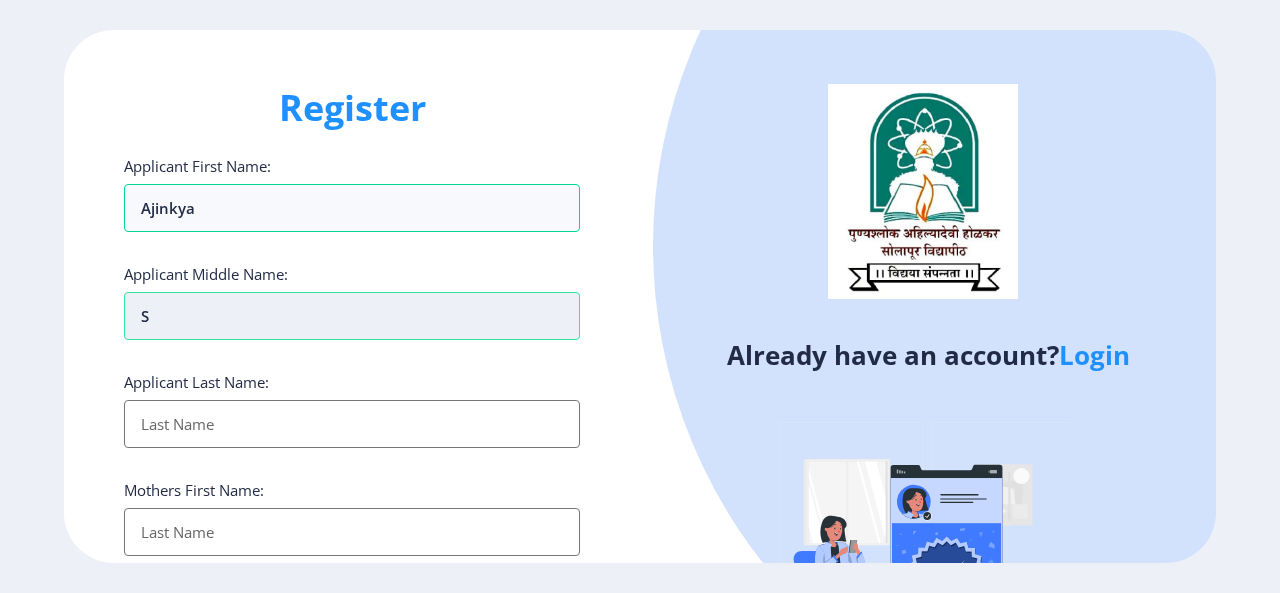 type on "Sh" 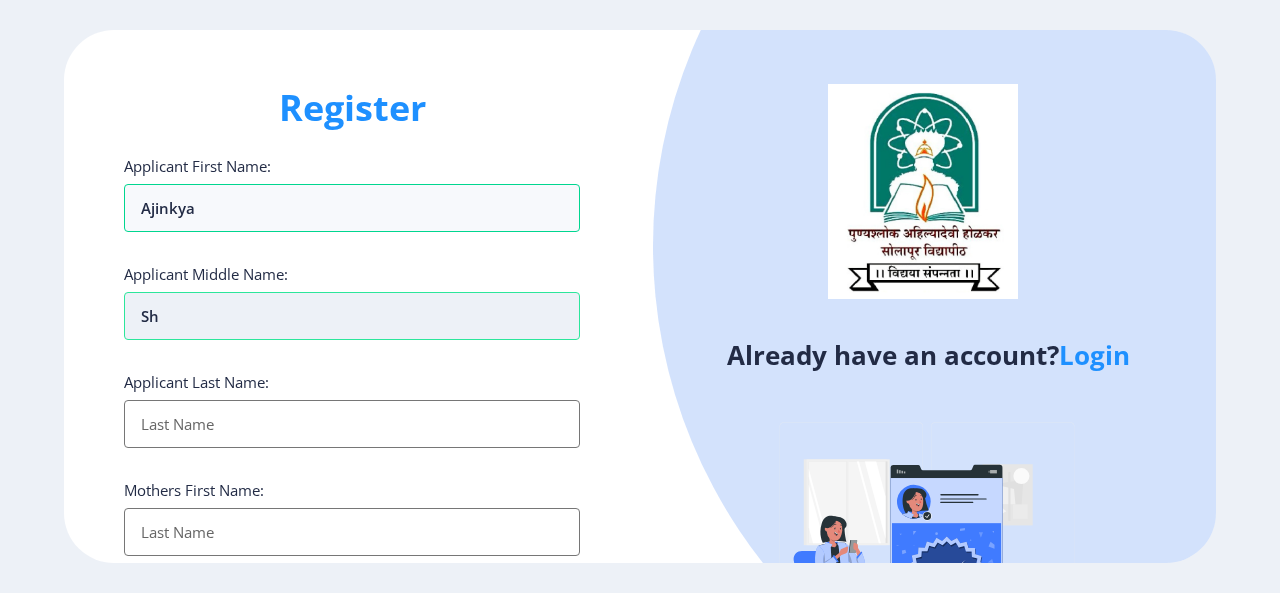 type on "Shi" 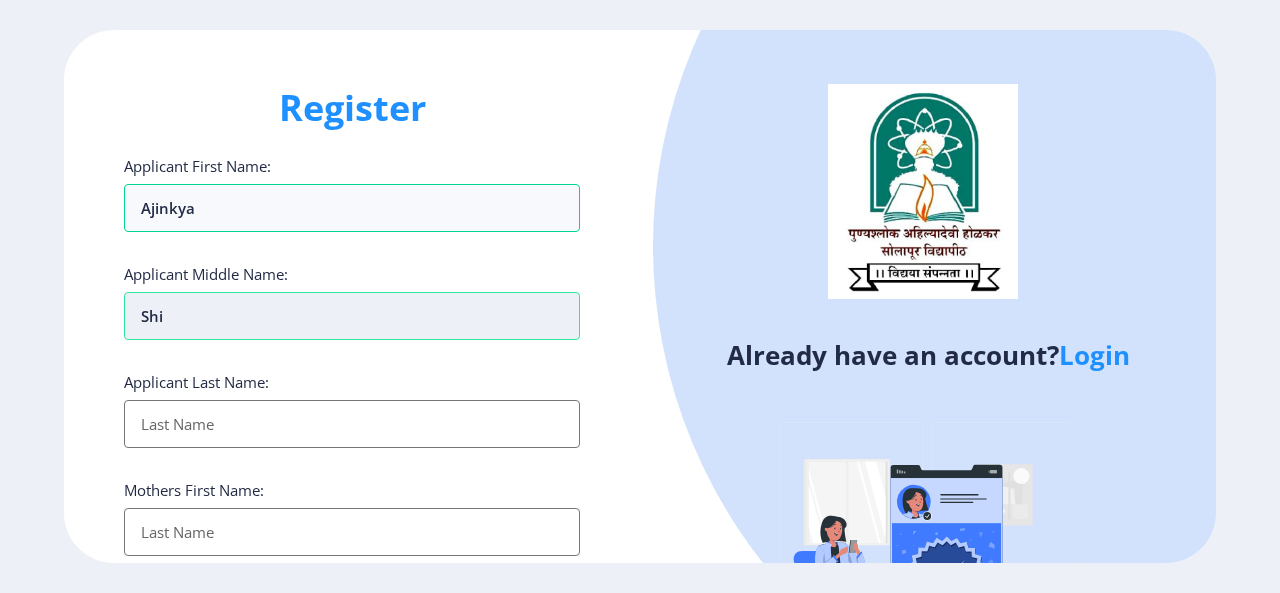 type on "Shin" 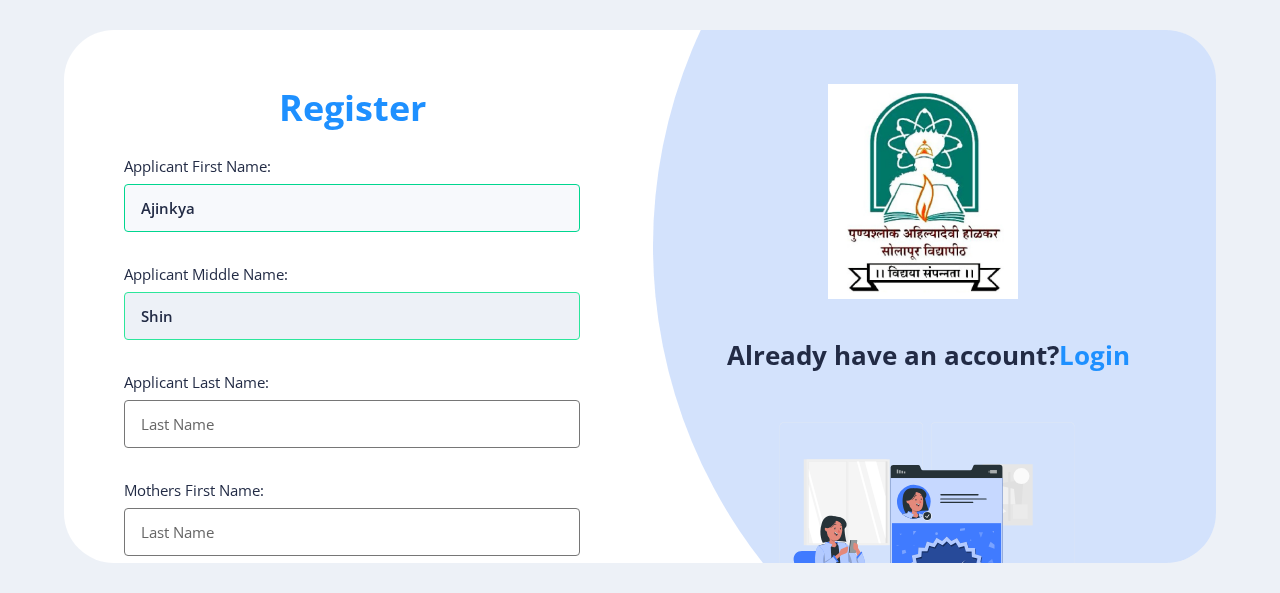 type on "Shind" 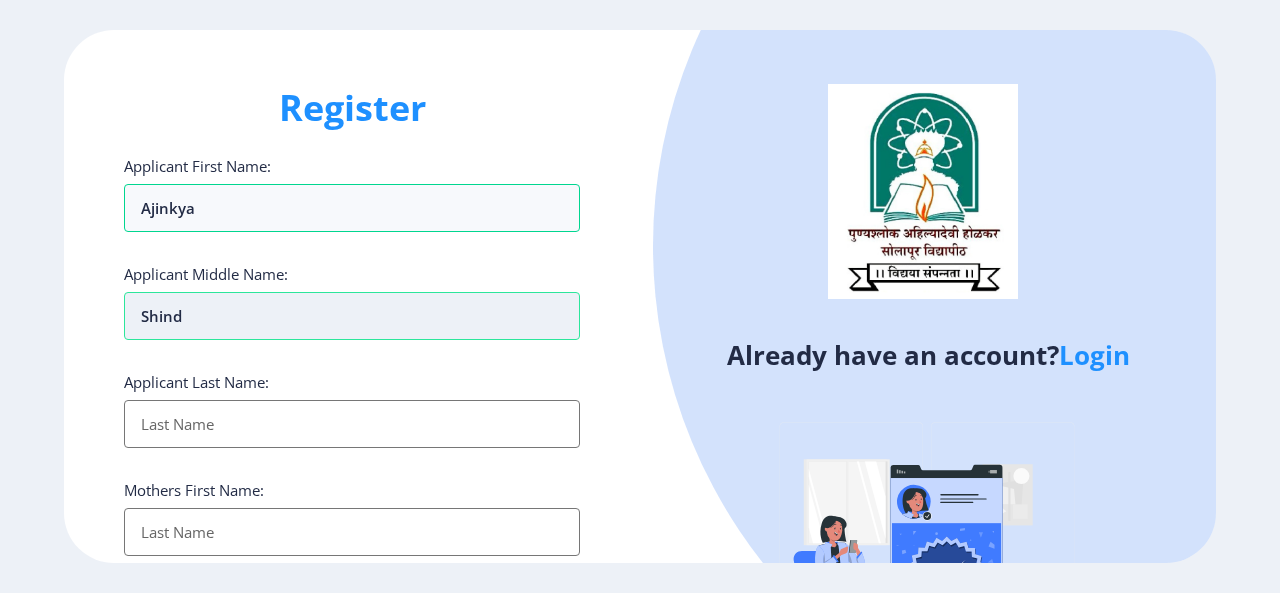 type on "Shinde" 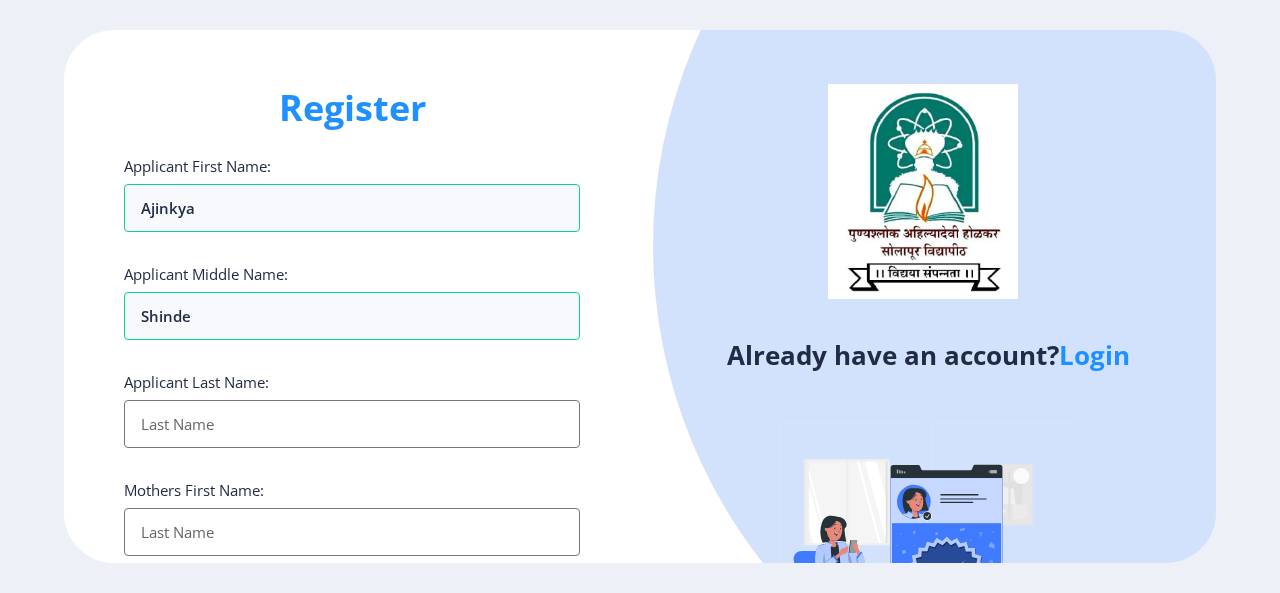 click on "Applicant First Name:" at bounding box center [352, 424] 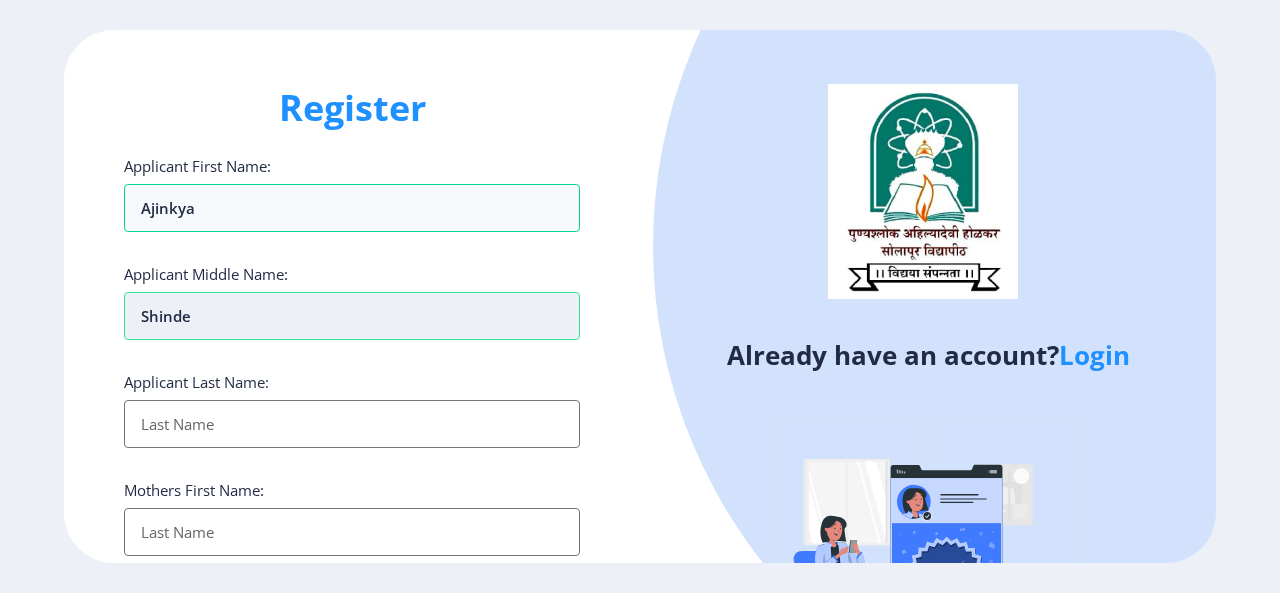 click on "Shinde" at bounding box center [352, 208] 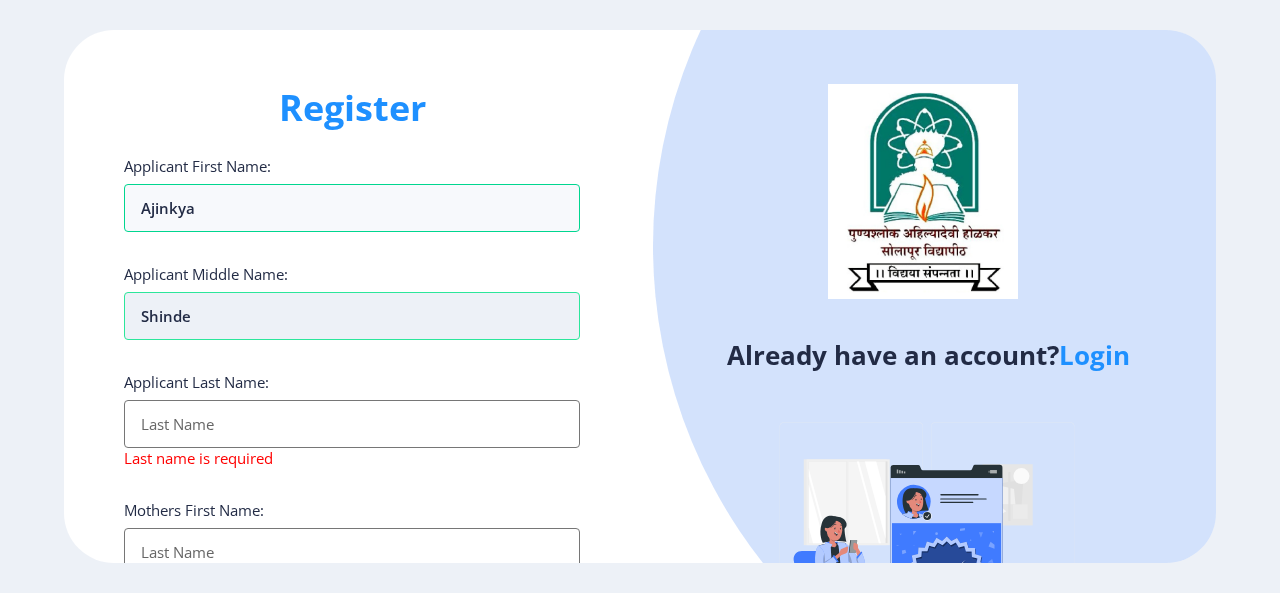 type on "Shind" 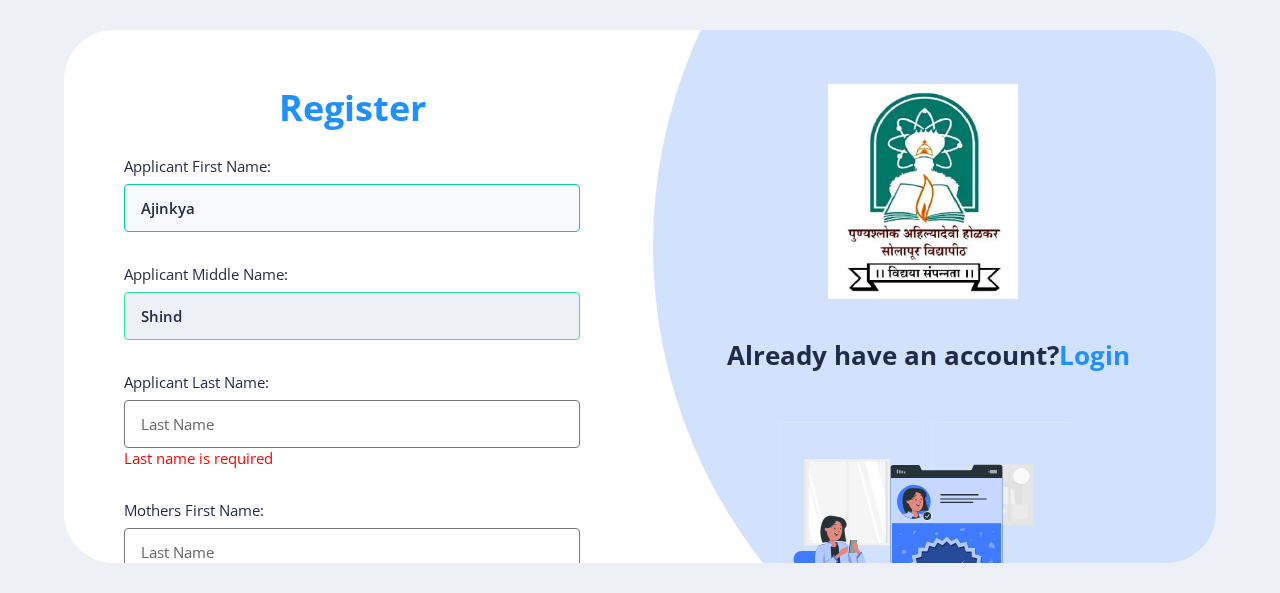 type on "Shin" 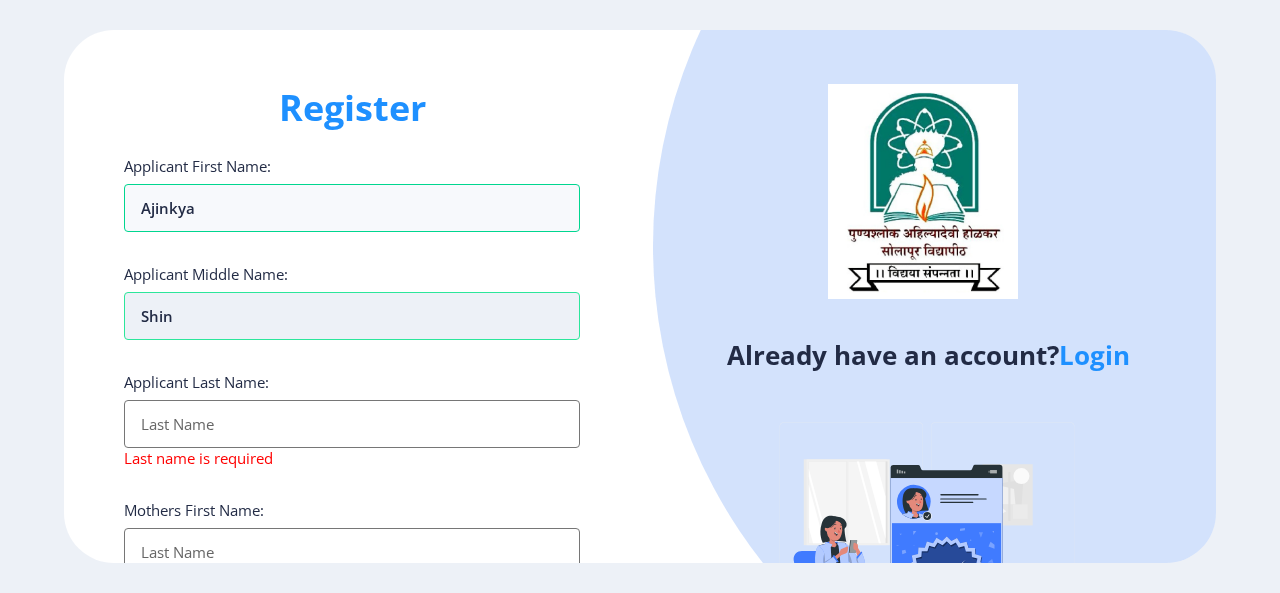 type on "Ajinkya Shin" 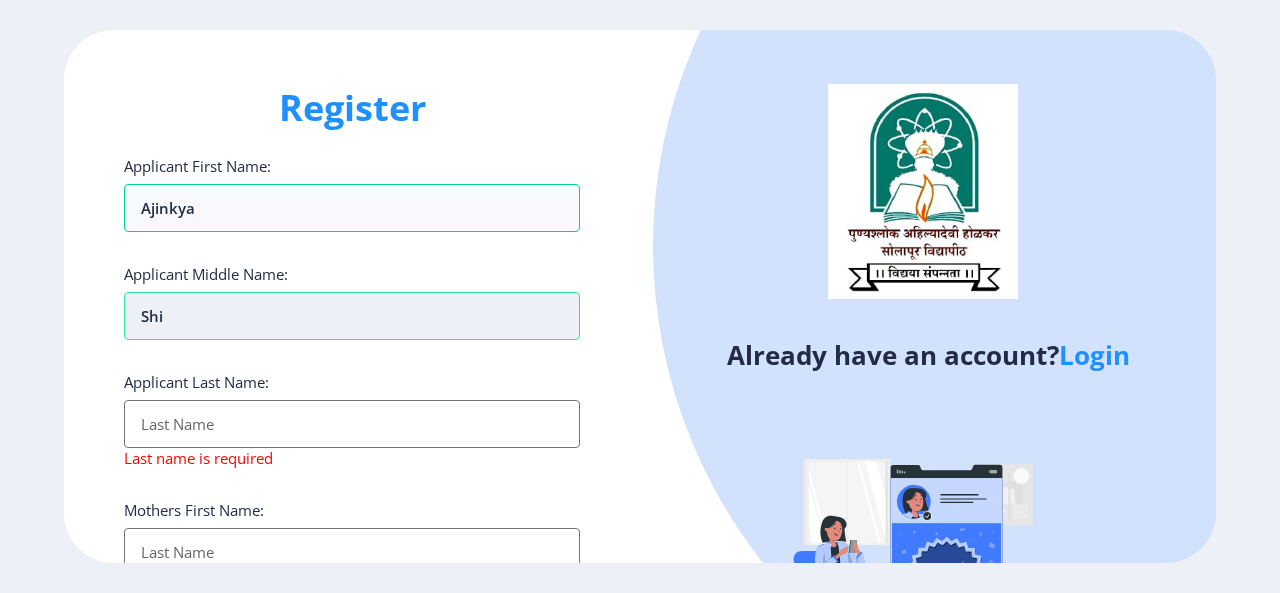 type on "Sh" 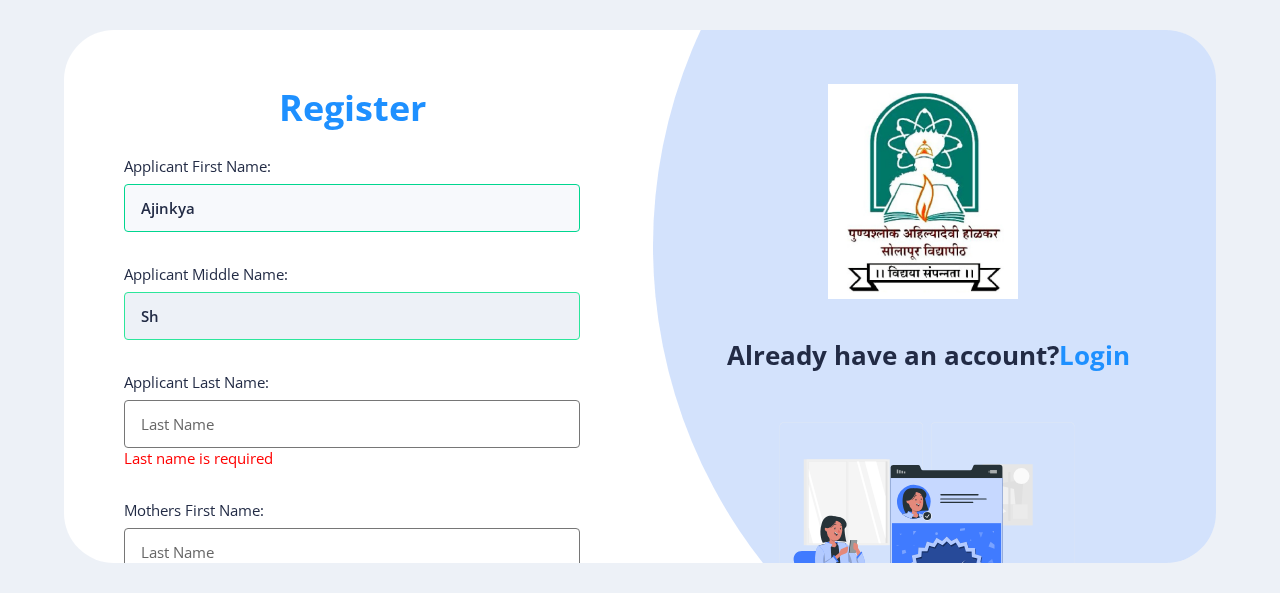 type on "S" 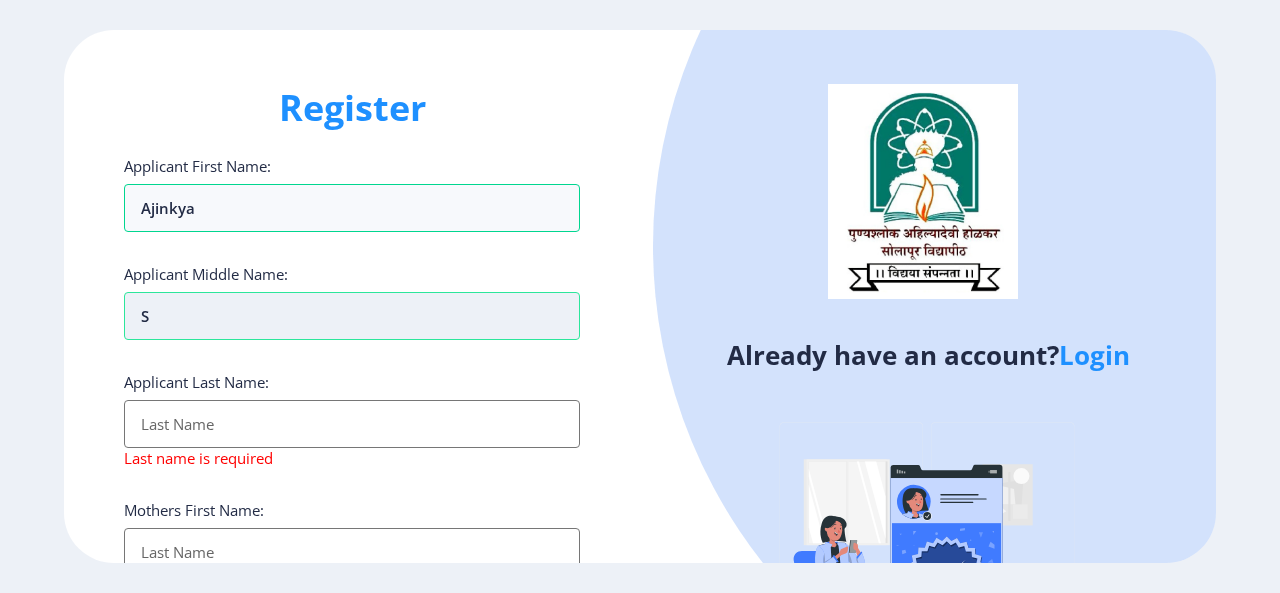 type 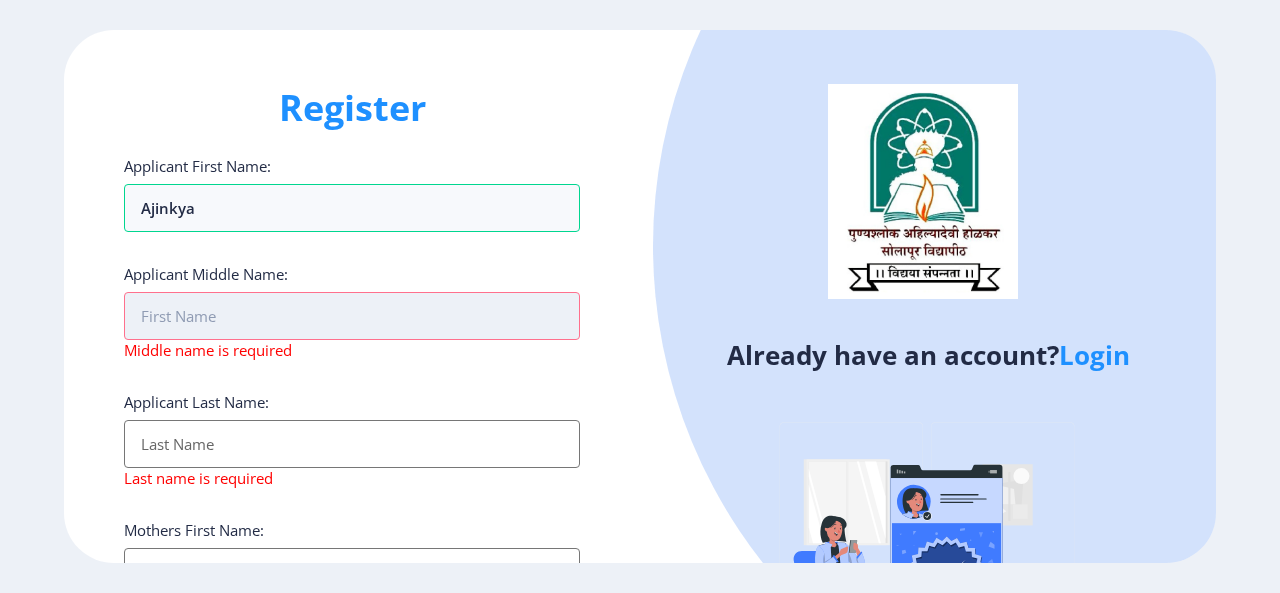 type on "N" 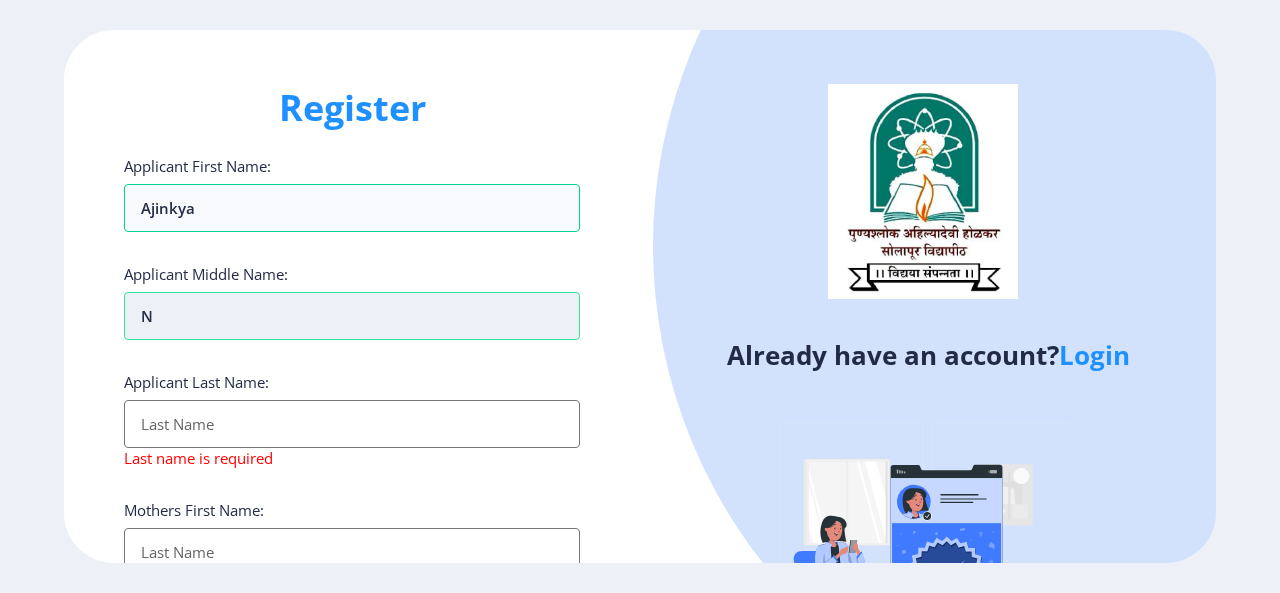 type on "Na" 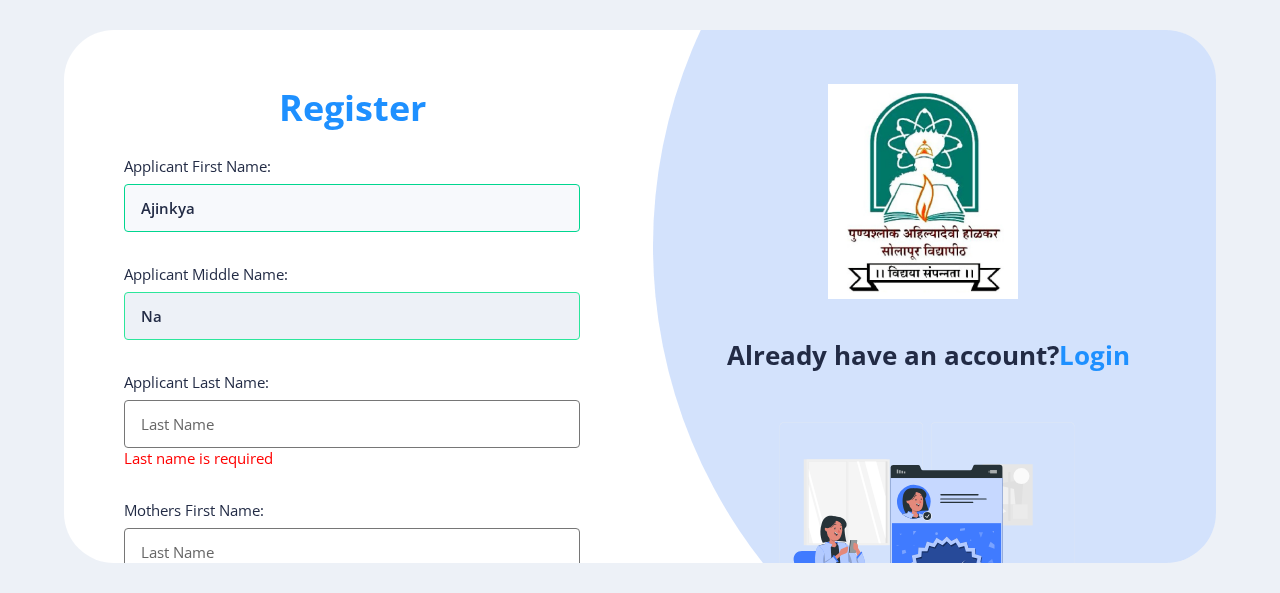 type on "Nan" 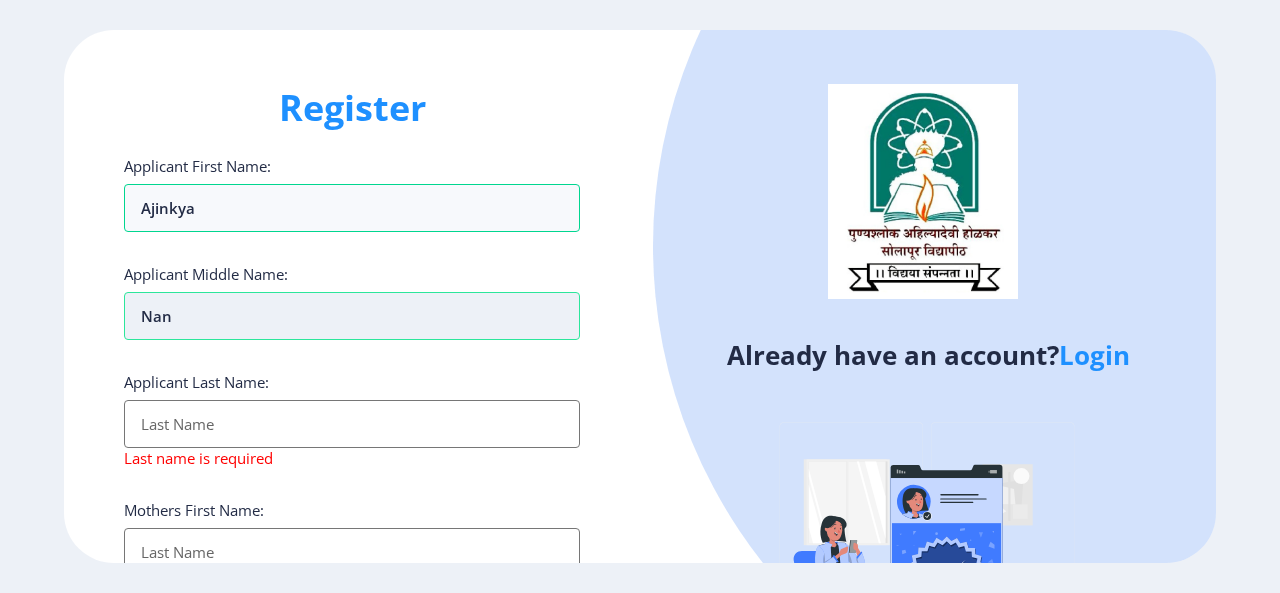 type on "Nand" 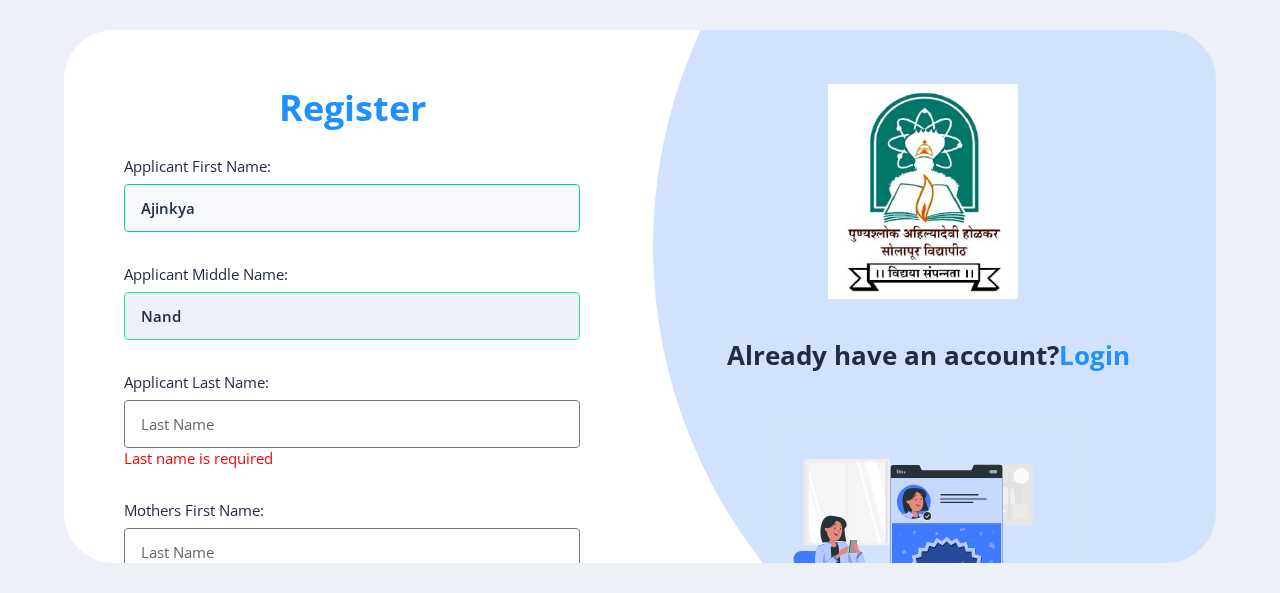 type on "Nandu" 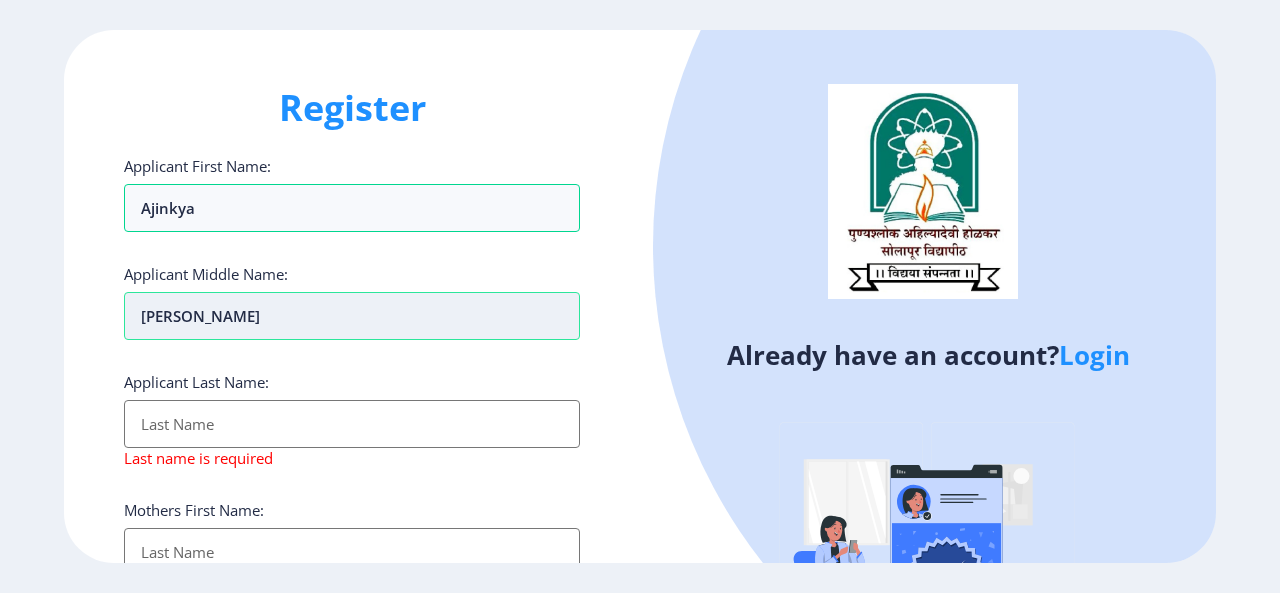 type on "Ajinkya Nandu" 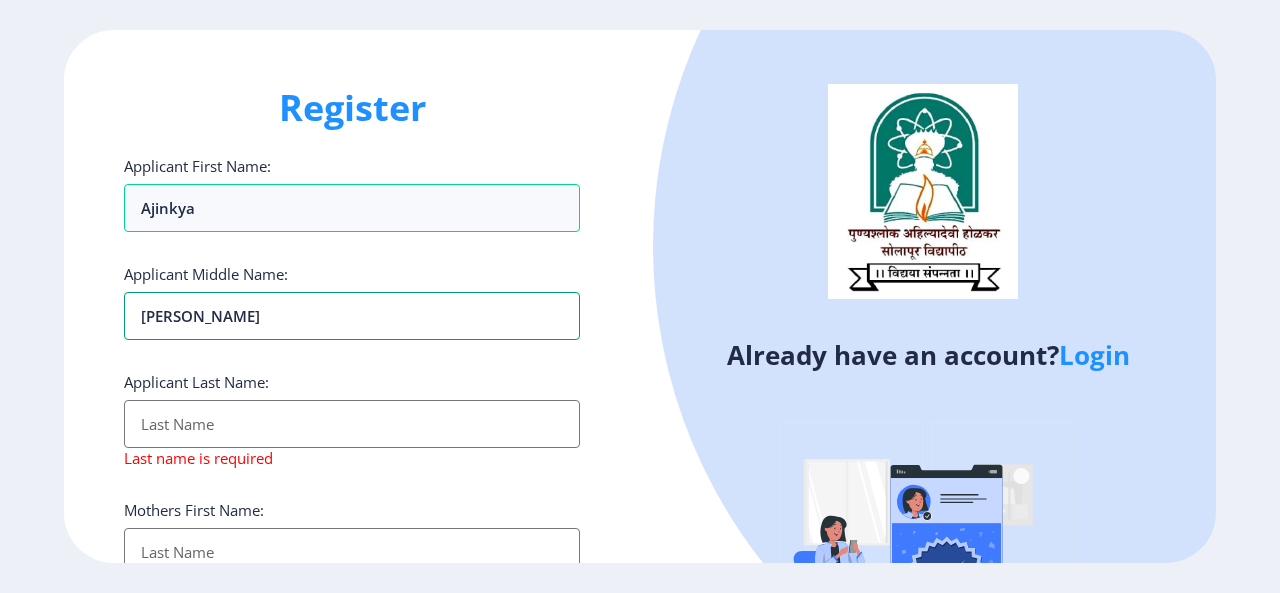 type on "Nandu" 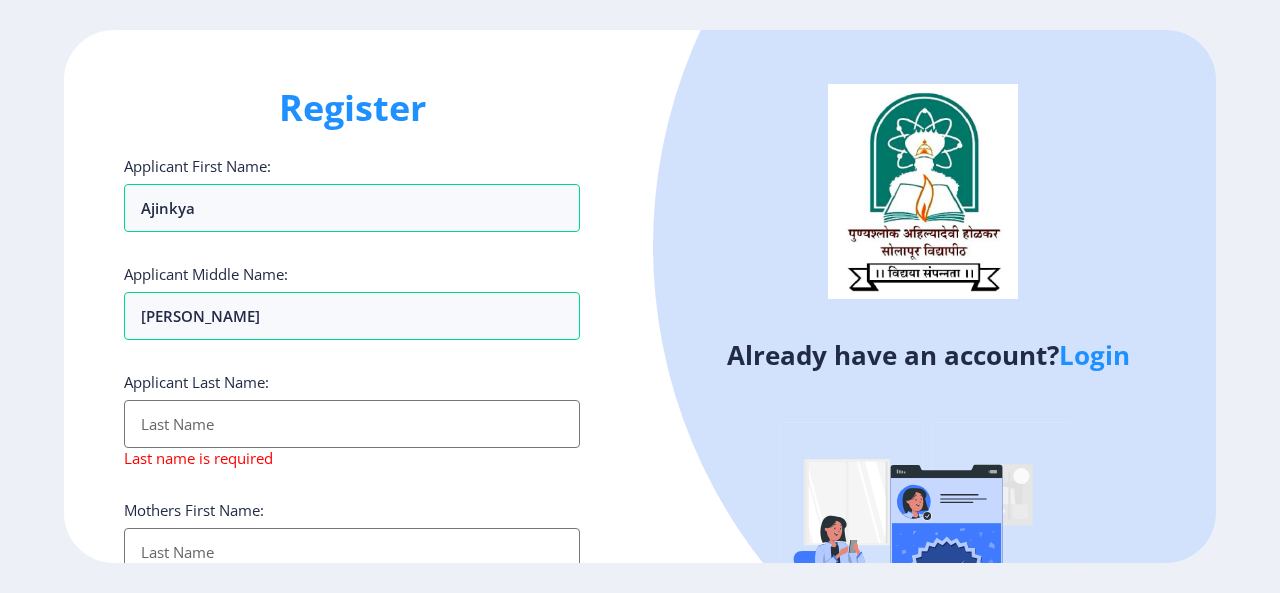 click on "Applicant First Name:" at bounding box center (352, 424) 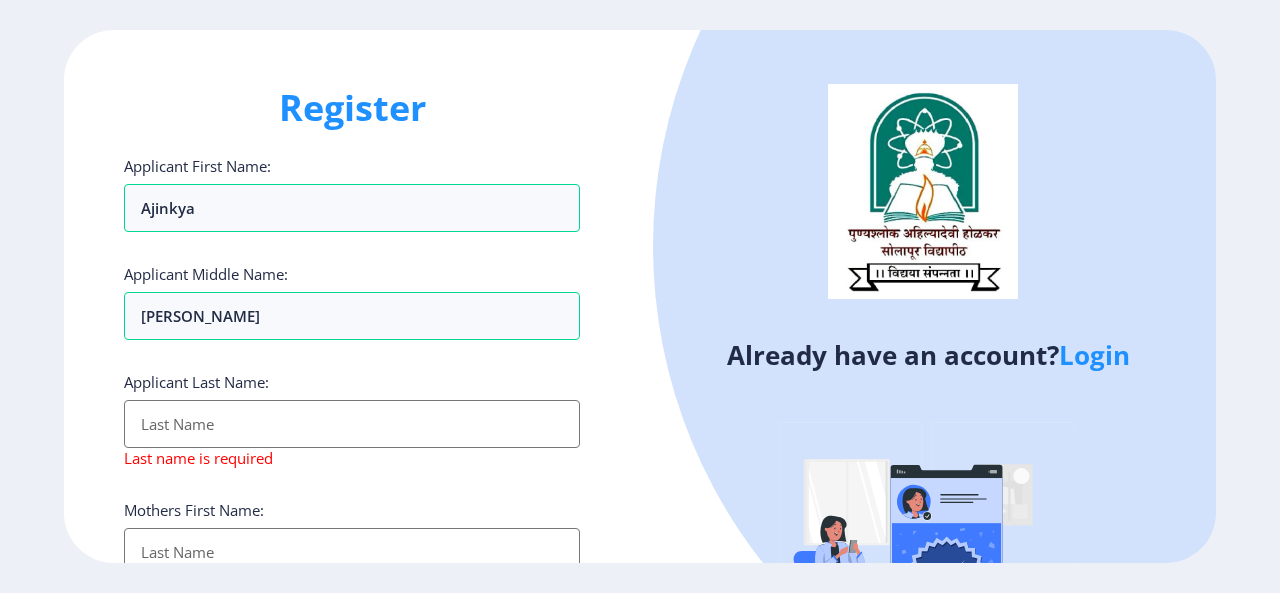 type on "S" 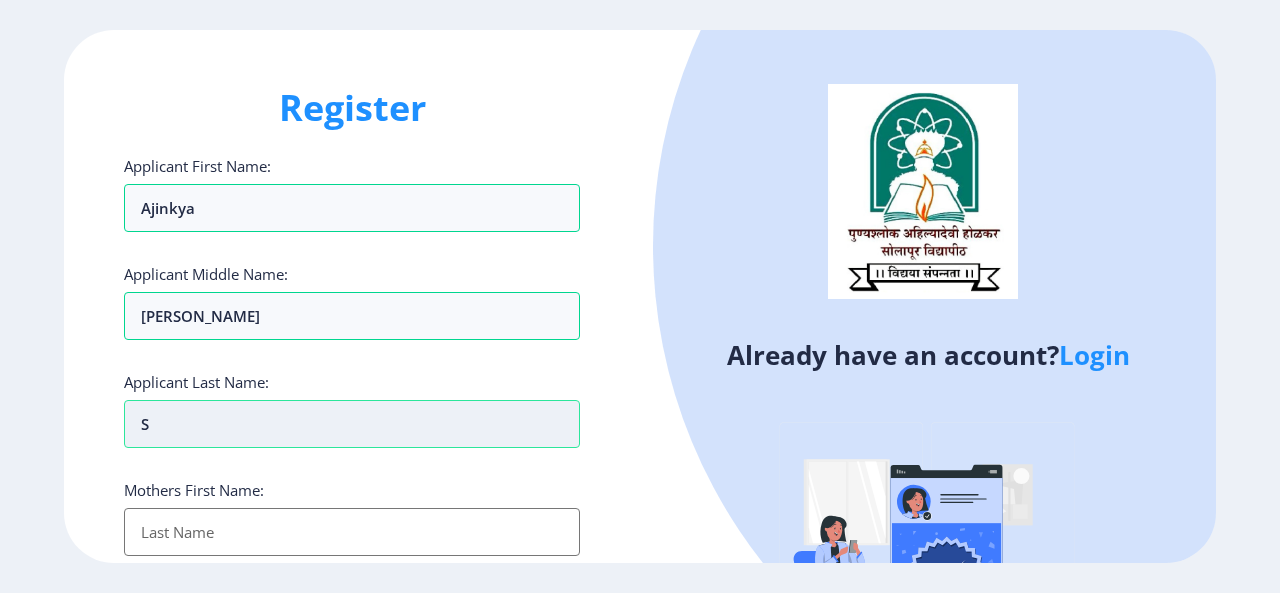 type on "Sh" 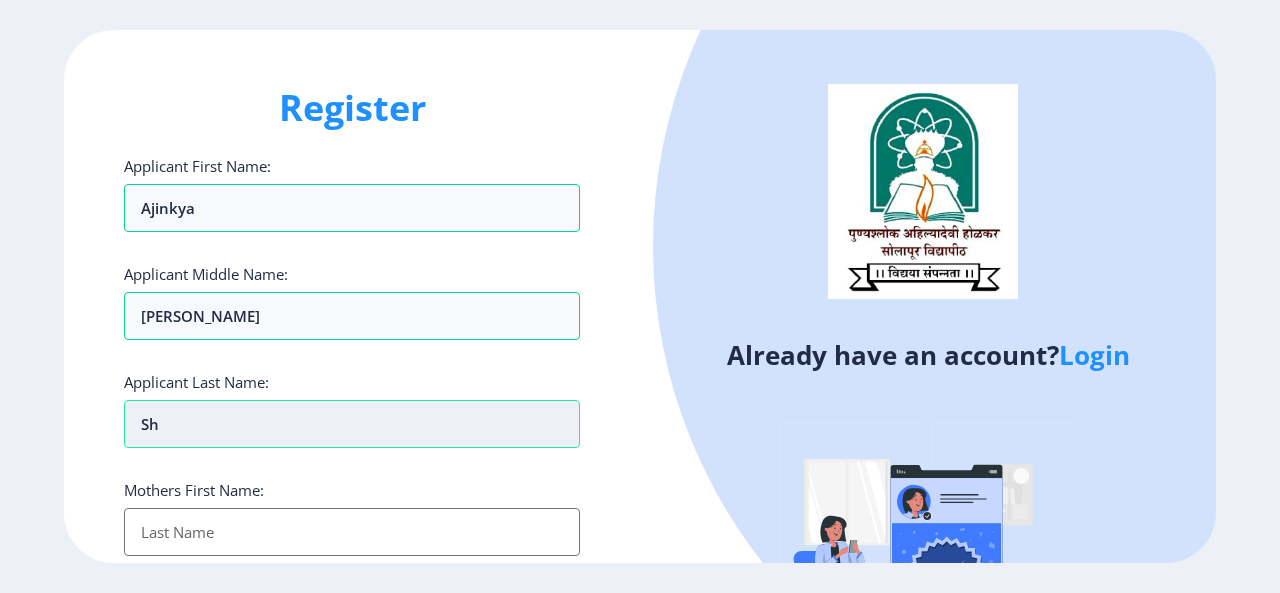 type on "Shi" 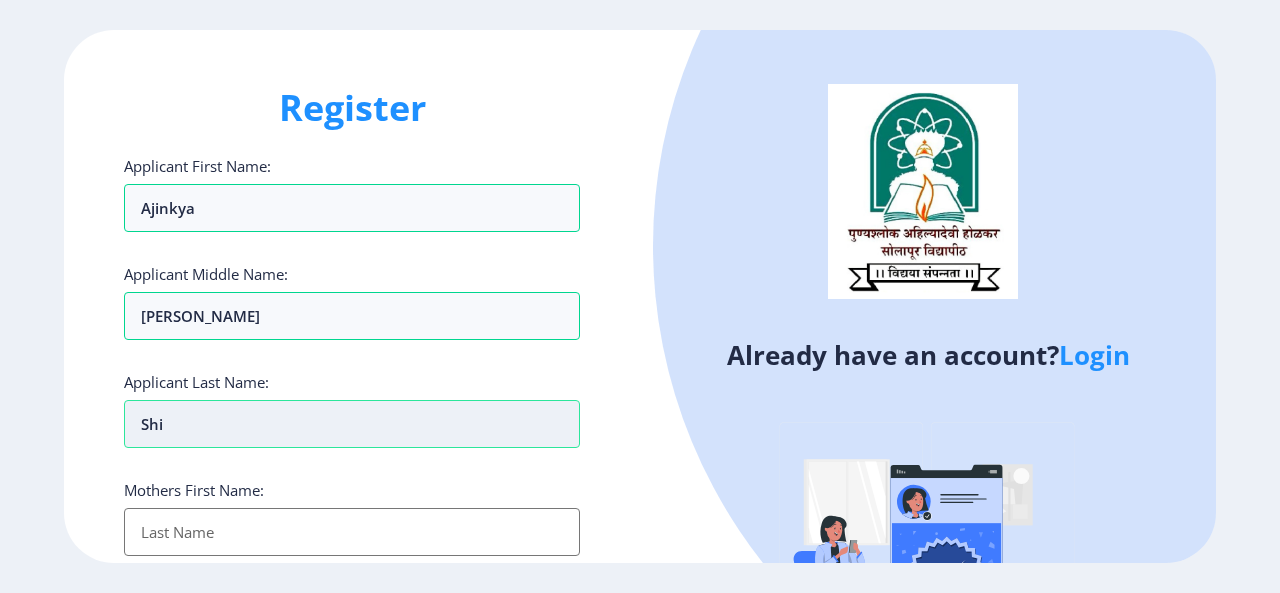 type on "Shin" 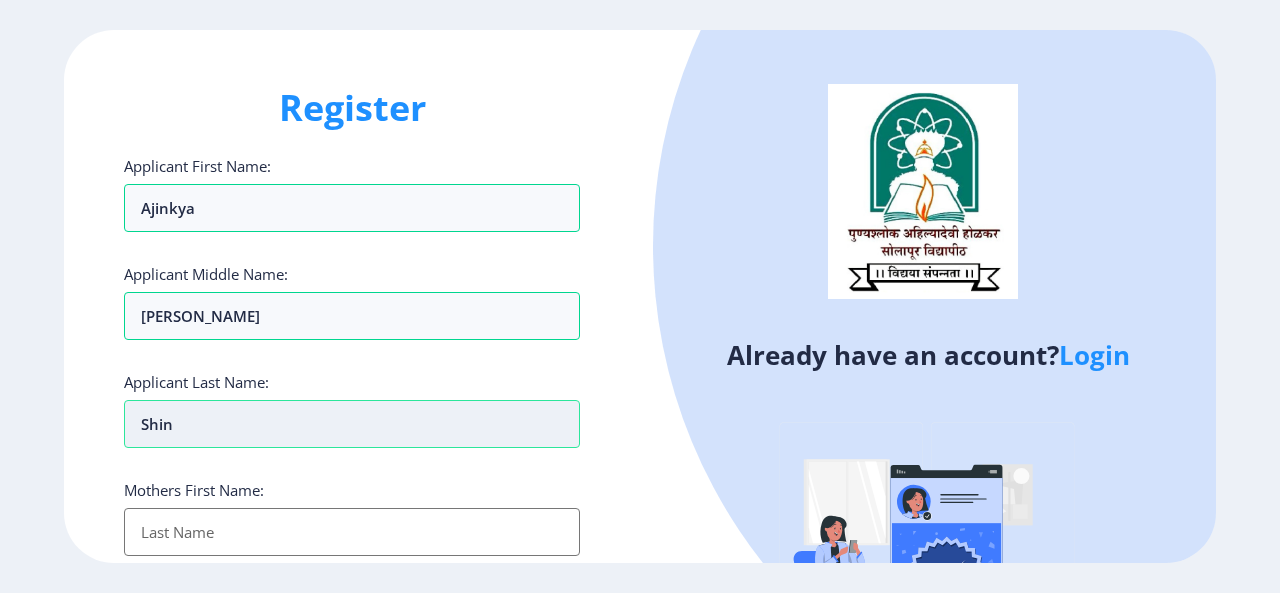 type on "Shind" 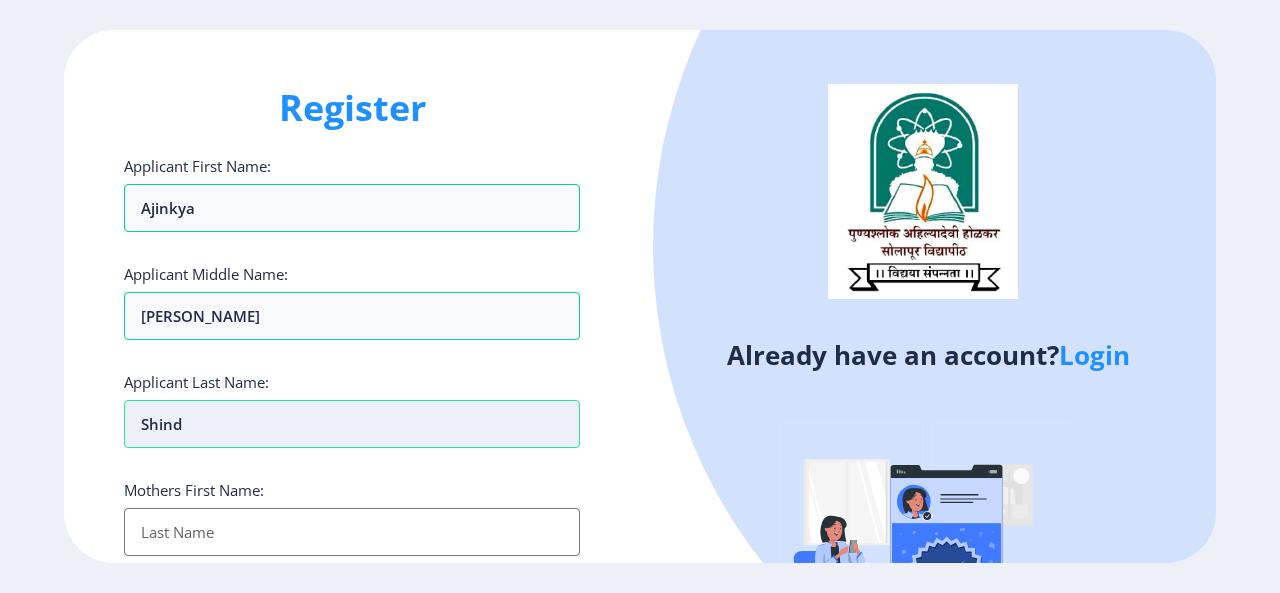 type on "Shinde" 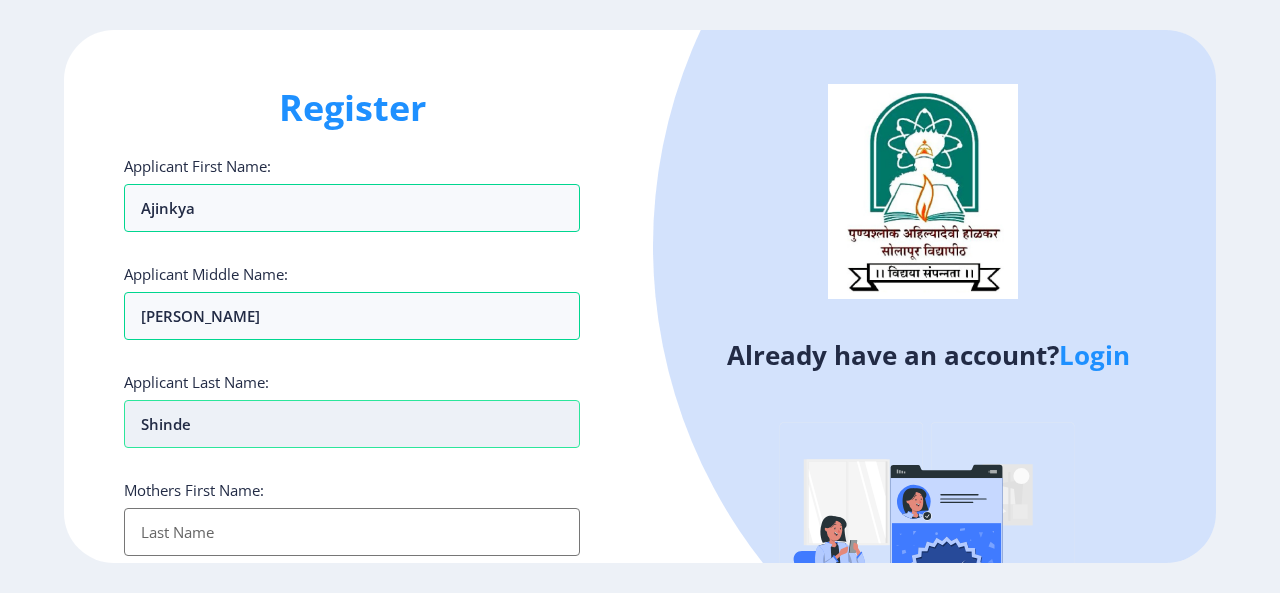 type on "Shinde Ajinkya Nandu" 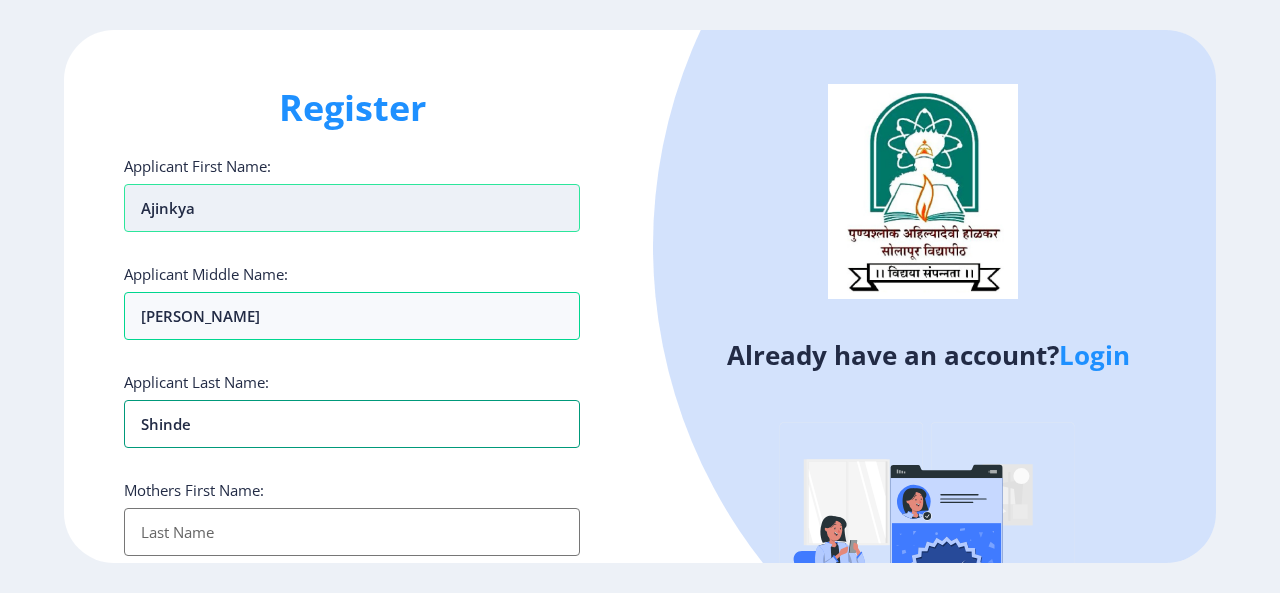 scroll, scrollTop: 200, scrollLeft: 0, axis: vertical 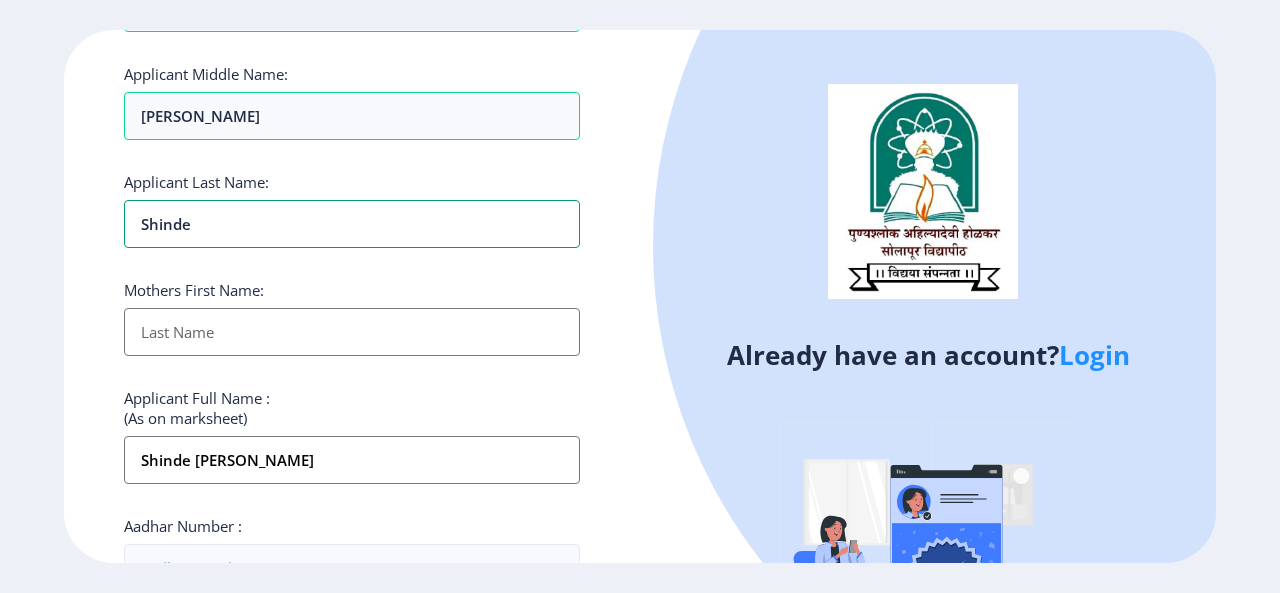type on "Shinde" 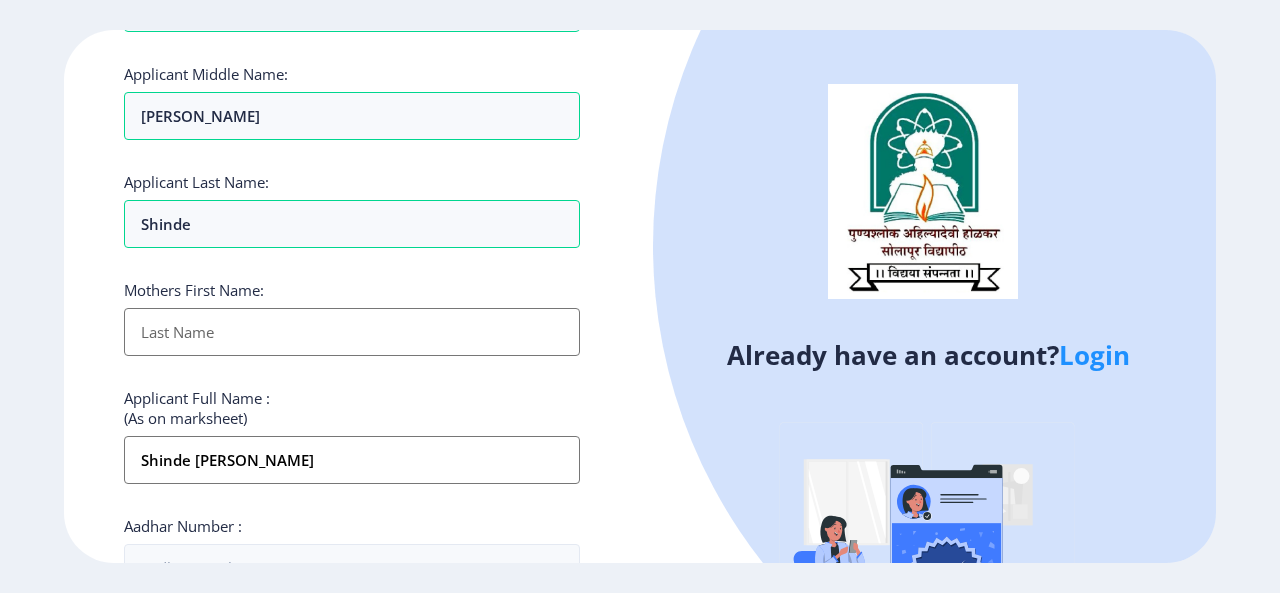 click on "Applicant First Name:" at bounding box center [352, 332] 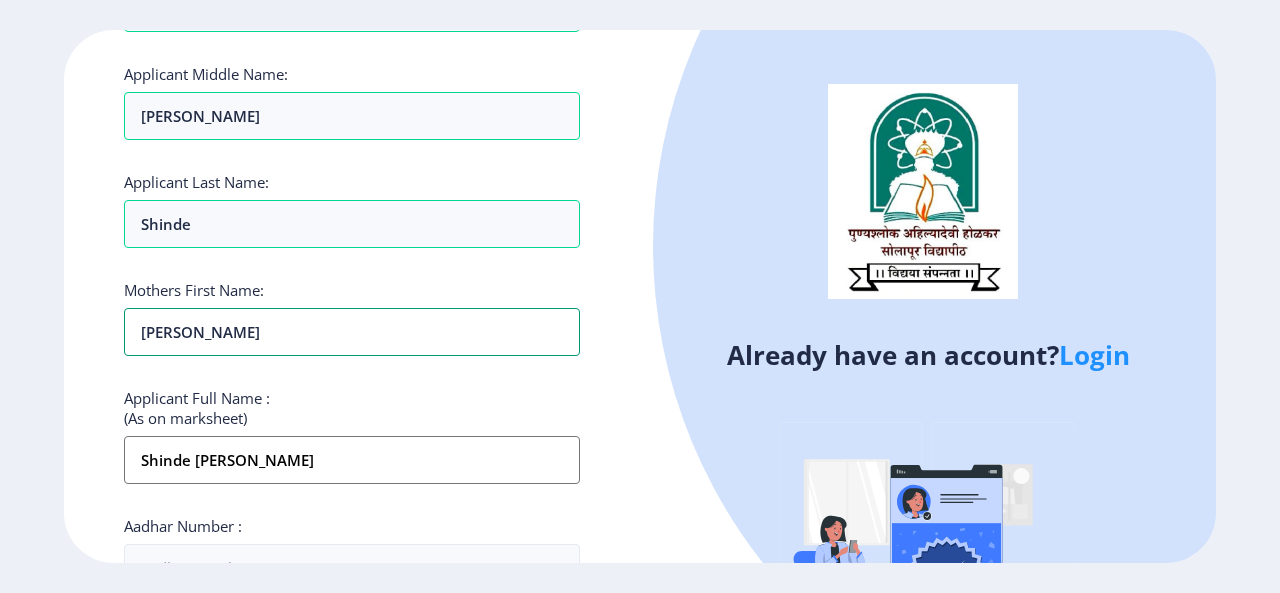 scroll, scrollTop: 400, scrollLeft: 0, axis: vertical 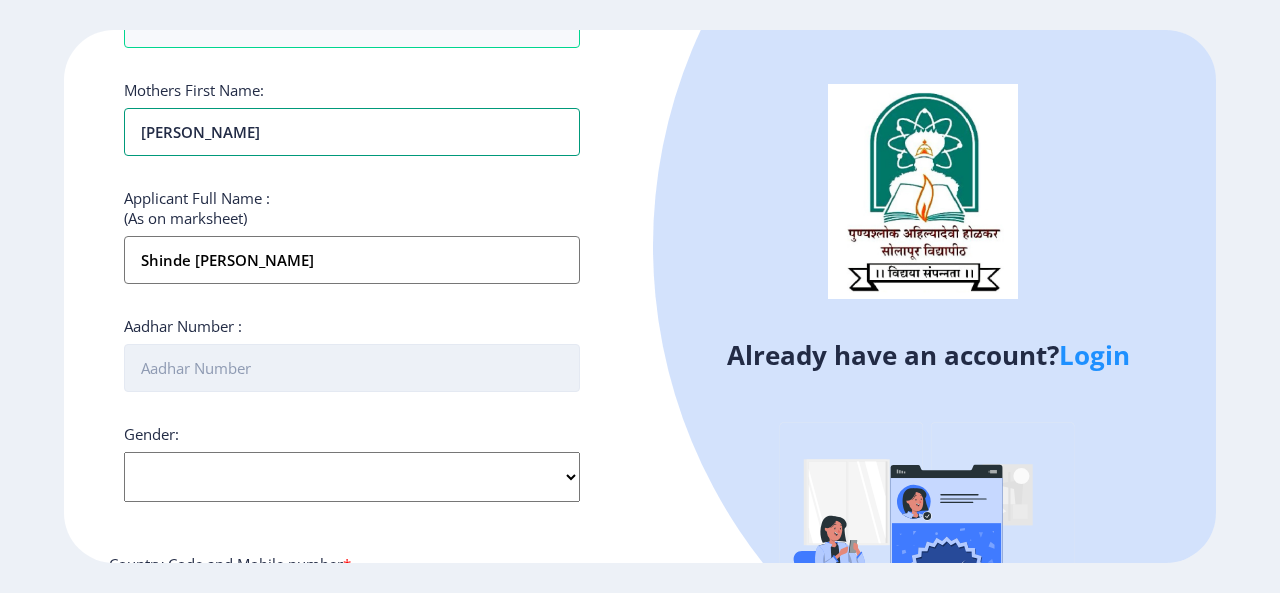 type on "[PERSON_NAME]" 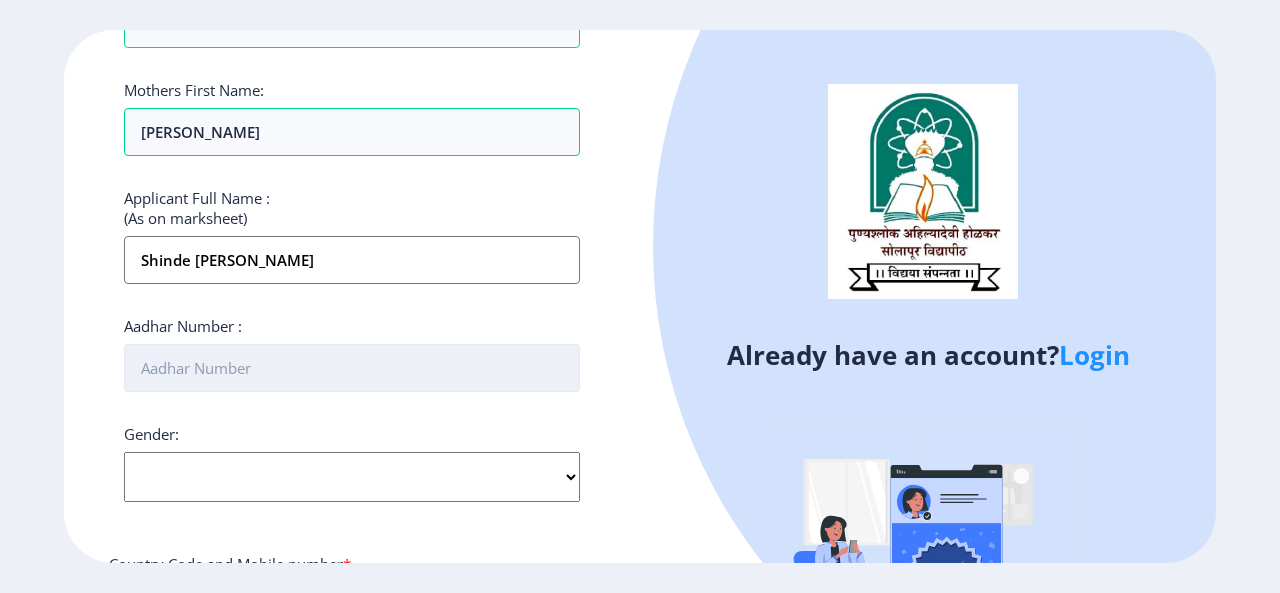 click on "Aadhar Number :" at bounding box center [352, 368] 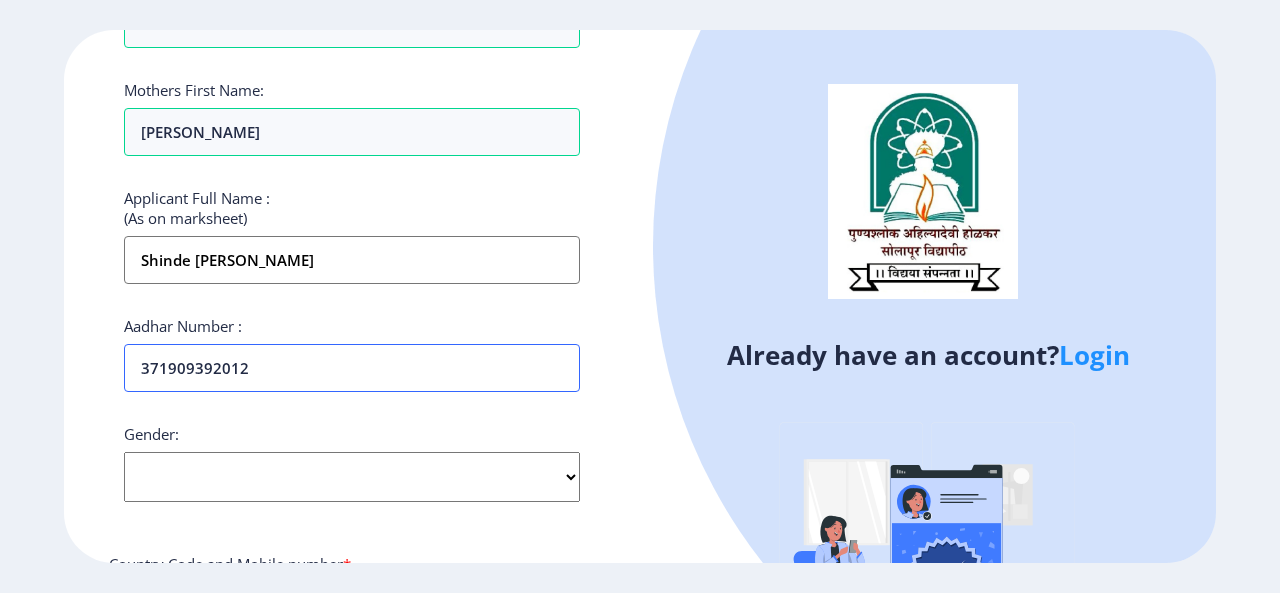 type on "371909392012" 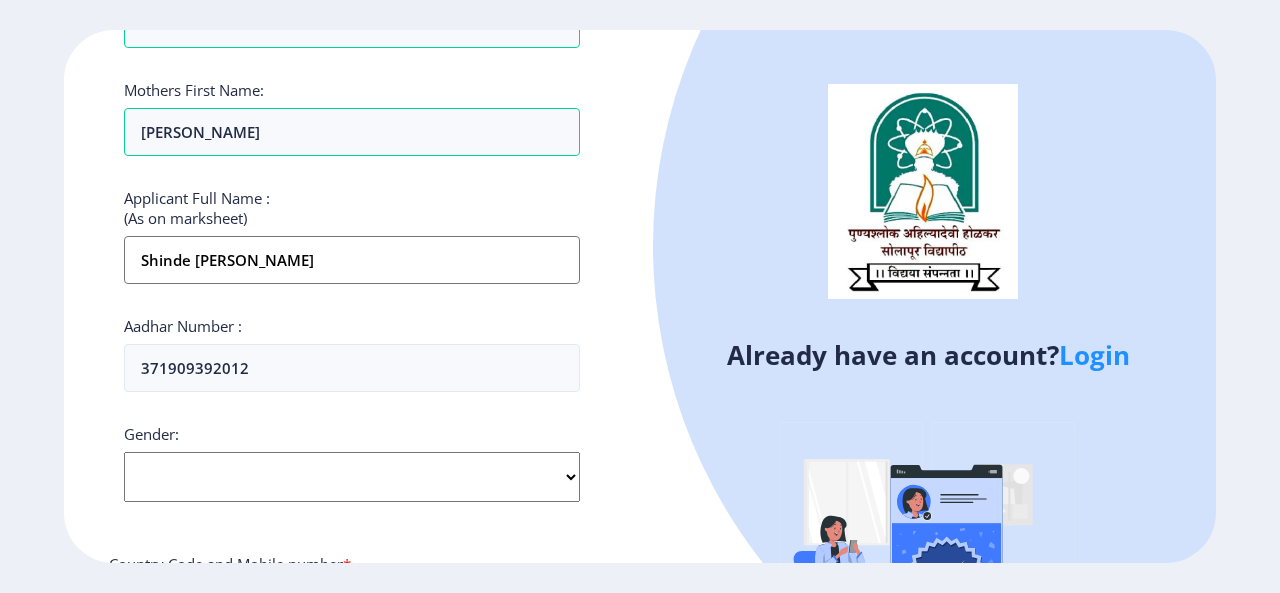 click on "Select Gender Male Female Other" 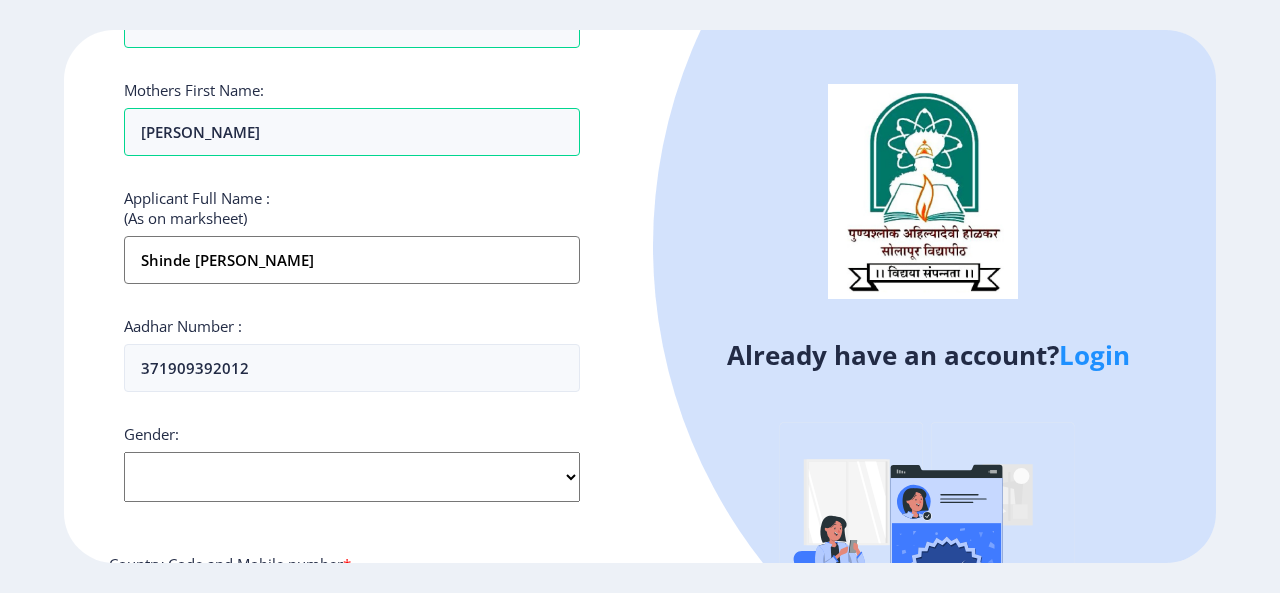 select on "Male" 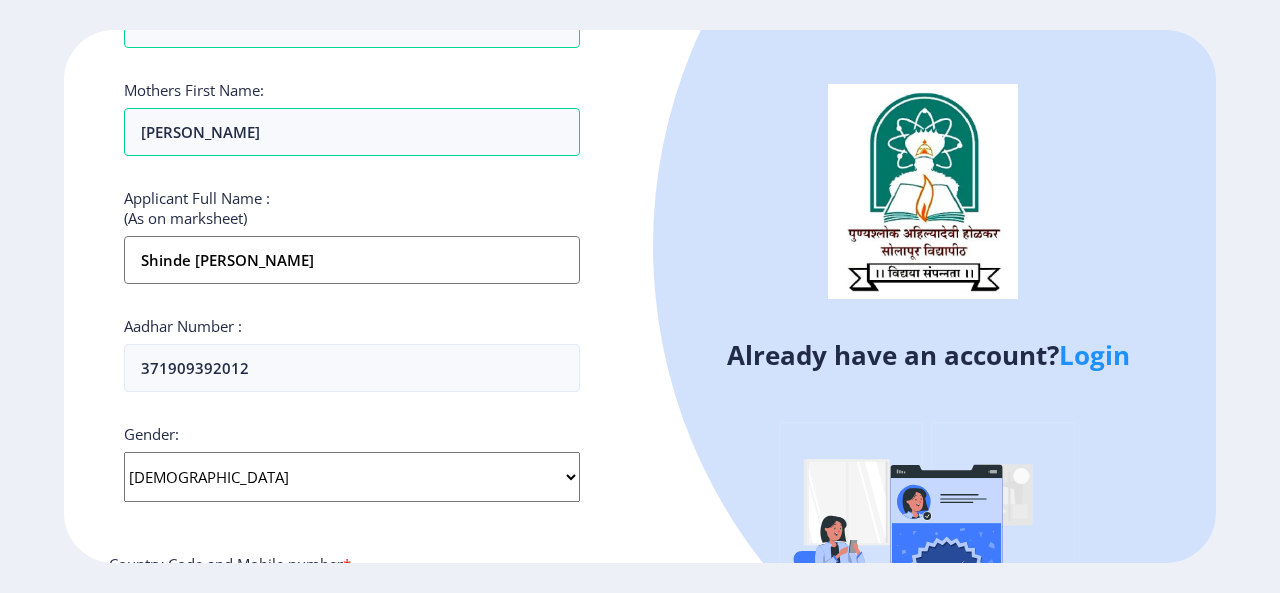 click on "Select Gender Male Female Other" 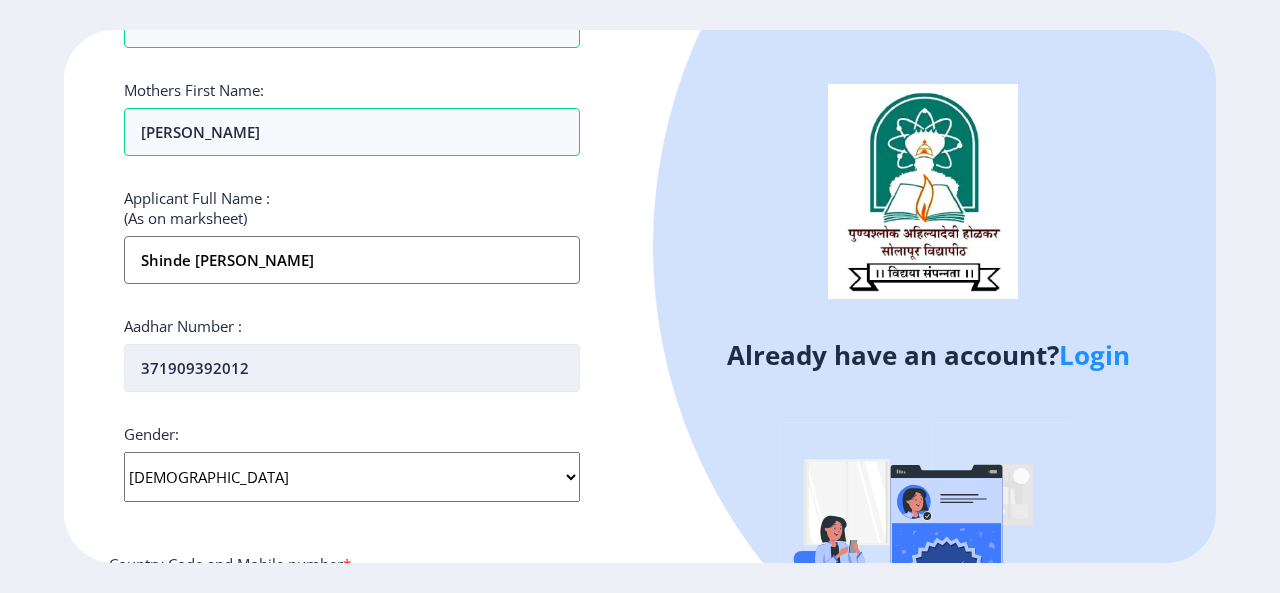 click on "371909392012" at bounding box center (352, 368) 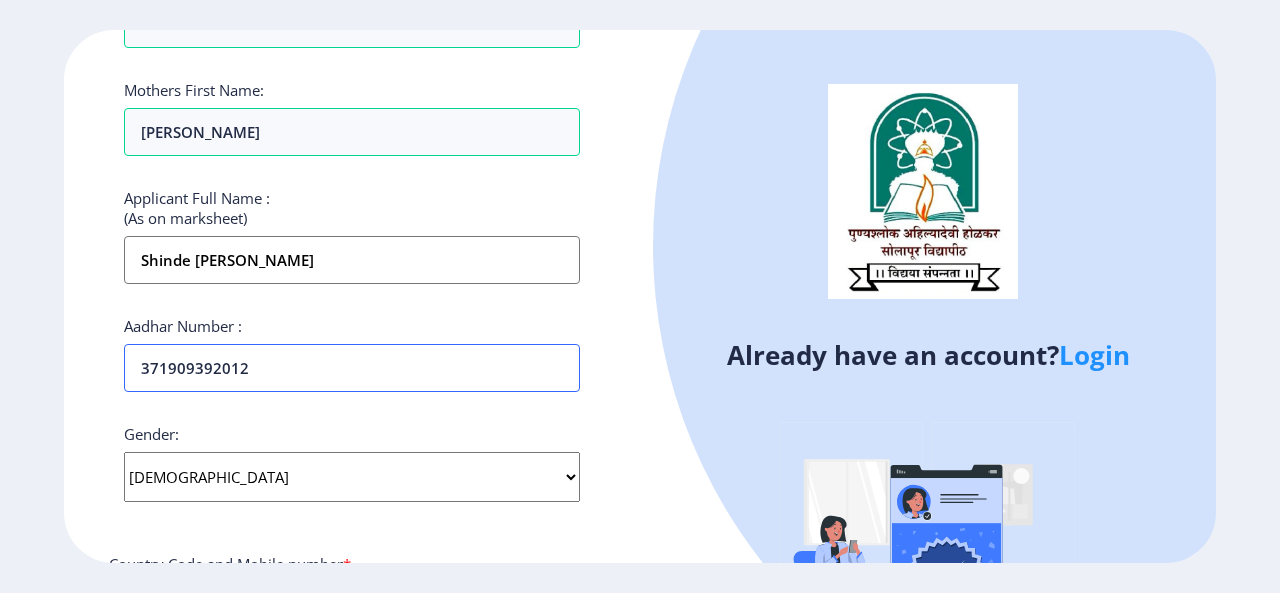 scroll, scrollTop: 700, scrollLeft: 0, axis: vertical 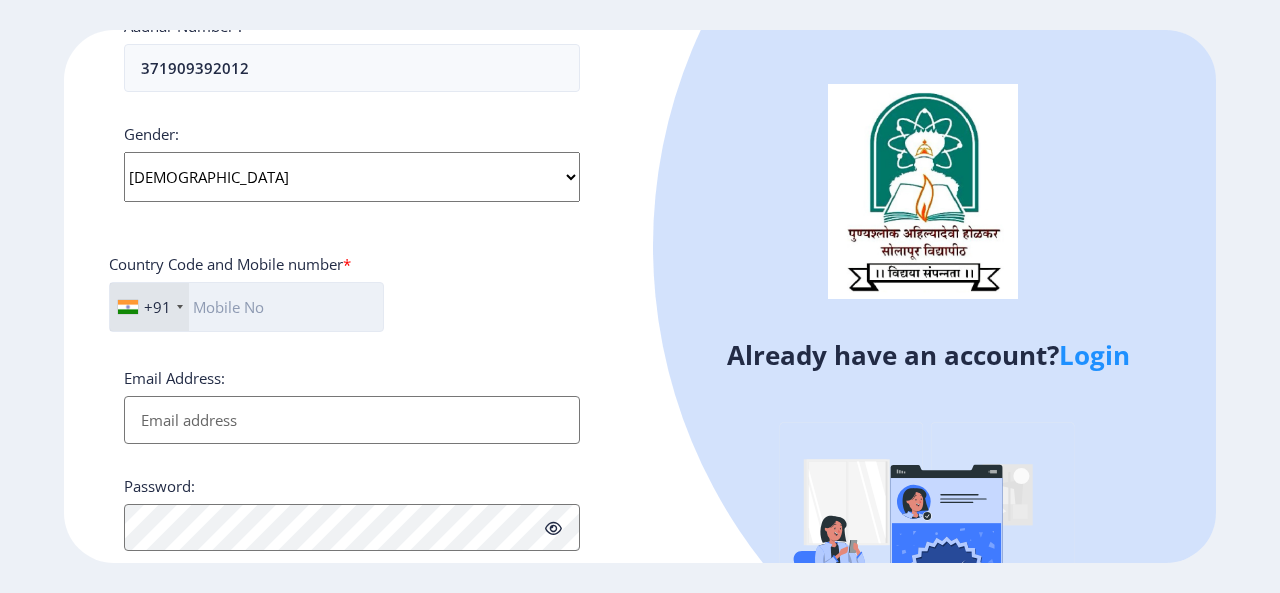 click 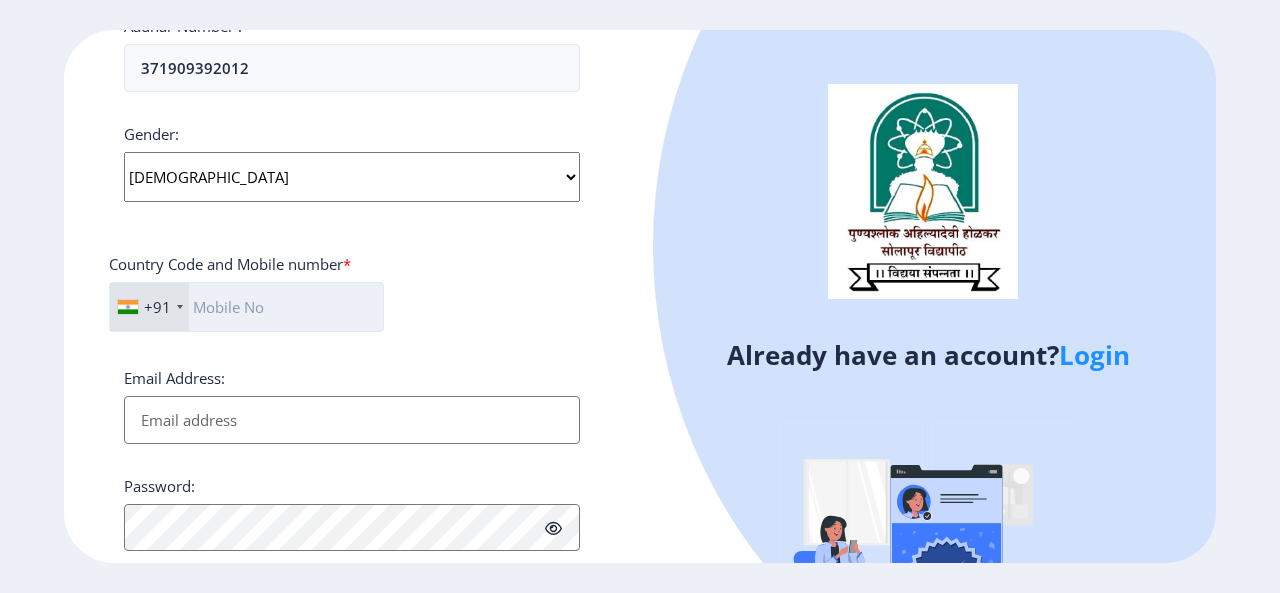 type on "09307676209" 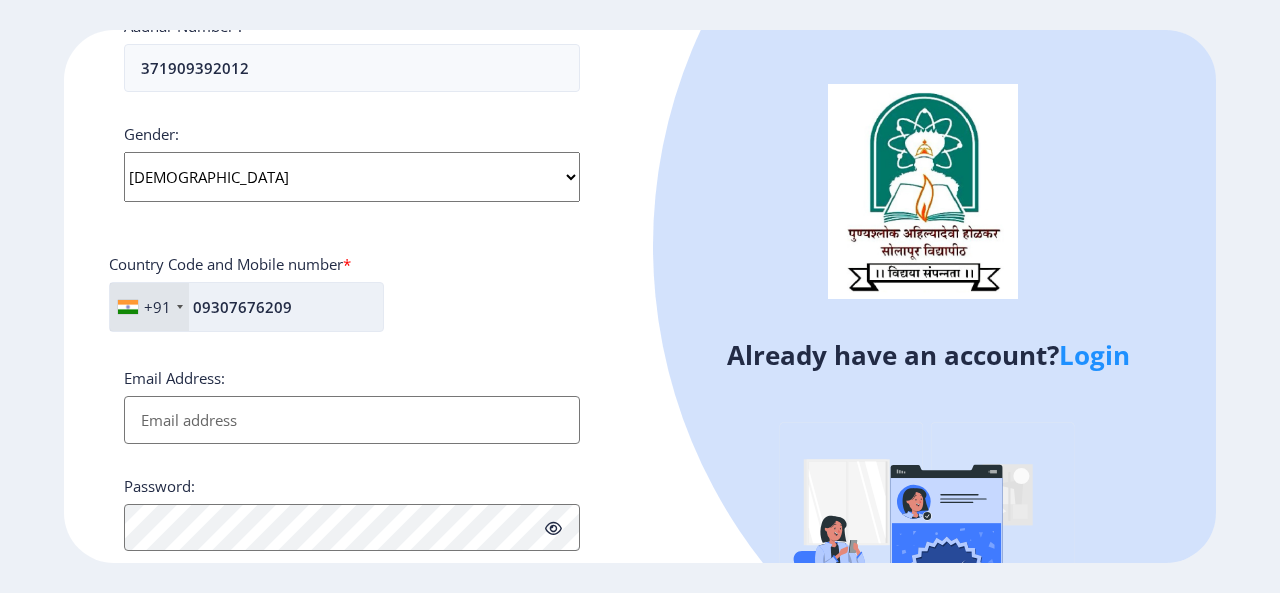 type on "AJINKYA NANDU SHINDE" 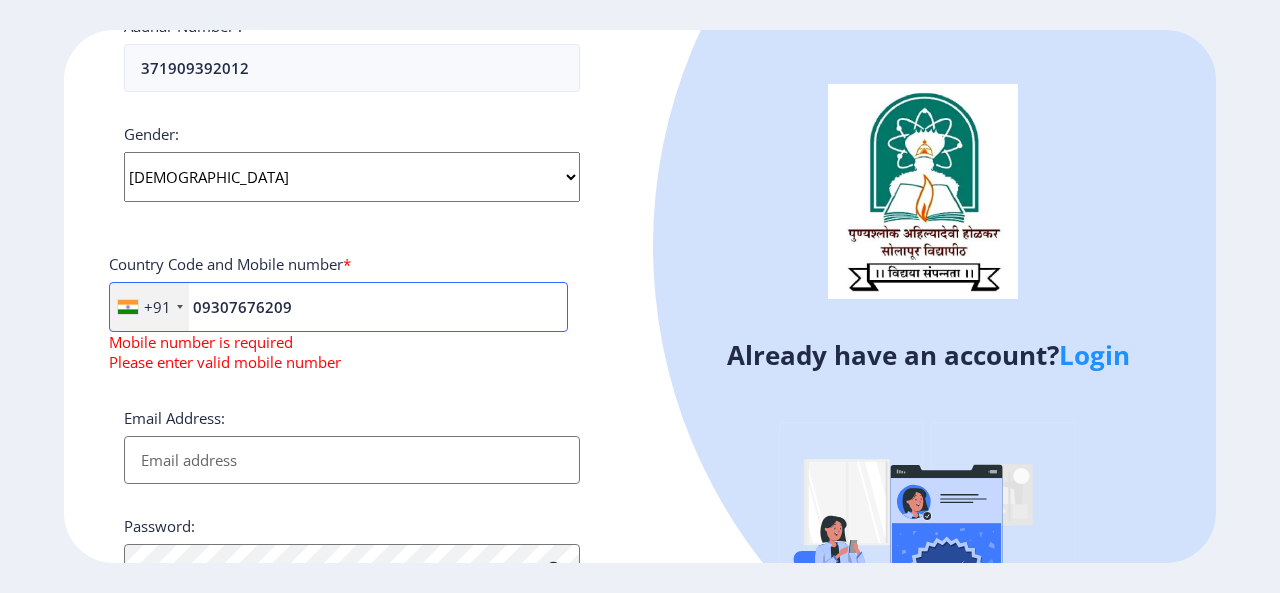 scroll, scrollTop: 800, scrollLeft: 0, axis: vertical 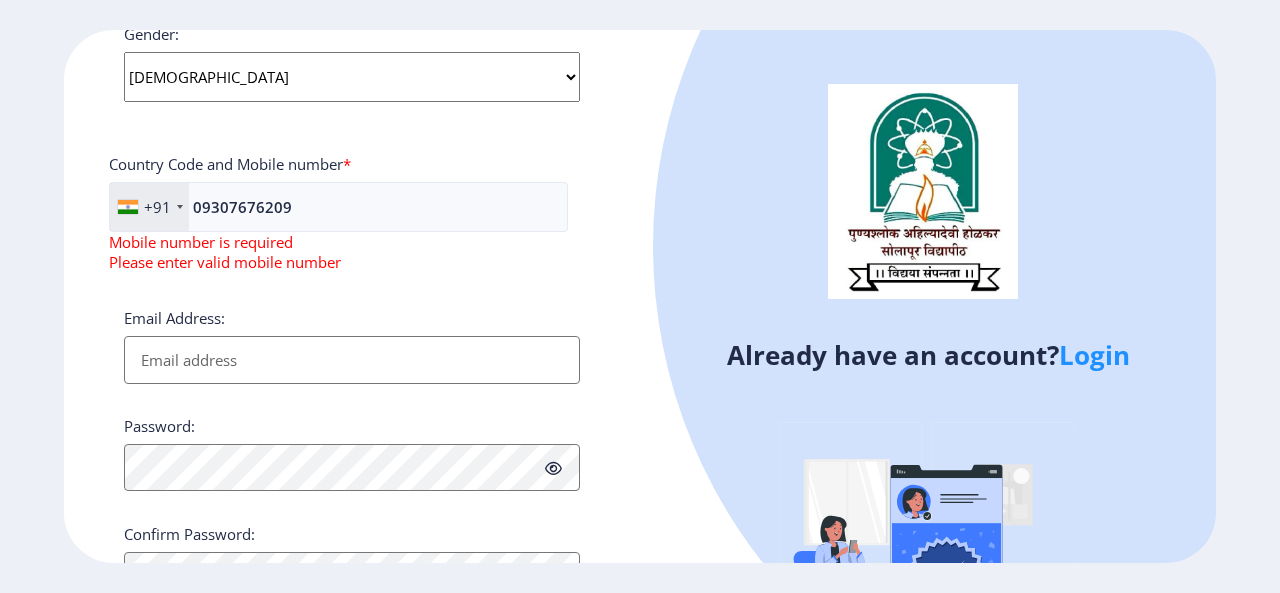 click on "Email Address:" at bounding box center [352, 360] 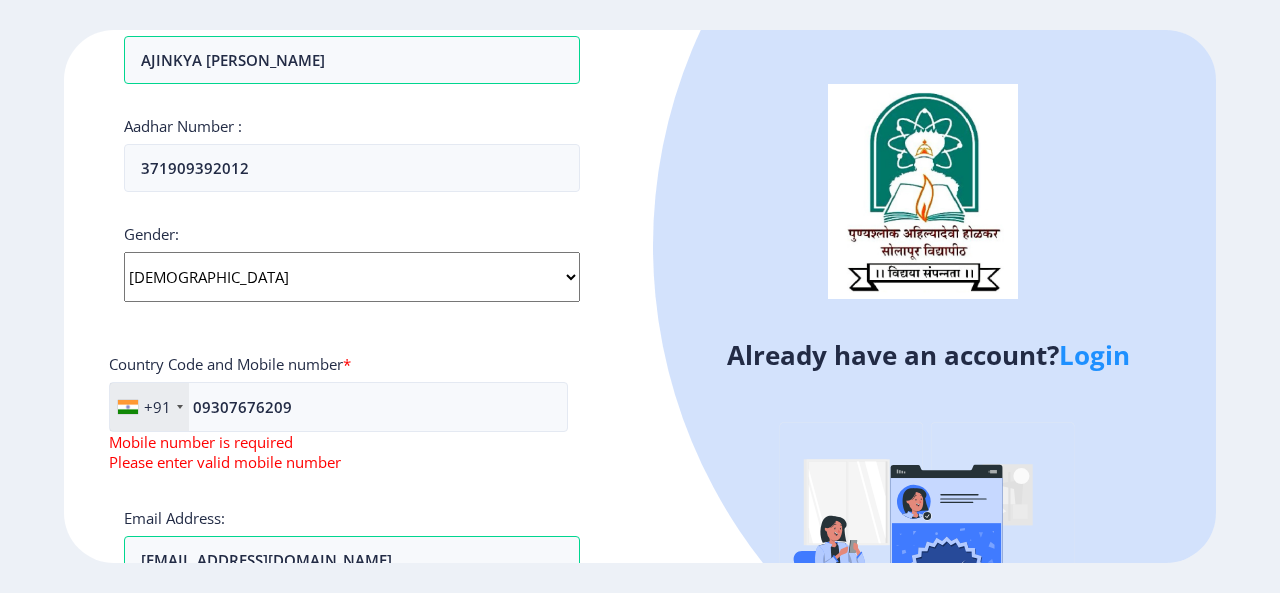scroll, scrollTop: 800, scrollLeft: 0, axis: vertical 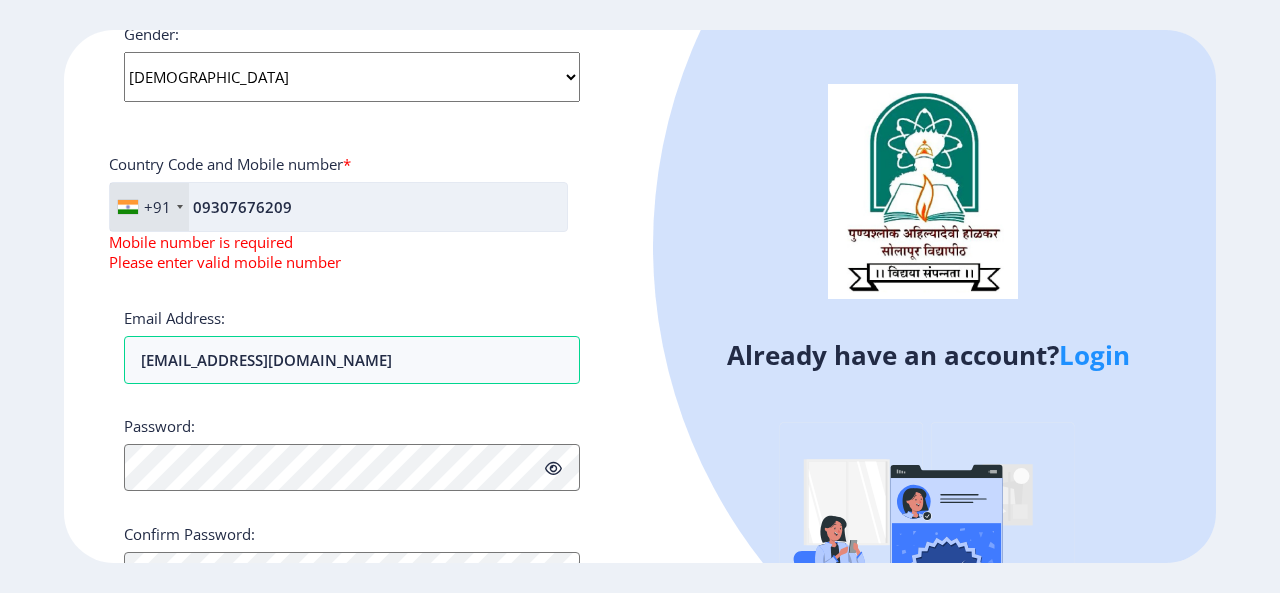 click on "09307676209" 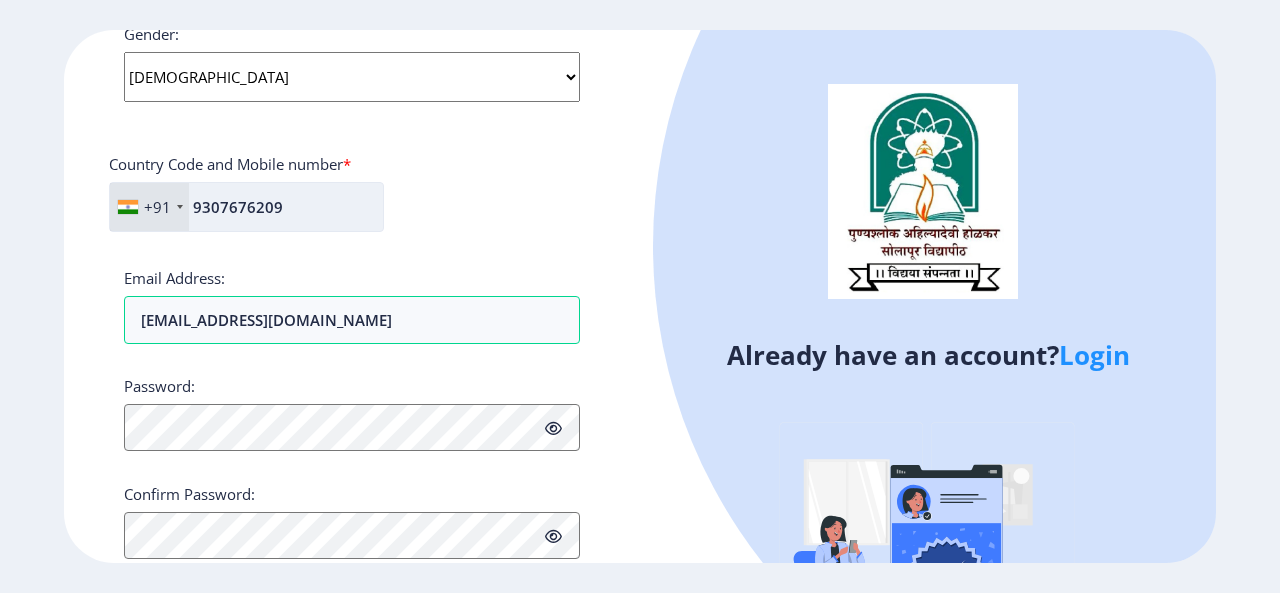 click on "9307676209" 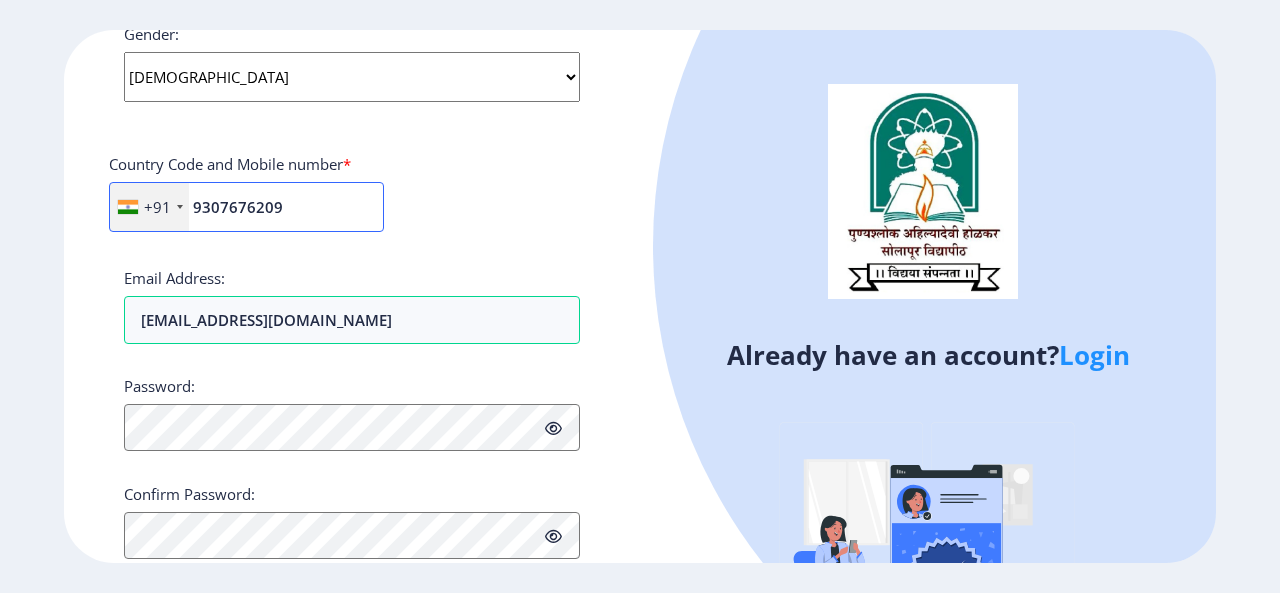 type on "9307676209" 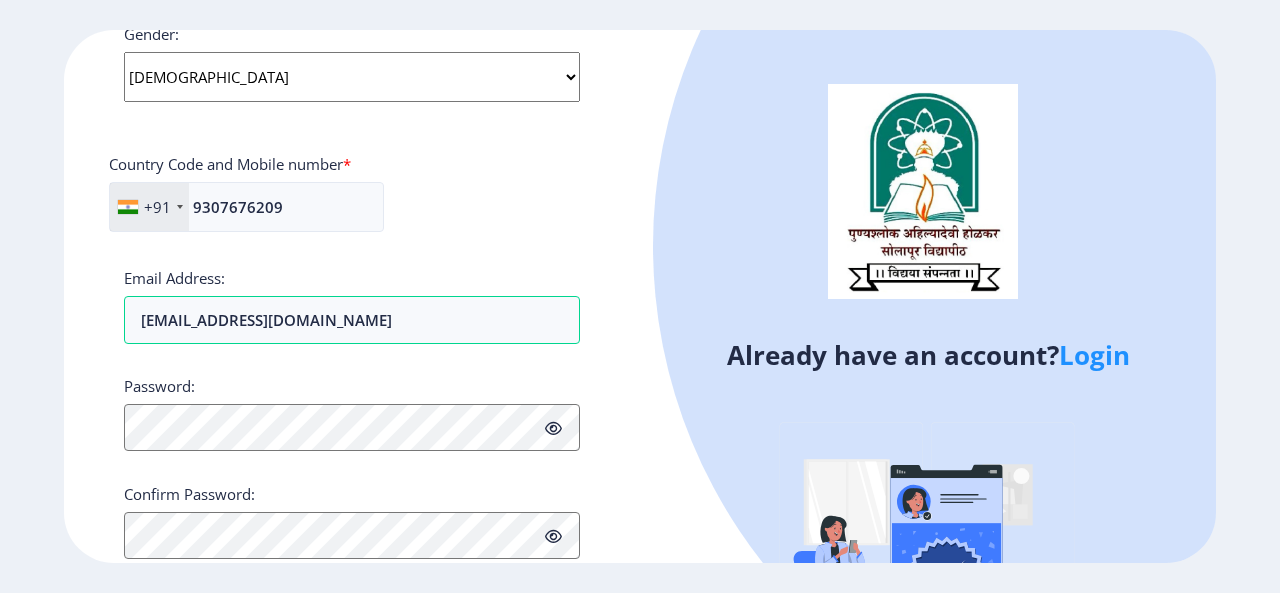 click on "+91 India (भारत) +91 Afghanistan (‫افغانستان‬‎) +93 Albania (Shqipëri) +355 Algeria (‫الجزائر‬‎) +213 American Samoa +1 Andorra +376 Angola +244 Anguilla +1 Antigua and Barbuda +1 Argentina +54 Armenia (Հայաստան) +374 Aruba +297 Australia +61 Austria (Österreich) +43 Azerbaijan (Azərbaycan) +994 Bahamas +1 Bahrain (‫البحرين‬‎) +973 Bangladesh (বাংলাদেশ) +880 Barbados +1 Belarus (Беларусь) +375 Belgium (België) +32 Belize +501 Benin (Bénin) +229 Bermuda +1 Bhutan (འབྲུག) +975 Bolivia +591 Bosnia and Herzegovina (Босна и Херцеговина) +387 Botswana +267 Brazil (Brasil) +55 British Indian Ocean Territory +246 British Virgin Islands +1 Brunei +673 Bulgaria (България) +359 Burkina Faso +226 Burundi (Uburundi) +257 Cambodia (កម្ពុជា) +855 Cameroon (Cameroun) +237 Canada +1 Cape Verde (Kabu Verdi) +238 Caribbean Netherlands +599 Cayman Islands +1 +236 Chad (Tchad) +235 Chile +56 +86" 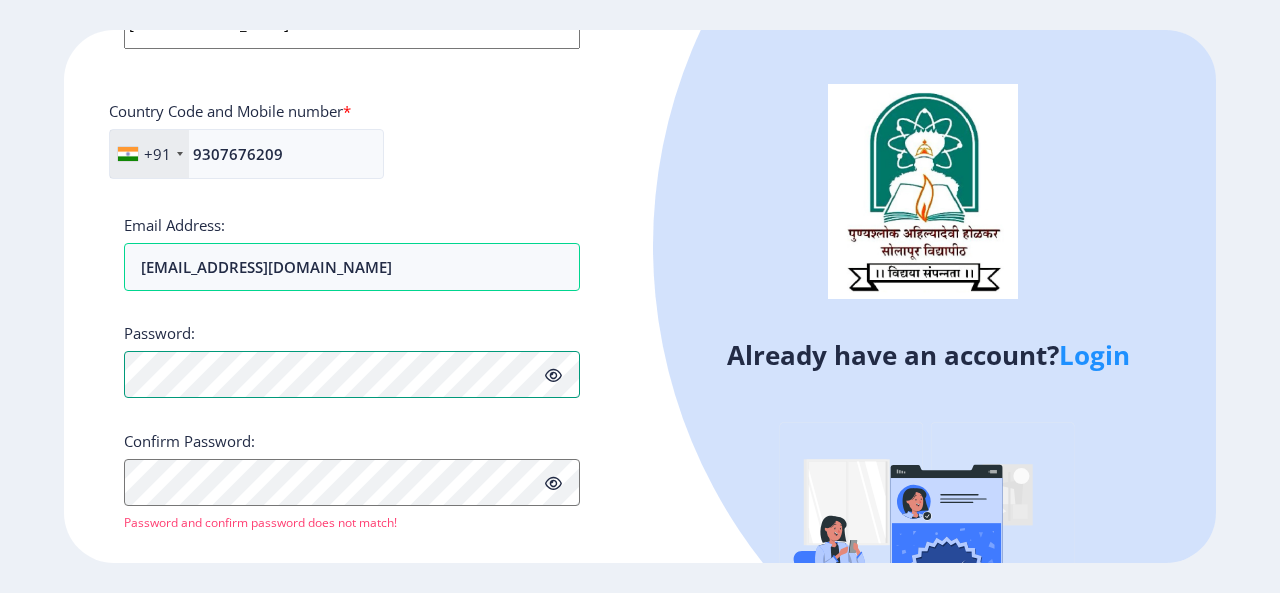 scroll, scrollTop: 753, scrollLeft: 0, axis: vertical 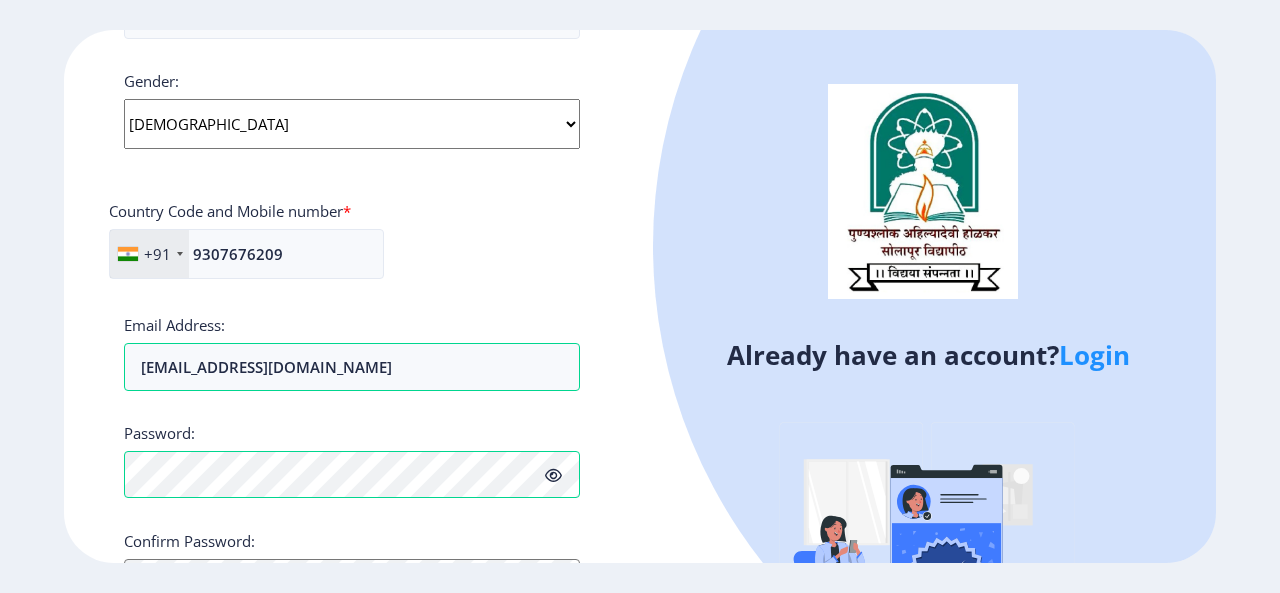 click 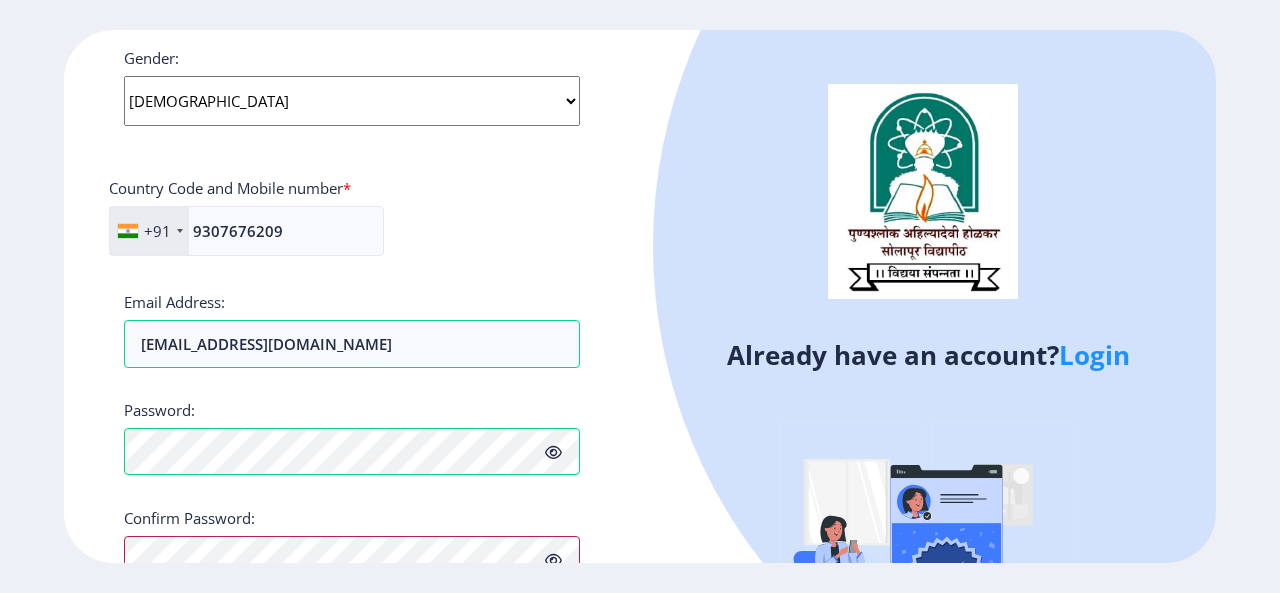 scroll, scrollTop: 876, scrollLeft: 0, axis: vertical 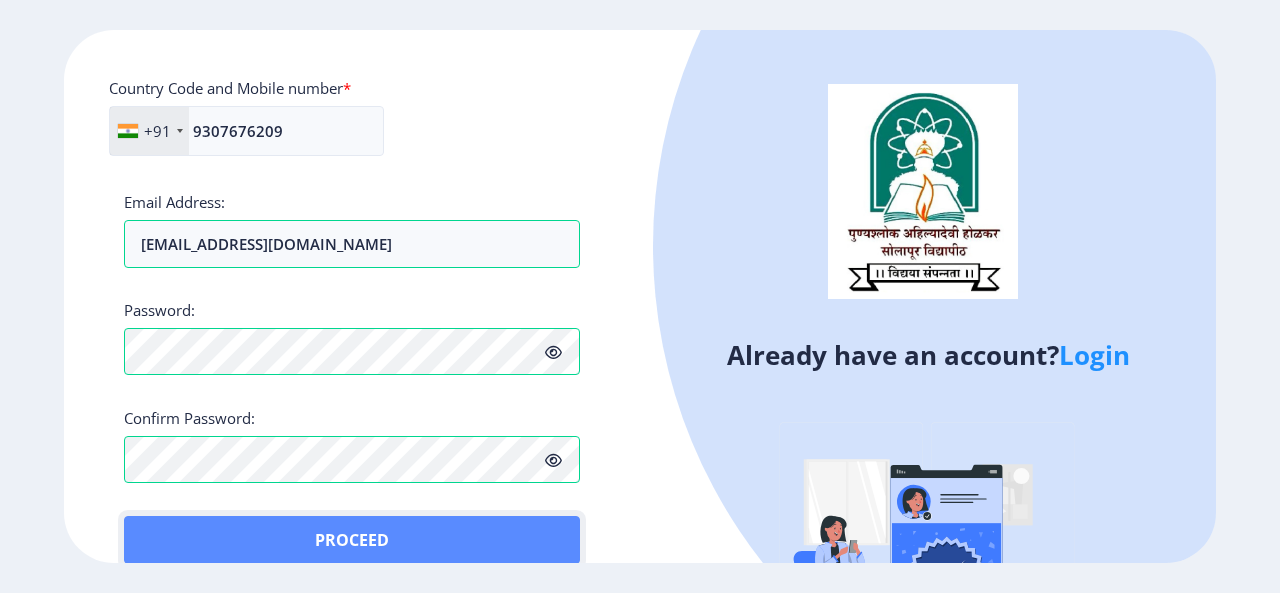 click on "Proceed" 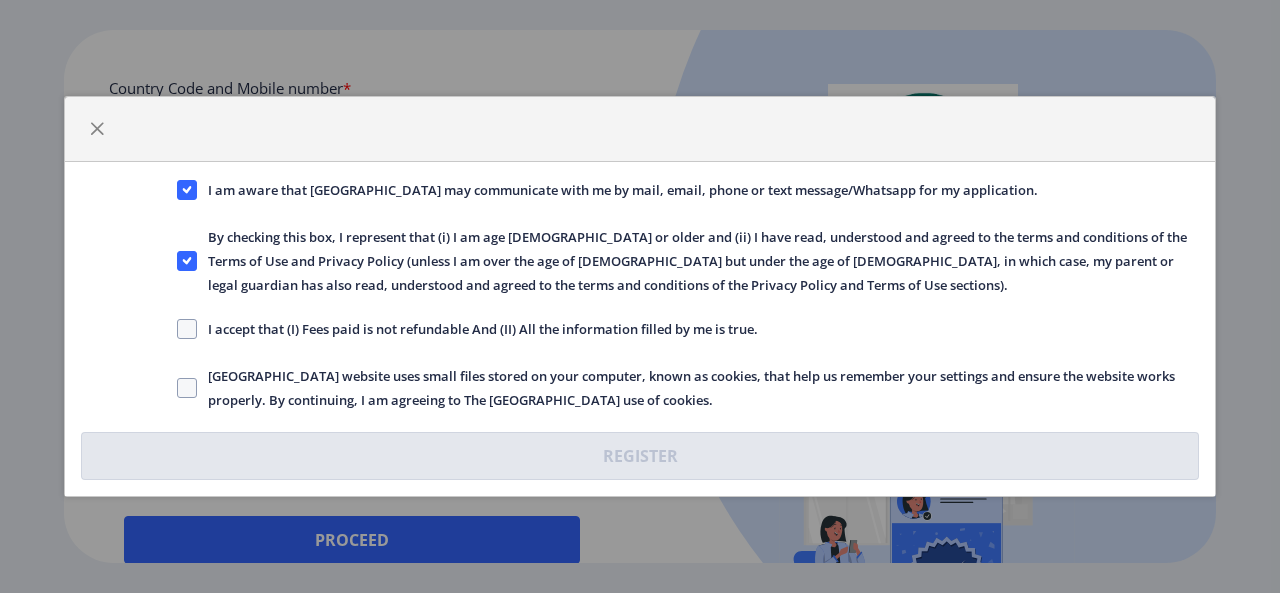 click on "I accept that (I) Fees paid is not refundable And (II) All the information filled by me is true." 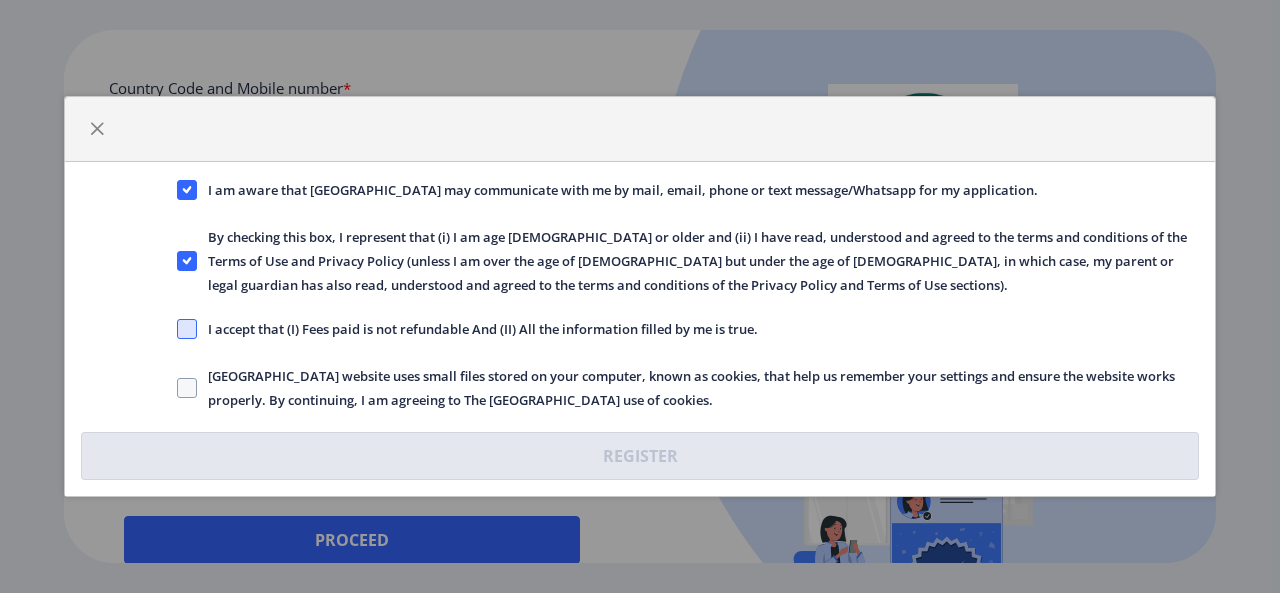 click 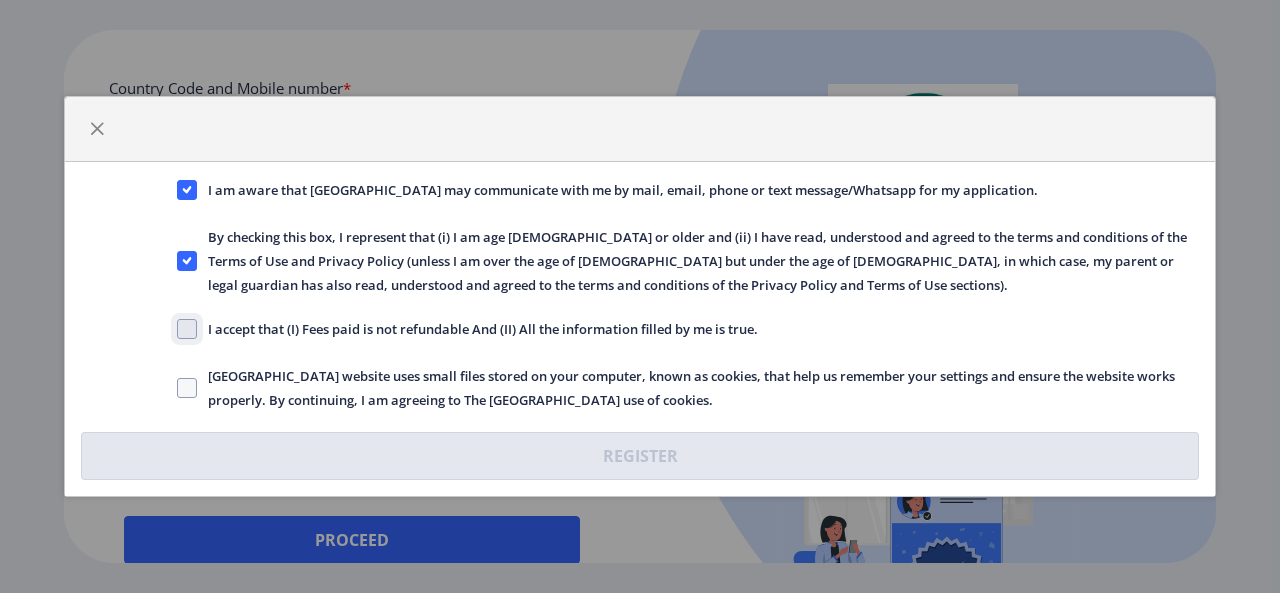 click on "I accept that (I) Fees paid is not refundable And (II) All the information filled by me is true." 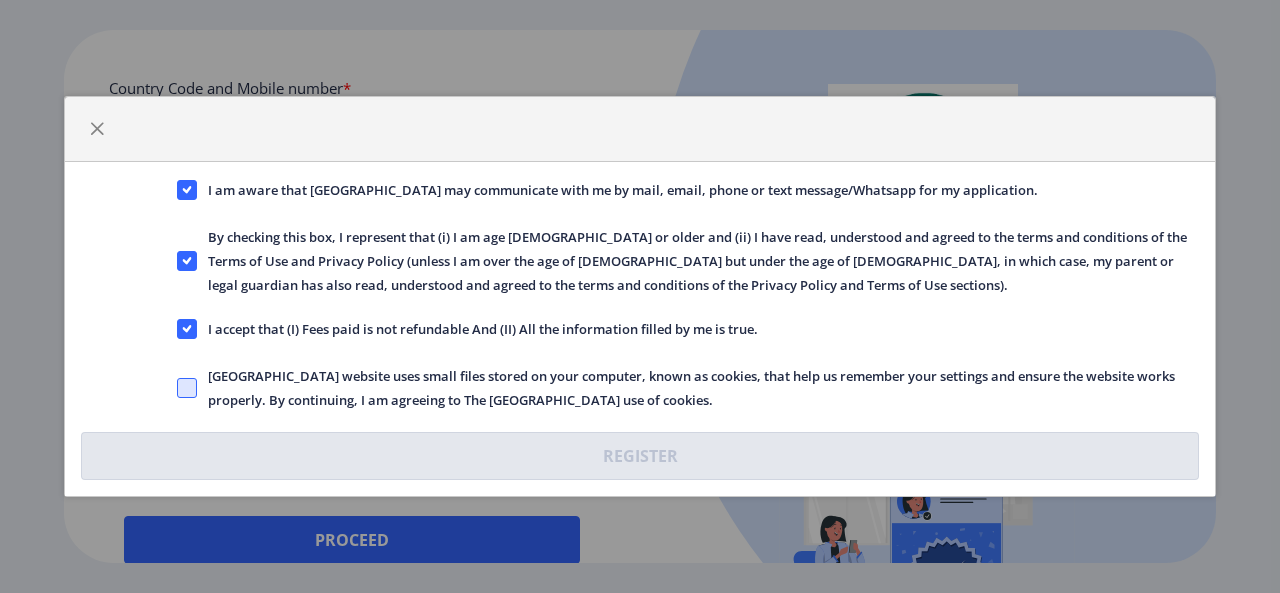 click on "Solapur University website uses small files stored on your computer, known as cookies, that help us remember your settings and ensure the website works properly. By continuing, I am agreeing to The Solapur University use of cookies." 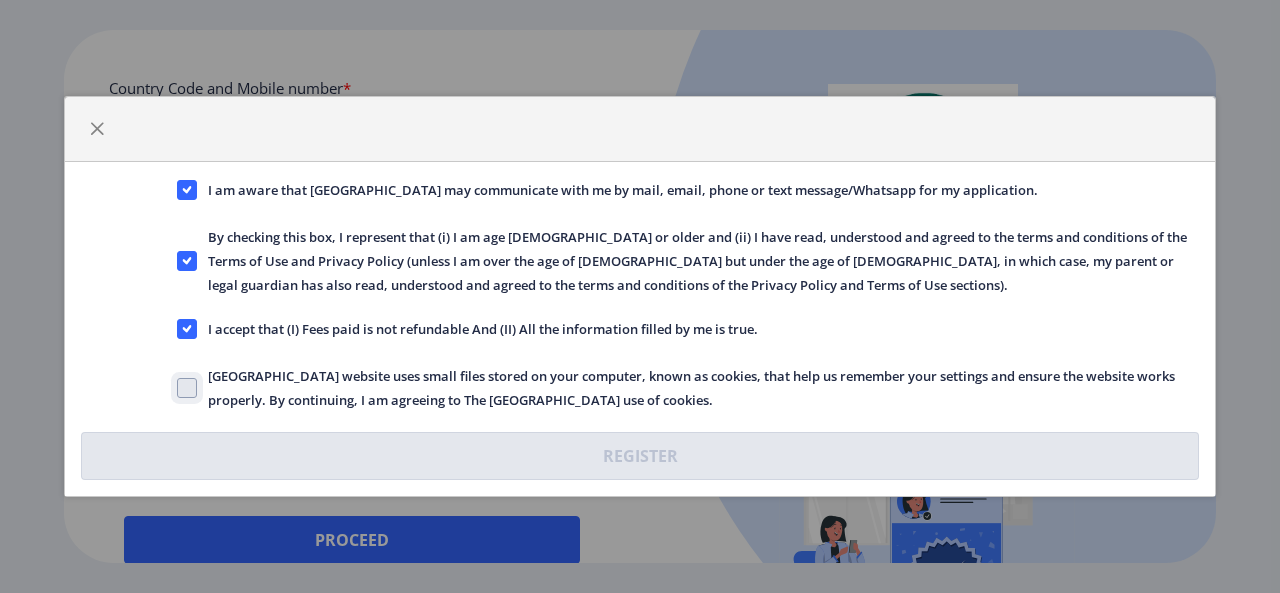 checkbox on "true" 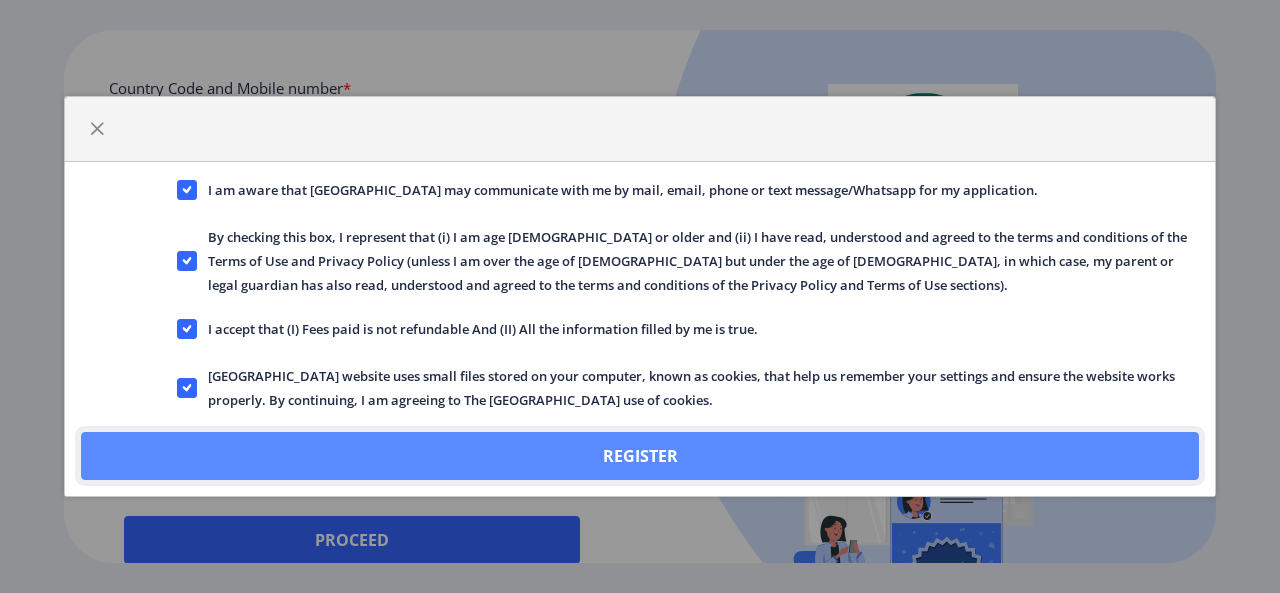 click on "Register" 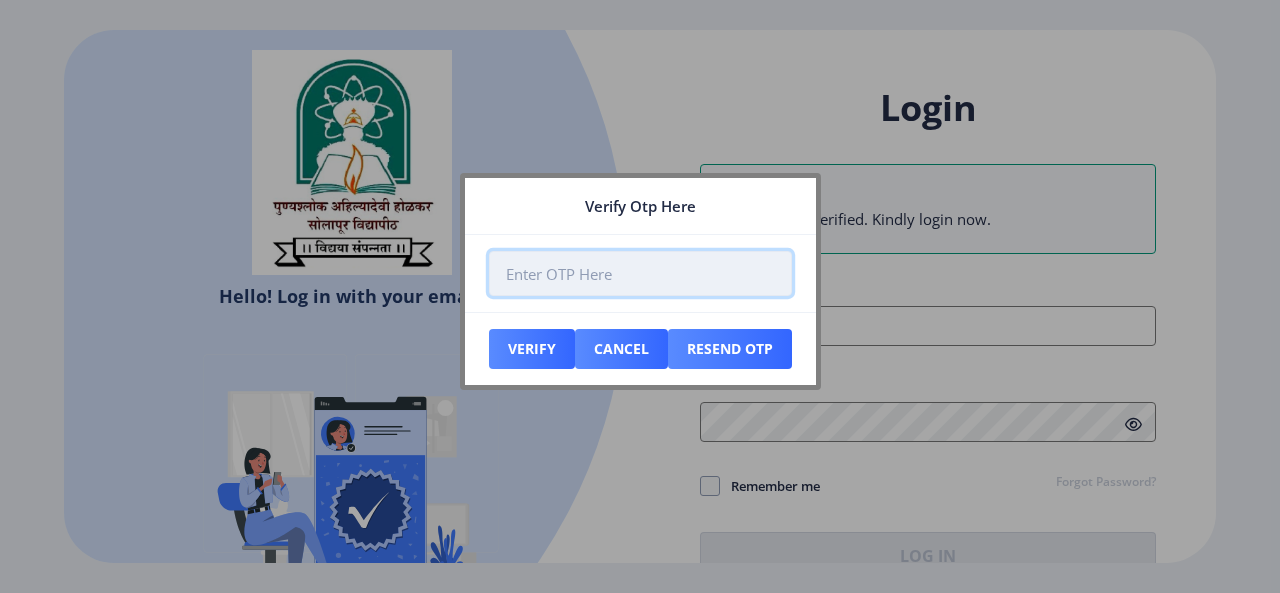 click at bounding box center (640, 273) 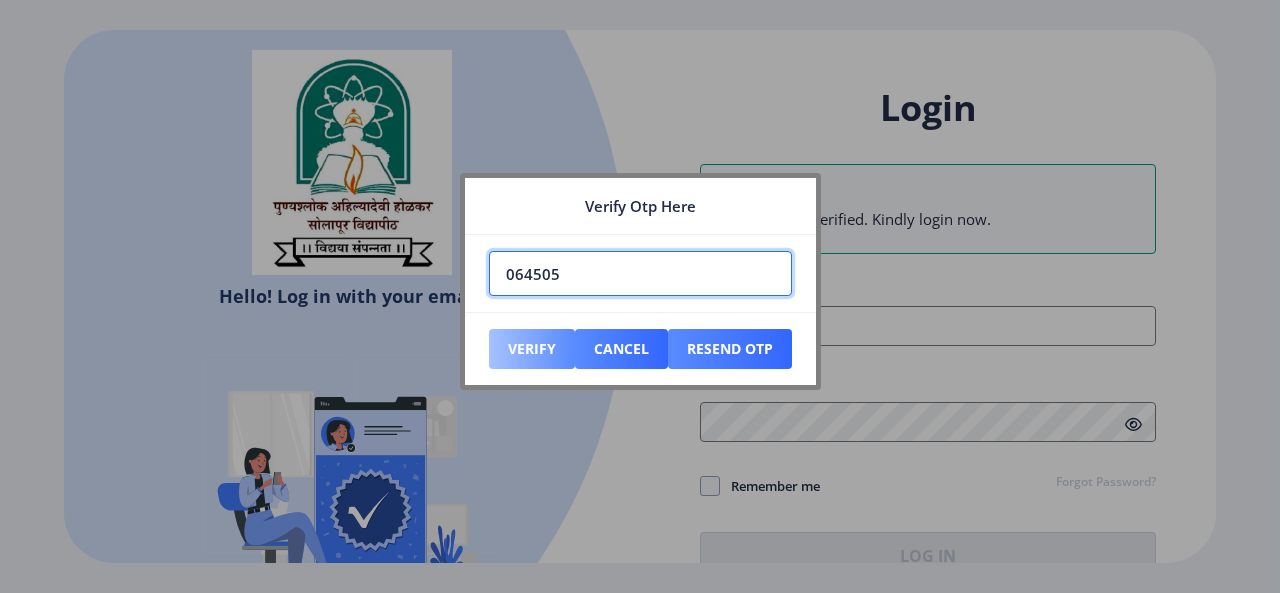 type on "064505" 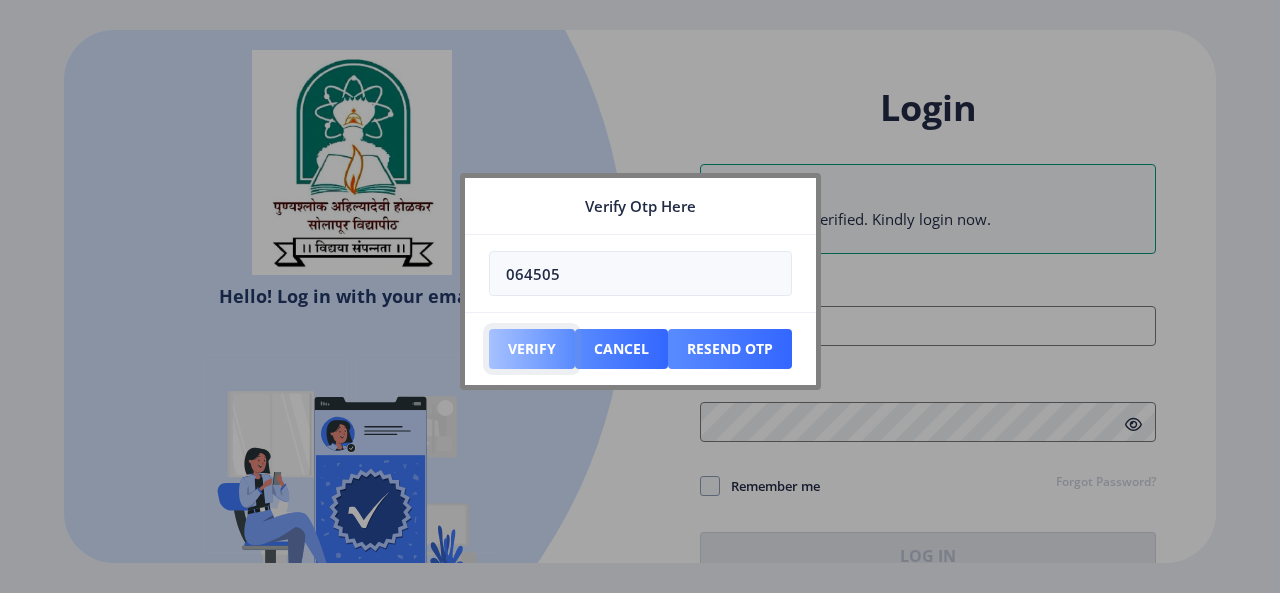 click on "Verify" at bounding box center [532, 349] 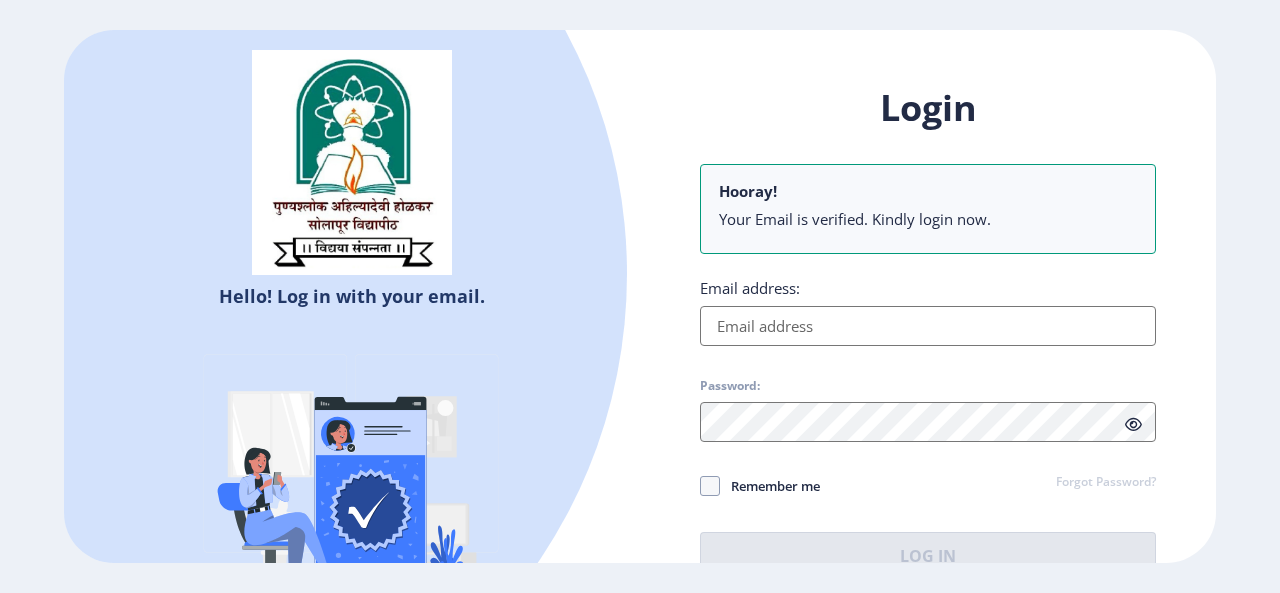 click on "Email address:" at bounding box center (928, 326) 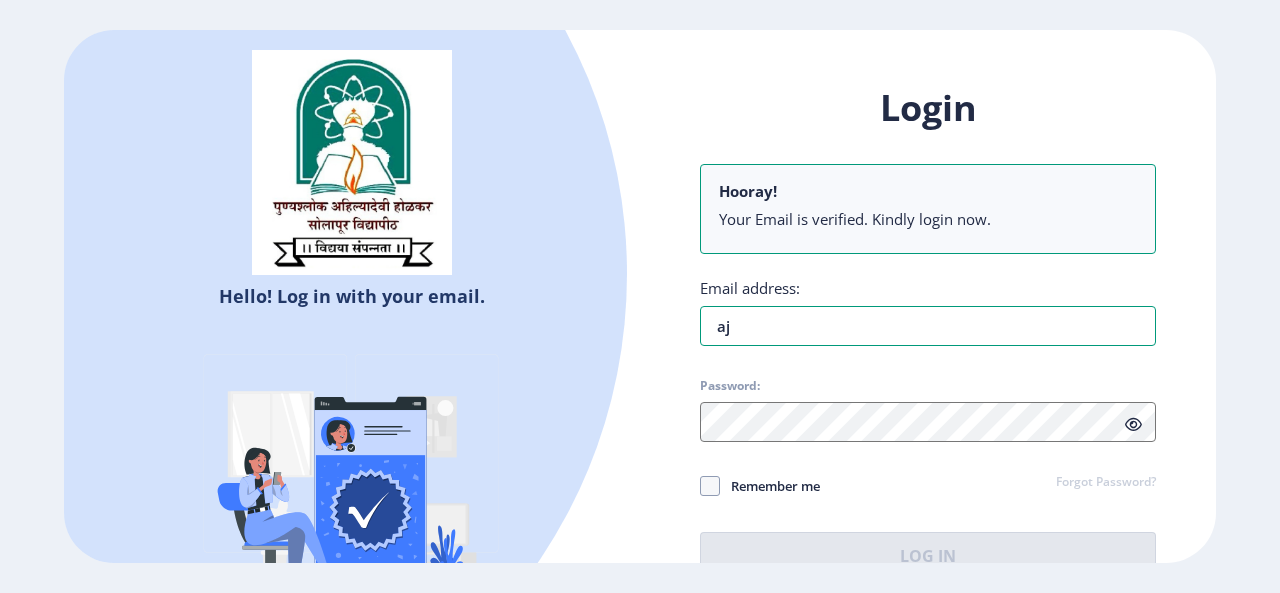 type on "a" 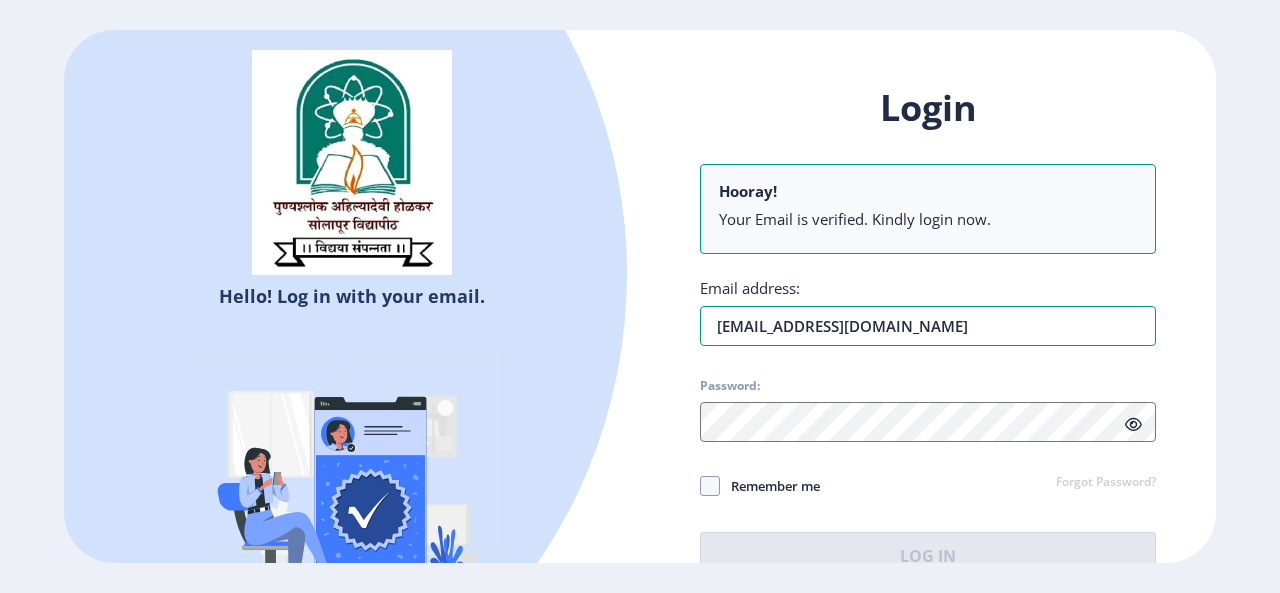 type on "[EMAIL_ADDRESS][DOMAIN_NAME]" 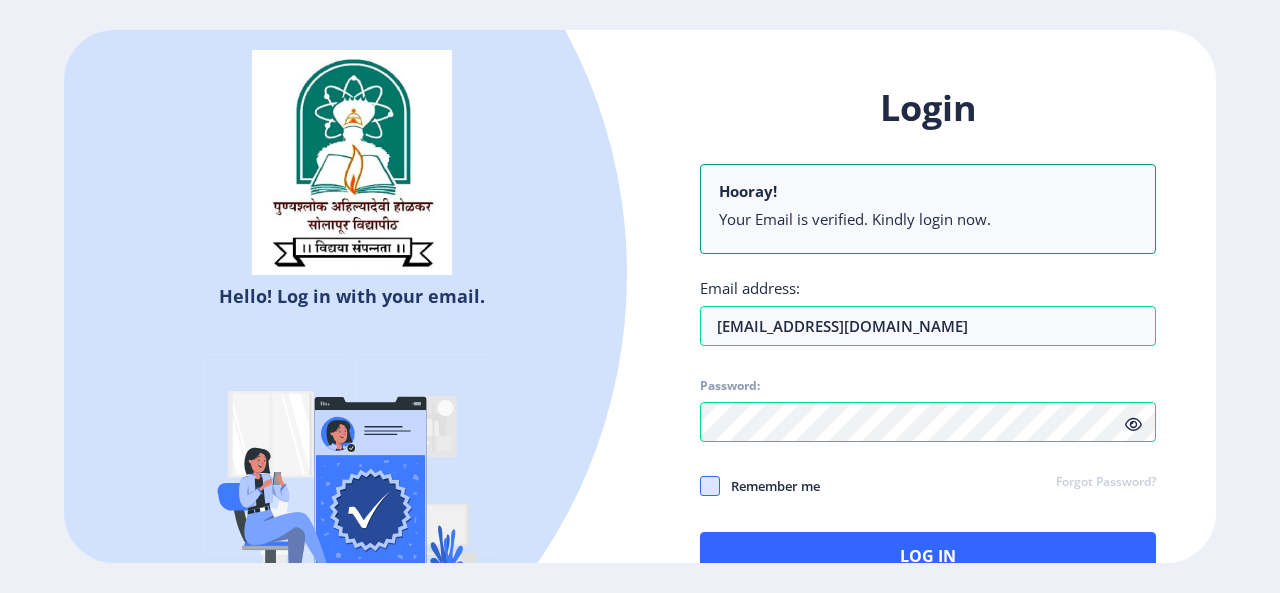 click 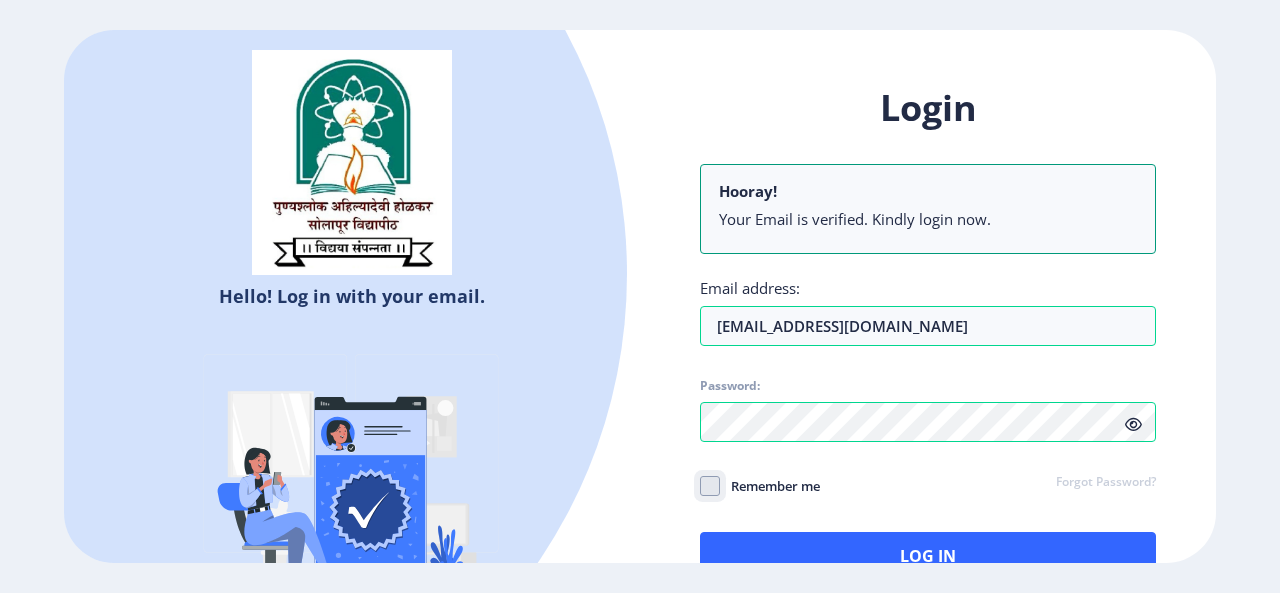 click on "Remember me" 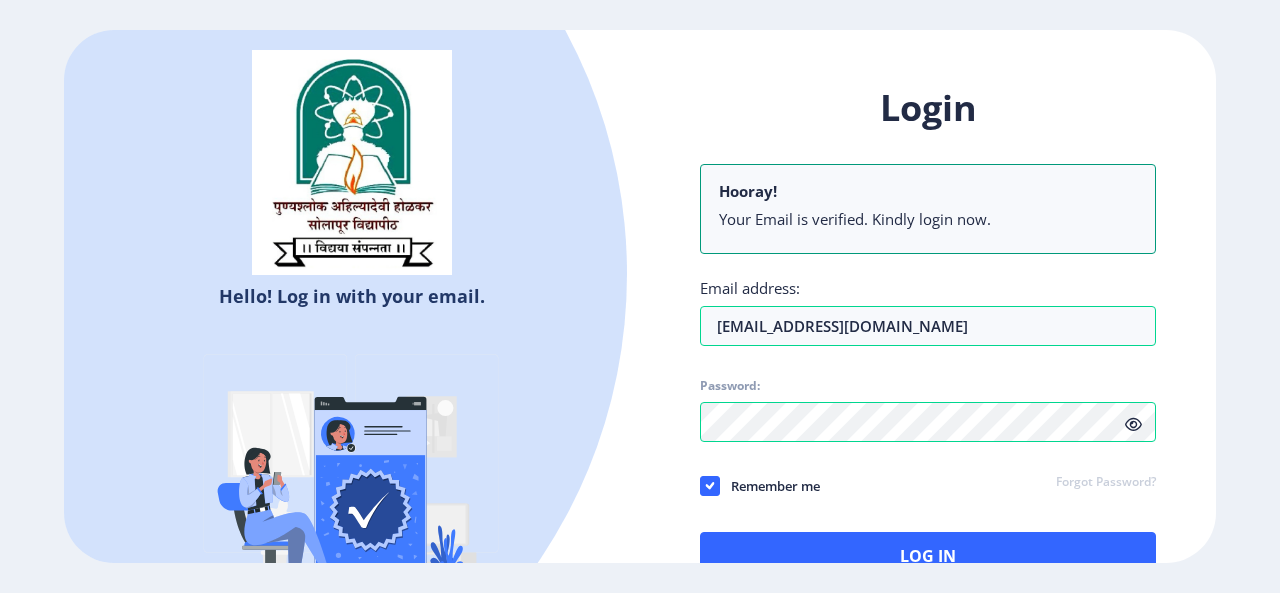 click 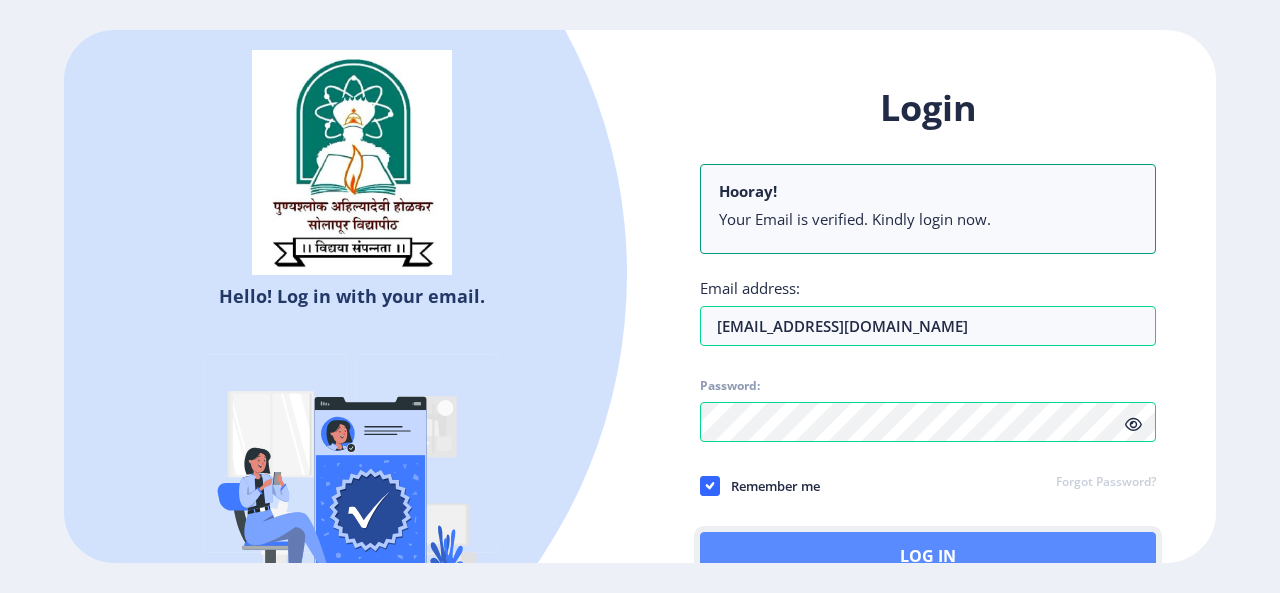 click on "Log In" 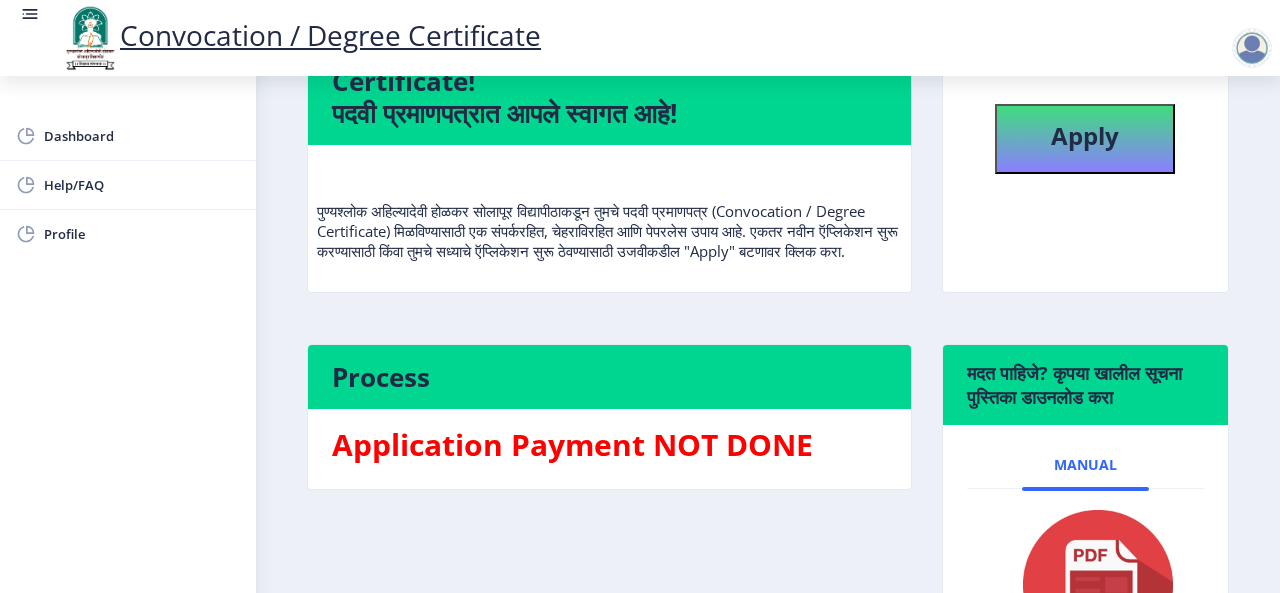 scroll, scrollTop: 0, scrollLeft: 0, axis: both 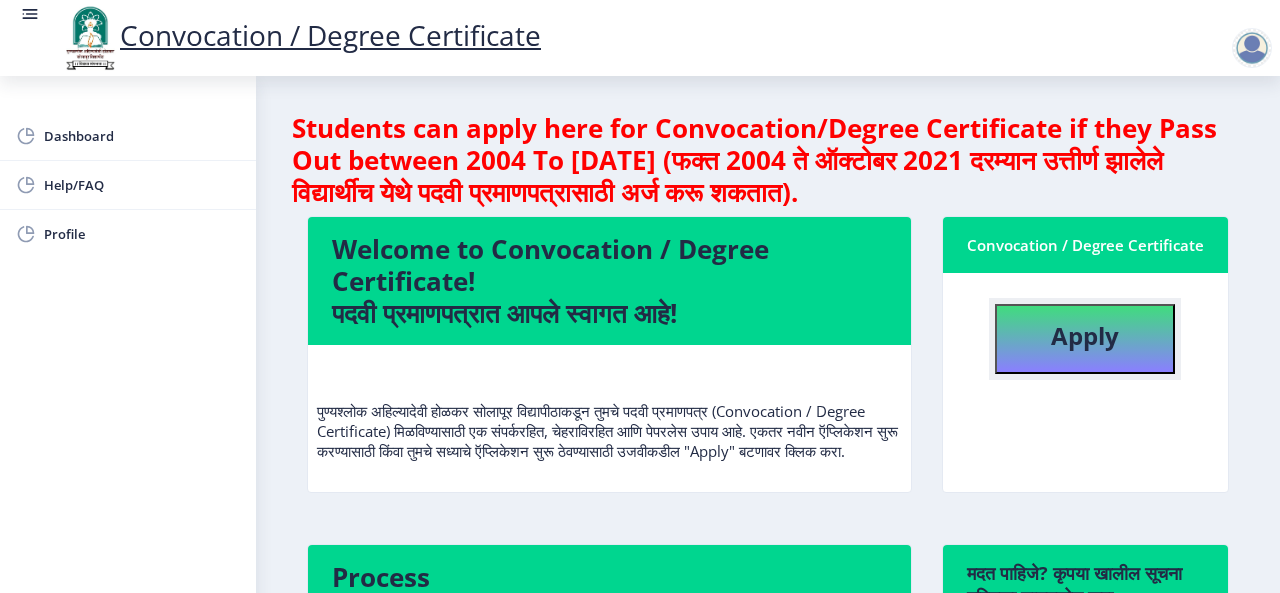click on "Apply" 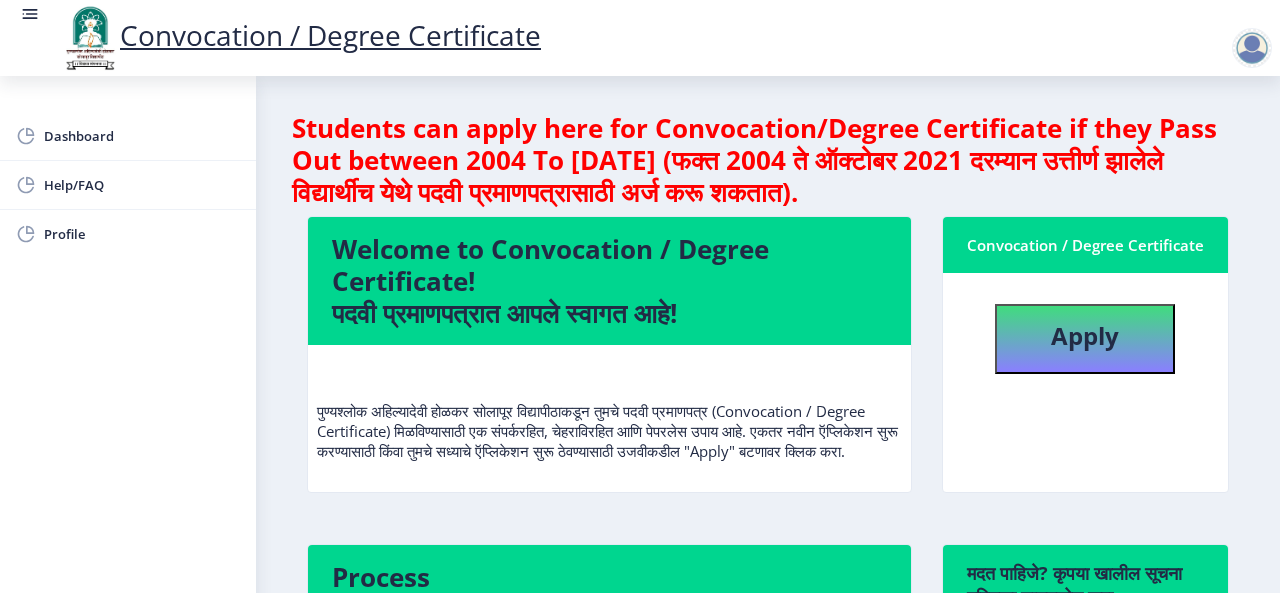 select 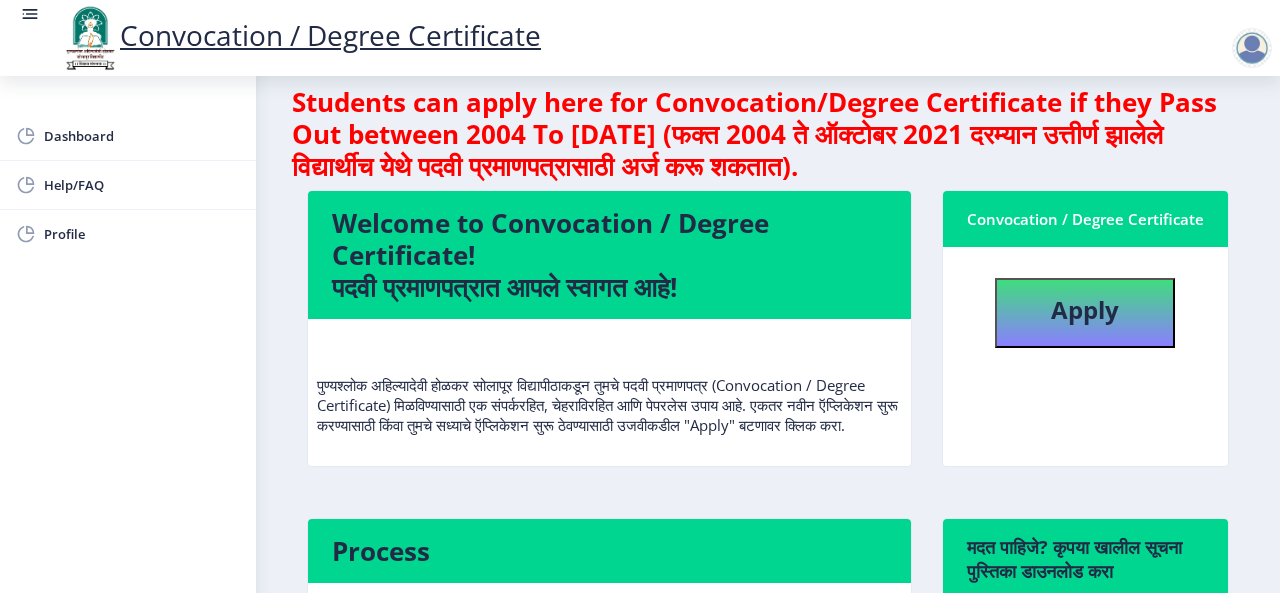 scroll, scrollTop: 0, scrollLeft: 0, axis: both 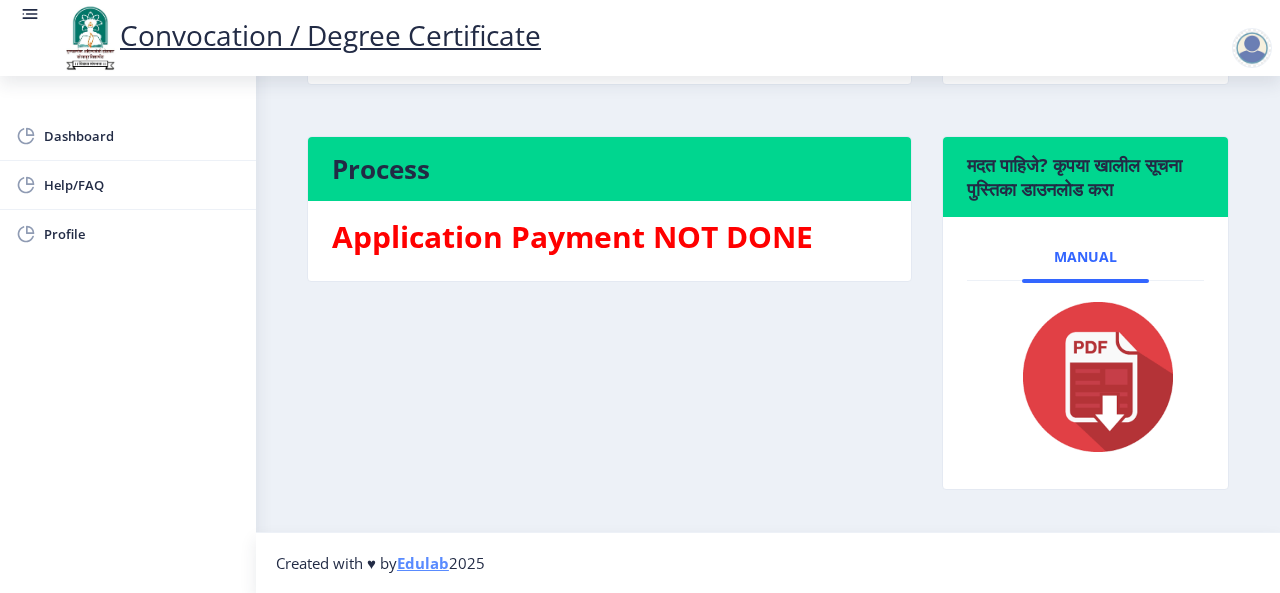 click 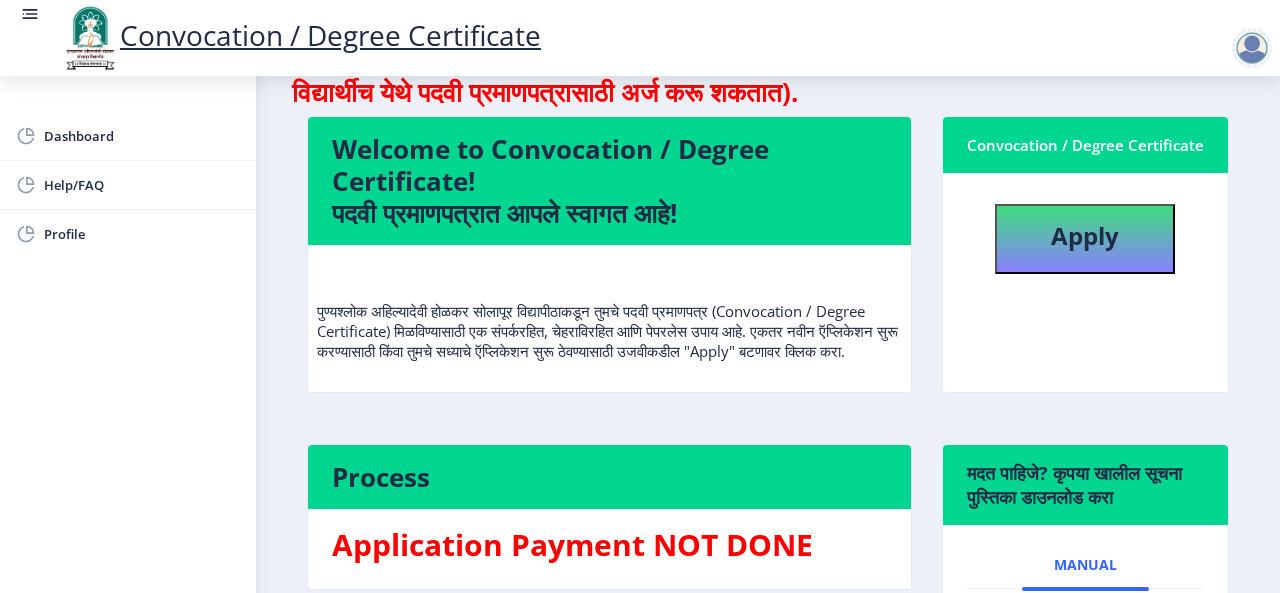 scroll, scrollTop: 0, scrollLeft: 0, axis: both 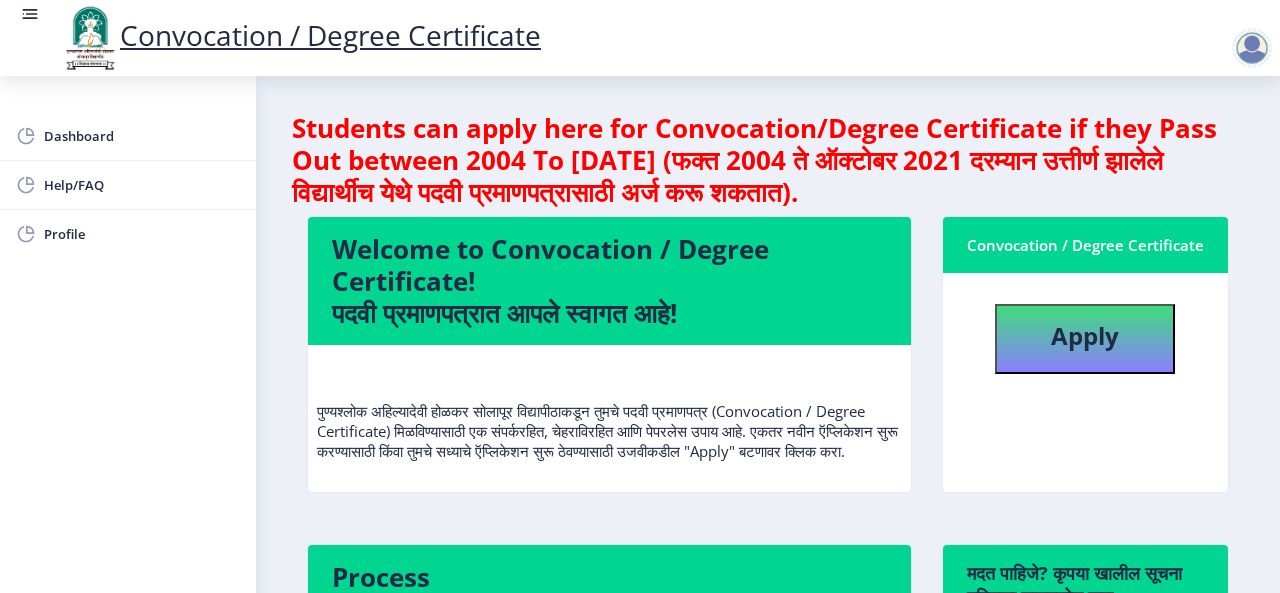 click 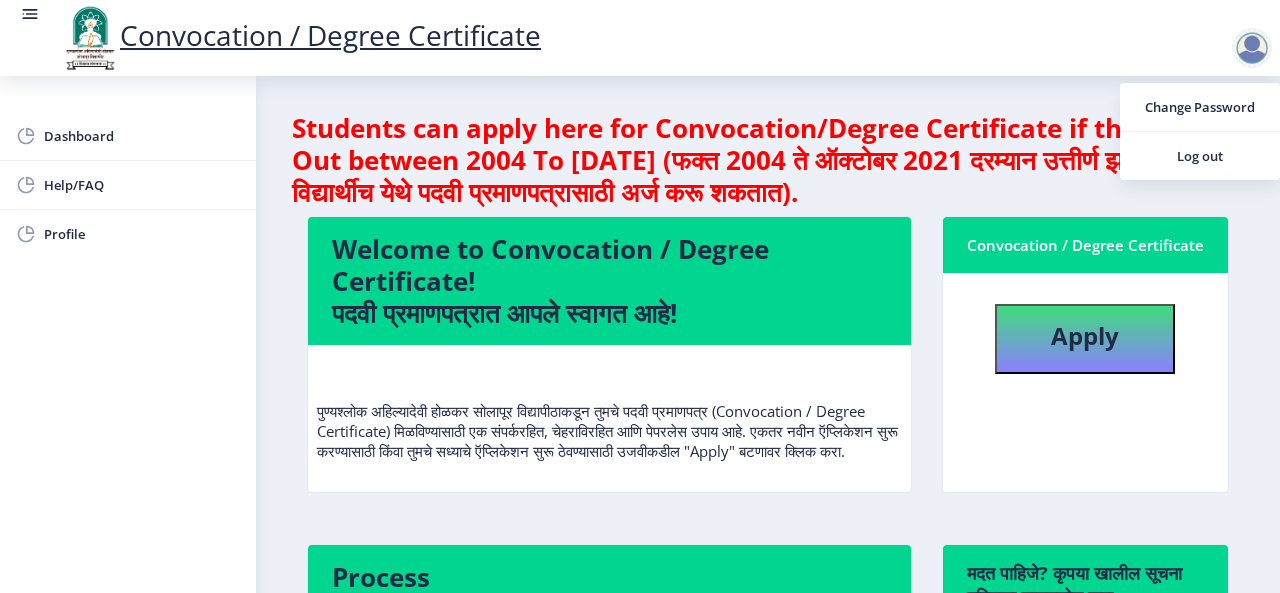 click on "Students can apply here for Convocation/Degree Certificate if they Pass Out between 2004 To October 2021 (फक्त 2004 ते ऑक्टोबर 2021 दरम्यान उत्तीर्ण झालेले विद्यार्थीच येथे पदवी प्रमाणपत्रासाठी अर्ज करू शकतात)." 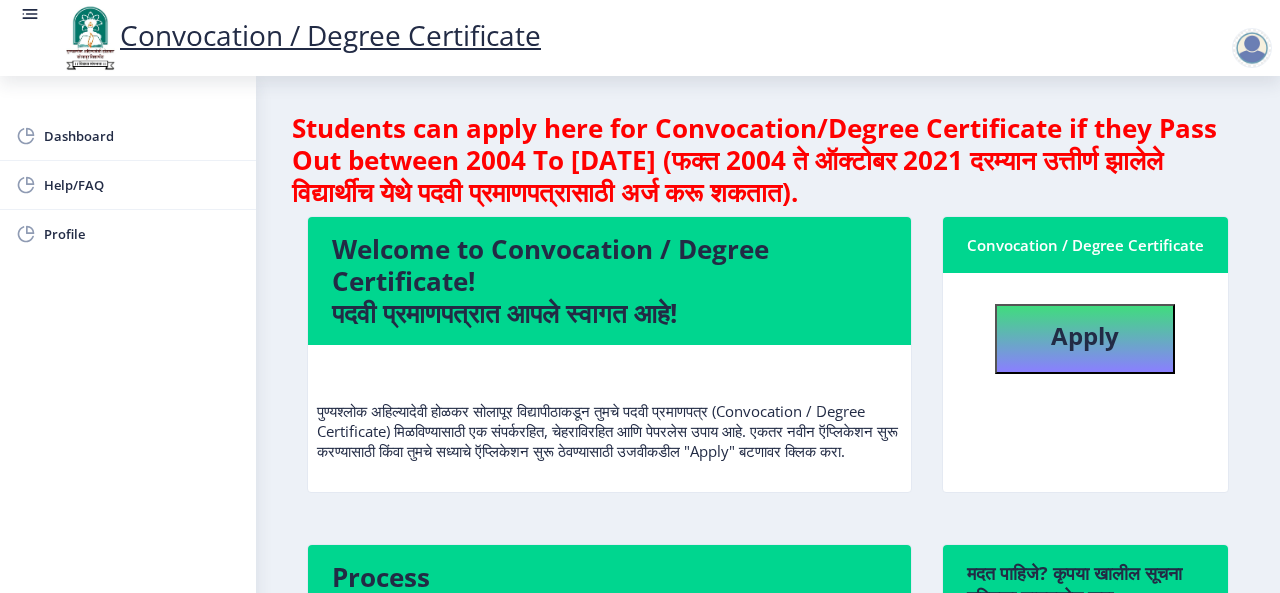 click on "Students can apply here for Convocation/Degree Certificate if they Pass Out between 2004 To October 2021 (फक्त 2004 ते ऑक्टोबर 2021 दरम्यान उत्तीर्ण झालेले विद्यार्थीच येथे पदवी प्रमाणपत्रासाठी अर्ज करू शकतात).  Welcome to Convocation / Degree Certificate!  पदवी प्रमाणपत्रात आपले स्वागत आहे!   Convocation / Degree Certificate   Apply  Process Application Payment NOT DONE  मदत पाहिजे? कृपया खालील सूचना पुस्तिका डाउनलोड करा  Manual" 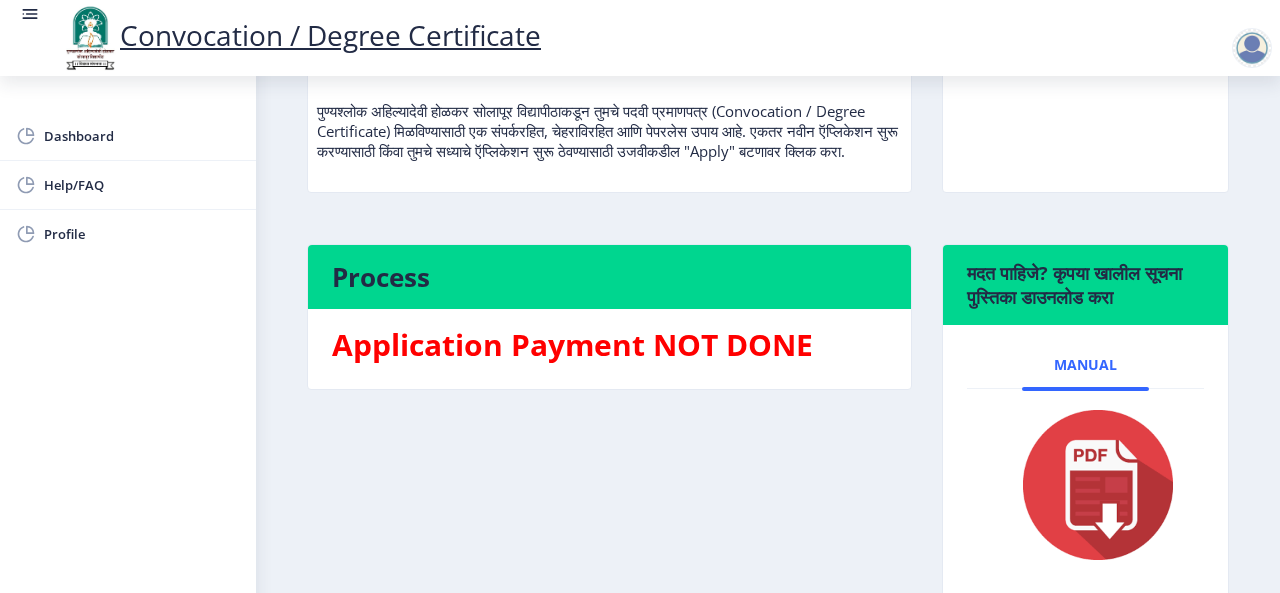scroll, scrollTop: 0, scrollLeft: 0, axis: both 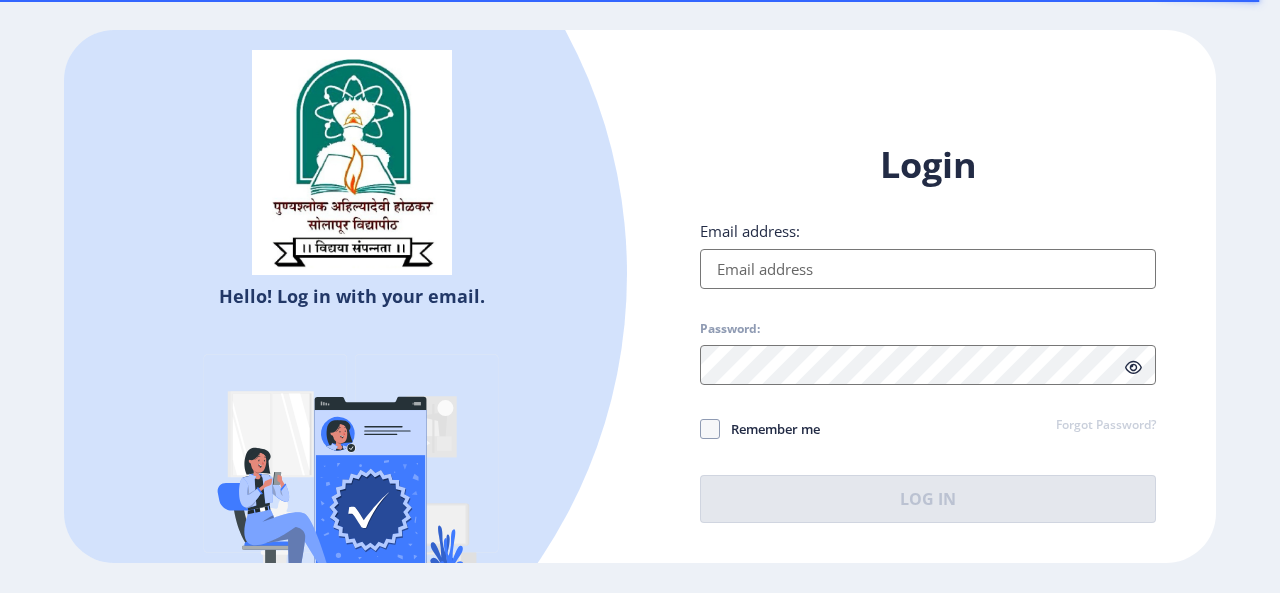 select 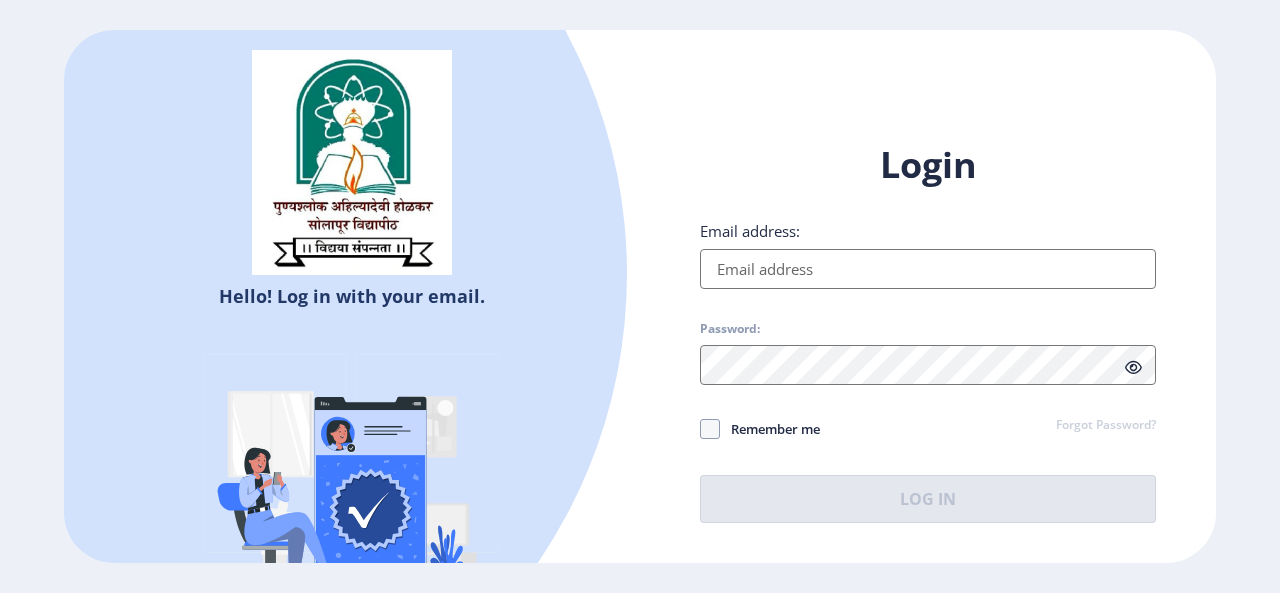 scroll, scrollTop: 0, scrollLeft: 0, axis: both 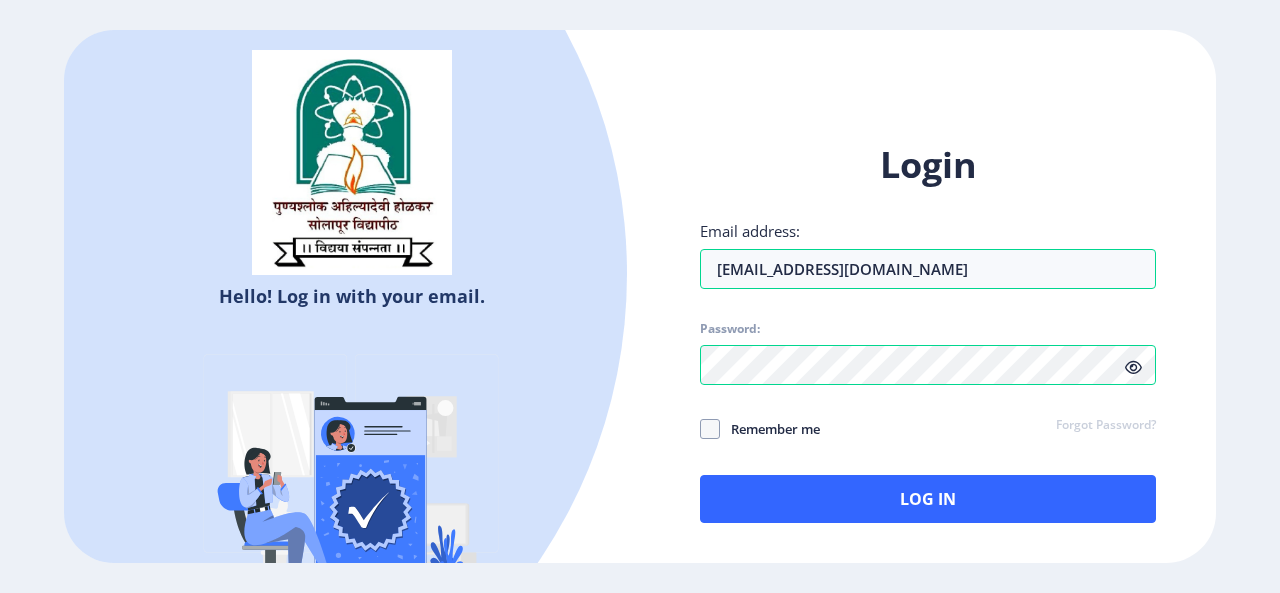 click 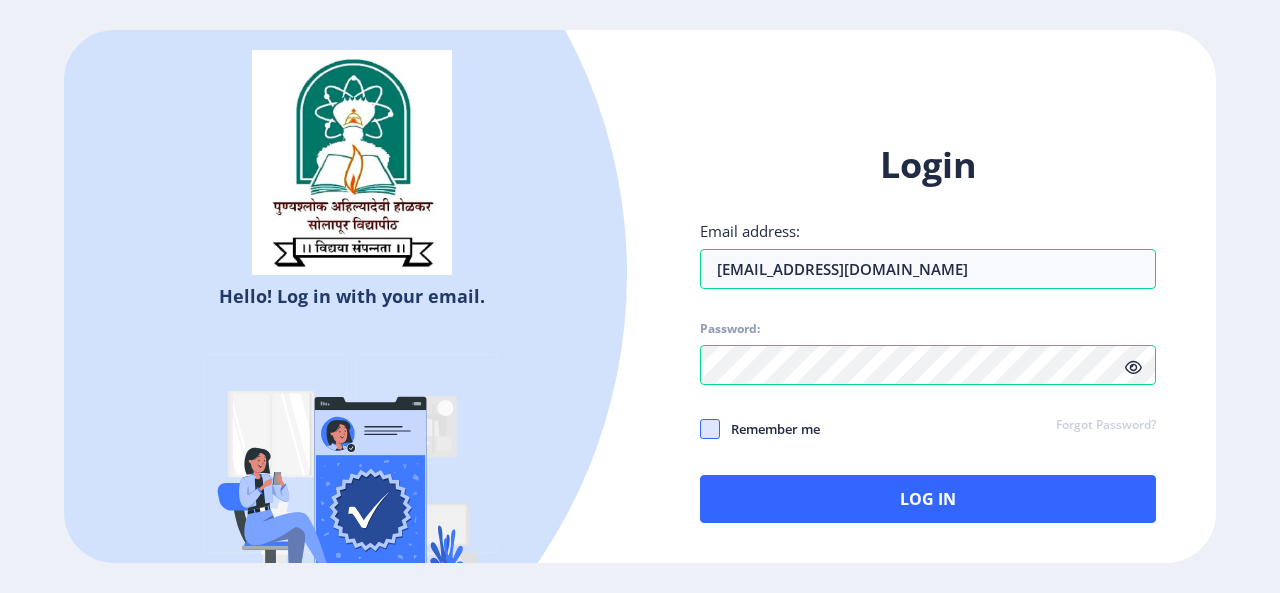 click 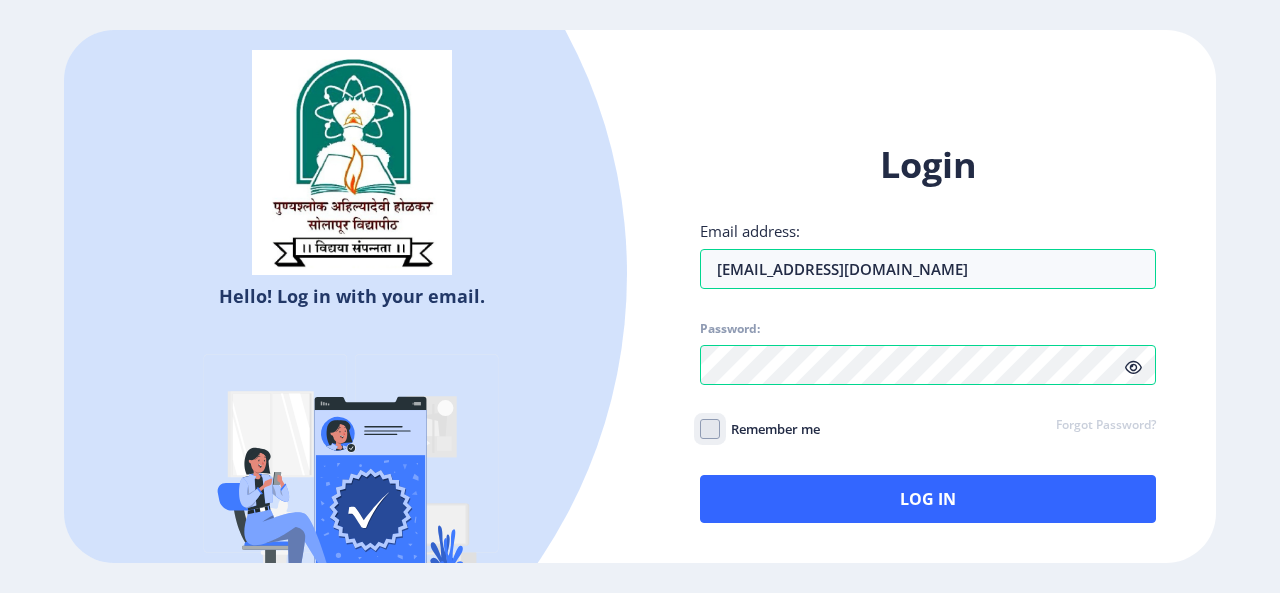 click on "Remember me" 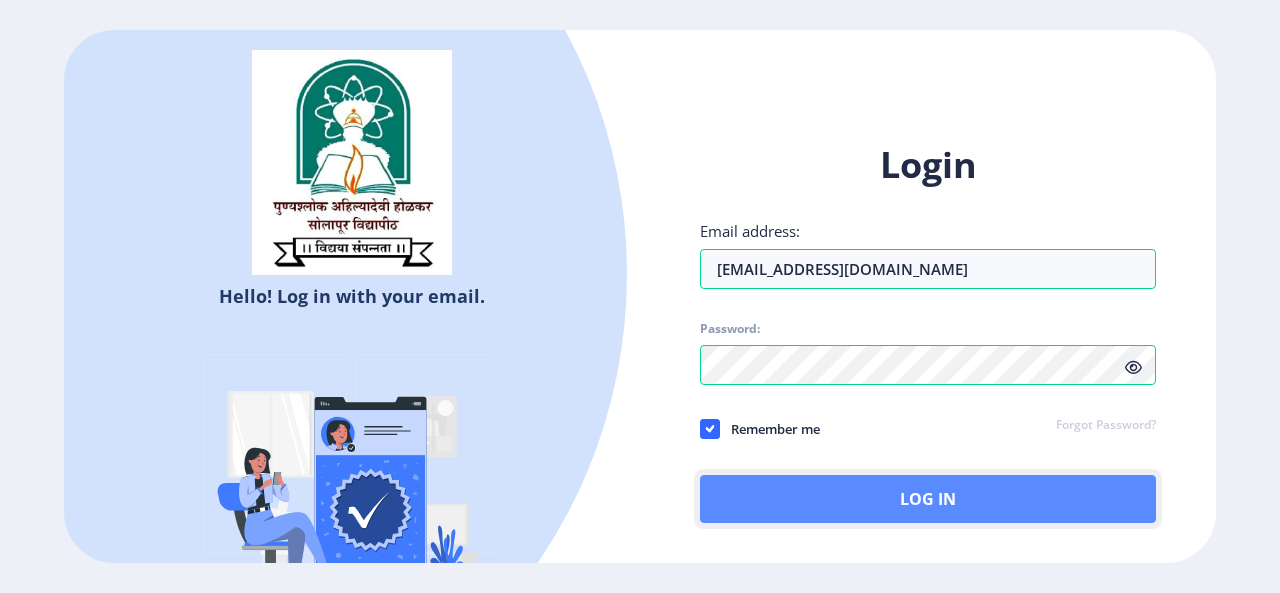 click on "Log In" 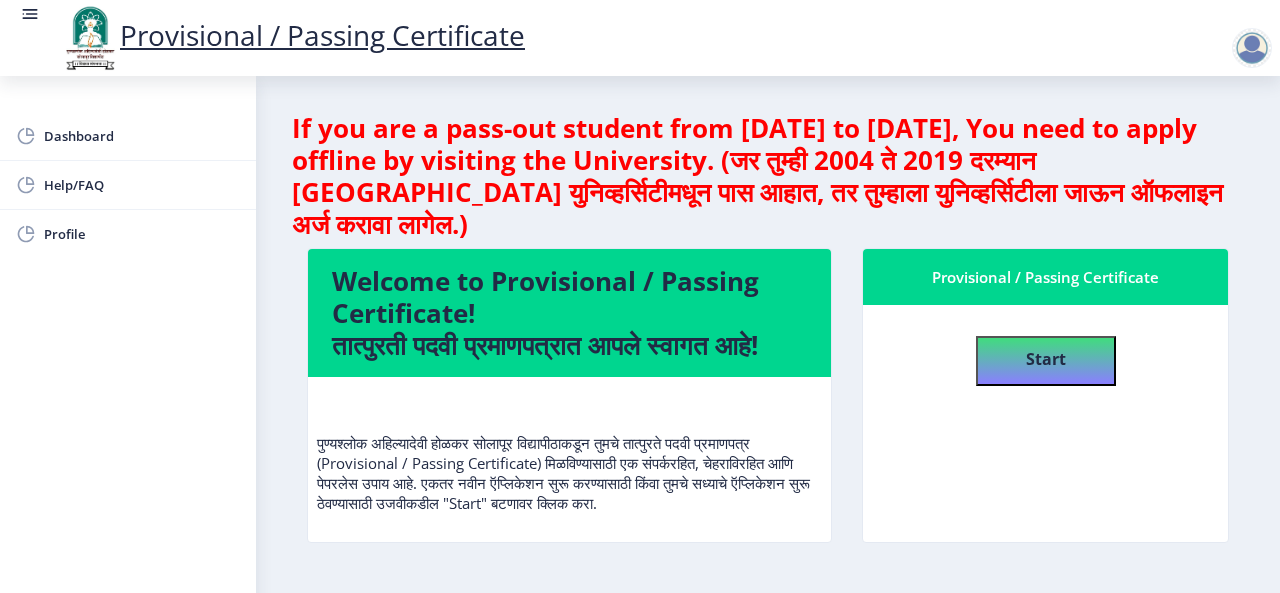 scroll, scrollTop: 100, scrollLeft: 0, axis: vertical 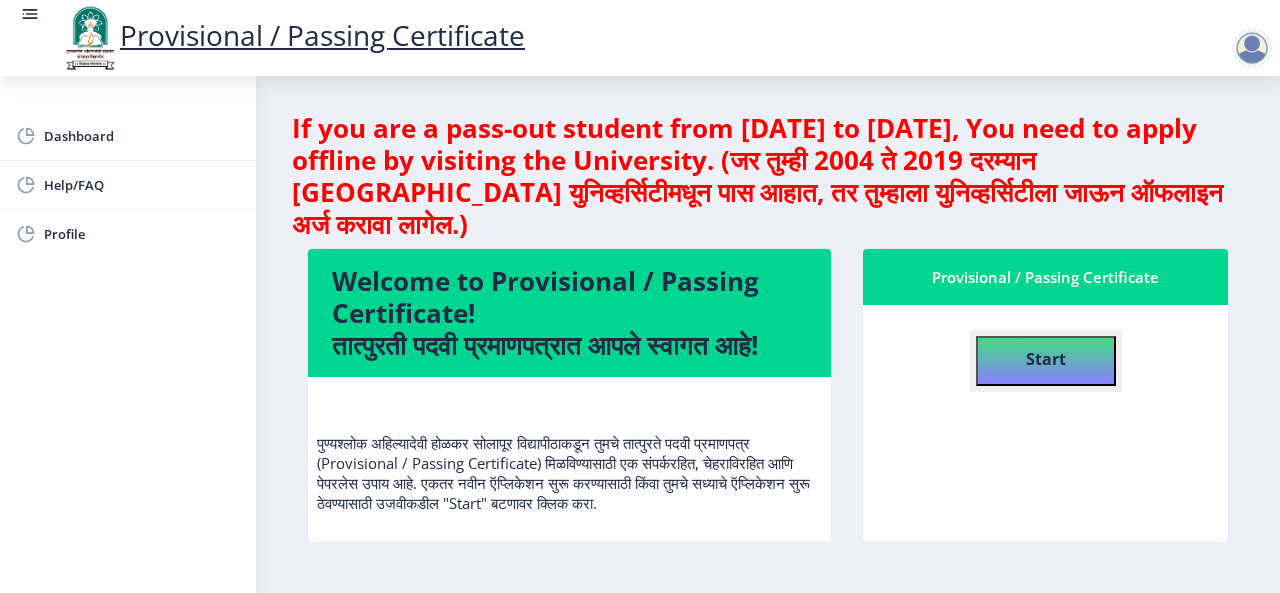 click on "Start" 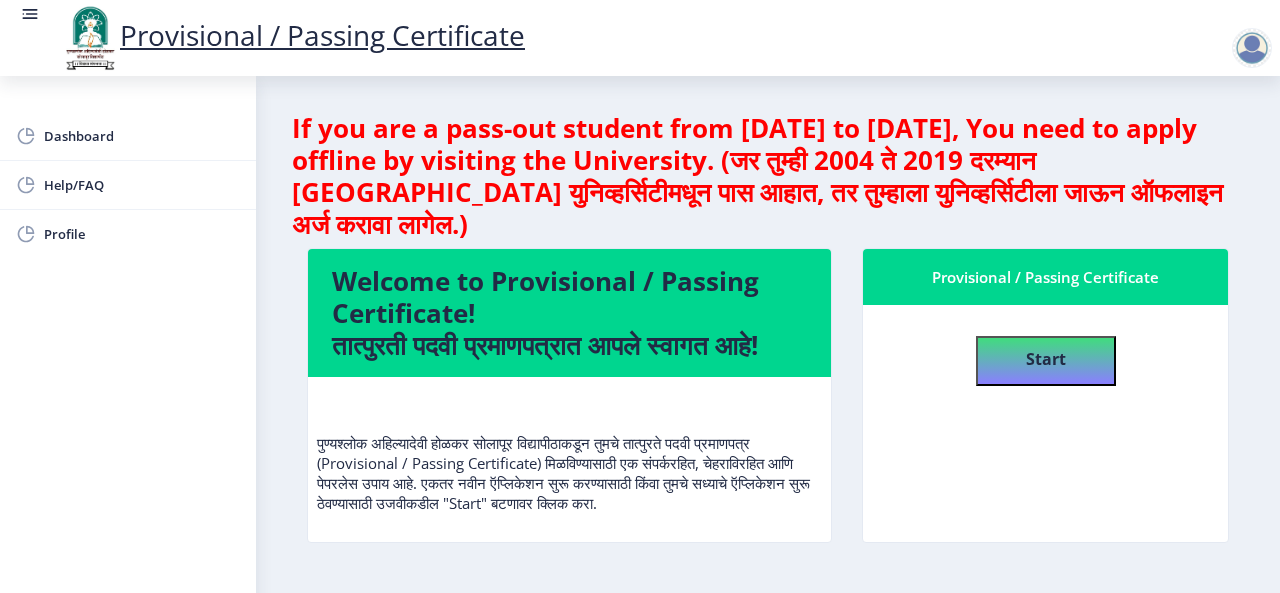 select 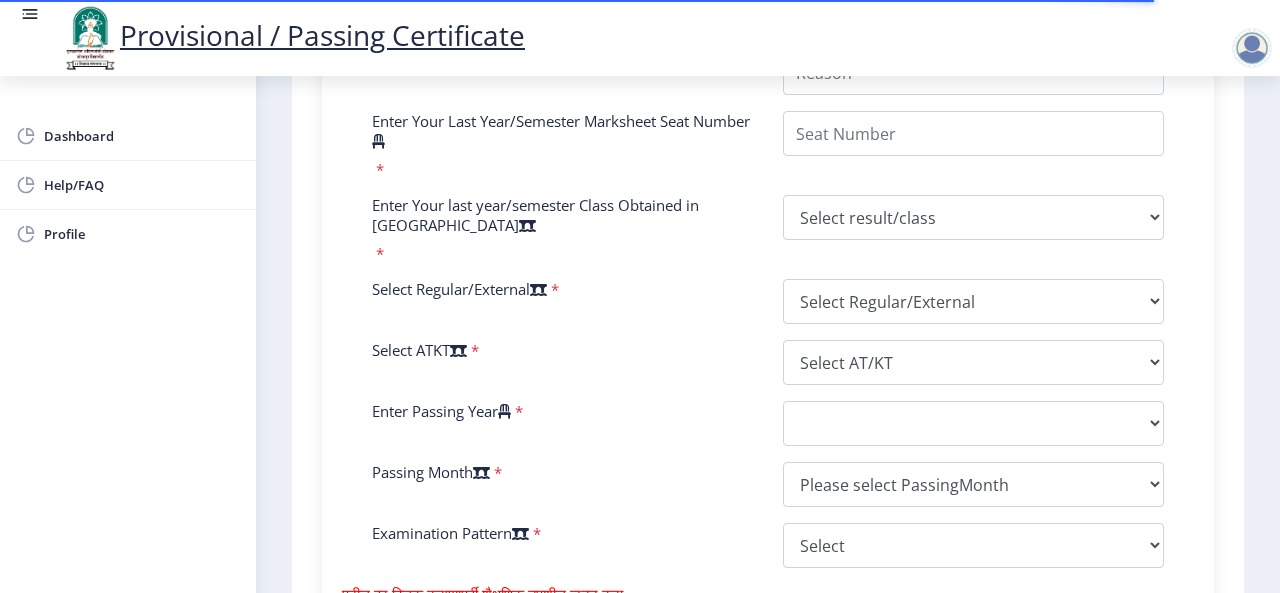scroll, scrollTop: 1174, scrollLeft: 0, axis: vertical 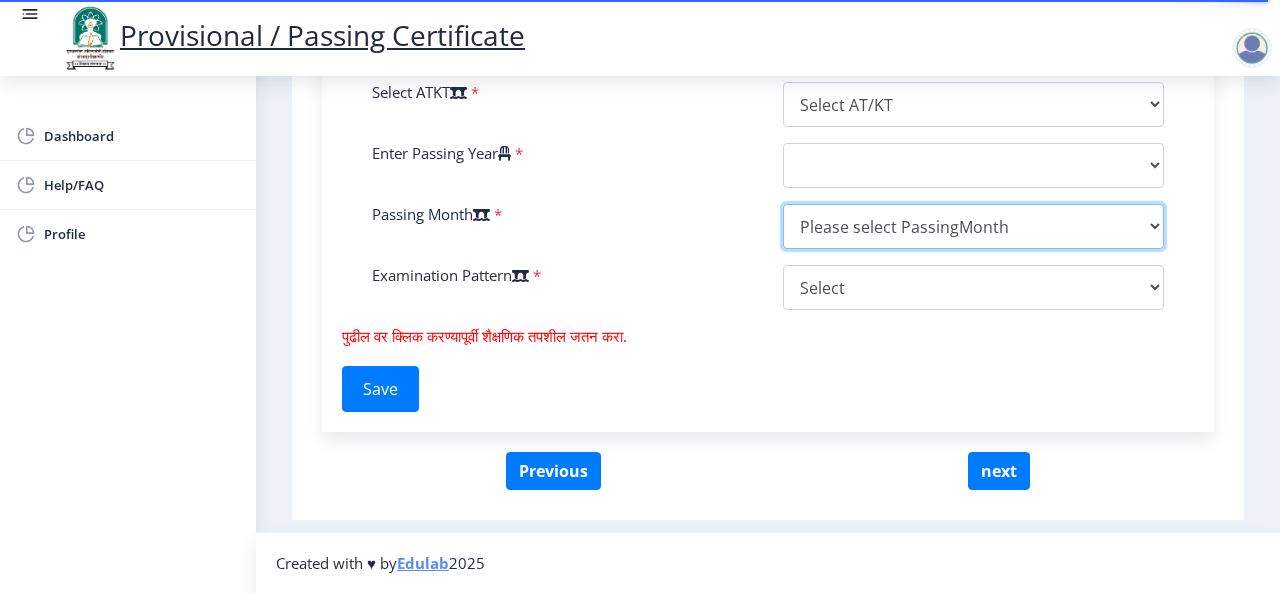 click on "Please select PassingMonth  (01) January (02) February (03) March (04) April (05) May (06) June (07) July (08) August (09) September (10) October (11) November (12) December" at bounding box center (973, 226) 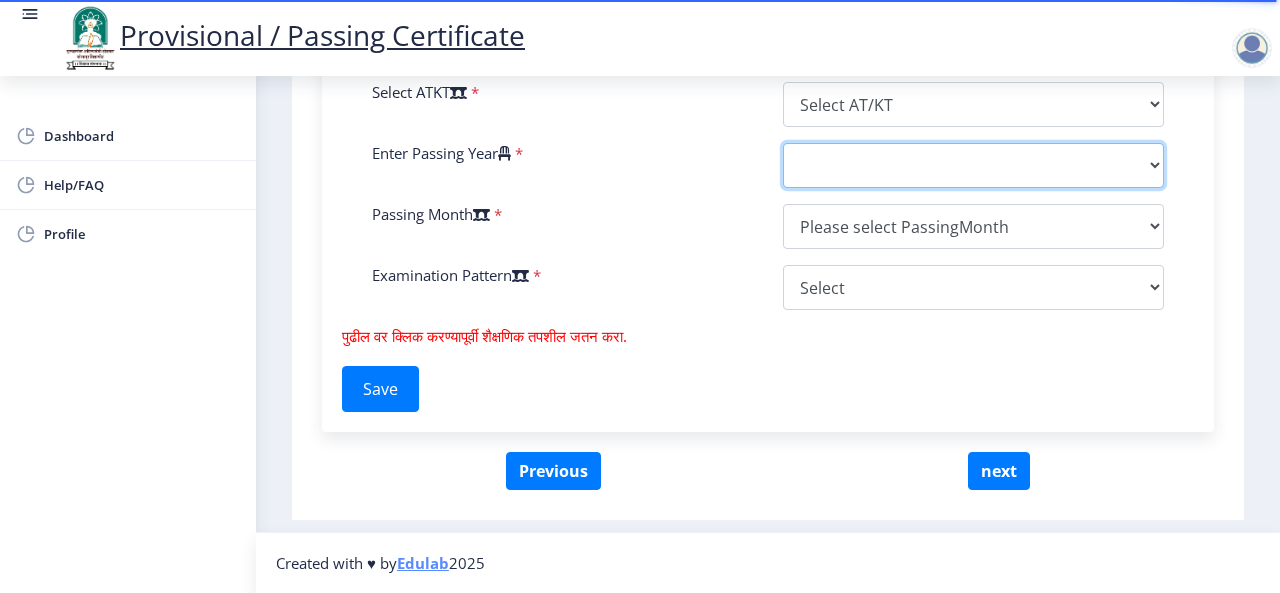 click on "2025   2024   2023   2022   2021   2020   2019   2018   2017   2016   2015   2014   2013   2012   2011   2010   2009   2008   2007   2006   2005   2004   2003   2002   2001   2000   1999   1998   1997   1996   1995   1994   1993   1992   1991   1990   1989   1988   1987   1986   1985   1984   1983   1982   1981   1980   1979   1978   1977   1976   1975   1974   1973   1972   1971   1970   1969   1968   1967" at bounding box center (973, 165) 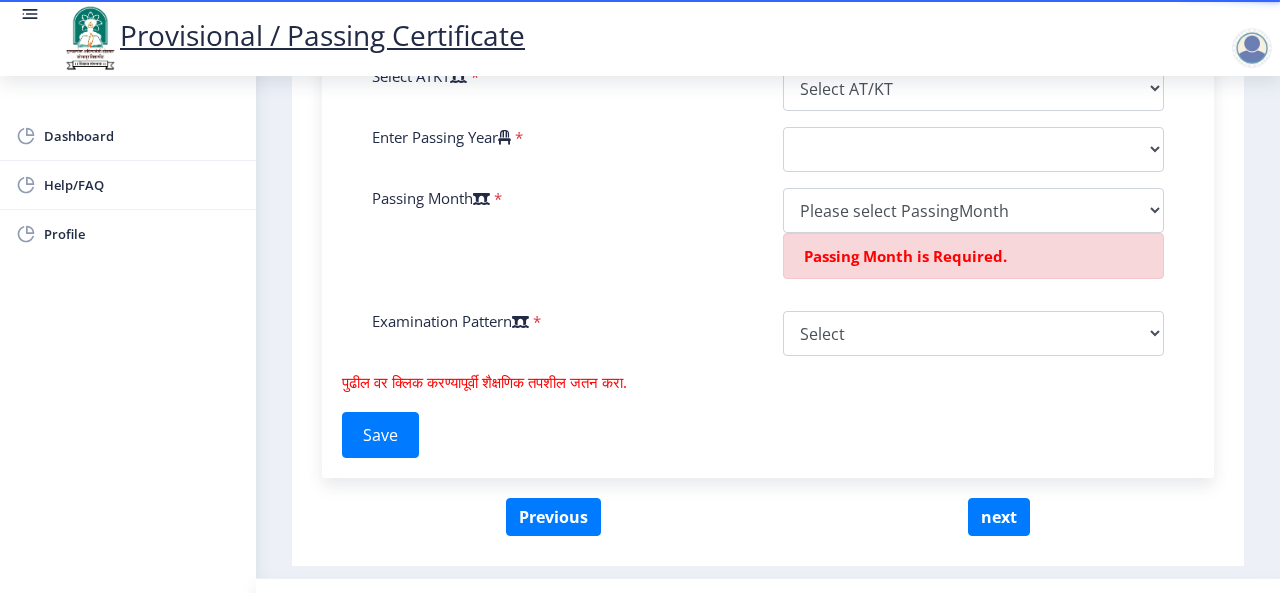 click on "Enter Your PRN Number    * Verify Edit College Name   * Course Name   *  Enter Name as on Marksheet (Without Mothers Name )   *  Enter Mothers Name    *  Specialization of the Course Selected    *  Reason    *  Enter Your Last Year/Semester Marksheet Seat Number   * Enter Your last year/semester Class Obtained in Exam   * Select result/class  DISTINCTION   FIRST CLASS   HIGHER SECOND CLASS   SECOND CLASS   PASS CLASS   SUCCESSFUL   OUTSTANDING - EXEMPLARY  Grade O Grade A+ Grade A Grade B+ Grade B Grade C+ Grade C Grade F/FC Grade F Grade D Grade E FIRST CLASS WITH DISTINCTION Select Regular/External   *  Select Regular/External   Regular  External  Special Select ATKT   *  Select AT/KT   None ATKT  Enter Passing Year   *  2025   2024   2023   2022   2021   2020   2019   2018   2017   2016   2015   2014   2013   2012   2011   2010   2009   2008   2007   2006   2005   2004   2003   2002   2001   2000   1999   1998   1997   1996   1995   1994   1993   1992   1991   1990   1989   1988" at bounding box center (768, -116) 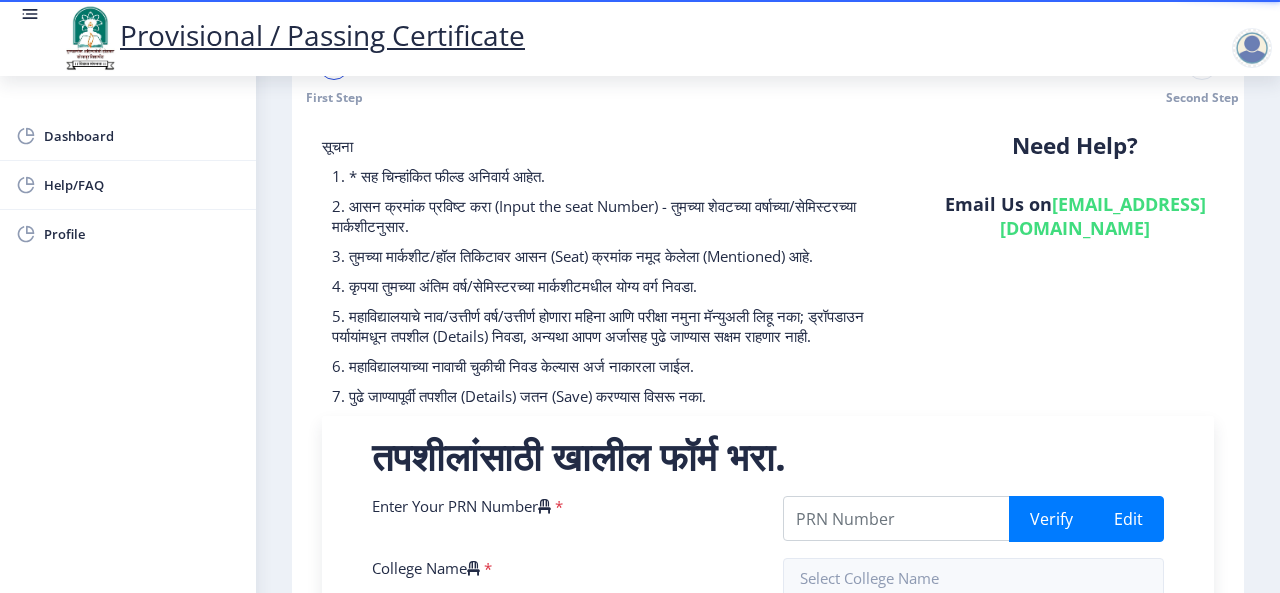 scroll, scrollTop: 0, scrollLeft: 0, axis: both 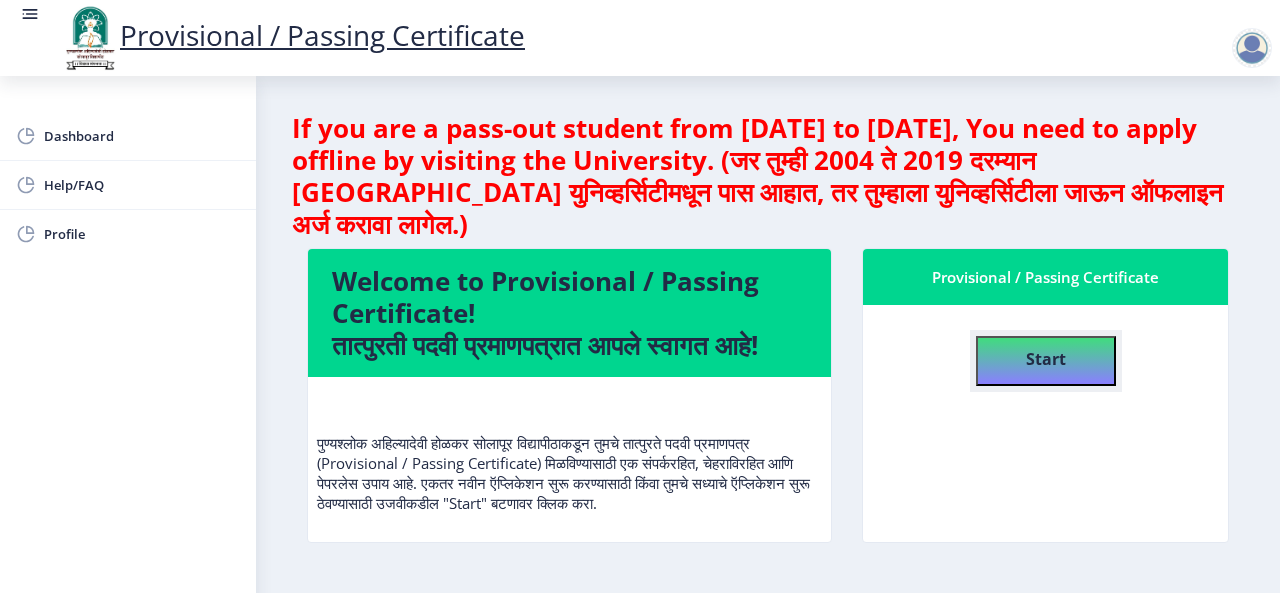 click on "Start" 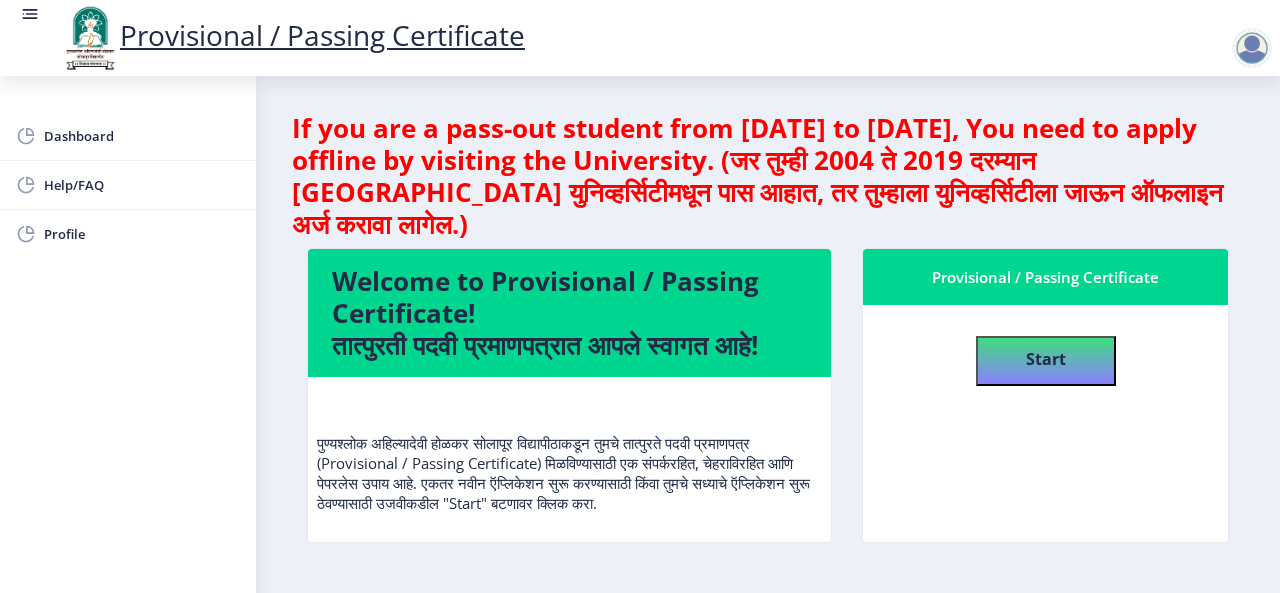 select 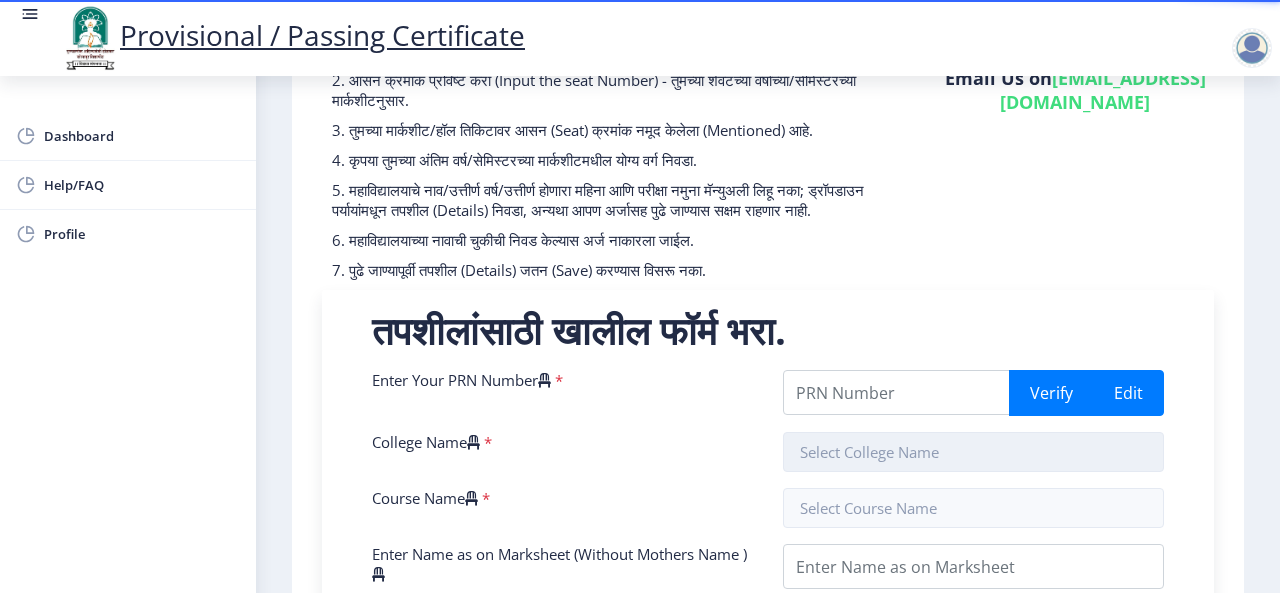 scroll, scrollTop: 400, scrollLeft: 0, axis: vertical 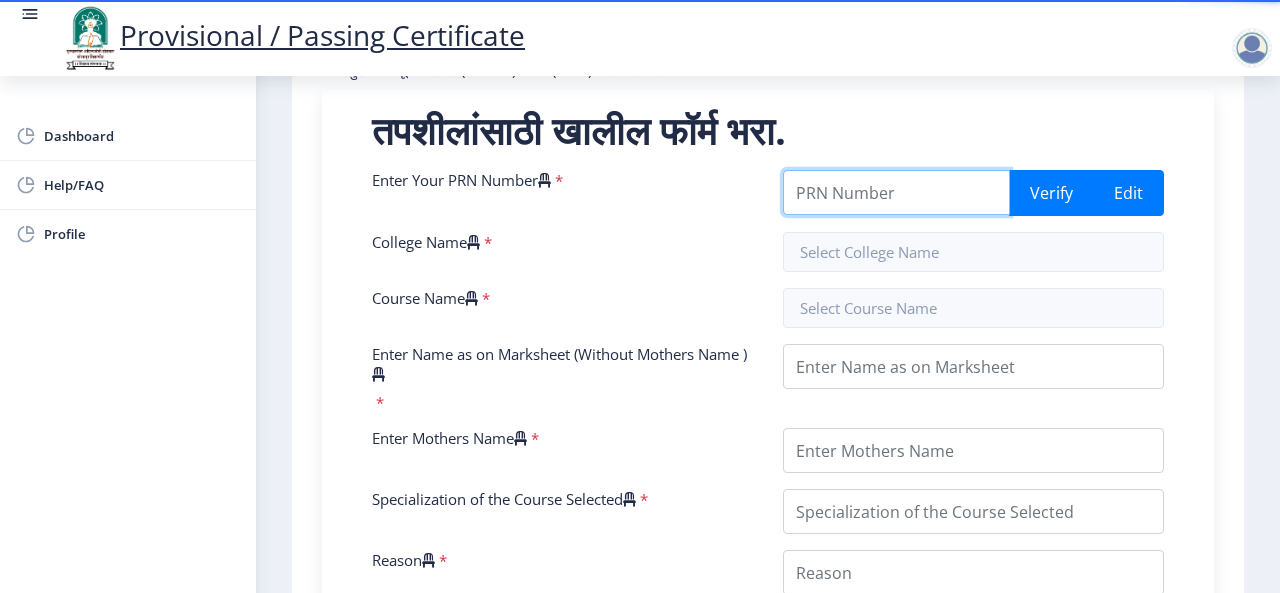 click on "Enter Your PRN Number" at bounding box center (896, 192) 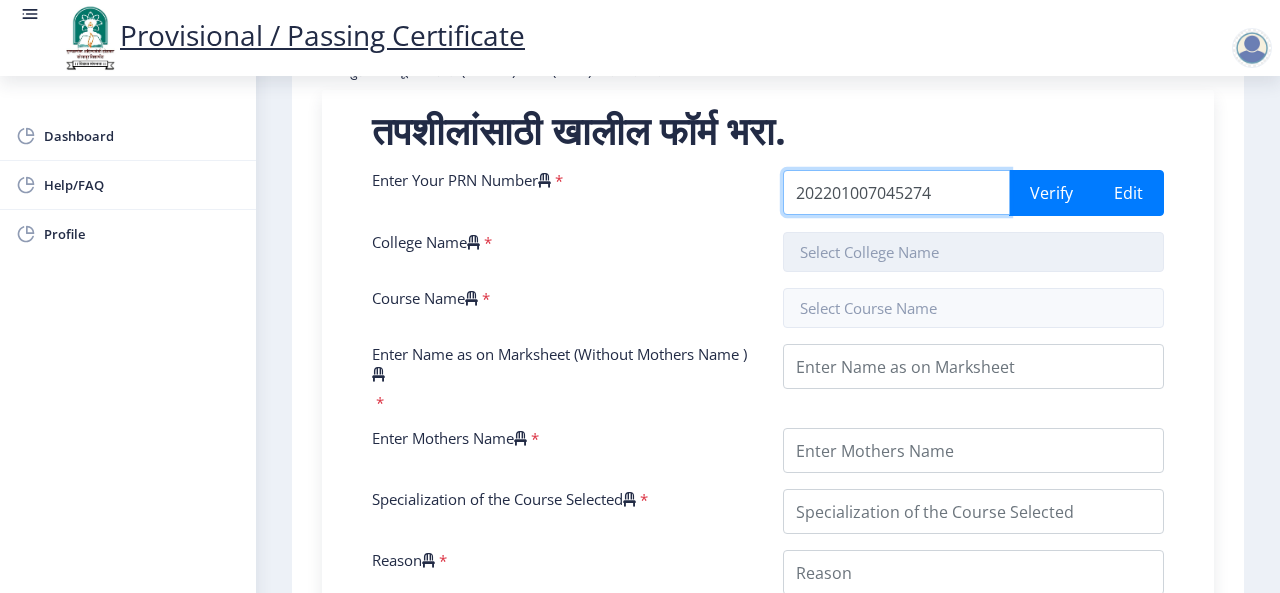 type on "202201007045274" 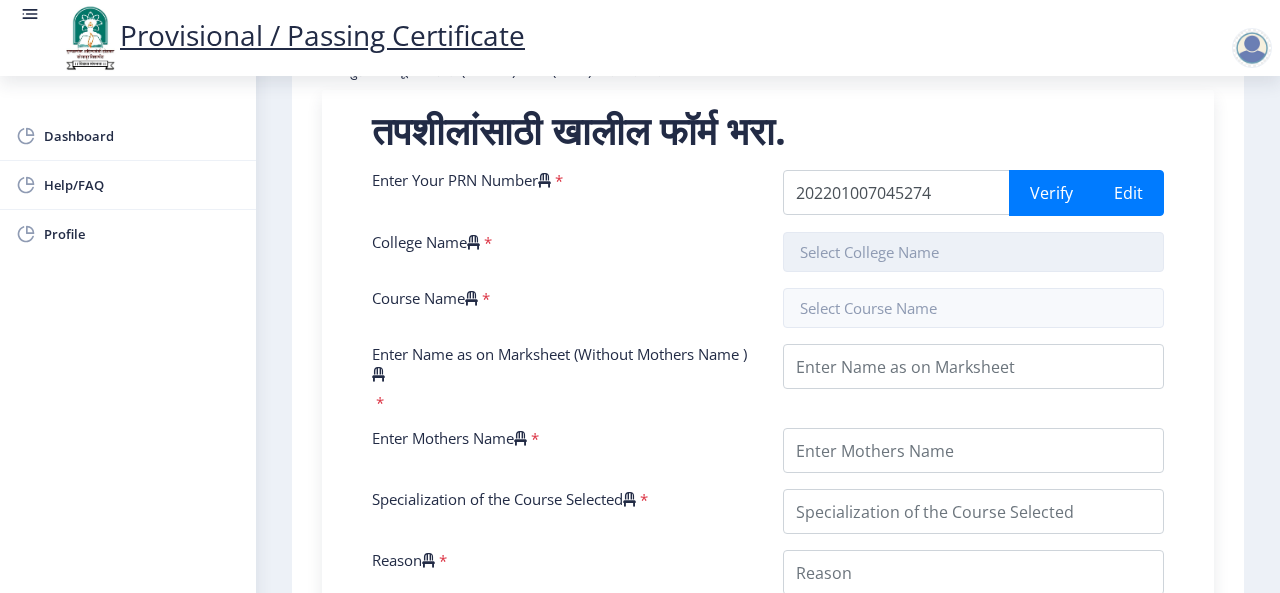 click at bounding box center [973, 252] 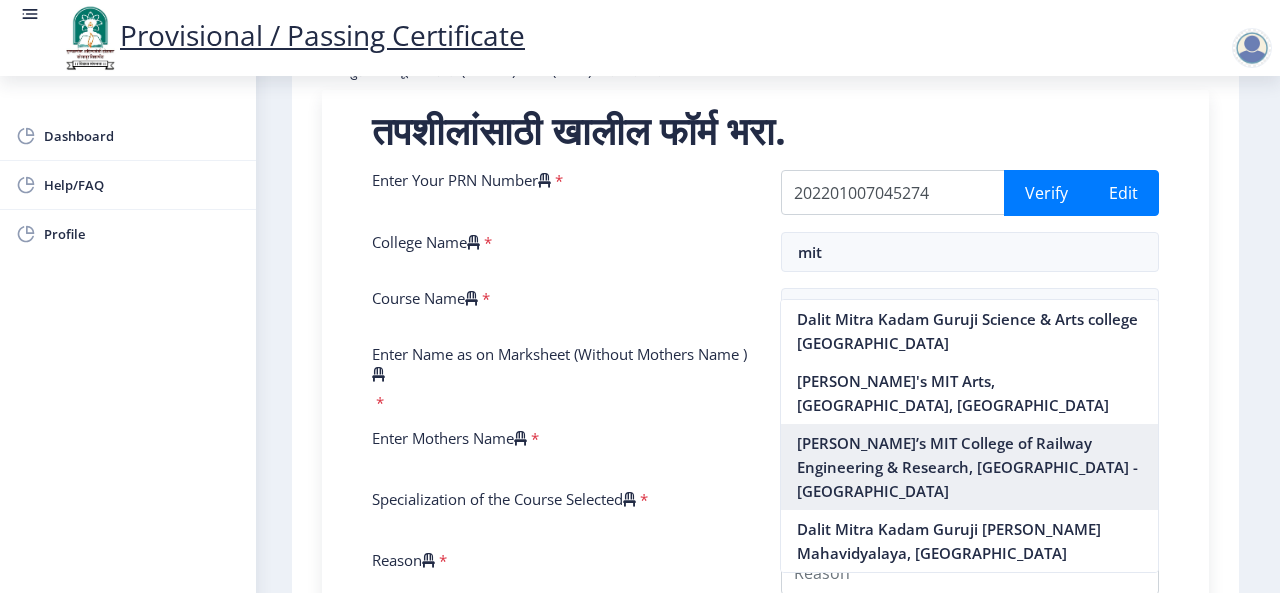 click on "[PERSON_NAME]’s MIT College of Railway Engineering & Research, [GEOGRAPHIC_DATA] - [GEOGRAPHIC_DATA]" at bounding box center [969, 467] 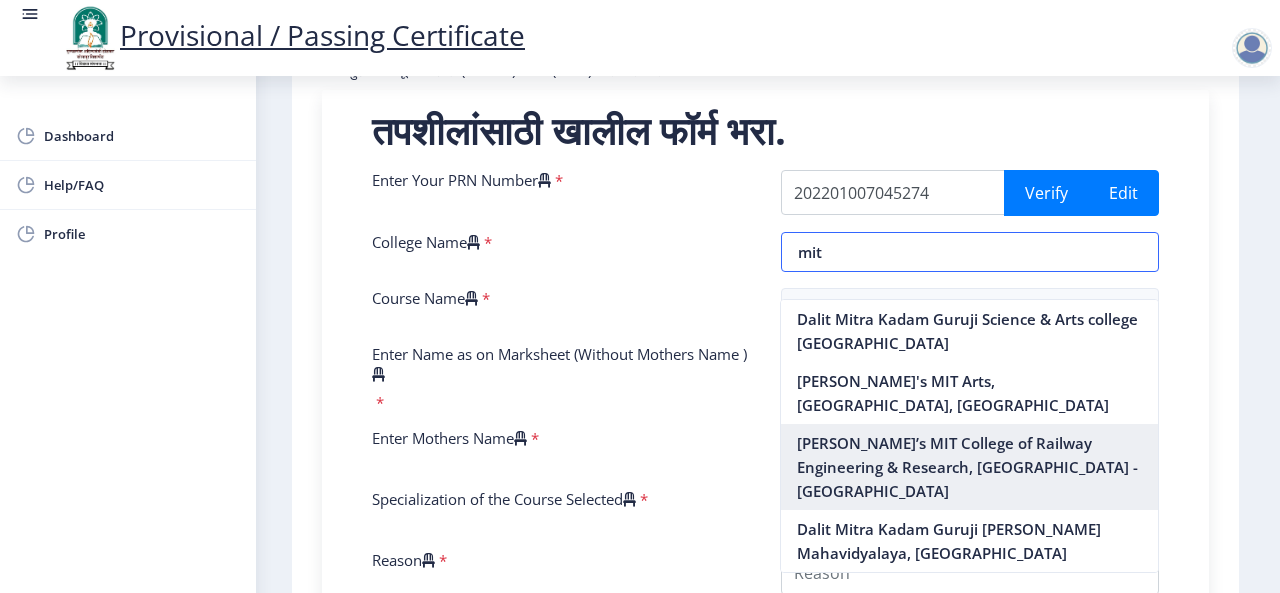 type on "[PERSON_NAME]’s MIT College of Railway Engineering & Research, [GEOGRAPHIC_DATA] - [GEOGRAPHIC_DATA]" 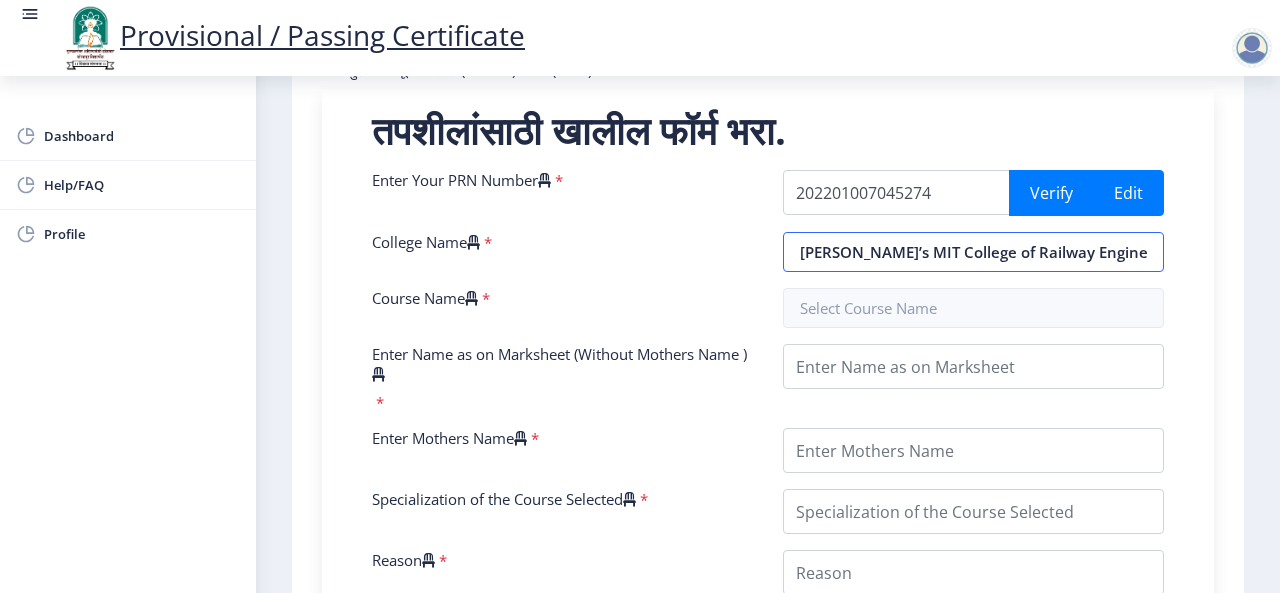 scroll, scrollTop: 0, scrollLeft: 182, axis: horizontal 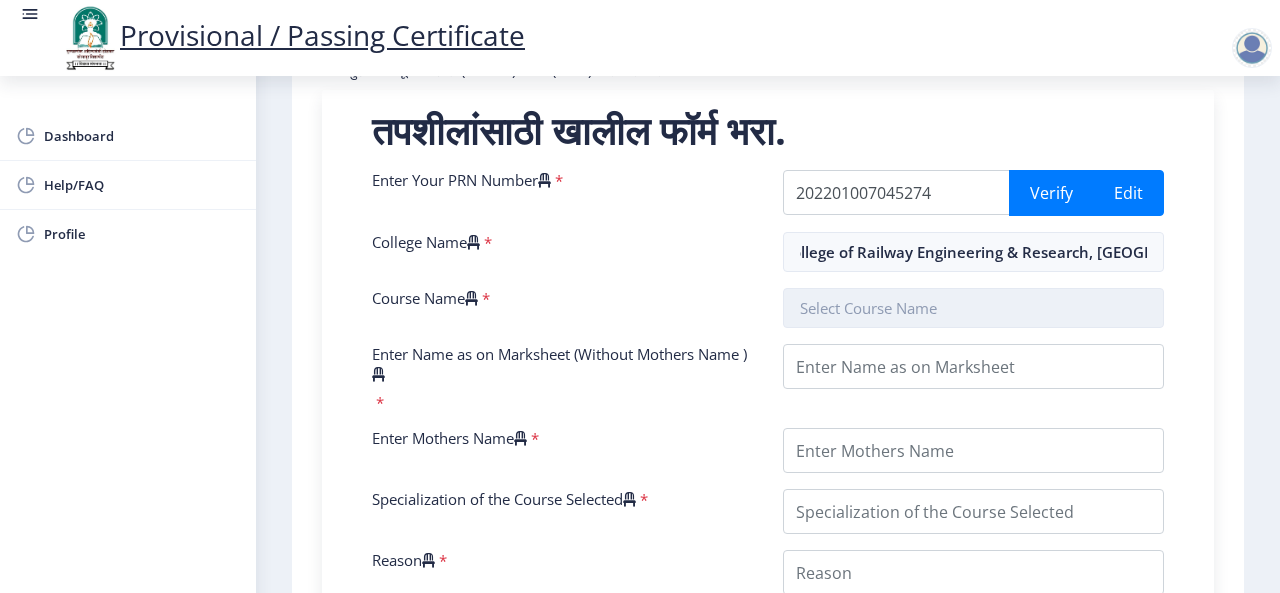 click at bounding box center [973, 308] 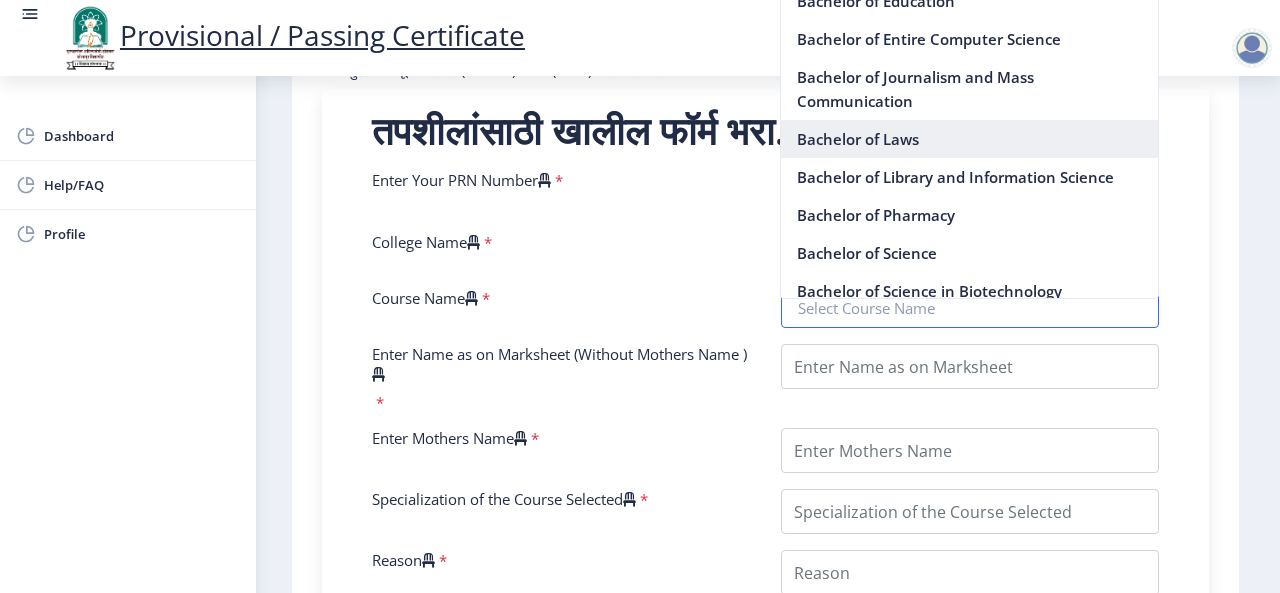 scroll, scrollTop: 500, scrollLeft: 0, axis: vertical 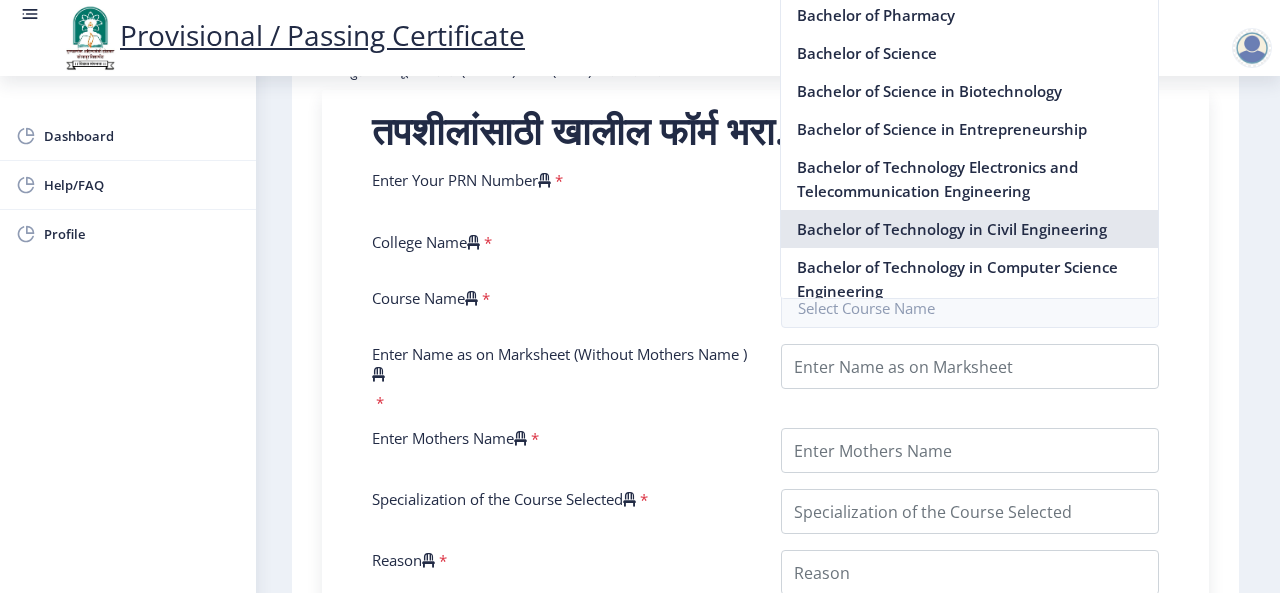 click on "Bachelor of Technology in Civil Engineering" at bounding box center [969, 229] 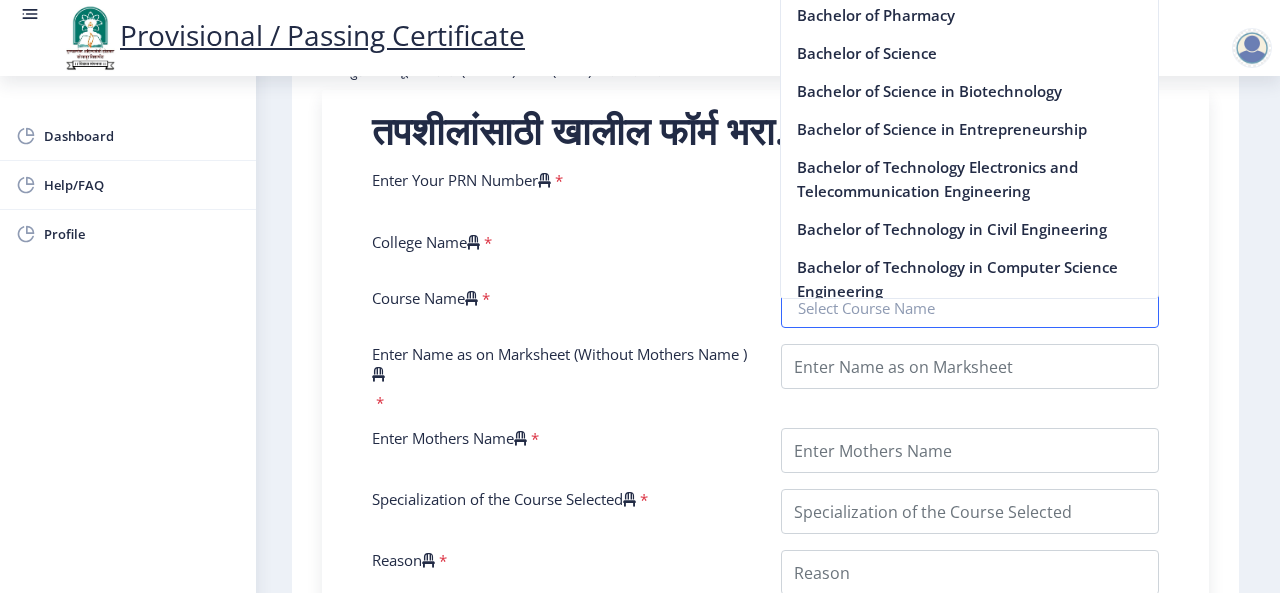 type on "Bachelor of Technology in Civil Engineering" 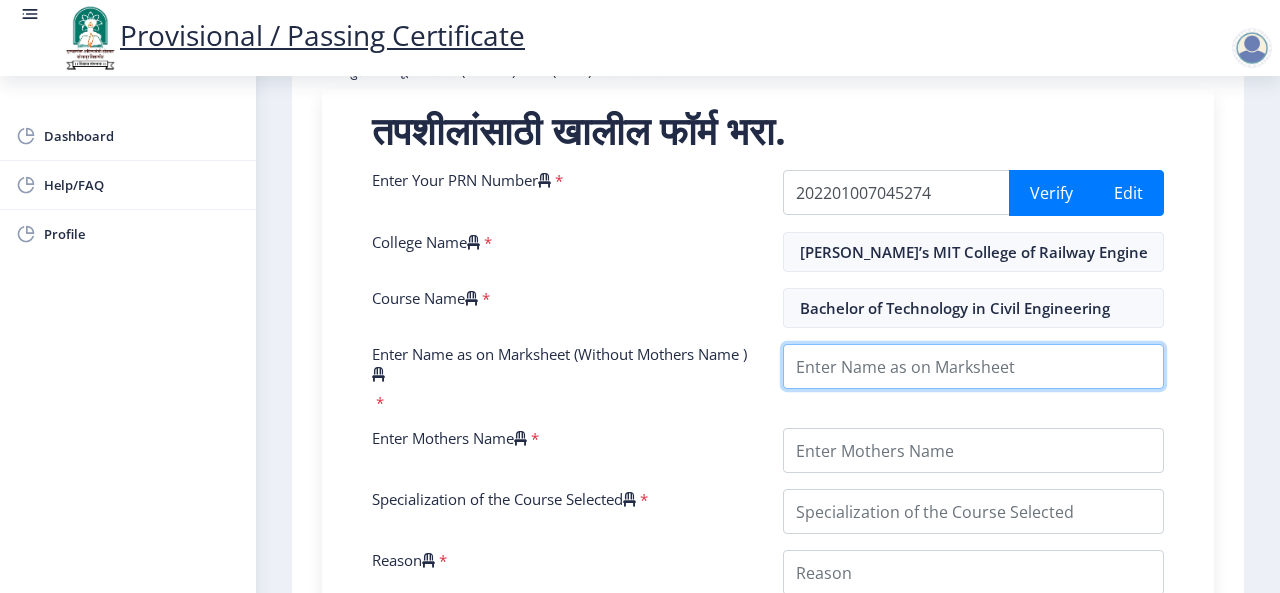 click on "Enter Name as on Marksheet (Without Mothers Name )" at bounding box center (973, 366) 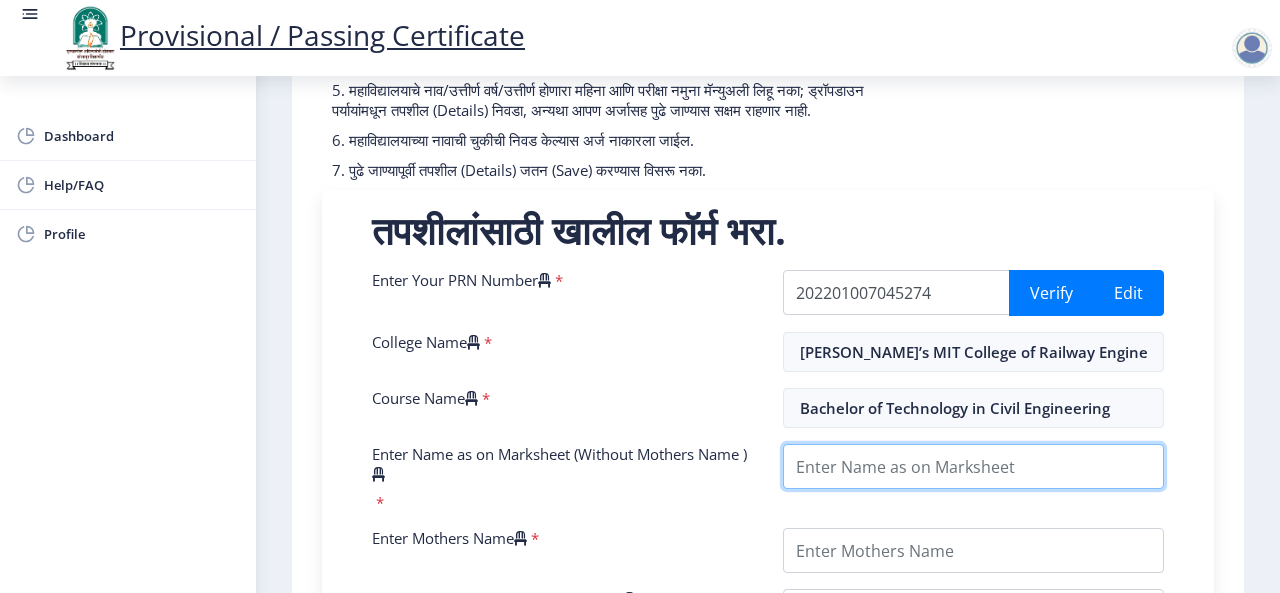 scroll, scrollTop: 400, scrollLeft: 0, axis: vertical 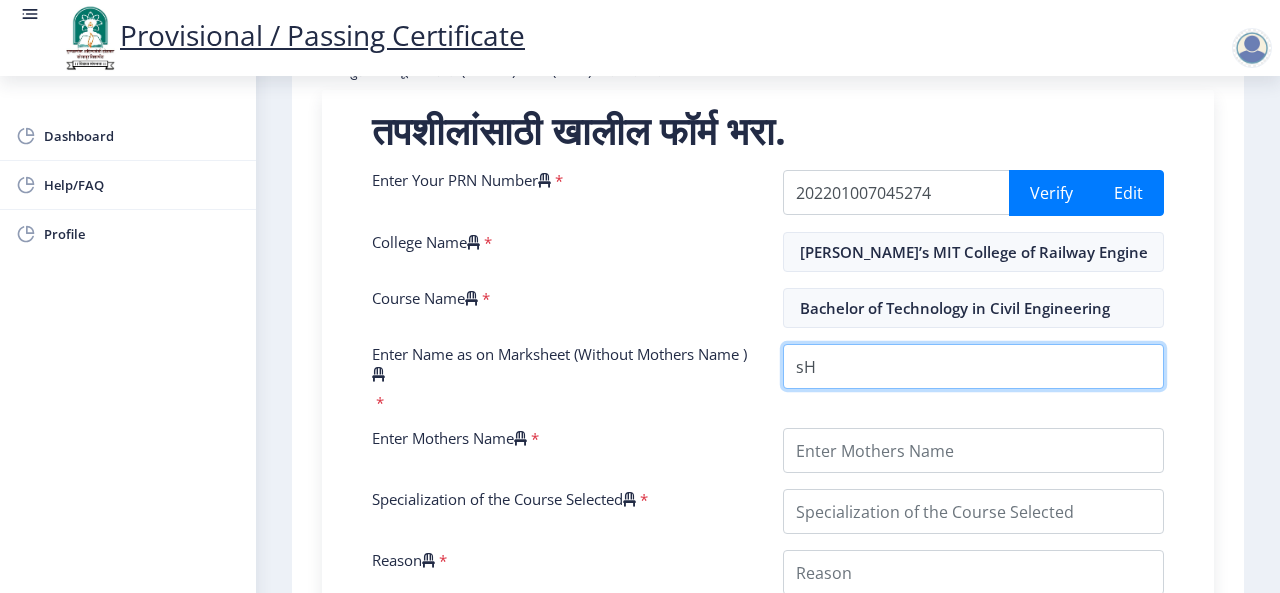 type on "s" 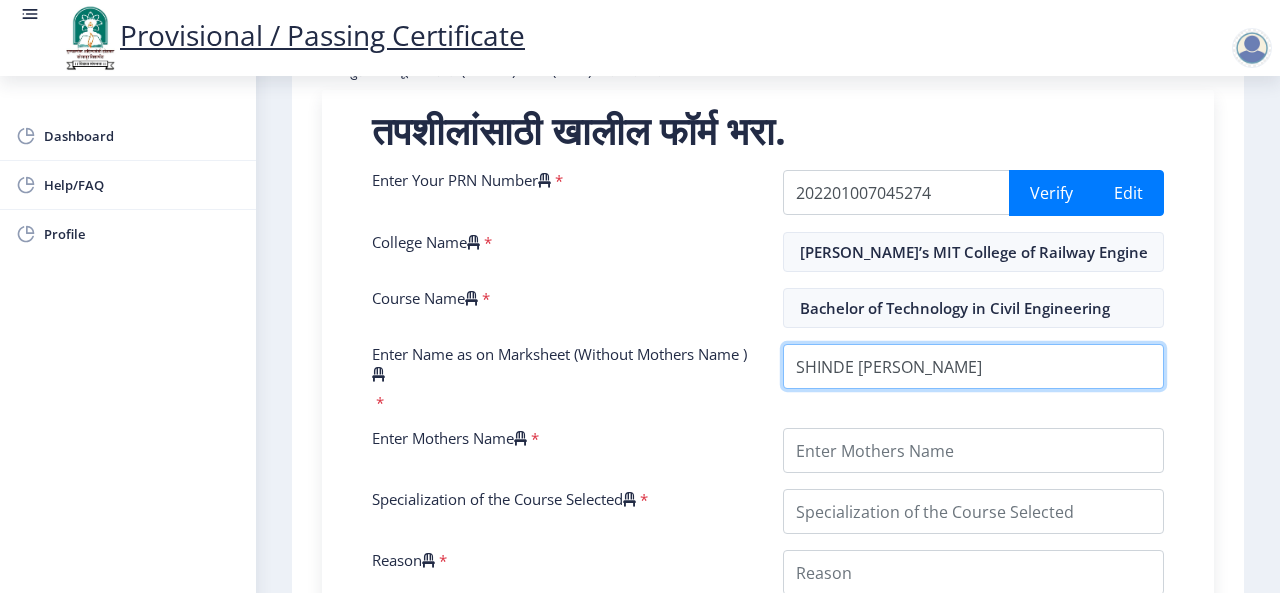 scroll, scrollTop: 500, scrollLeft: 0, axis: vertical 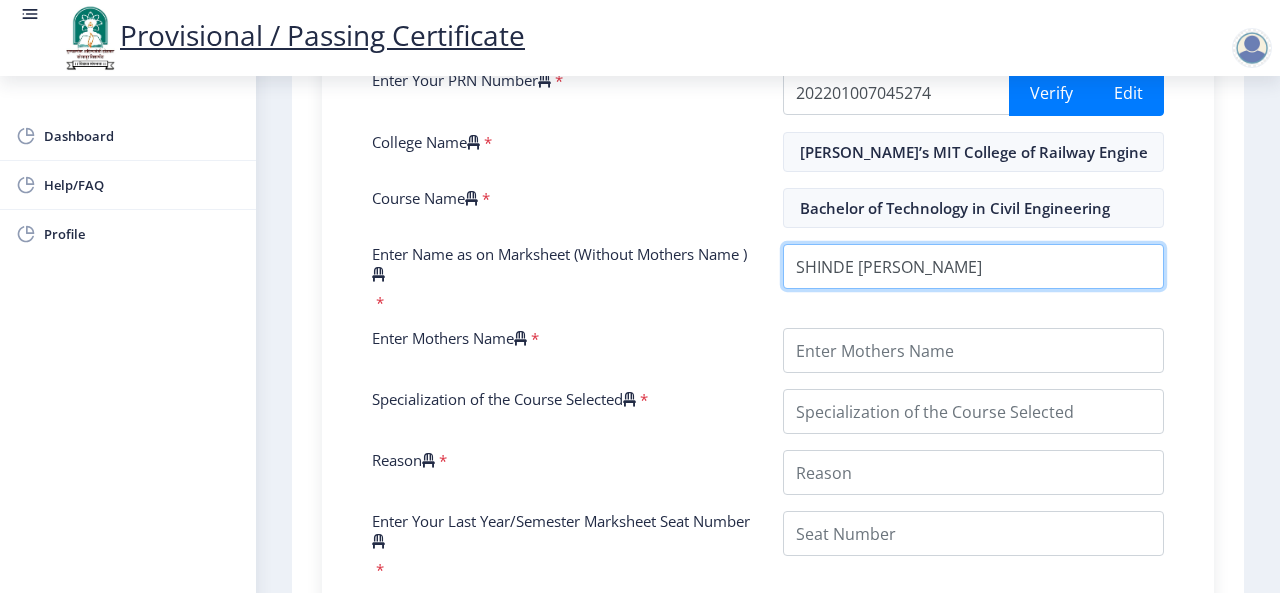 type on "SHINDE AJINKYA NANDU" 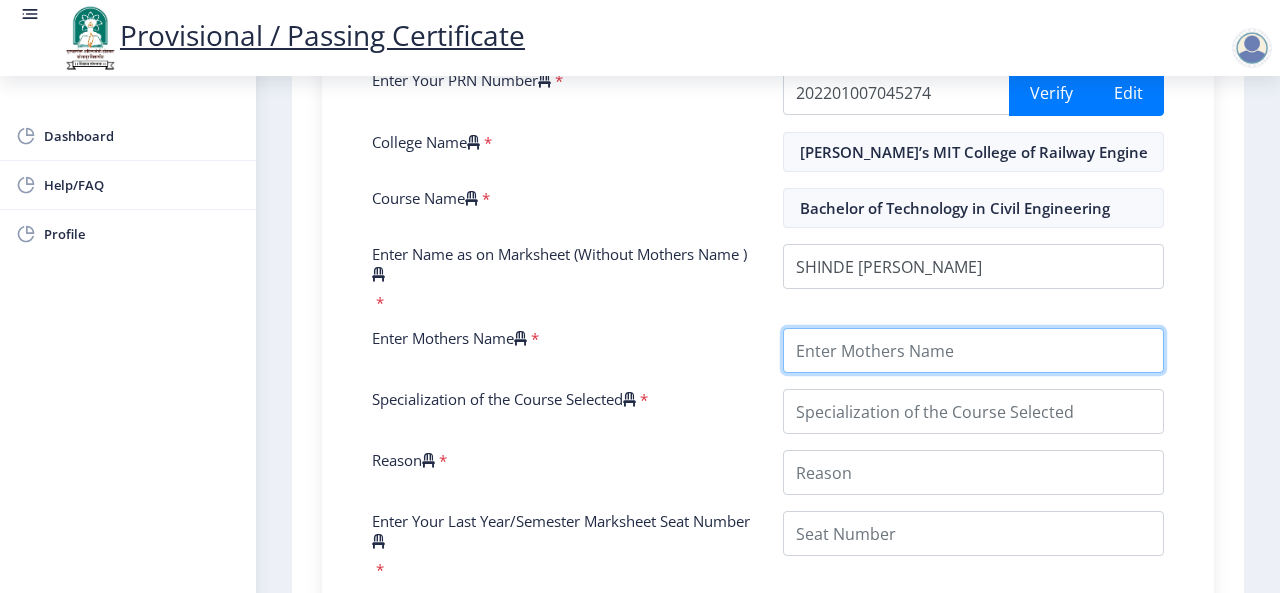 click on "Enter Mothers Name" at bounding box center [973, 350] 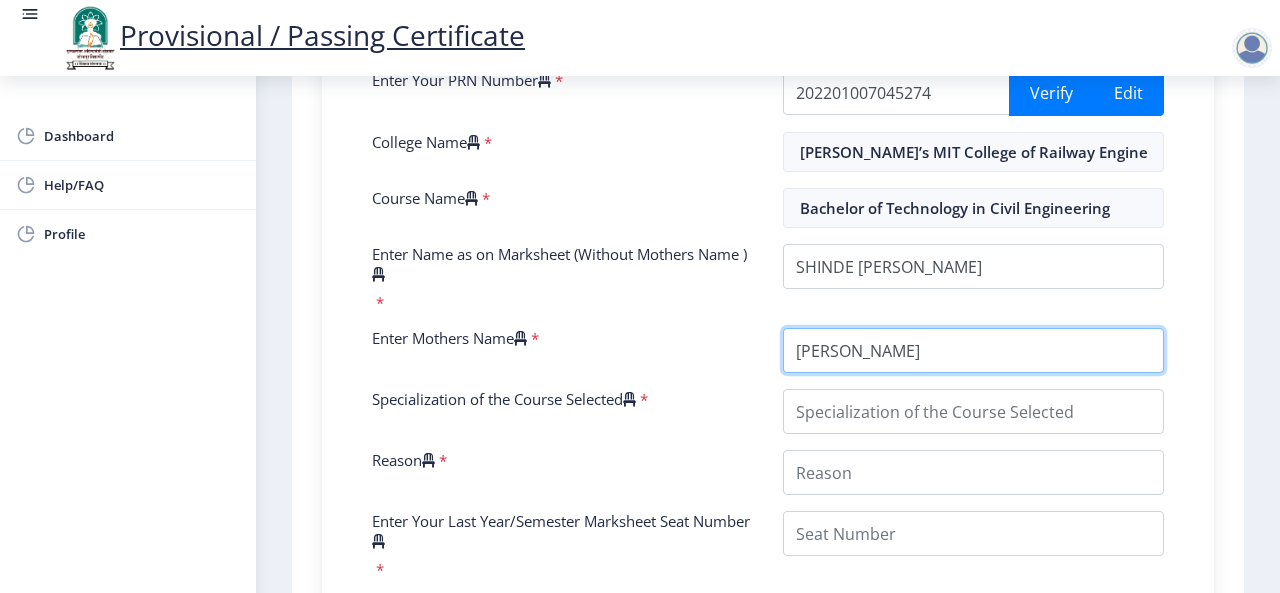 type on "[PERSON_NAME]" 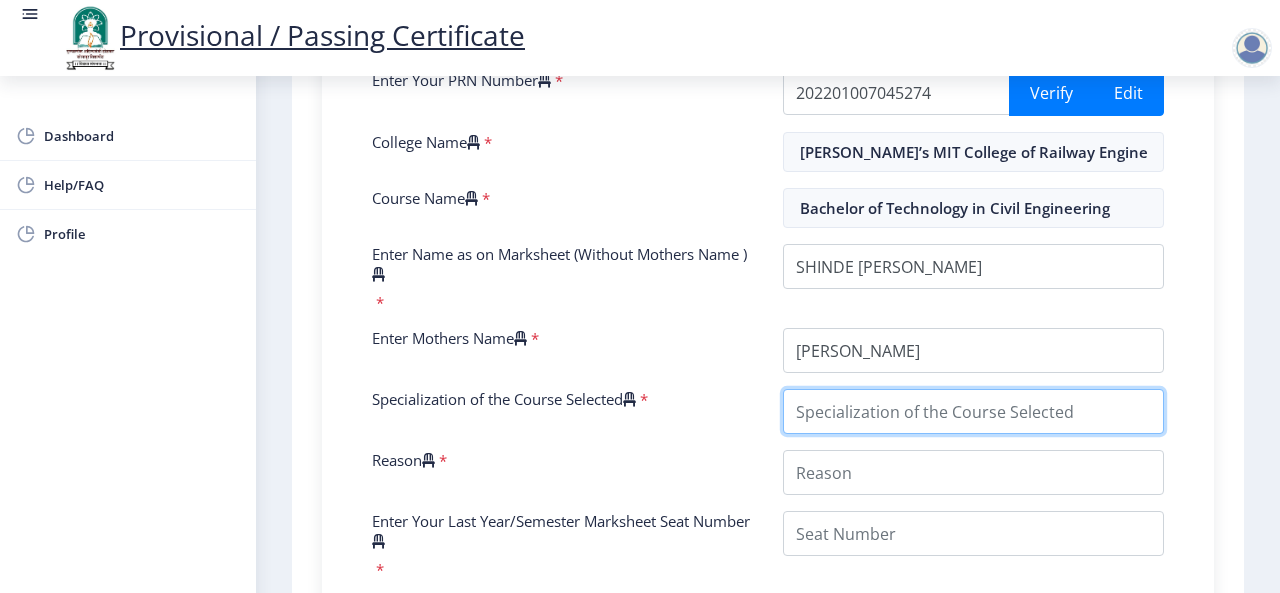 click on "Specialization of the Course Selected" at bounding box center [973, 411] 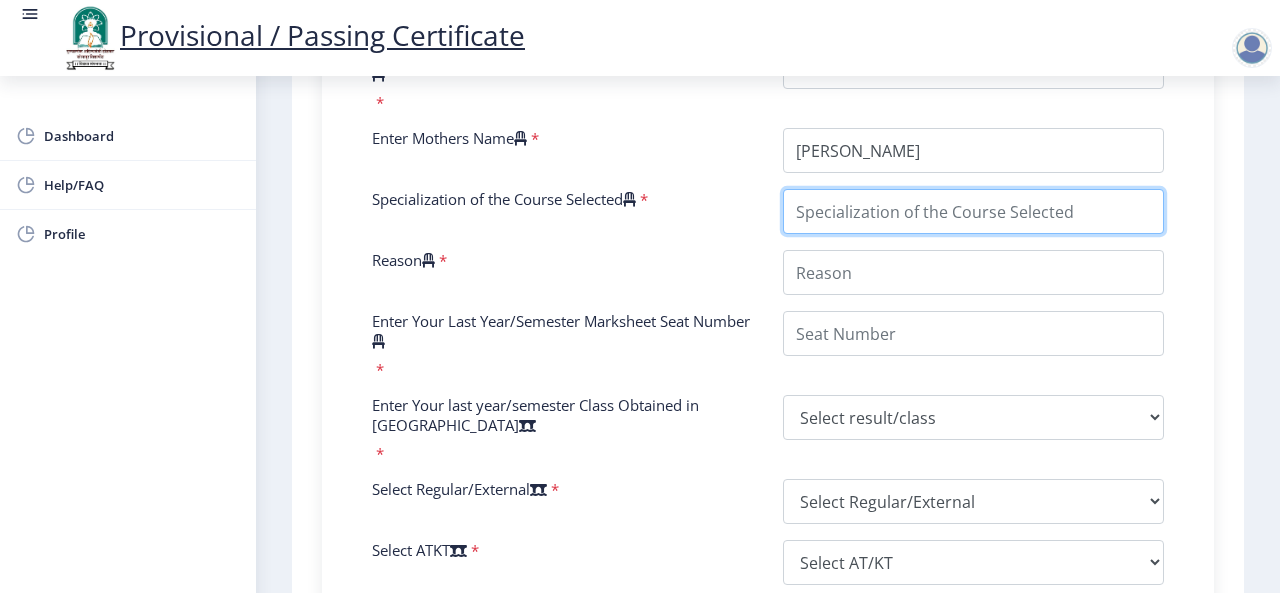 scroll, scrollTop: 900, scrollLeft: 0, axis: vertical 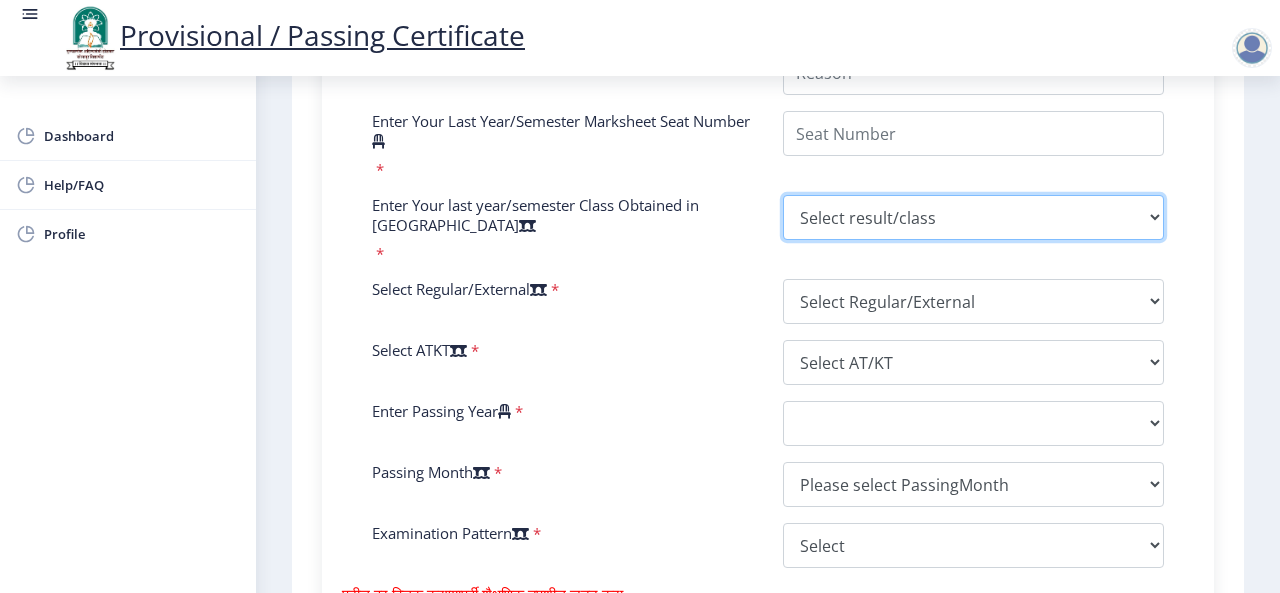 click on "Enter Your PRN Number    * 202201007045274 Verify Edit College Name   * MAEER’s MIT College of Railway Engineering & Research, Jamgaon - Barshi Course Name   * Bachelor of Technology in Civil Engineering  Enter Name as on Marksheet (Without Mothers Name )   *  Enter Mothers Name    *  Specialization of the Course Selected    *  Reason    *  Enter Your Last Year/Semester Marksheet Seat Number   * Enter Your last year/semester Class Obtained in Exam   * Select result/class  DISTINCTION   FIRST CLASS   HIGHER SECOND CLASS   SECOND CLASS   PASS CLASS   SUCCESSFUL   OUTSTANDING - EXEMPLARY  Grade O Grade A+ Grade A Grade B+ Grade B Grade C+ Grade C Grade F/FC Grade F Grade D Grade E FIRST CLASS WITH DISTINCTION Select Regular/External   *  Select Regular/External   Regular  External  Special Select ATKT   *  Select AT/KT   None ATKT  Enter Passing Year   *  2025   2024   2023   2022   2021   2020   2019   2018   2017   2016   2015   2014   2013   2012   2011   2010   2009   2008  * *" at bounding box center (768, 127) 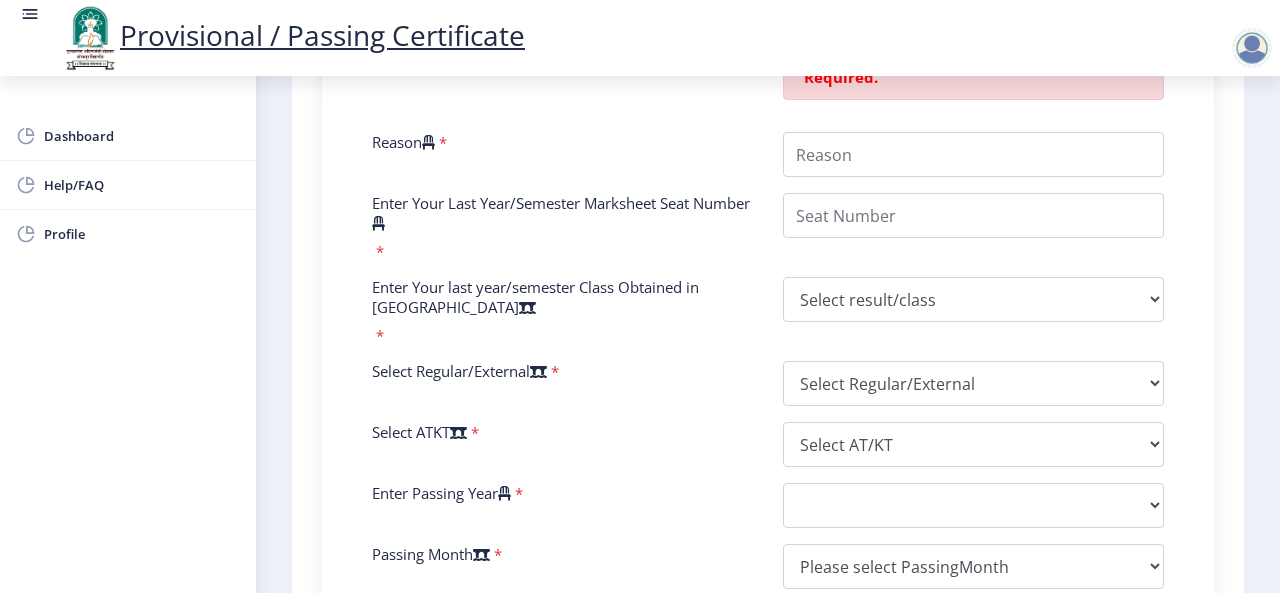 click on "Enter Your PRN Number    * 202201007045274 Verify Edit College Name   * MAEER’s MIT College of Railway Engineering & Research, Jamgaon - Barshi Course Name   * Bachelor of Technology in Civil Engineering  Enter Name as on Marksheet (Without Mothers Name )   *  Enter Mothers Name    *  Specialization of the Course Selected    * Specialization of the Course Selected is Required.  Reason    *  Enter Your Last Year/Semester Marksheet Seat Number   * Enter Your last year/semester Class Obtained in Exam   * Select result/class  DISTINCTION   FIRST CLASS   HIGHER SECOND CLASS   SECOND CLASS   PASS CLASS   SUCCESSFUL   OUTSTANDING - EXEMPLARY  Grade O Grade A+ Grade A Grade B+ Grade B Grade C+ Grade C Grade F/FC Grade F Grade D Grade E FIRST CLASS WITH DISTINCTION Select Regular/External   *  Select Regular/External   Regular  External  Special Select ATKT   *  Select AT/KT   None ATKT  Enter Passing Year   *  2025   2024   2023   2022   2021   2020   2019   2018   2017   2016   2015  * *" at bounding box center [768, 168] 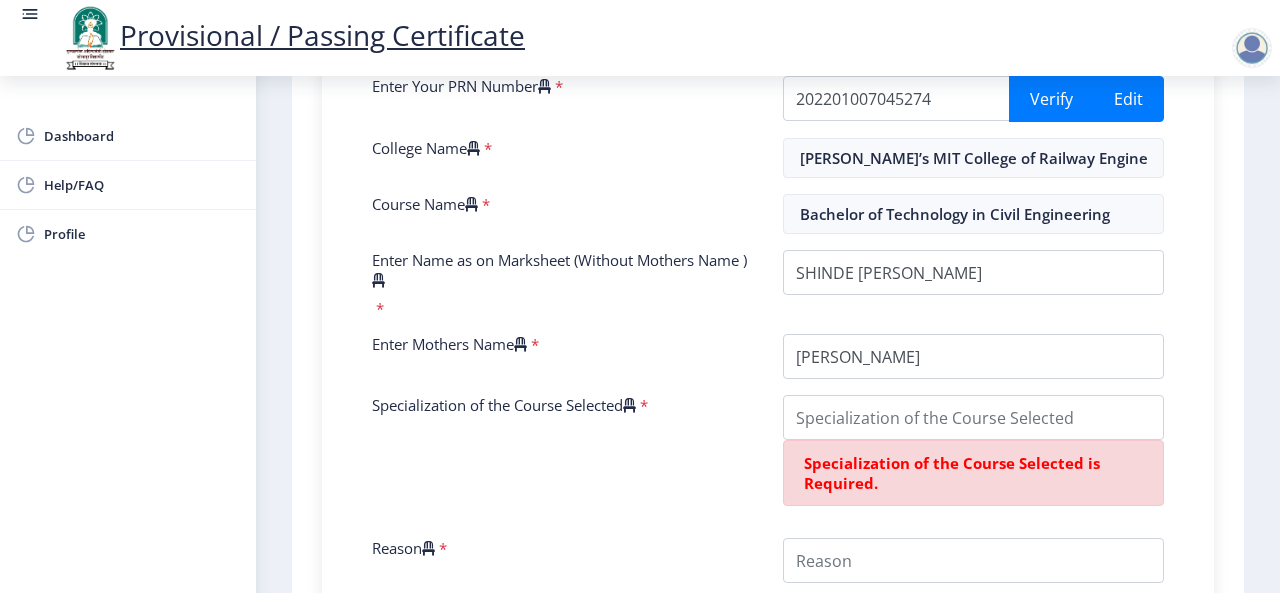 scroll, scrollTop: 394, scrollLeft: 0, axis: vertical 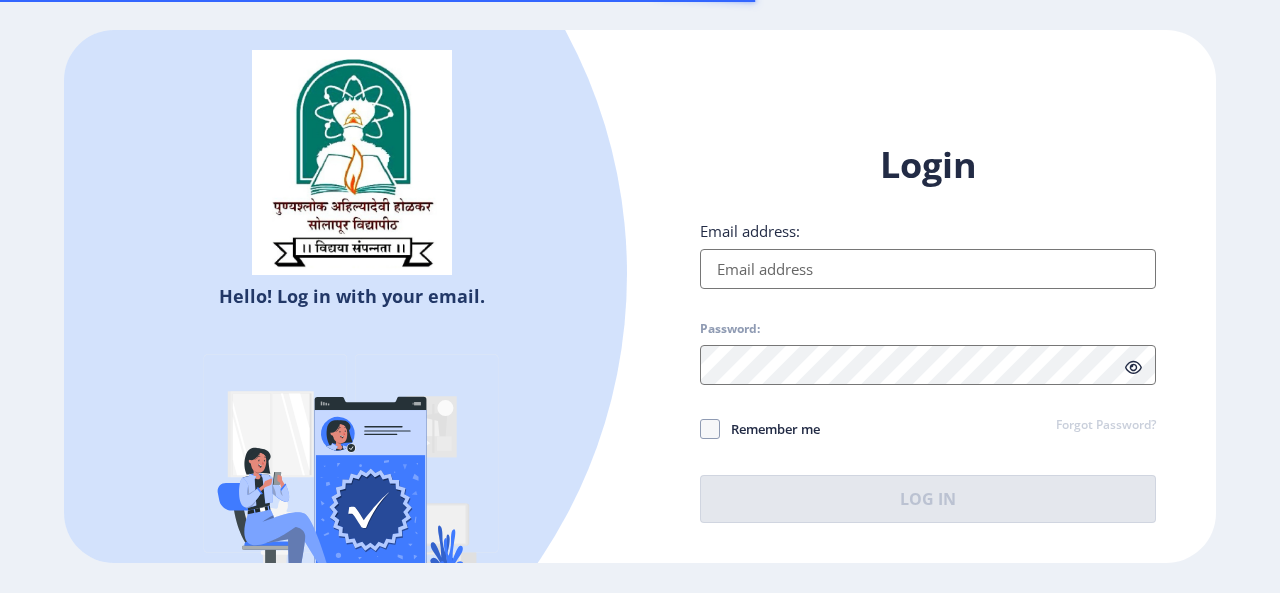 click on "Email address:" at bounding box center (928, 269) 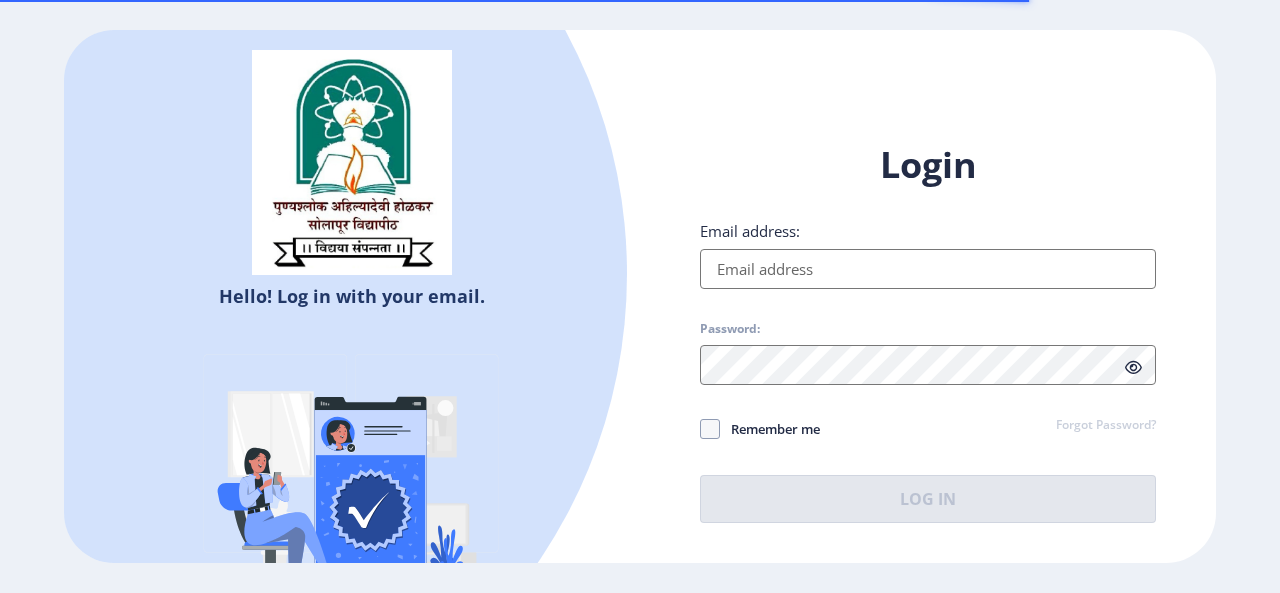 type on "[EMAIL_ADDRESS][DOMAIN_NAME]" 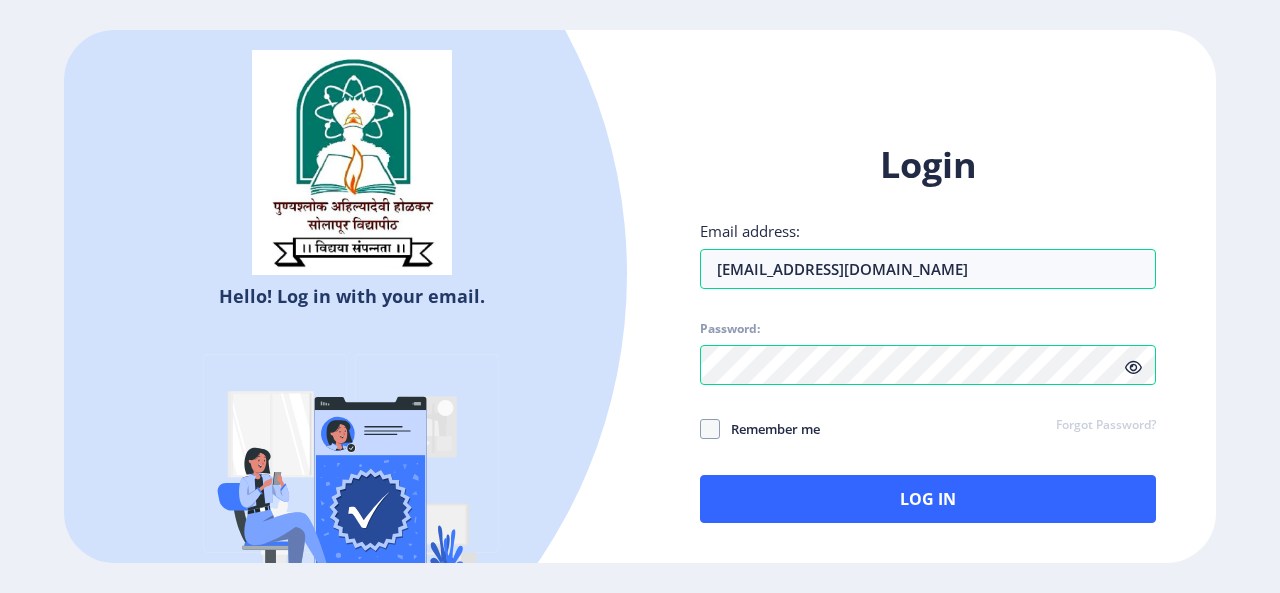 click 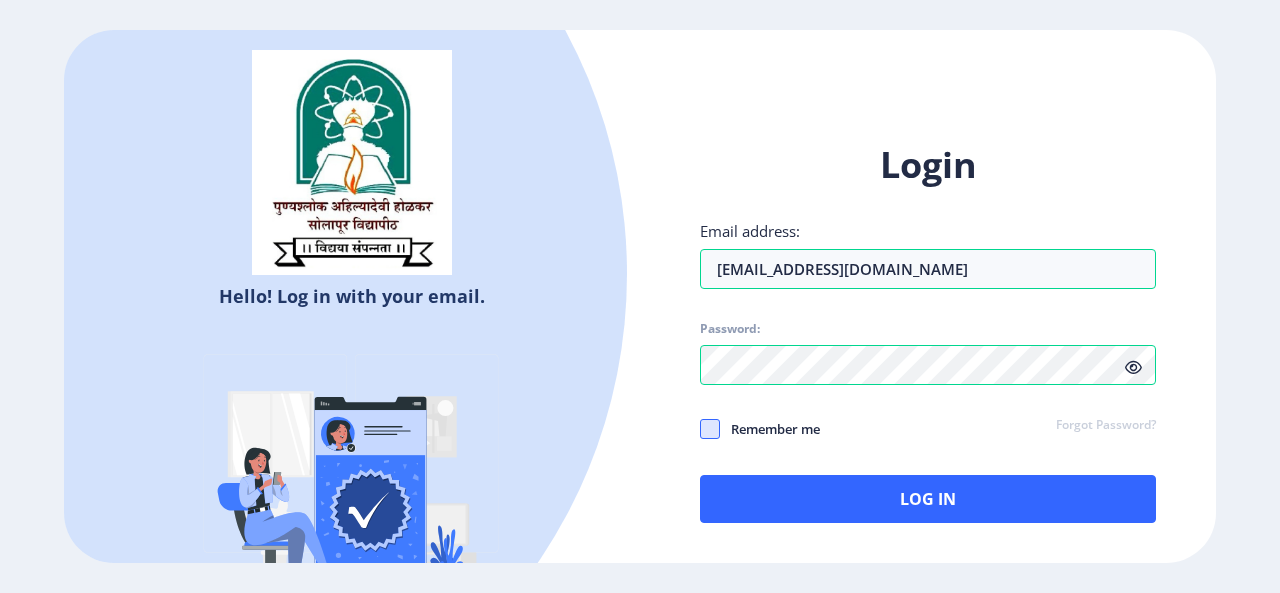 click 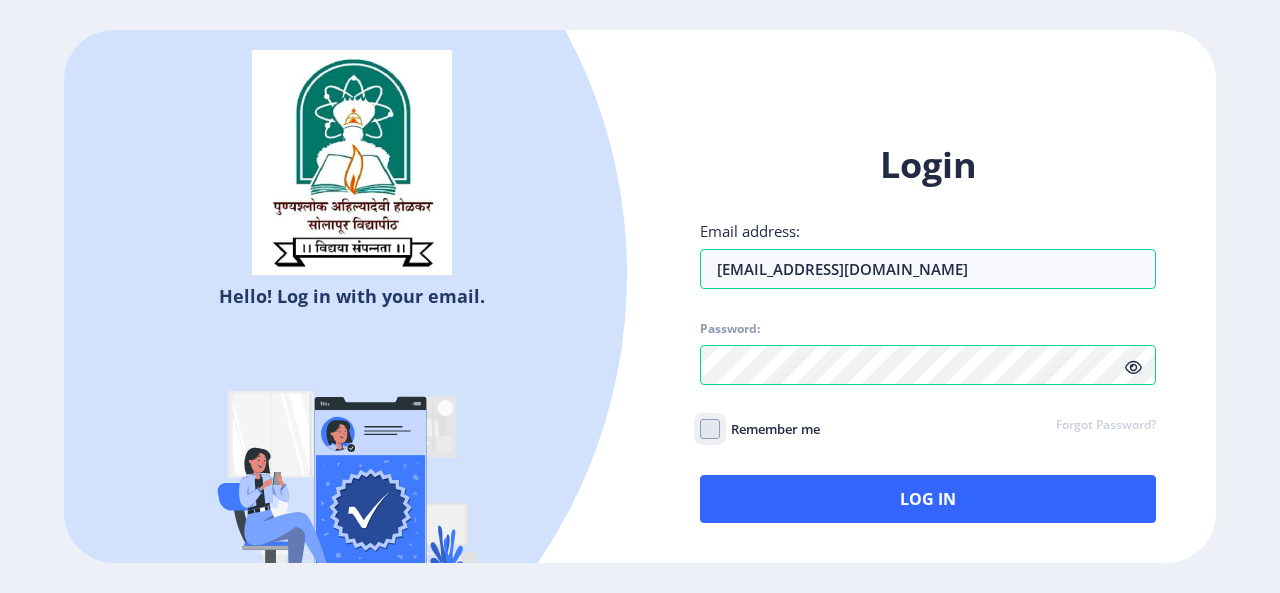 click on "Remember me" 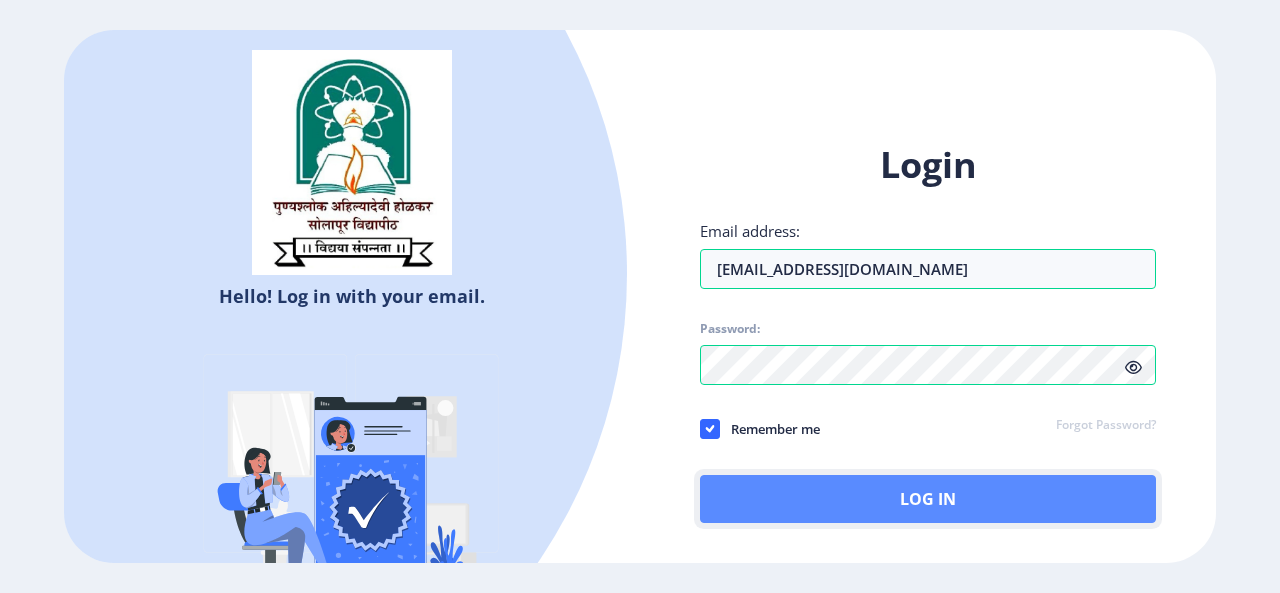 click on "Log In" 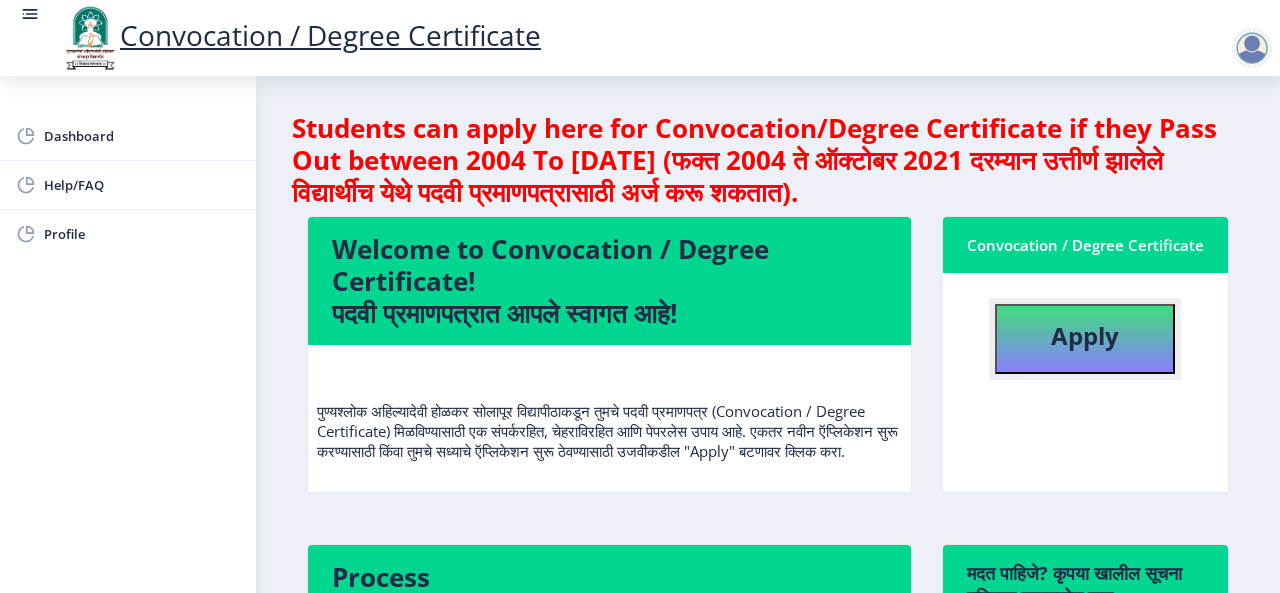 click on "Apply" 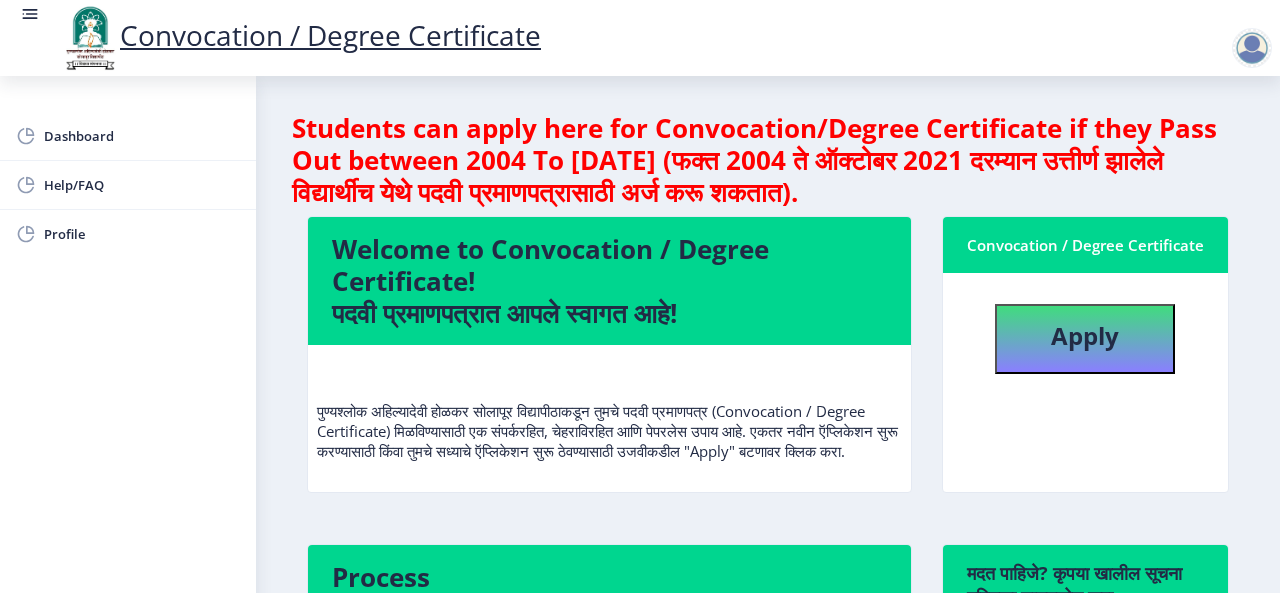 select 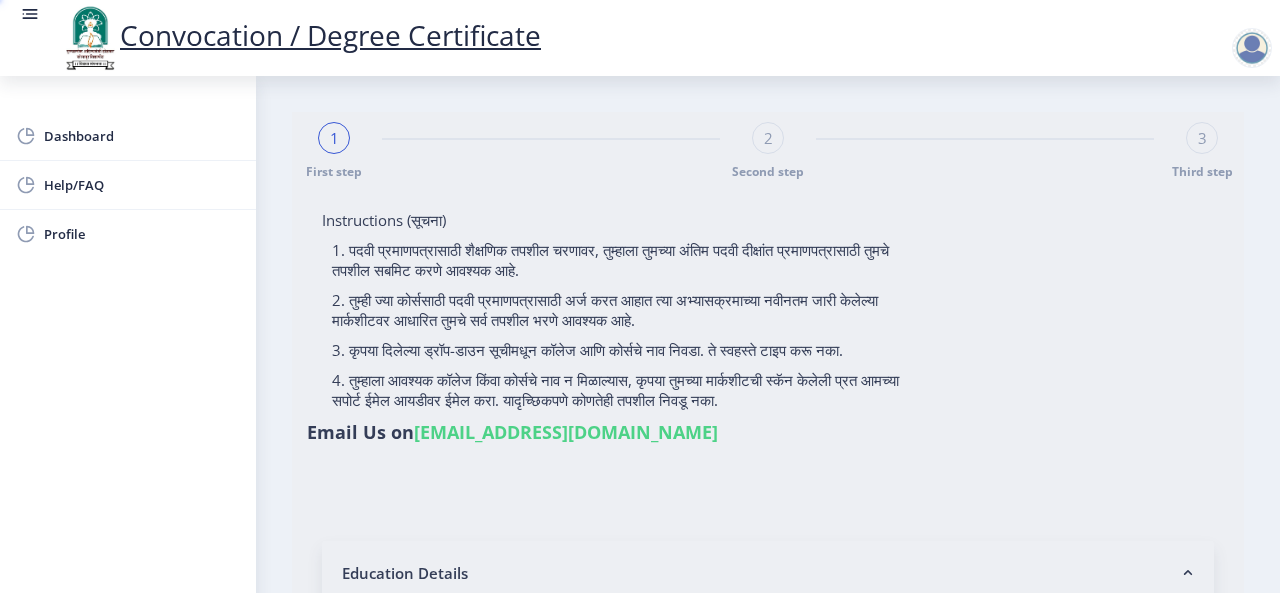 type on "AJINKYA [PERSON_NAME]" 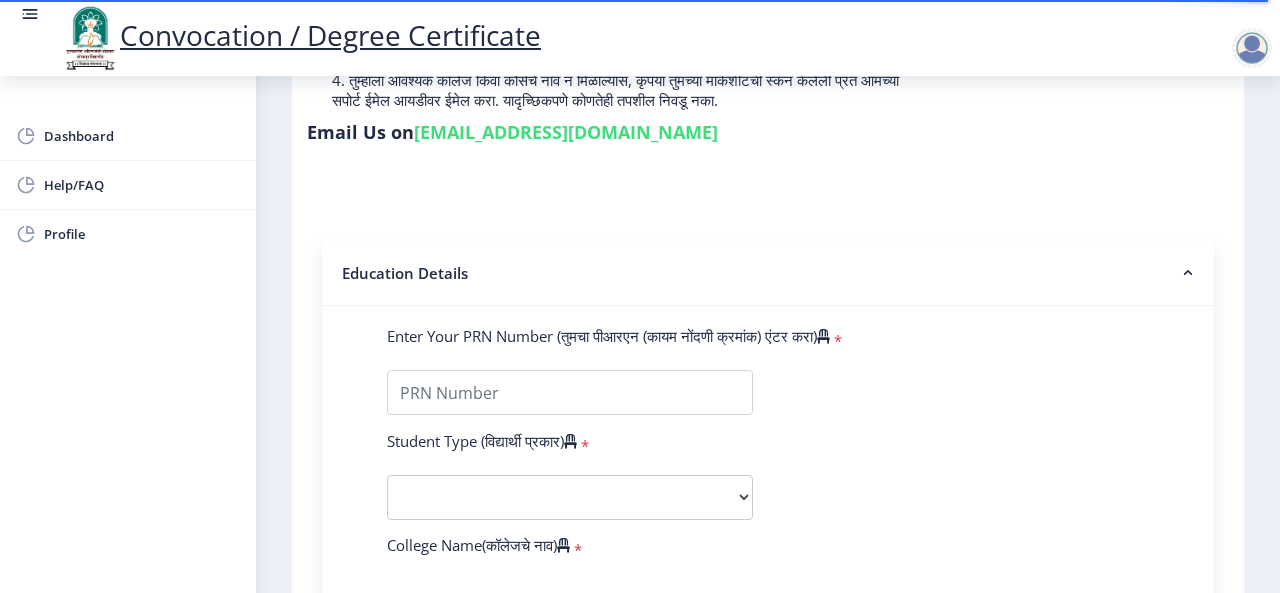 scroll, scrollTop: 400, scrollLeft: 0, axis: vertical 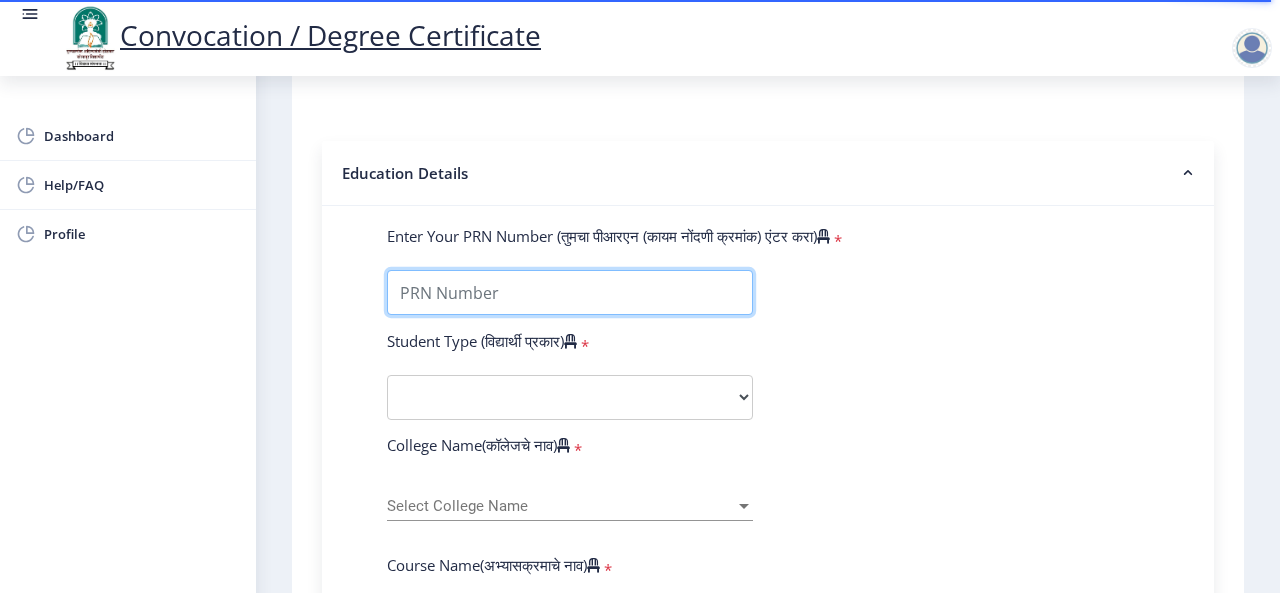 click on "Enter Your PRN Number (तुमचा पीआरएन (कायम नोंदणी क्रमांक) एंटर करा)" at bounding box center (570, 292) 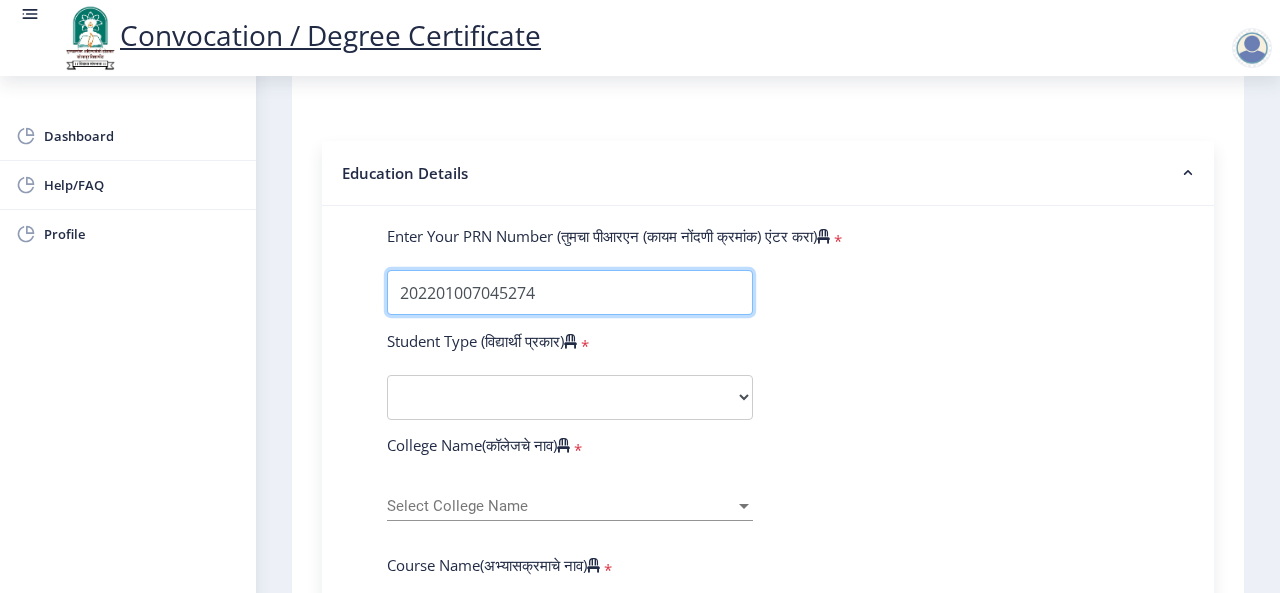 type on "202201007045274" 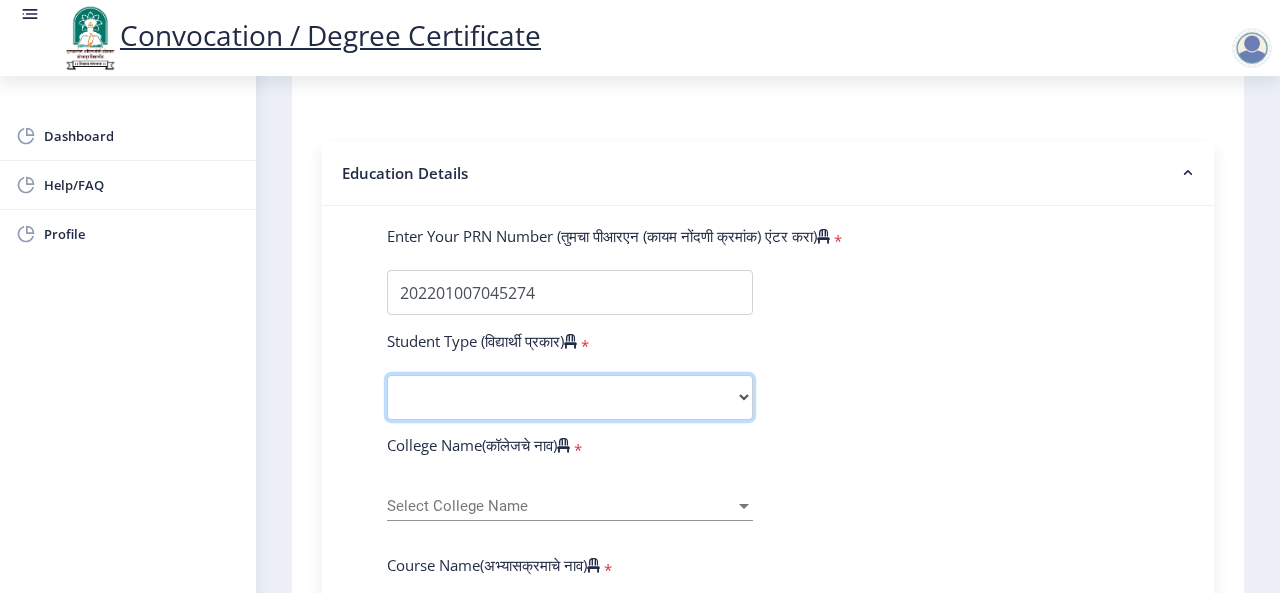 click on "Select Student Type Regular External" at bounding box center (570, 397) 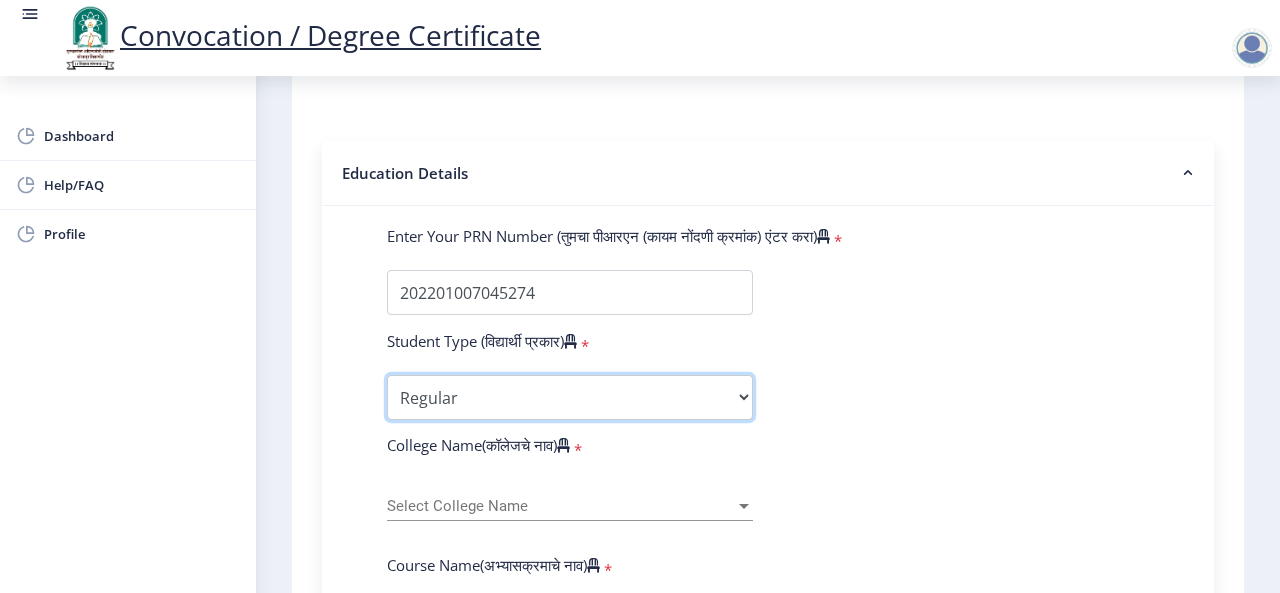 click on "Select Student Type Regular External" at bounding box center (570, 397) 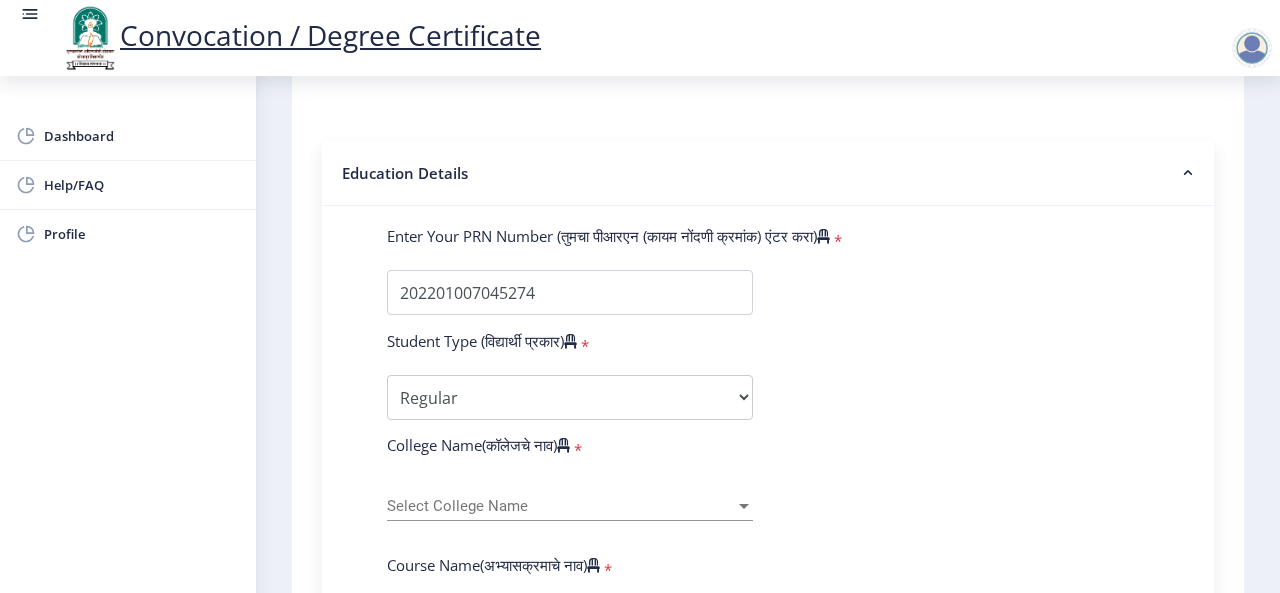 click on "Enter Your PRN Number (तुमचा पीआरएन (कायम नोंदणी क्रमांक) एंटर करा)   * Student Type (विद्यार्थी प्रकार)    * Select Student Type Regular External College Name(कॉलेजचे नाव)   * Select College Name Select College Name Course Name(अभ्यासक्रमाचे नाव)   * Select Course Name Select Course Name Enter passing Year(उत्तीर्ण वर्ष प्रविष्ट करा)   *  2025   2024   2023   2022   2021   2020   2019   2018   2017   2016   2015   2014   2013   2012   2011   2010   2009   2008   2007   2006   2005   2004   2003   2002   2001   2000   1999   1998   1997   1996   1995   1994   1993   1992   1991   1990   1989   1988   1987   1986   1985   1984   1983   1982   1981   1980   1979   1978   1977   1976  Enter Passing Month(उत्तीर्ण महिना प्रविष्ट करा)   * Enter Passing Month" 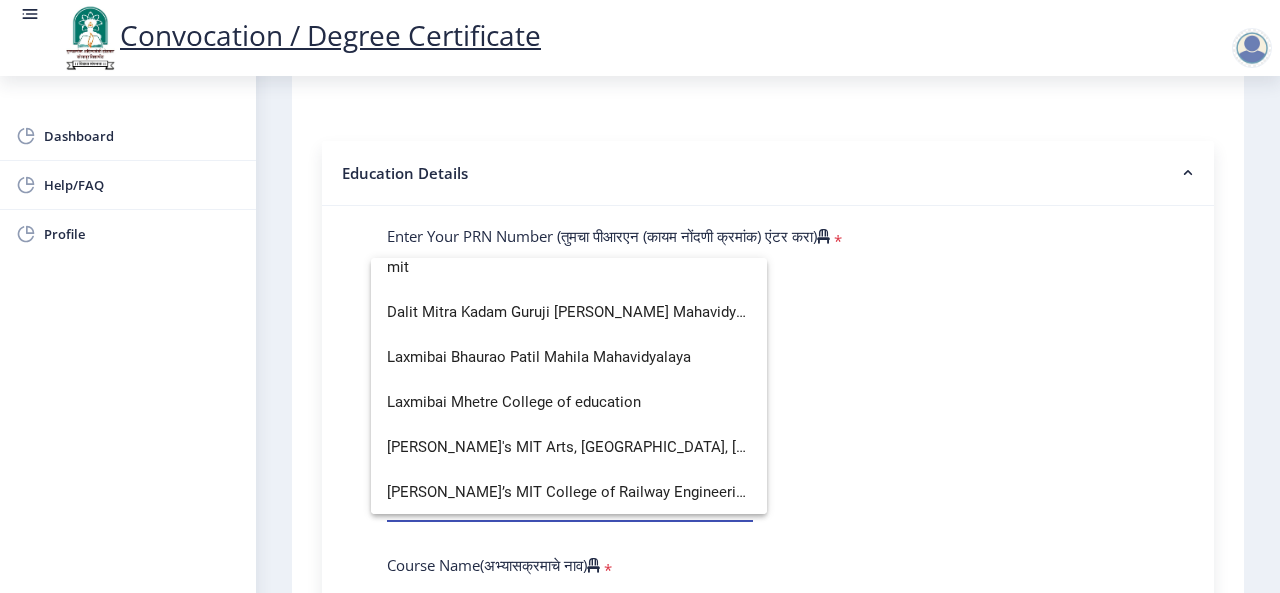 scroll, scrollTop: 0, scrollLeft: 0, axis: both 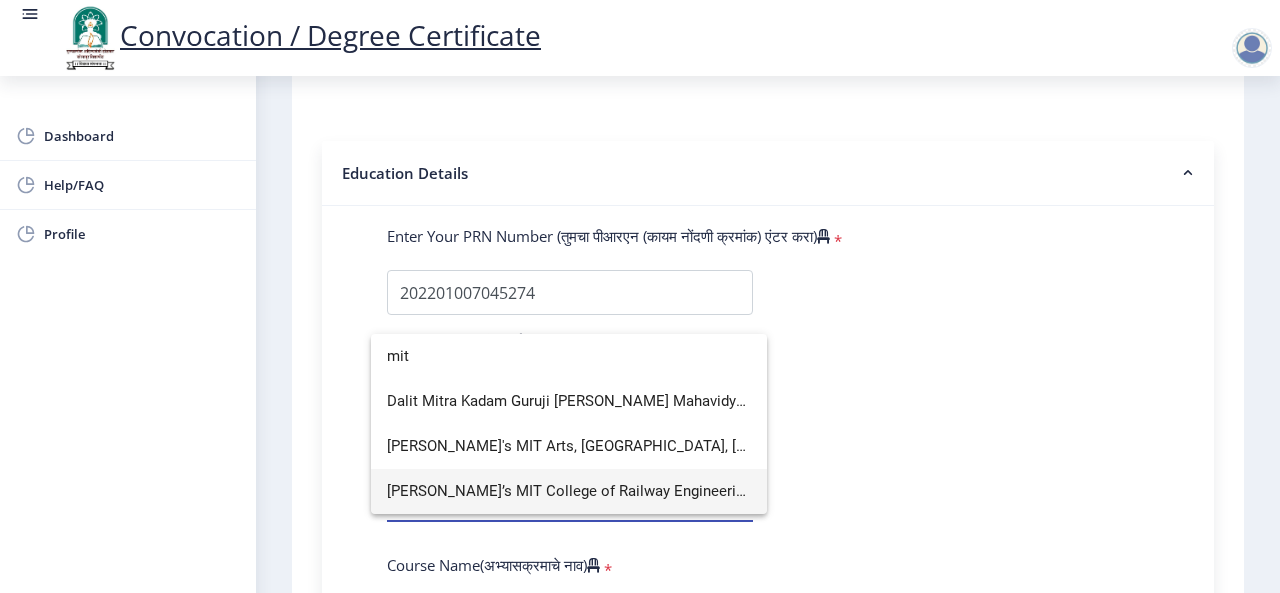 type on "mit" 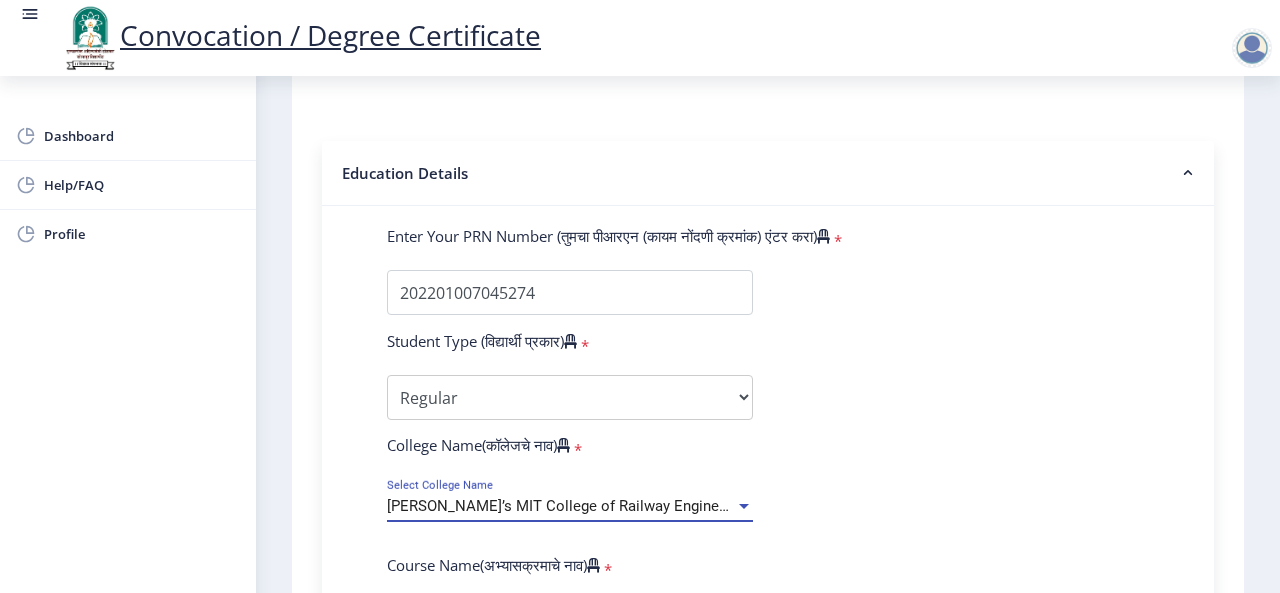 scroll, scrollTop: 600, scrollLeft: 0, axis: vertical 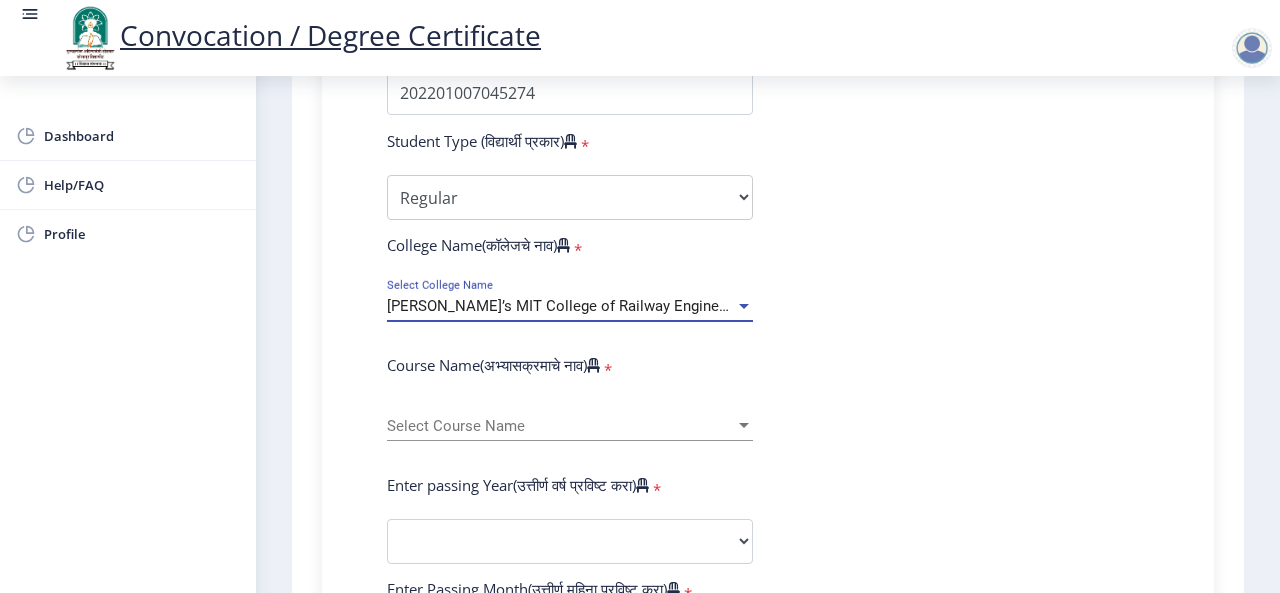 click at bounding box center [744, 426] 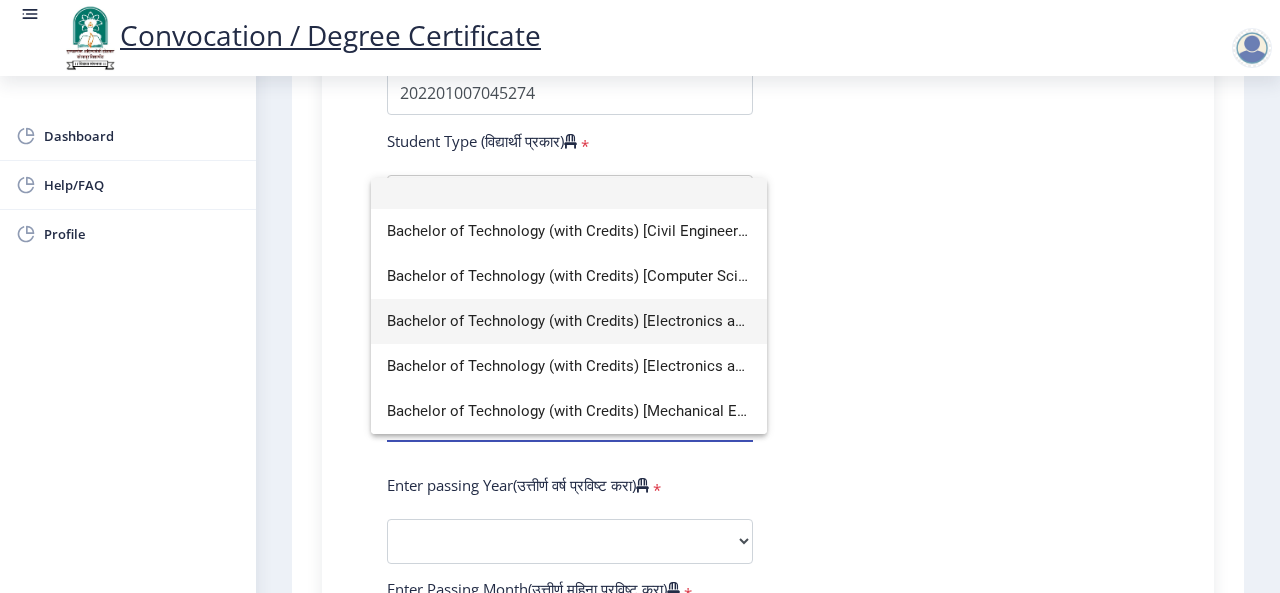 scroll, scrollTop: 0, scrollLeft: 0, axis: both 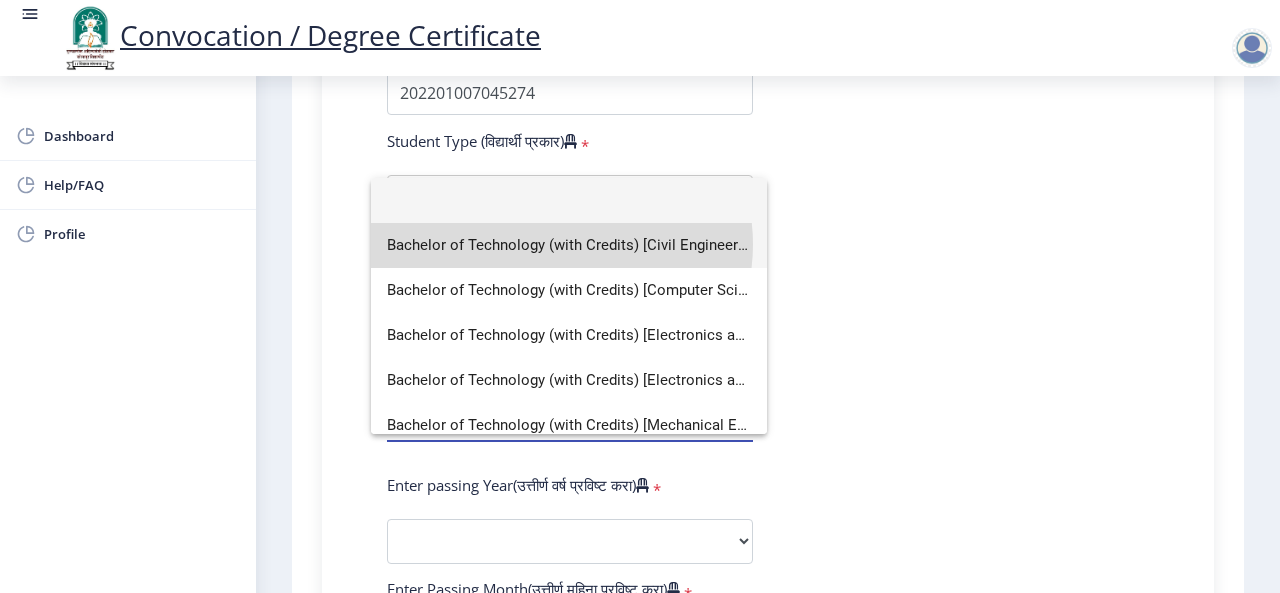 click on "Bachelor of Technology (with Credits) [Civil Engineering]" at bounding box center (569, 245) 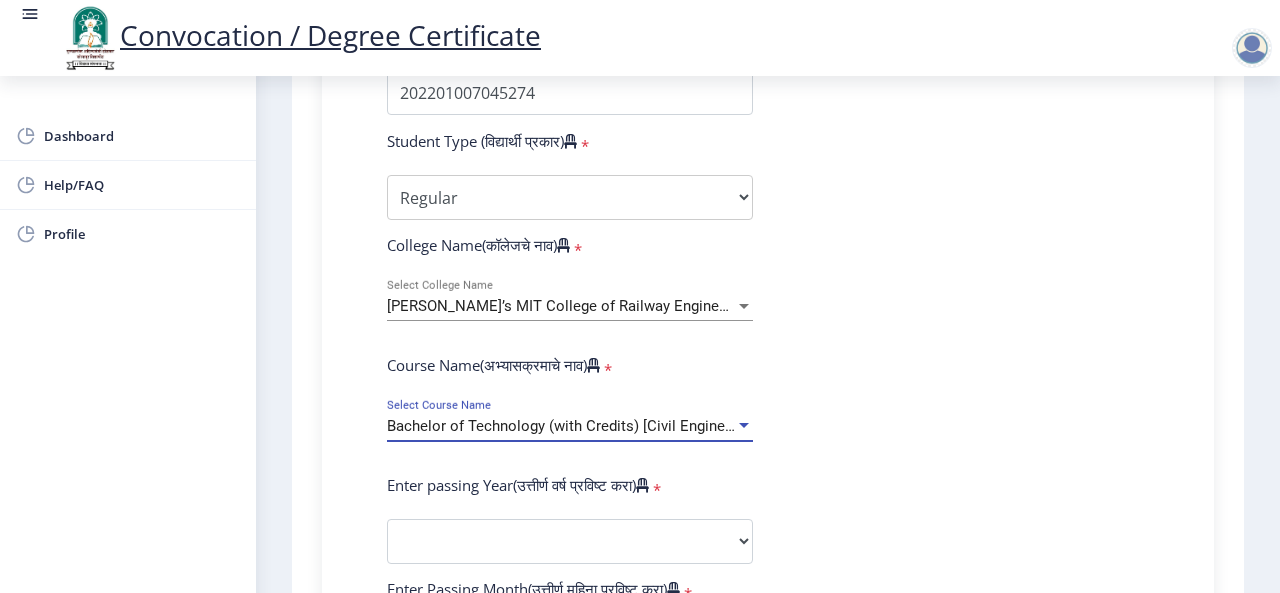 scroll, scrollTop: 700, scrollLeft: 0, axis: vertical 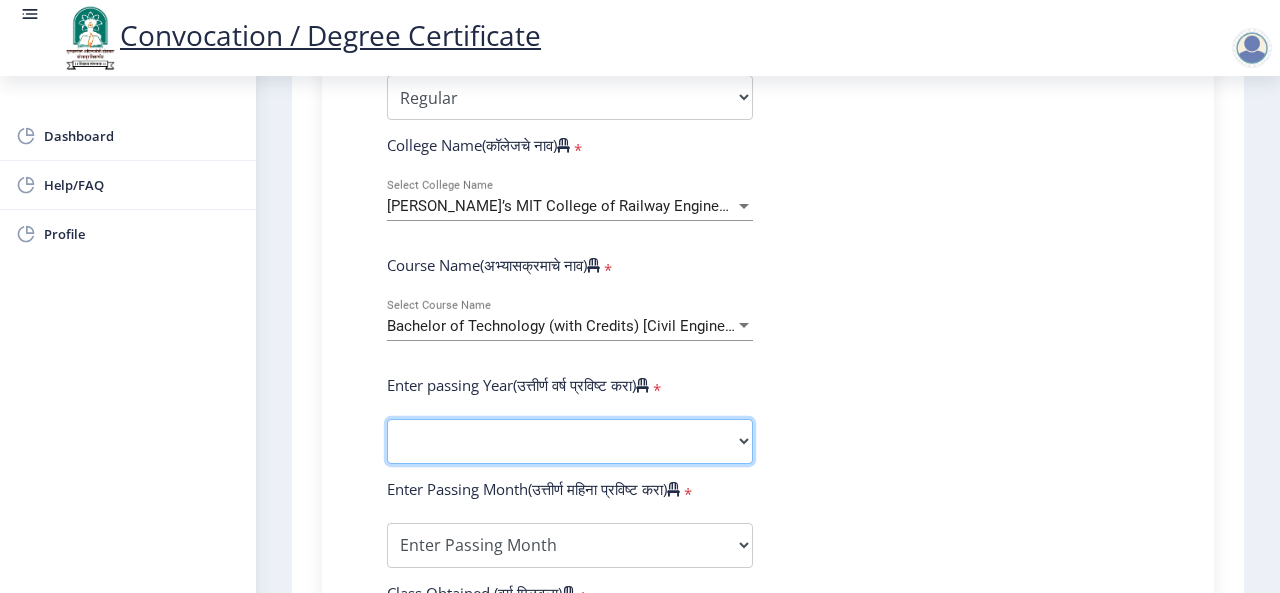 click on "2025   2024   2023   2022   2021   2020   2019   2018   2017   2016   2015   2014   2013   2012   2011   2010   2009   2008   2007   2006   2005   2004   2003   2002   2001   2000   1999   1998   1997   1996   1995   1994   1993   1992   1991   1990   1989   1988   1987   1986   1985   1984   1983   1982   1981   1980   1979   1978   1977   1976" 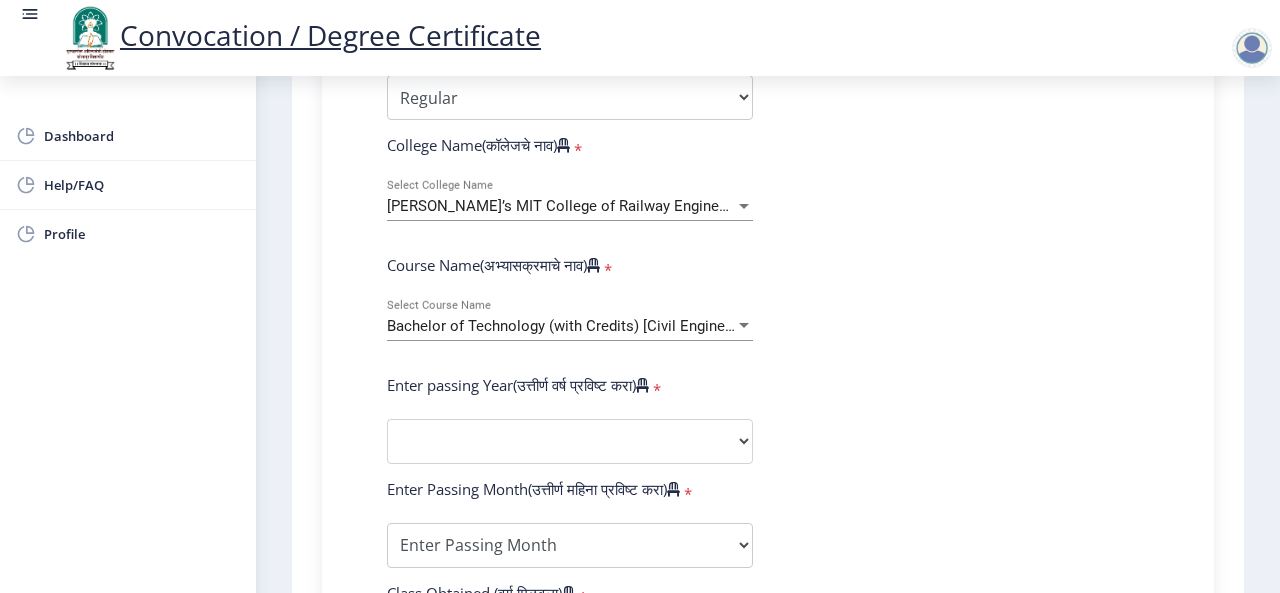 click on "Enter Your PRN Number (तुमचा पीआरएन (कायम नोंदणी क्रमांक) एंटर करा)   * Student Type (विद्यार्थी प्रकार)    * Select Student Type Regular External College Name(कॉलेजचे नाव)   * MAEER’s MIT College of Railway Engineering & Research, [GEOGRAPHIC_DATA] - Barshi Select College Name Course Name(अभ्यासक्रमाचे नाव)   * Bachelor of Technology (with Credits) [Civil Engineering] Select Course Name Enter passing Year(उत्तीर्ण वर्ष प्रविष्ट करा)   *  2025   2024   2023   2022   2021   2020   2019   2018   2017   2016   2015   2014   2013   2012   2011   2010   2009   2008   2007   2006   2005   2004   2003   2002   2001   2000   1999   1998   1997   1996   1995   1994   1993   1992   1991   1990   1989   1988   1987   1986   1985   1984   1983   1982   1981   1980   1979   1978   1977   1976  * Enter Passing Month March *" 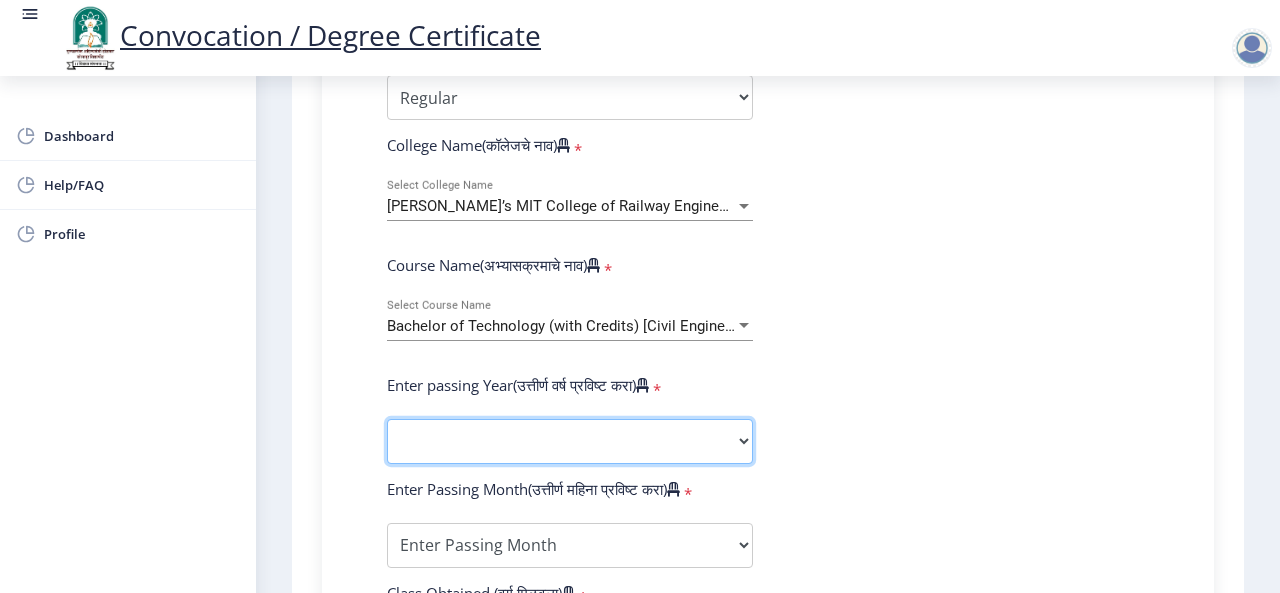 click on "2025   2024   2023   2022   2021   2020   2019   2018   2017   2016   2015   2014   2013   2012   2011   2010   2009   2008   2007   2006   2005   2004   2003   2002   2001   2000   1999   1998   1997   1996   1995   1994   1993   1992   1991   1990   1989   1988   1987   1986   1985   1984   1983   1982   1981   1980   1979   1978   1977   1976" 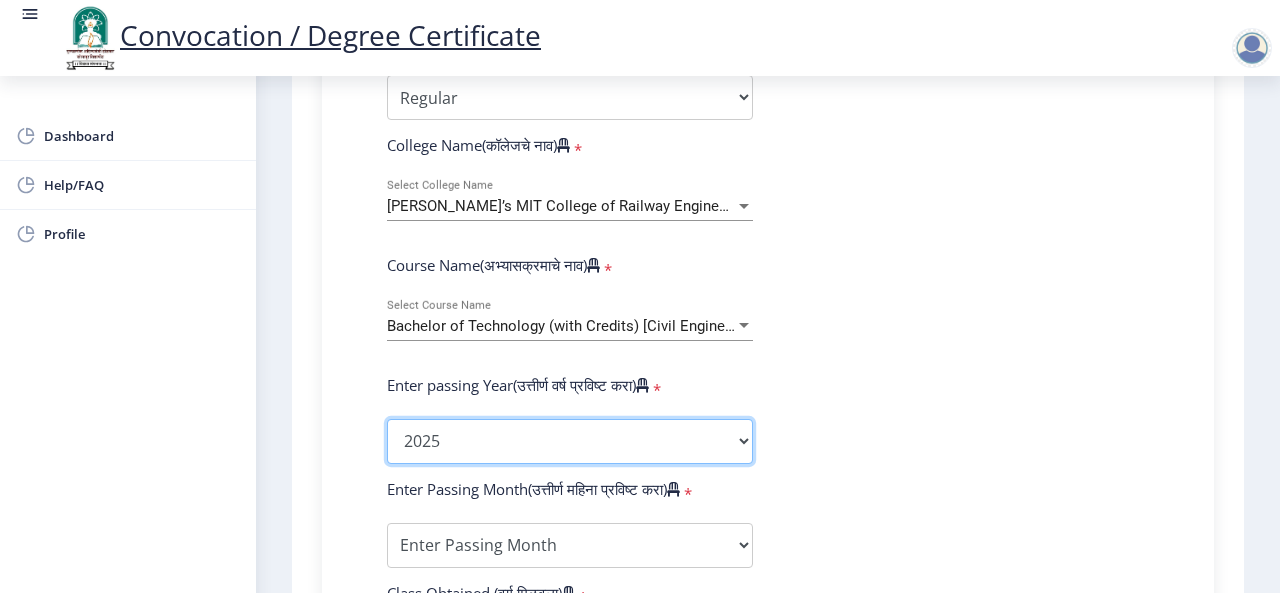 click on "2025   2024   2023   2022   2021   2020   2019   2018   2017   2016   2015   2014   2013   2012   2011   2010   2009   2008   2007   2006   2005   2004   2003   2002   2001   2000   1999   1998   1997   1996   1995   1994   1993   1992   1991   1990   1989   1988   1987   1986   1985   1984   1983   1982   1981   1980   1979   1978   1977   1976" 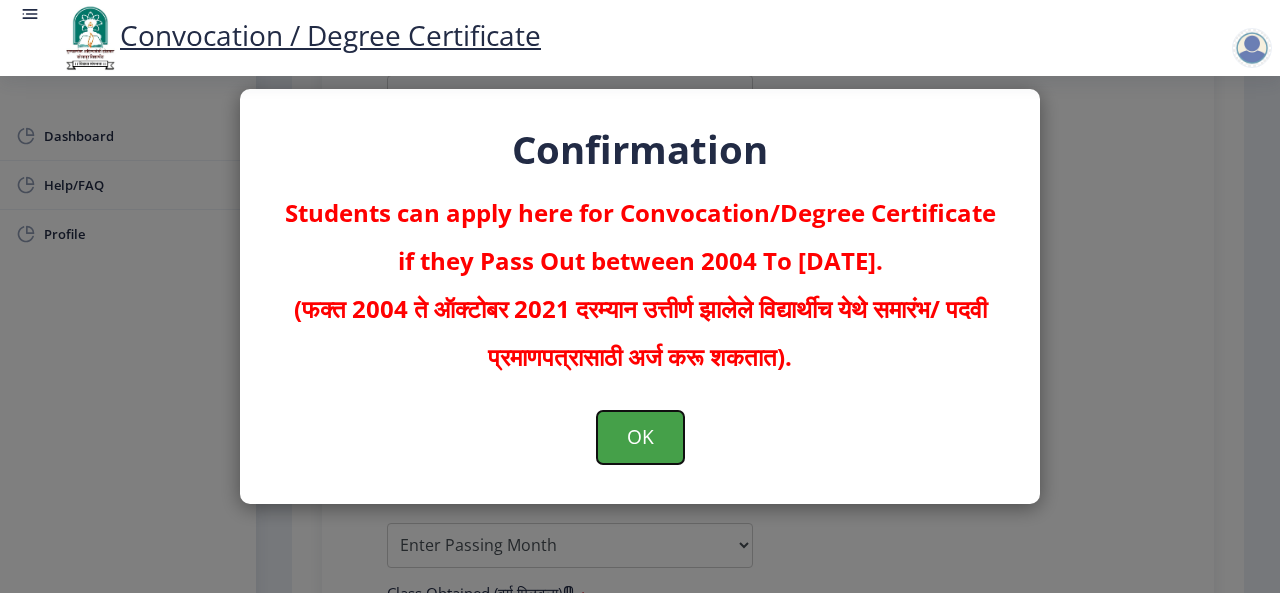 click on "OK" 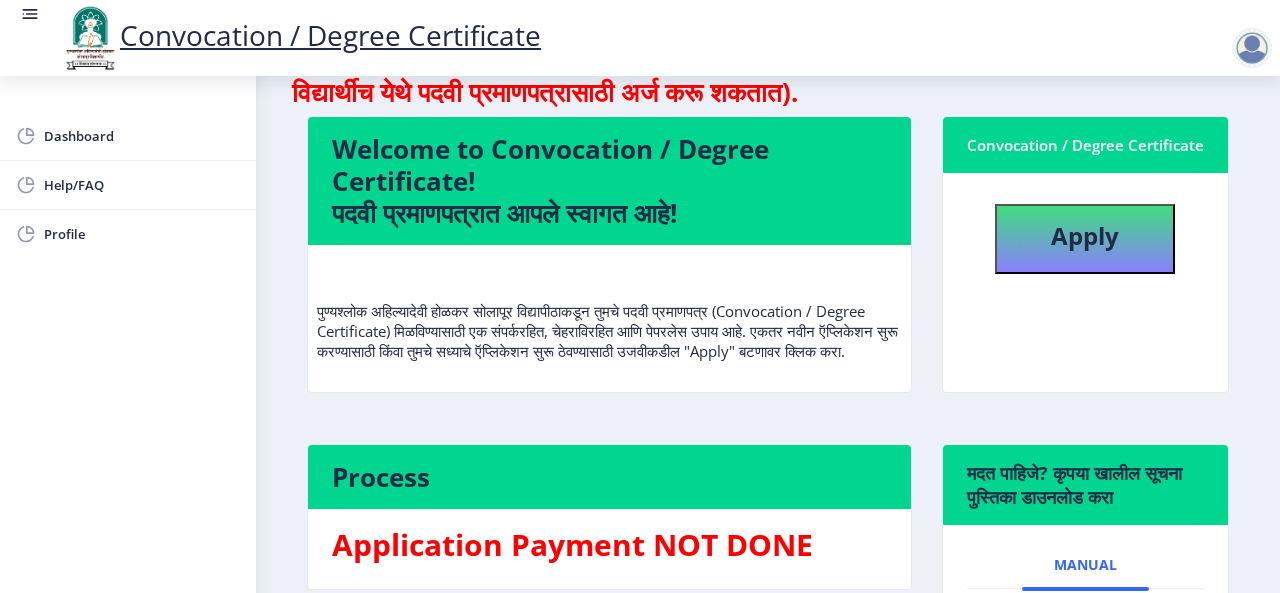 scroll, scrollTop: 0, scrollLeft: 0, axis: both 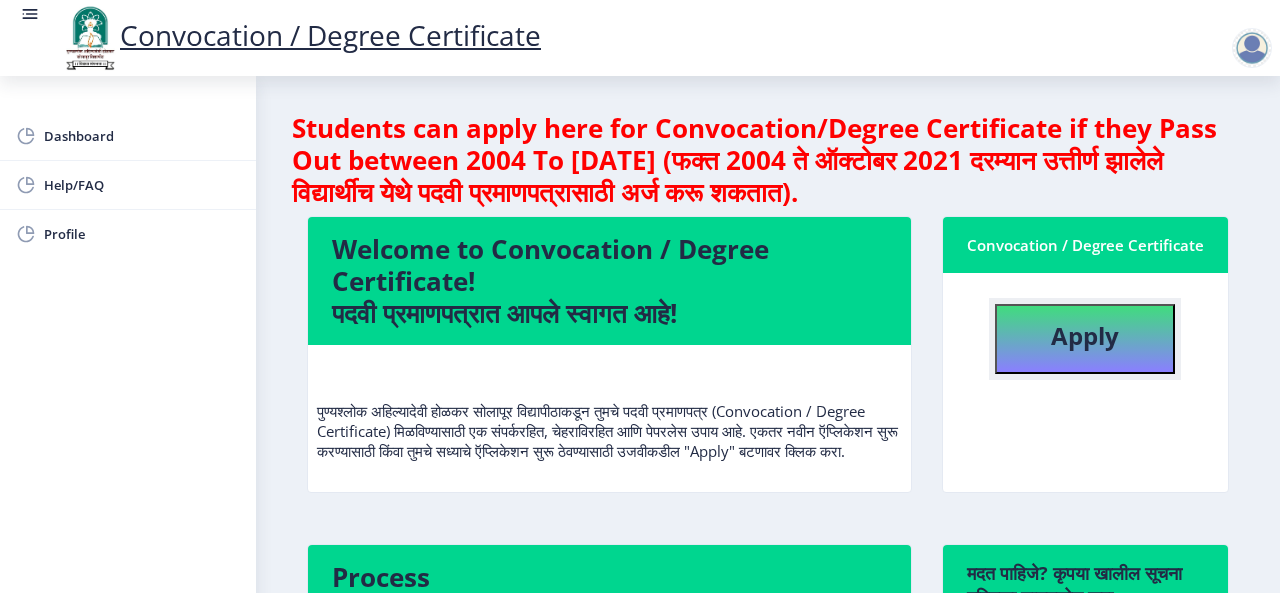 click on "Apply" 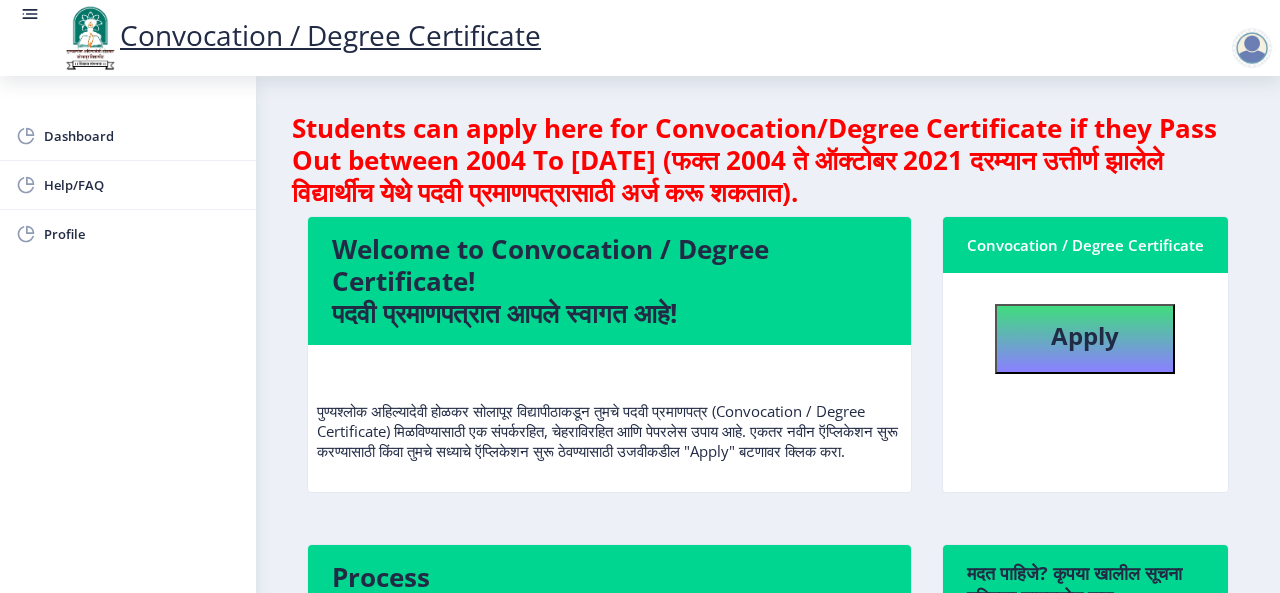select 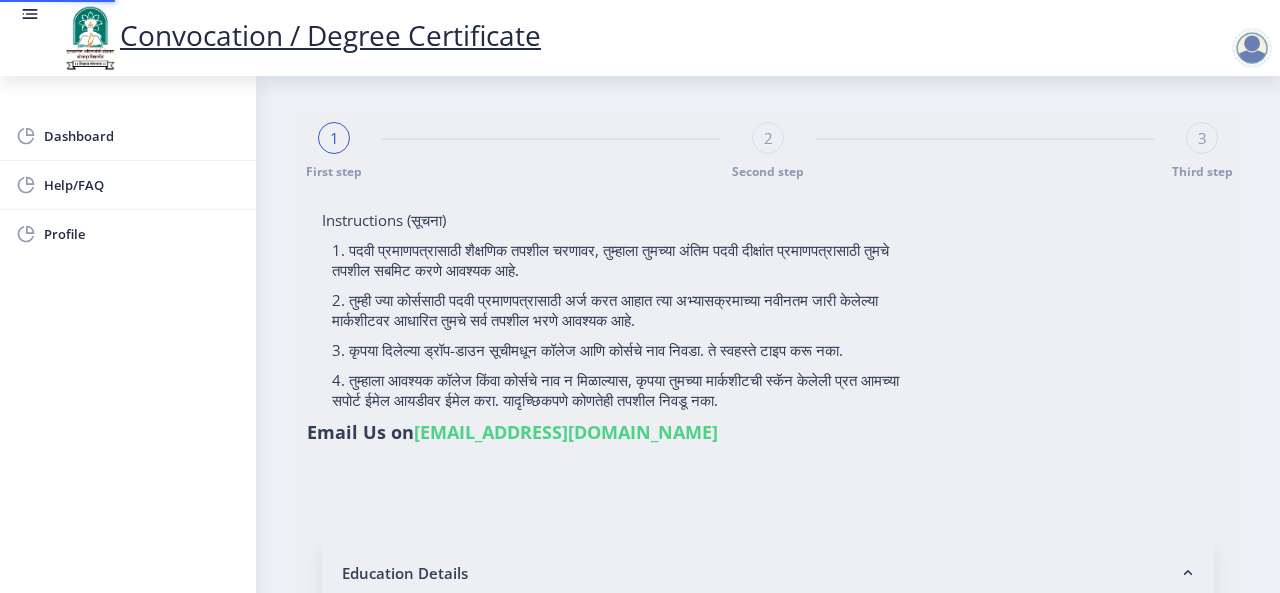type on "AJINKYA [PERSON_NAME]" 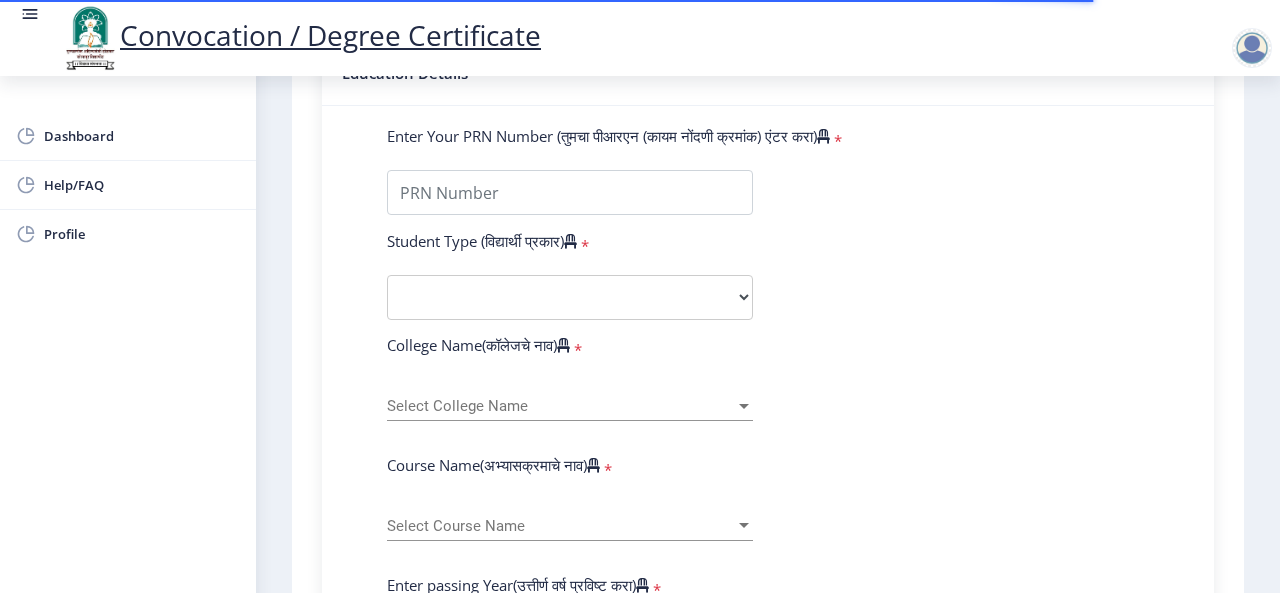 scroll, scrollTop: 400, scrollLeft: 0, axis: vertical 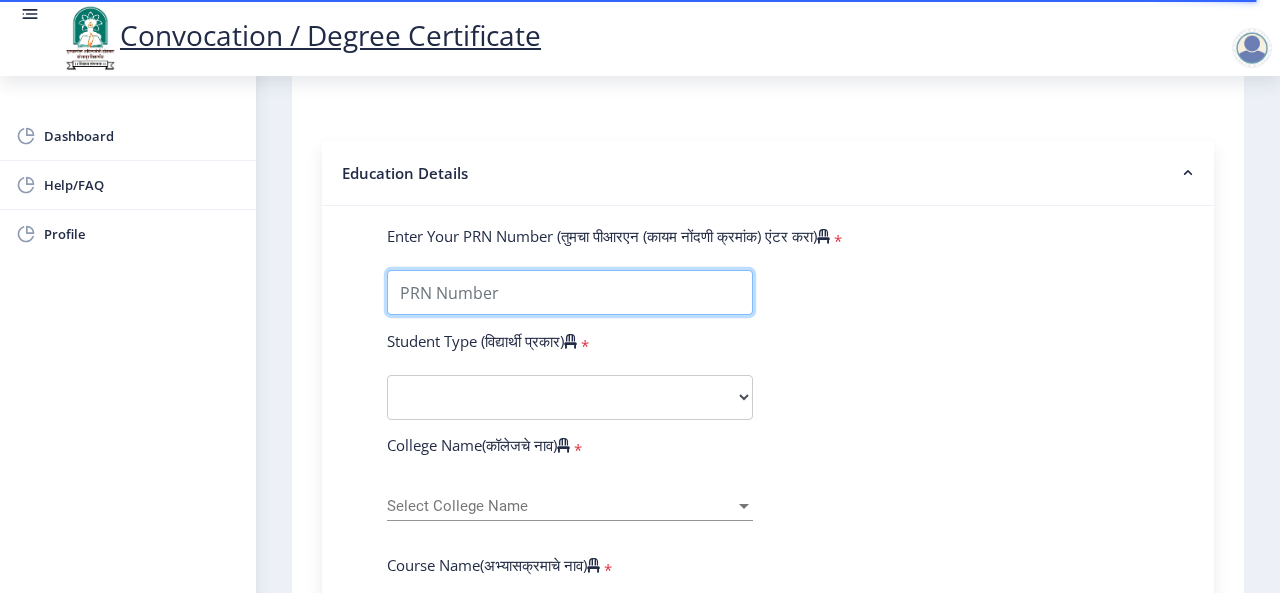 click on "Enter Your PRN Number (तुमचा पीआरएन (कायम नोंदणी क्रमांक) एंटर करा)" at bounding box center (570, 292) 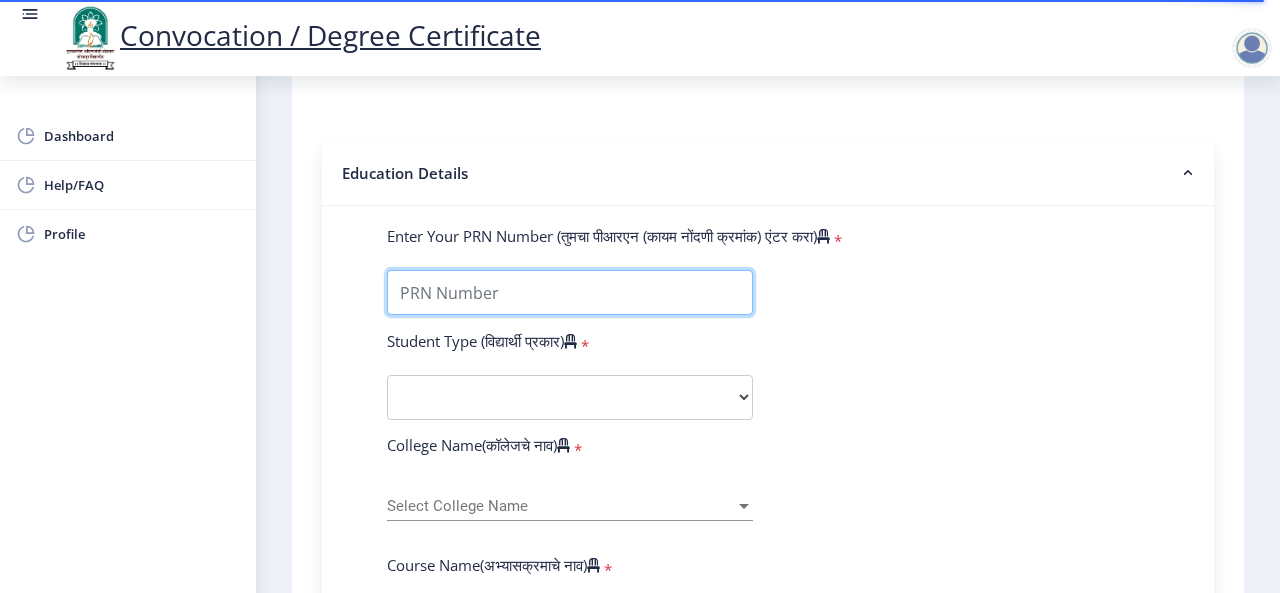 type on "202201007045274" 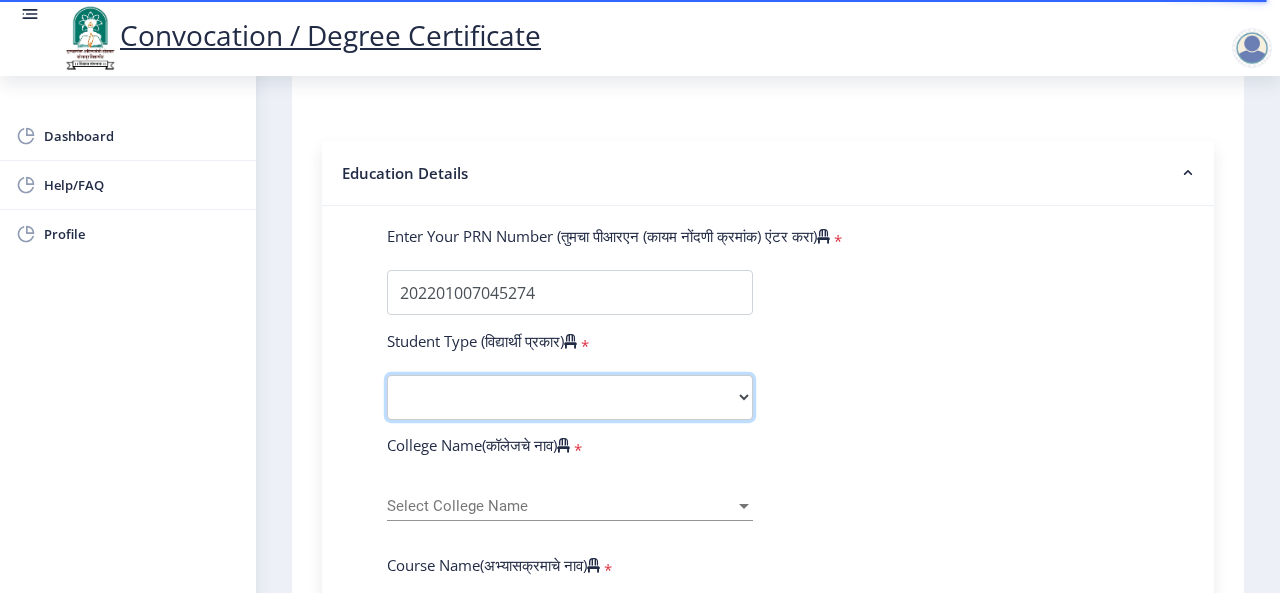 click on "Select Student Type Regular External" at bounding box center [570, 397] 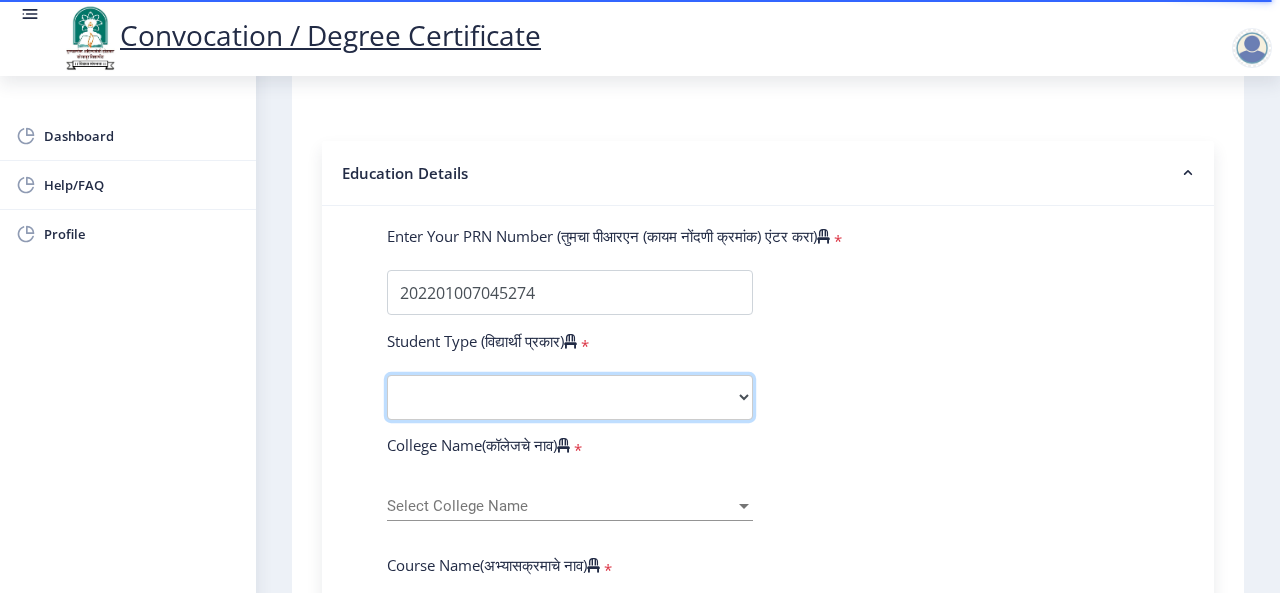 select on "Regular" 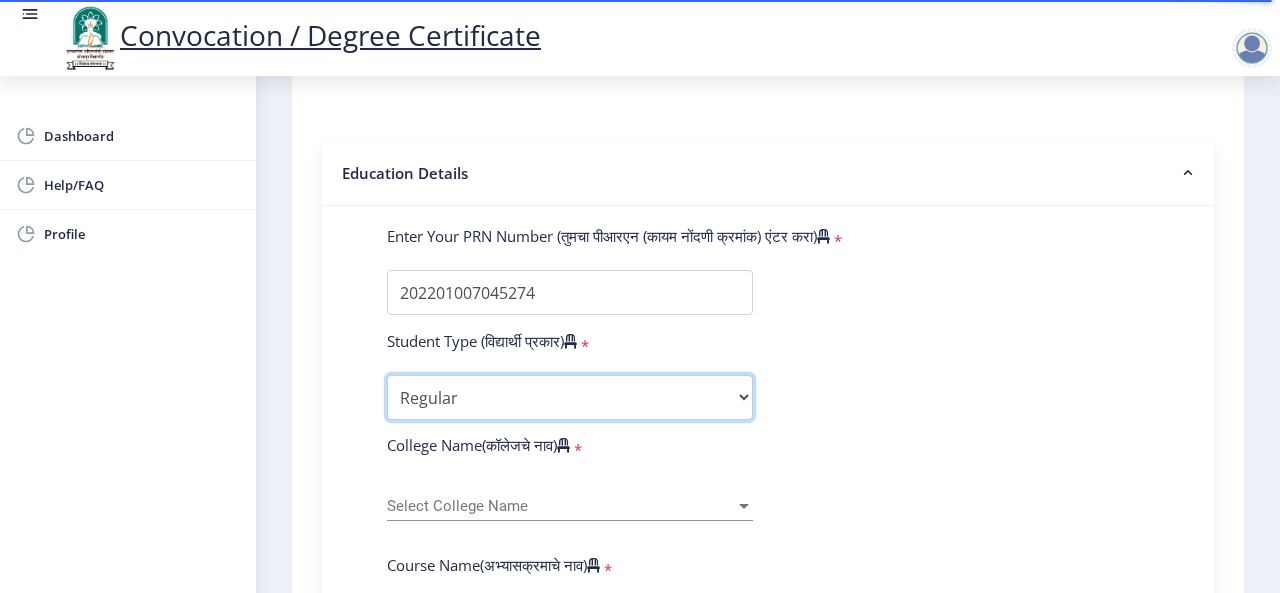 click on "Select Student Type Regular External" at bounding box center (570, 397) 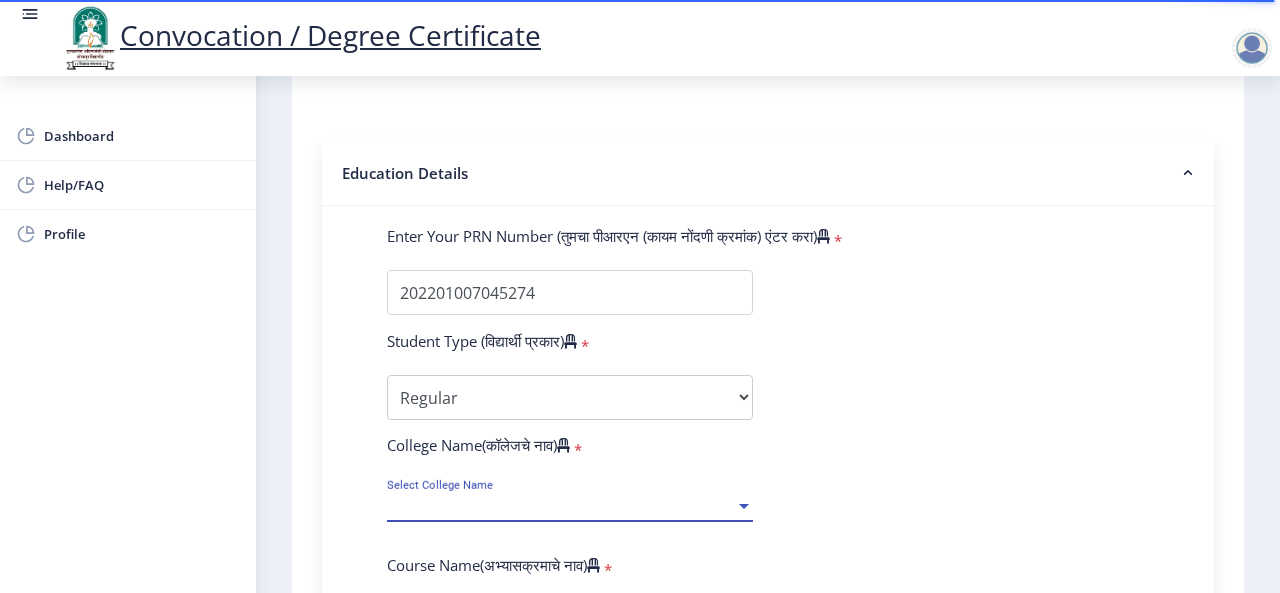click on "Select College Name" at bounding box center (561, 506) 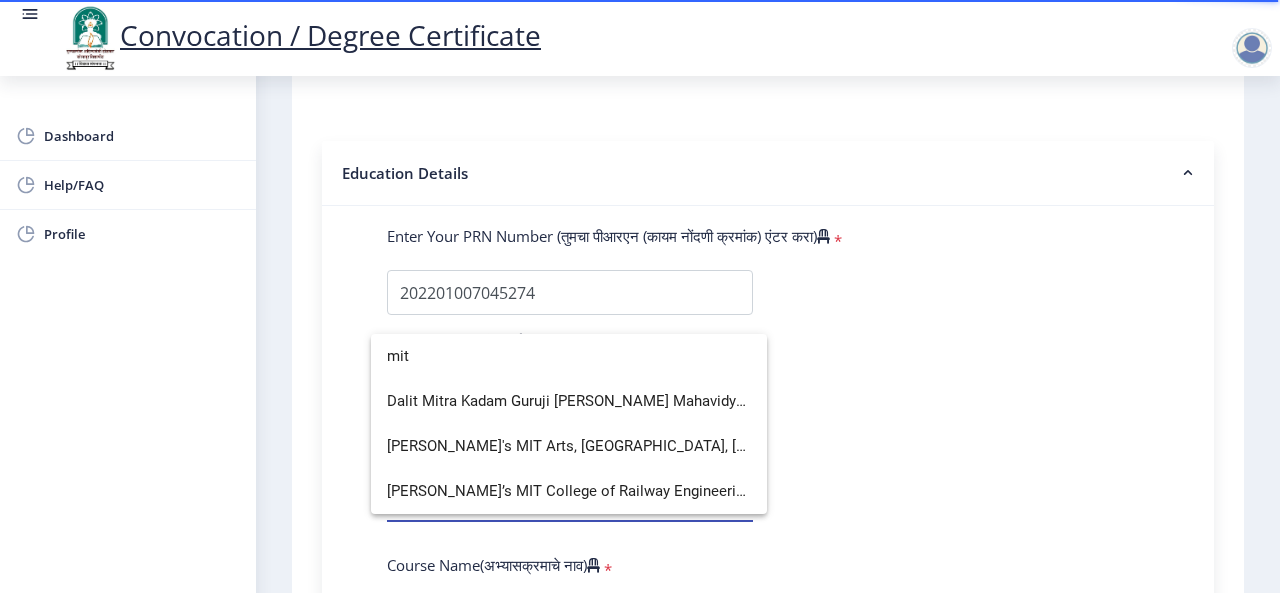 scroll, scrollTop: 0, scrollLeft: 0, axis: both 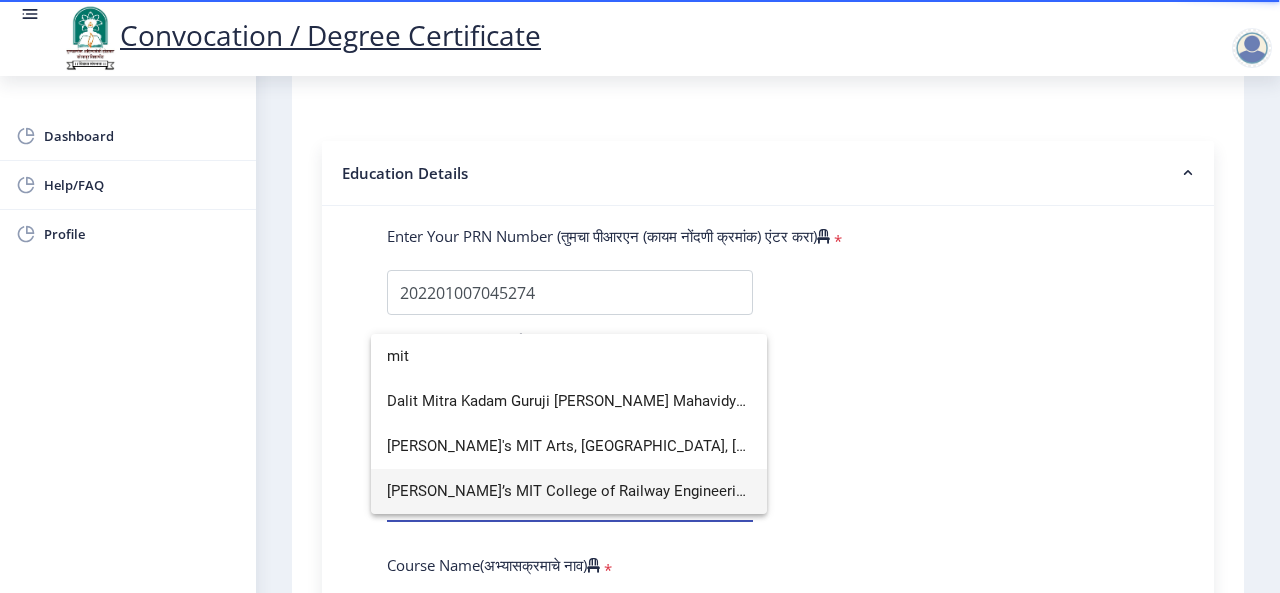 type on "mit" 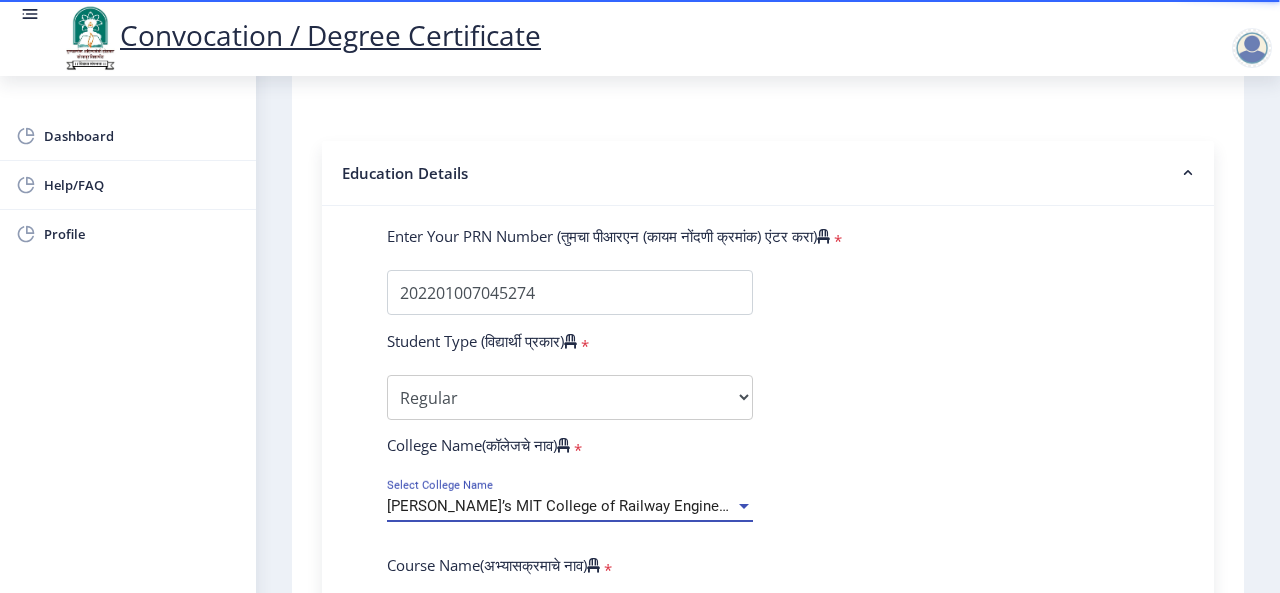 scroll, scrollTop: 600, scrollLeft: 0, axis: vertical 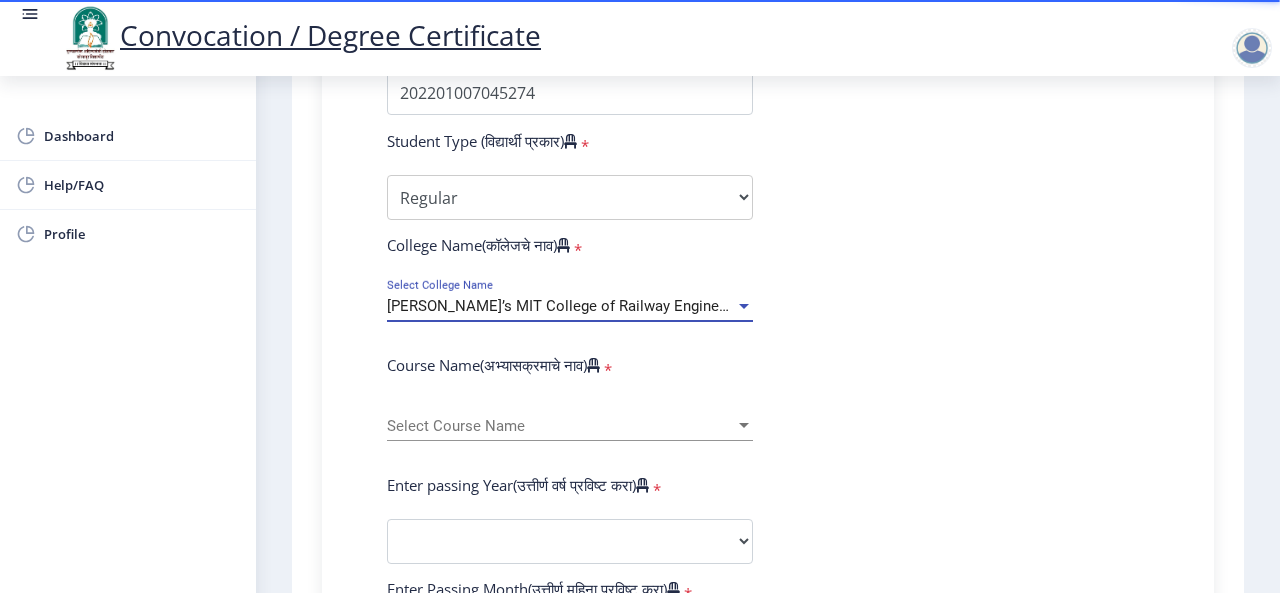 click on "Select Course Name" at bounding box center (561, 426) 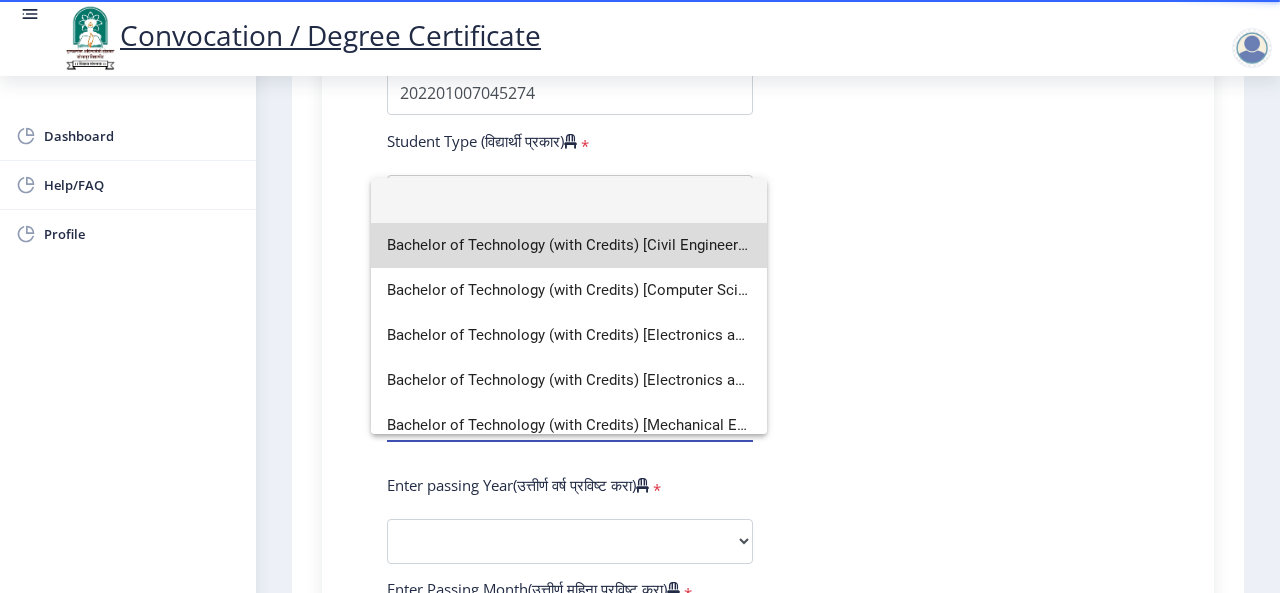 click on "Bachelor of Technology (with Credits) [Civil Engineering]" at bounding box center (569, 245) 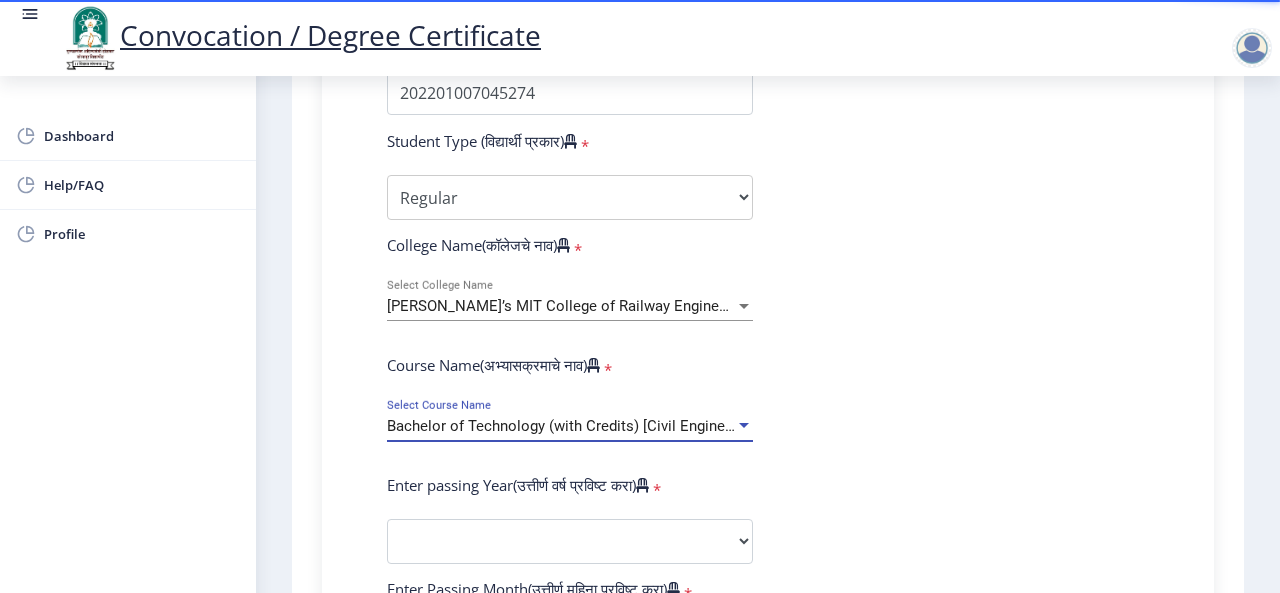 scroll, scrollTop: 900, scrollLeft: 0, axis: vertical 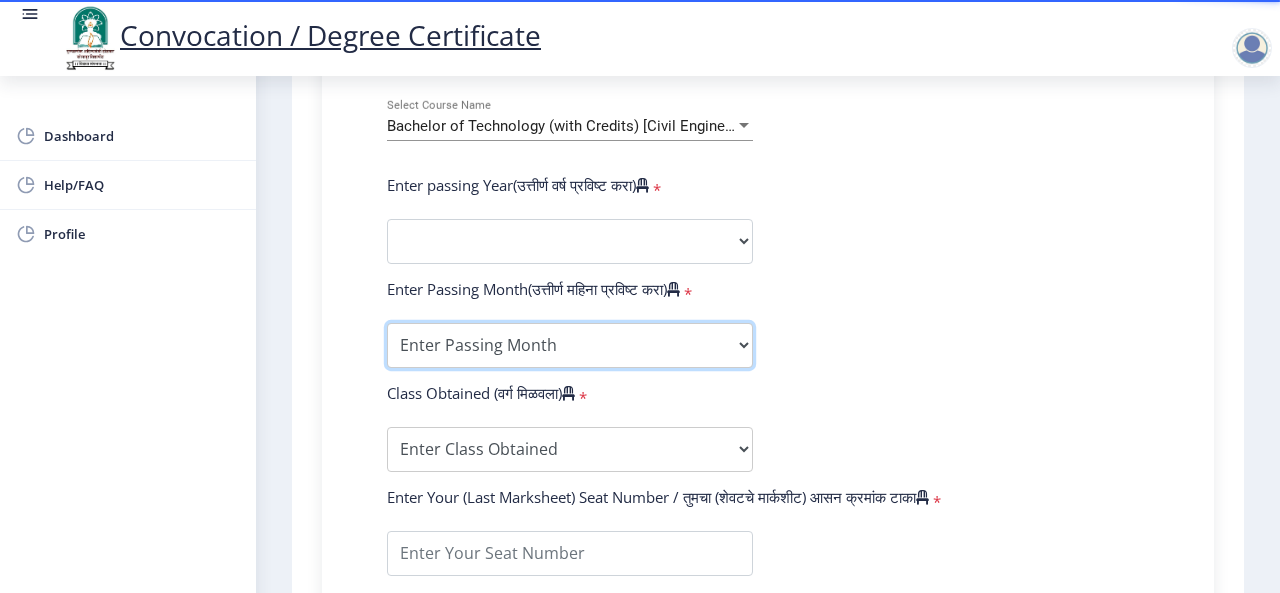 click on "Enter Passing Month March April May October November December" at bounding box center [570, 345] 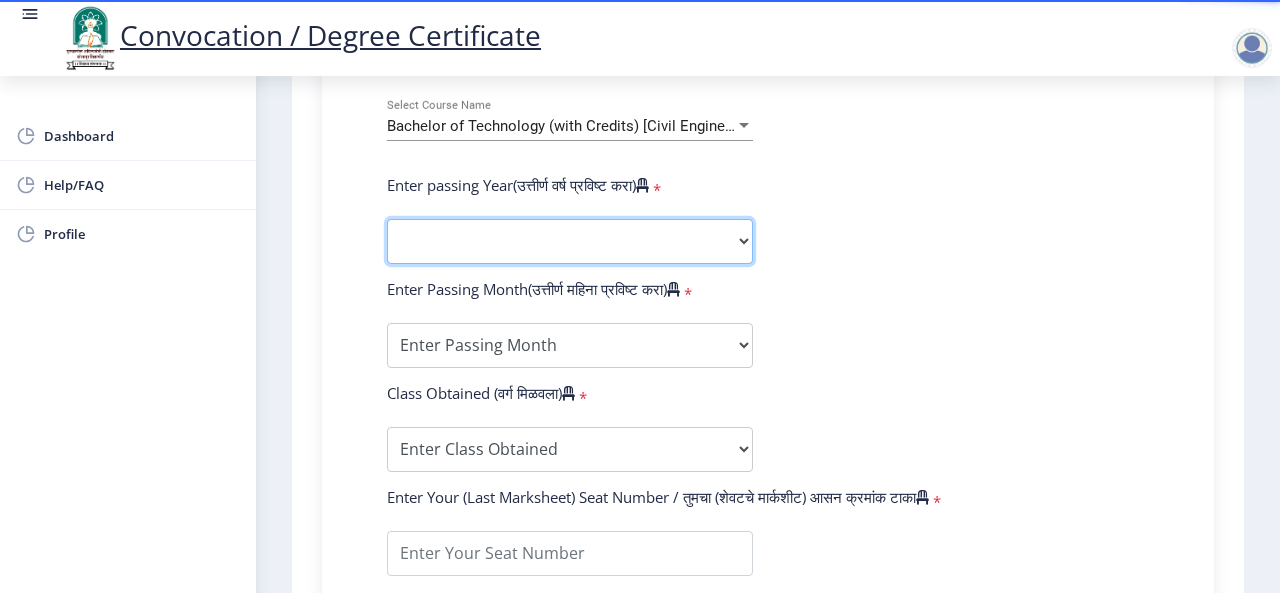 click on "2025   2024   2023   2022   2021   2020   2019   2018   2017   2016   2015   2014   2013   2012   2011   2010   2009   2008   2007   2006   2005   2004   2003   2002   2001   2000   1999   1998   1997   1996   1995   1994   1993   1992   1991   1990   1989   1988   1987   1986   1985   1984   1983   1982   1981   1980   1979   1978   1977   1976" 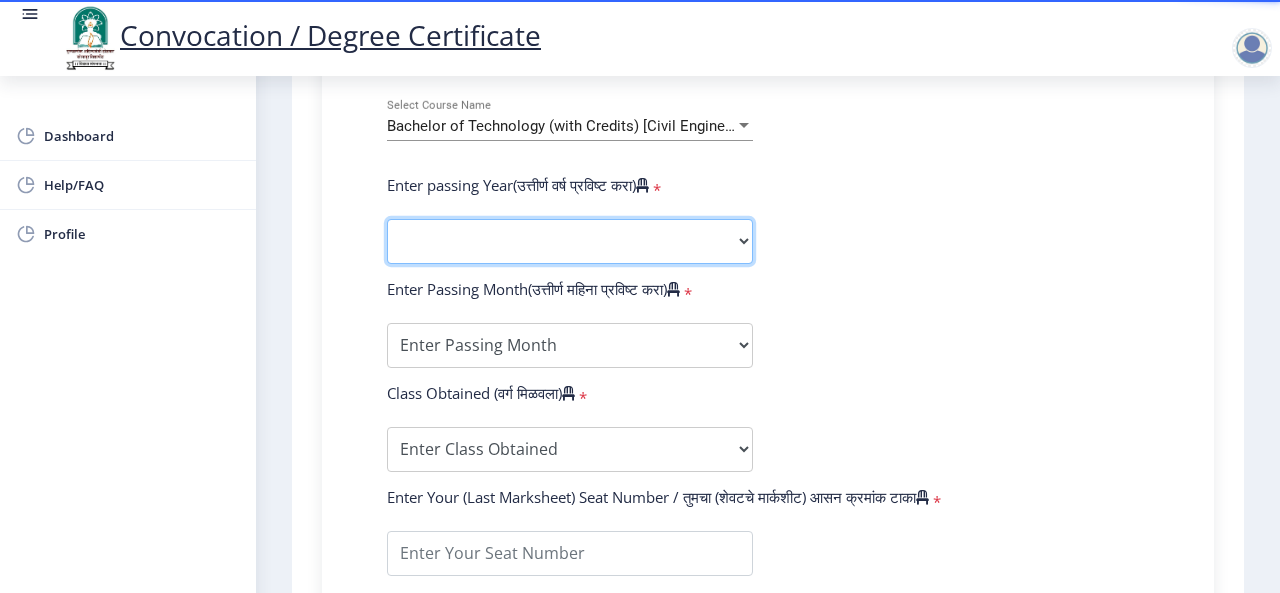 select on "2025" 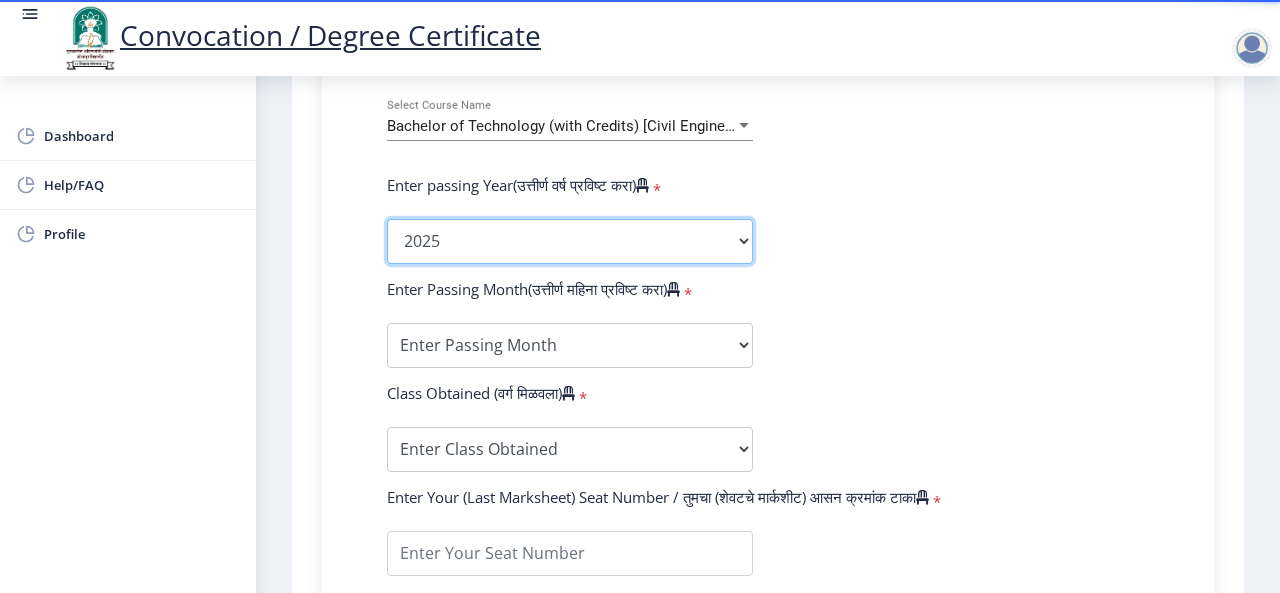 click on "2025   2024   2023   2022   2021   2020   2019   2018   2017   2016   2015   2014   2013   2012   2011   2010   2009   2008   2007   2006   2005   2004   2003   2002   2001   2000   1999   1998   1997   1996   1995   1994   1993   1992   1991   1990   1989   1988   1987   1986   1985   1984   1983   1982   1981   1980   1979   1978   1977   1976" 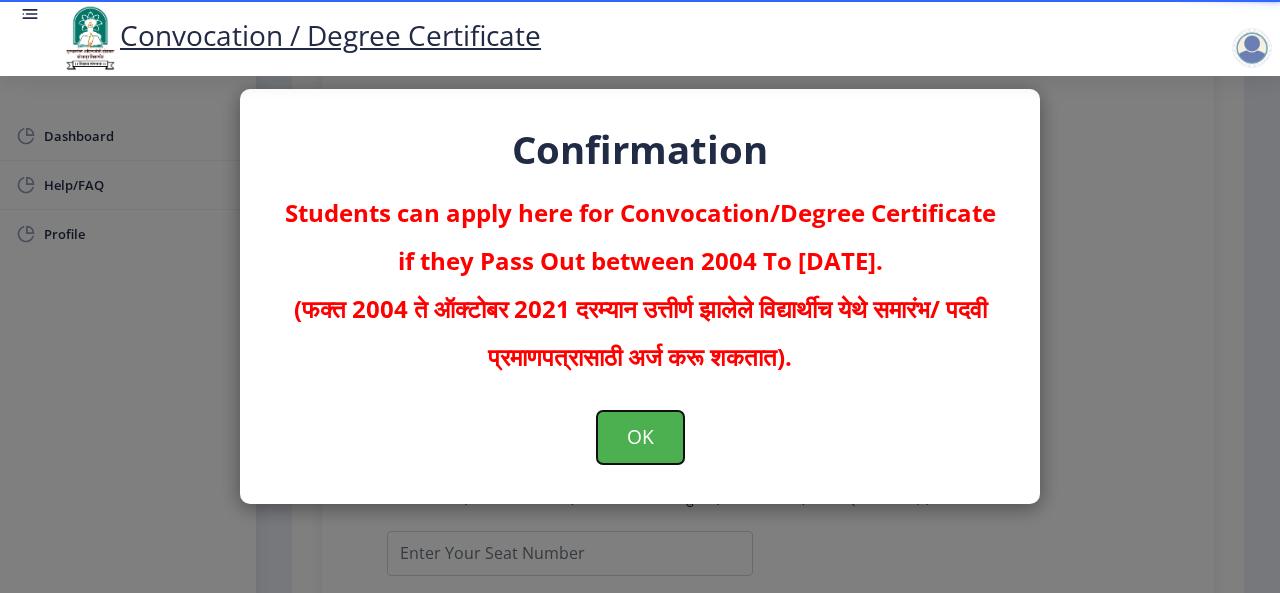 click on "OK" 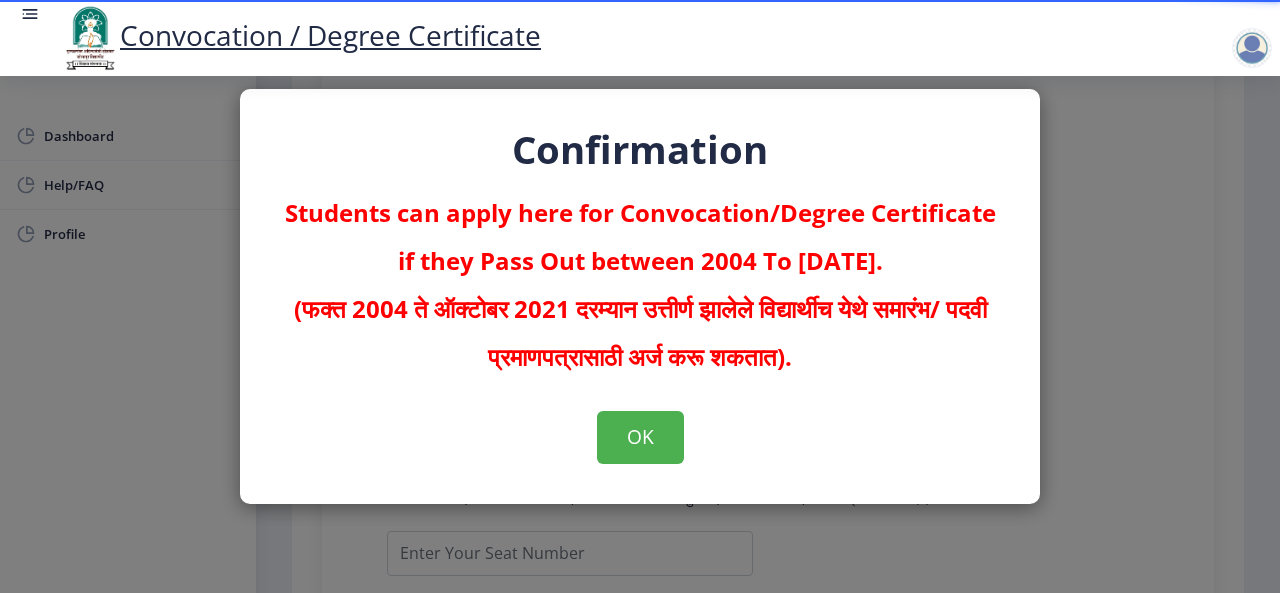 scroll, scrollTop: 0, scrollLeft: 0, axis: both 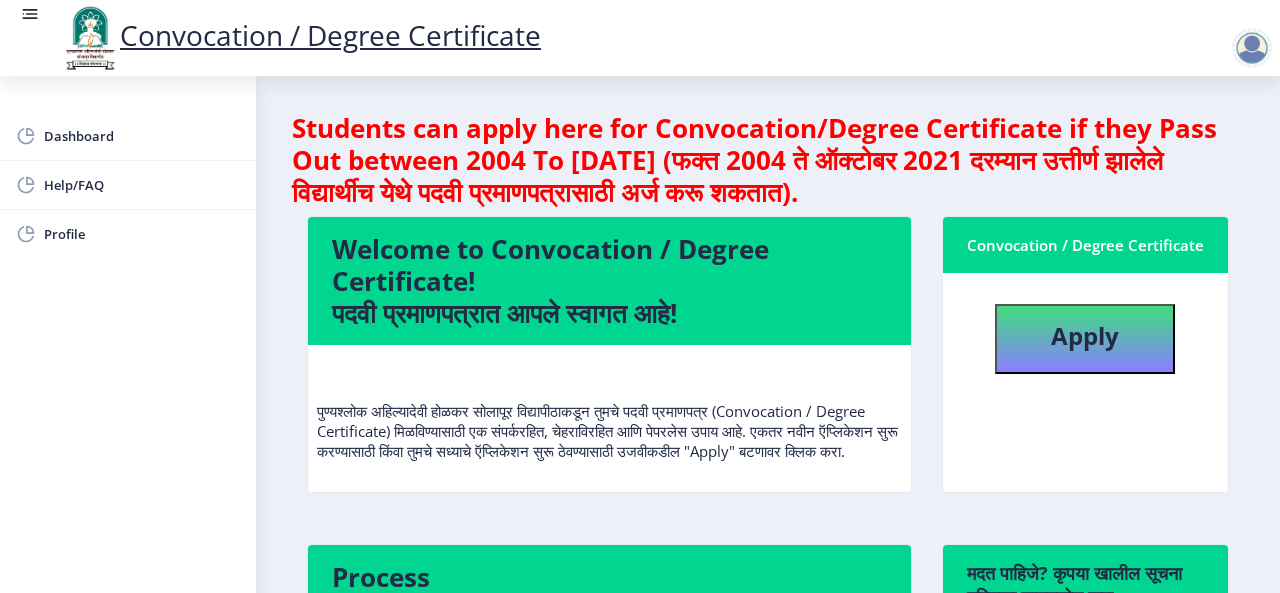 select 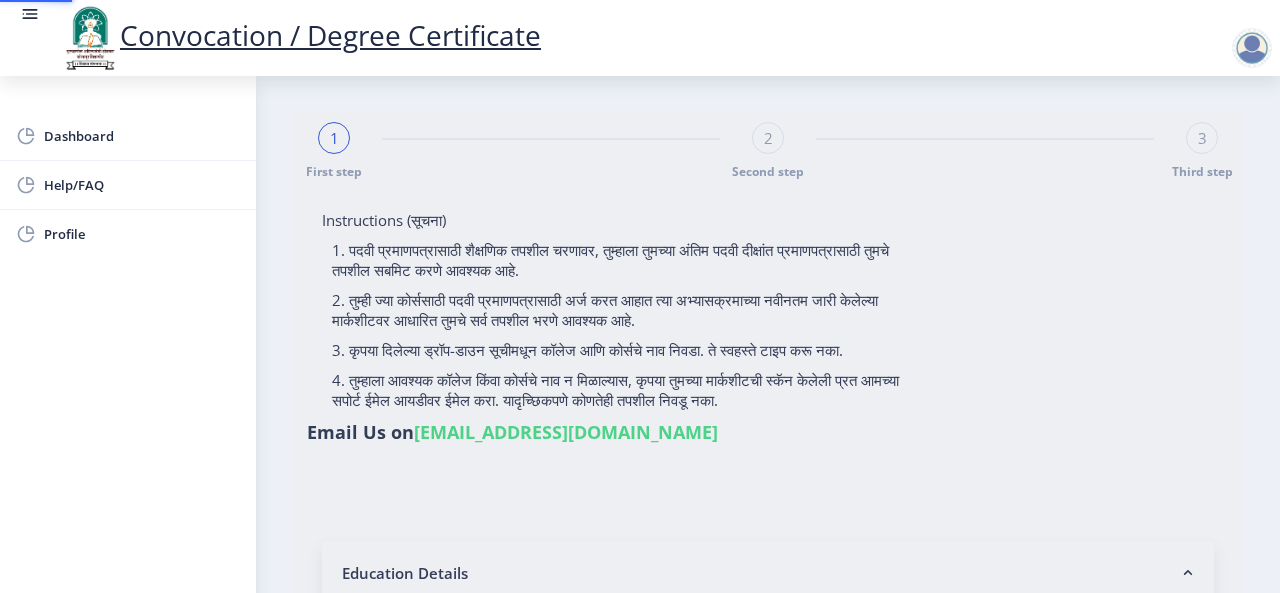 type on "AJINKYA NANDU SHINDE" 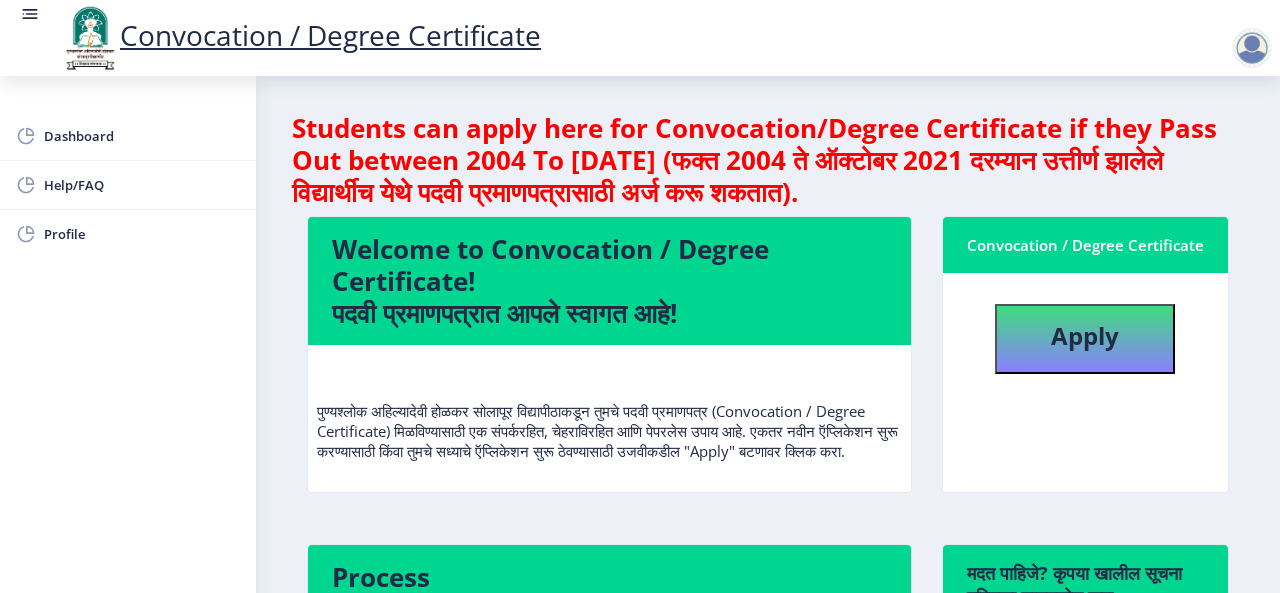 select 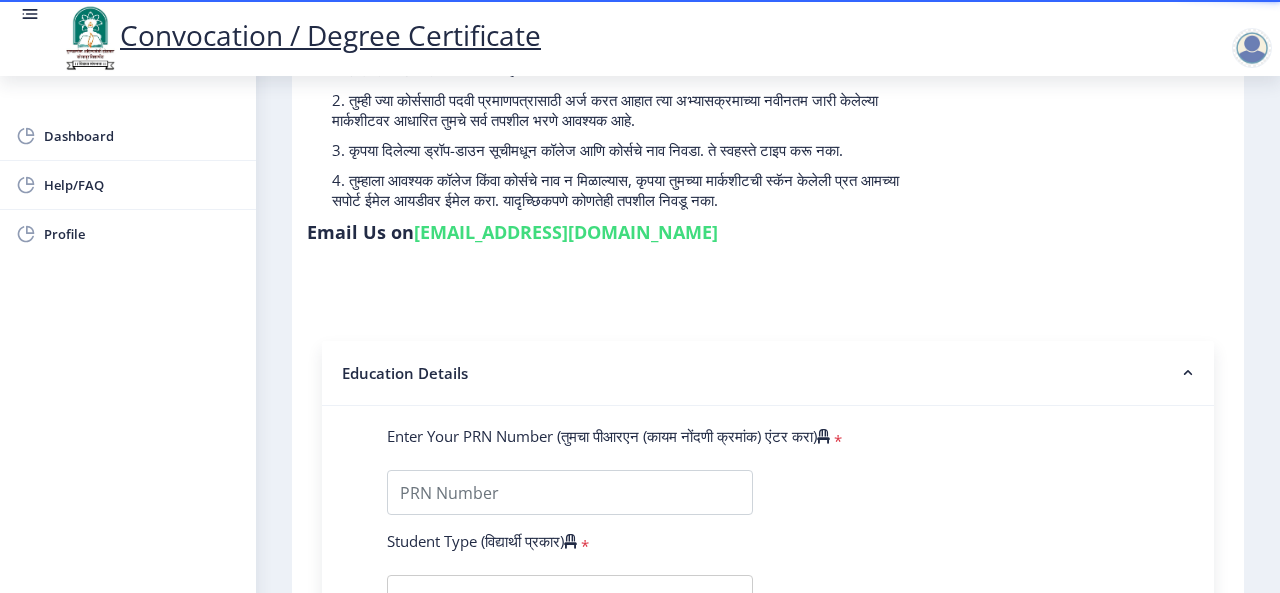 scroll, scrollTop: 0, scrollLeft: 0, axis: both 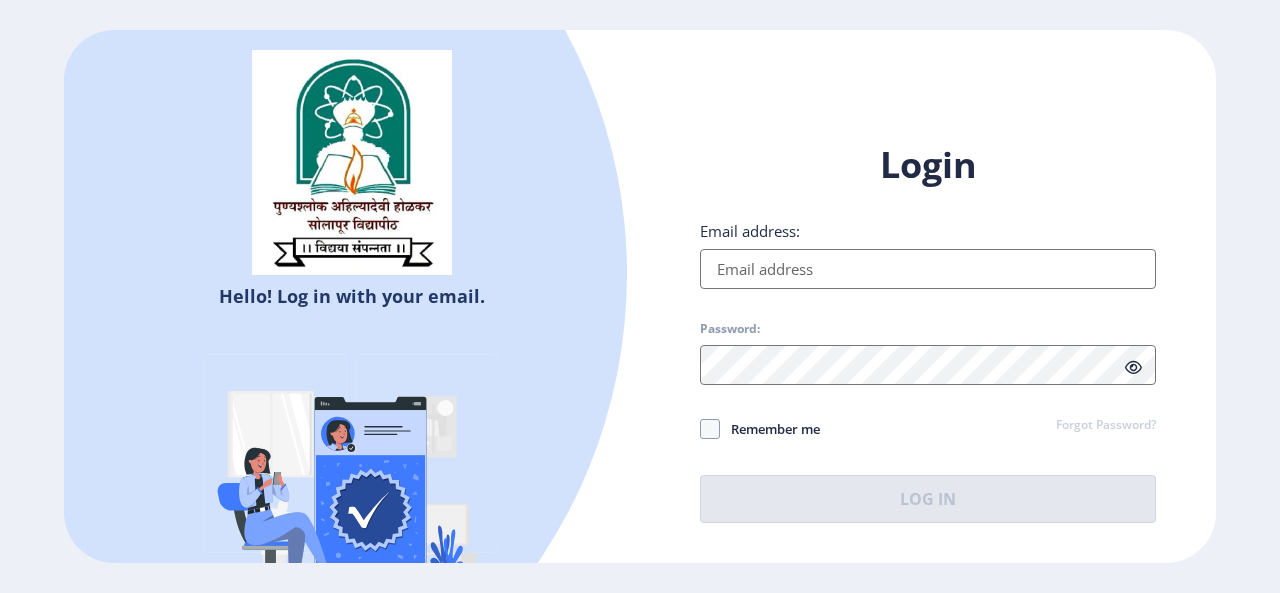 type on "[EMAIL_ADDRESS][DOMAIN_NAME]" 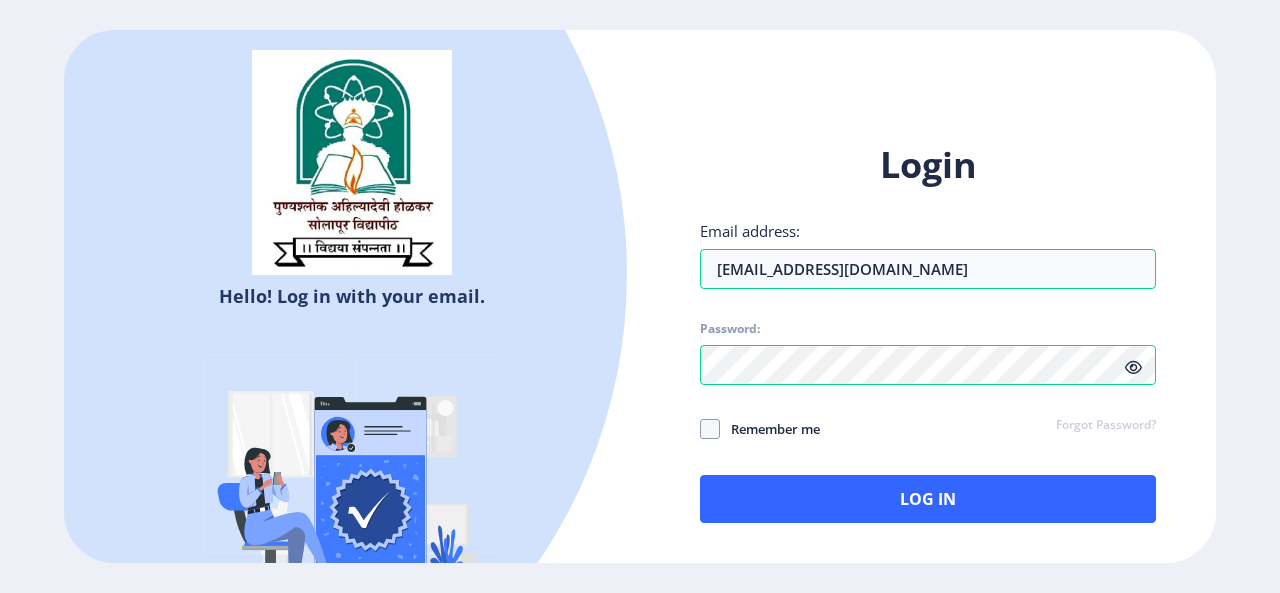 click 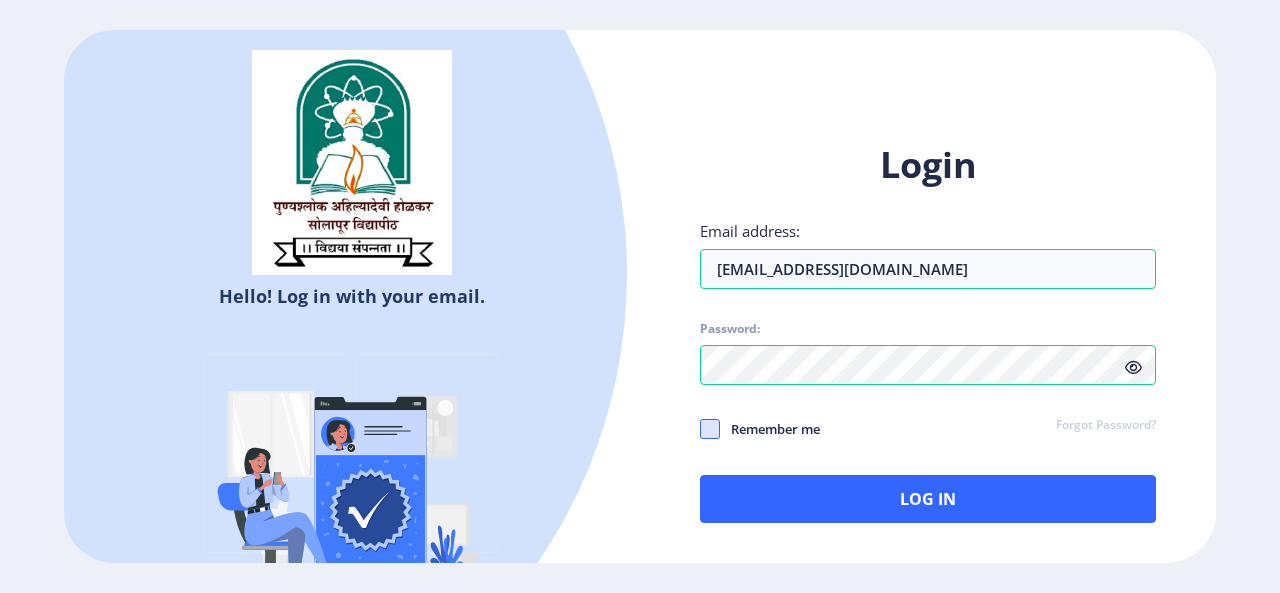 click 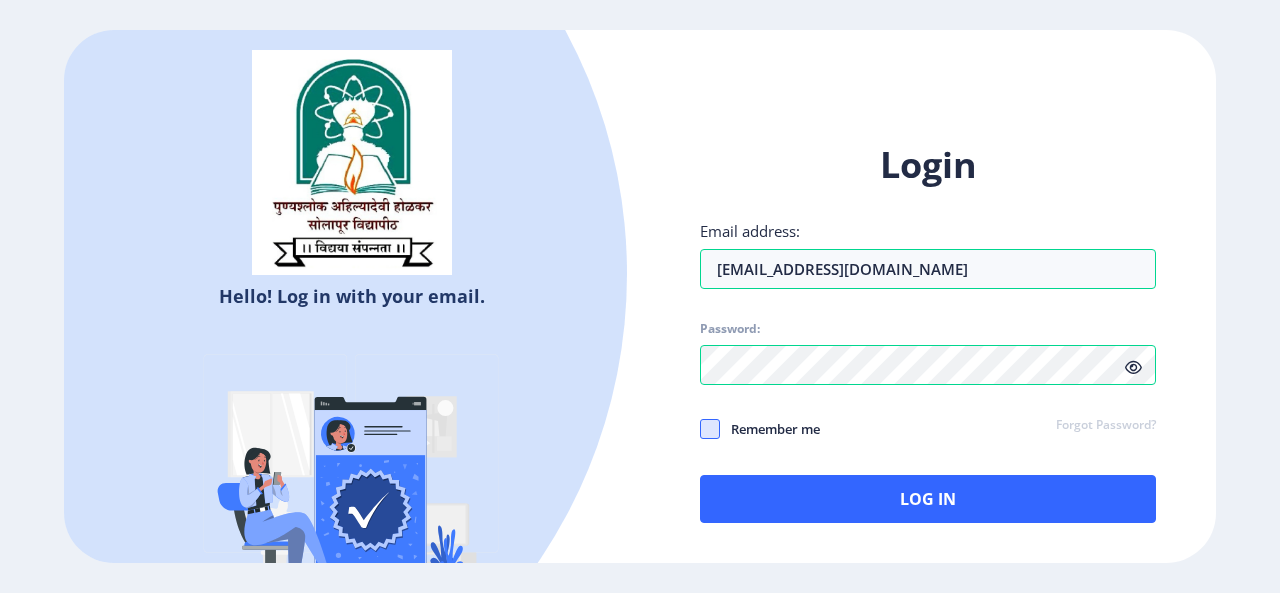 click 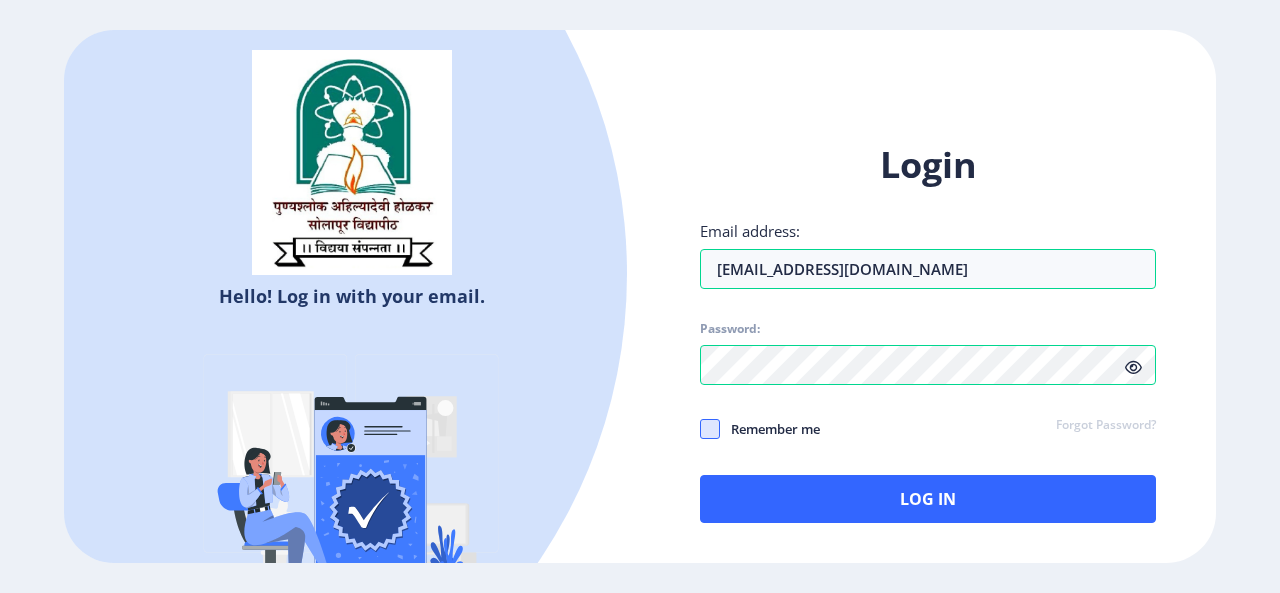 click 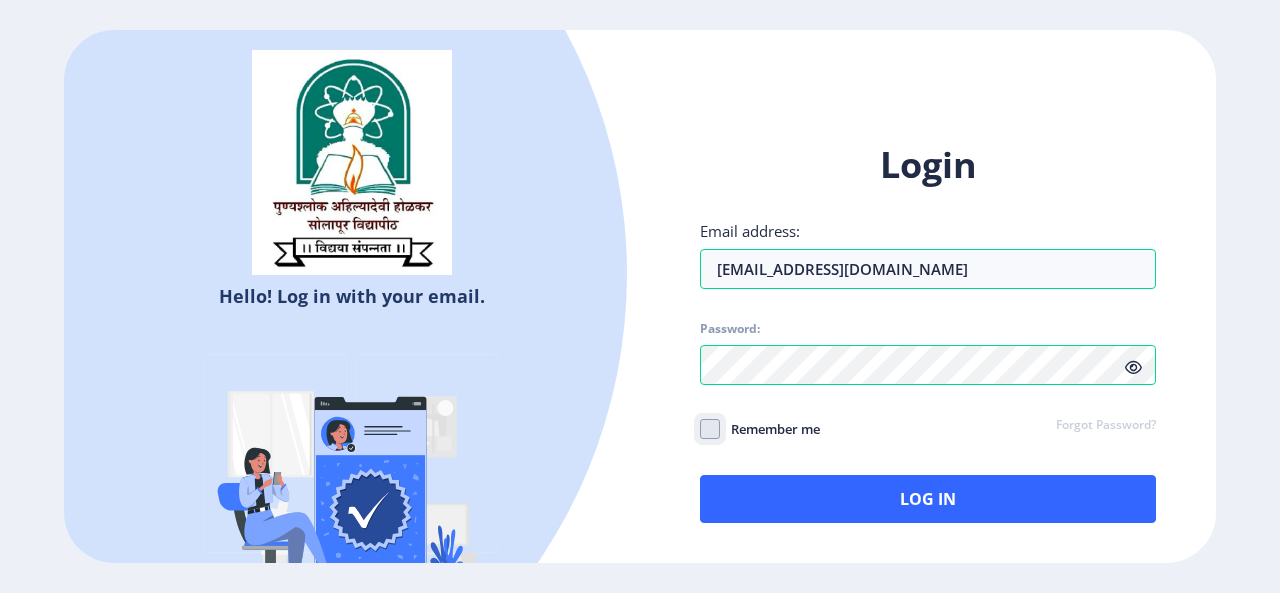 click on "Remember me" 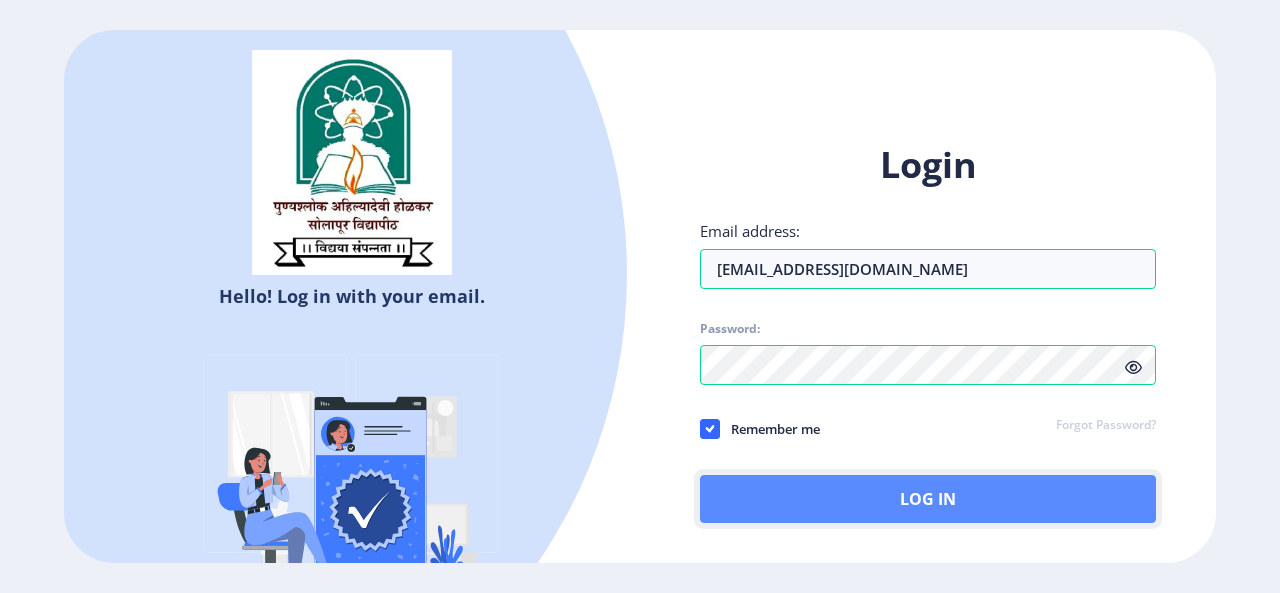 click on "Log In" 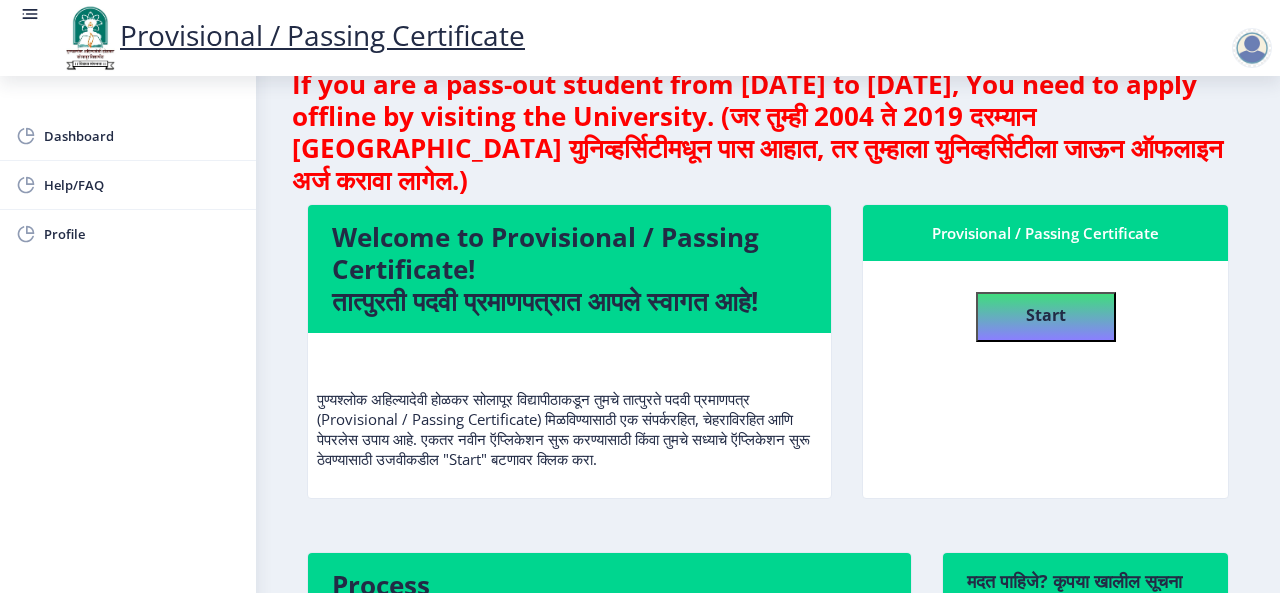 scroll, scrollTop: 0, scrollLeft: 0, axis: both 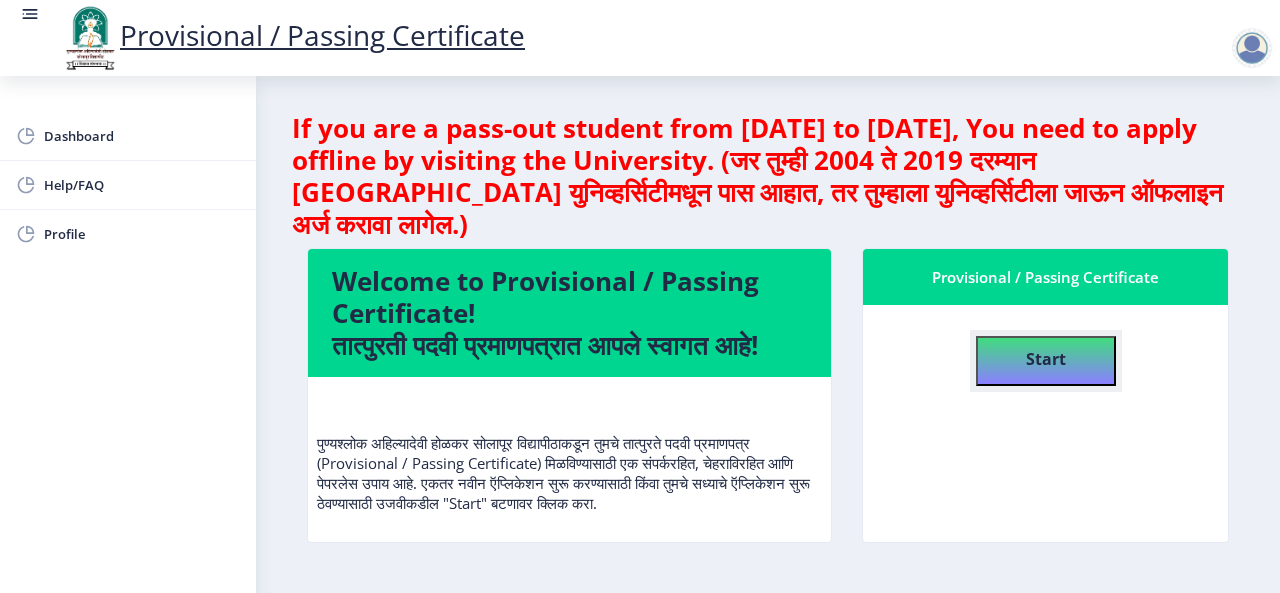 click on "Start" 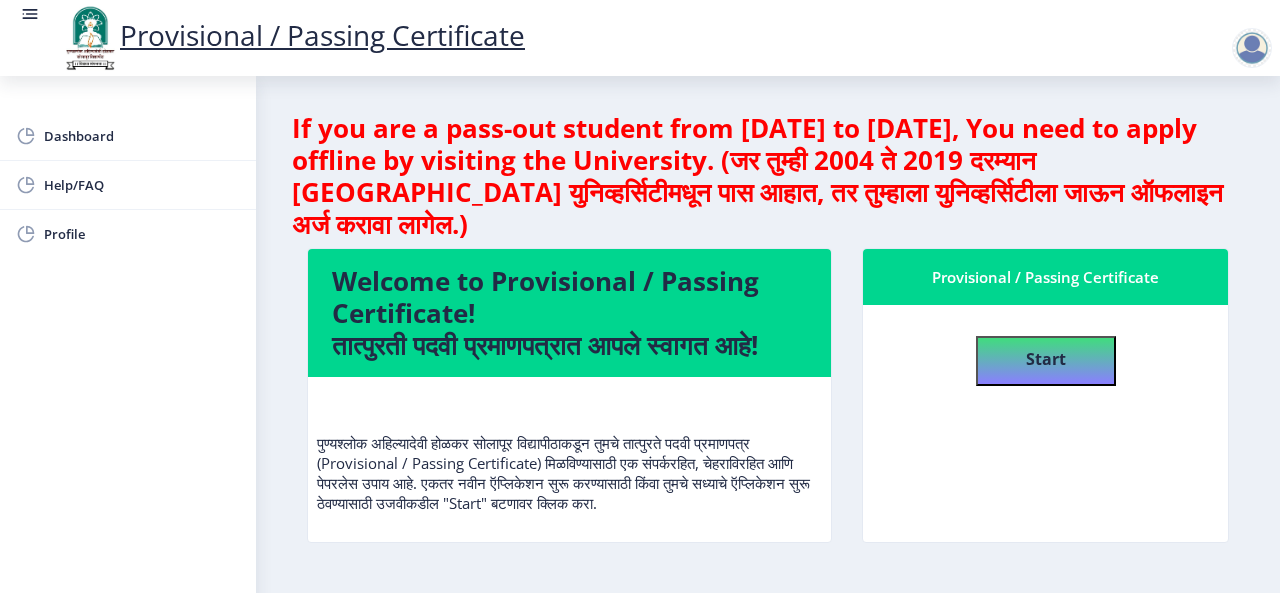 select 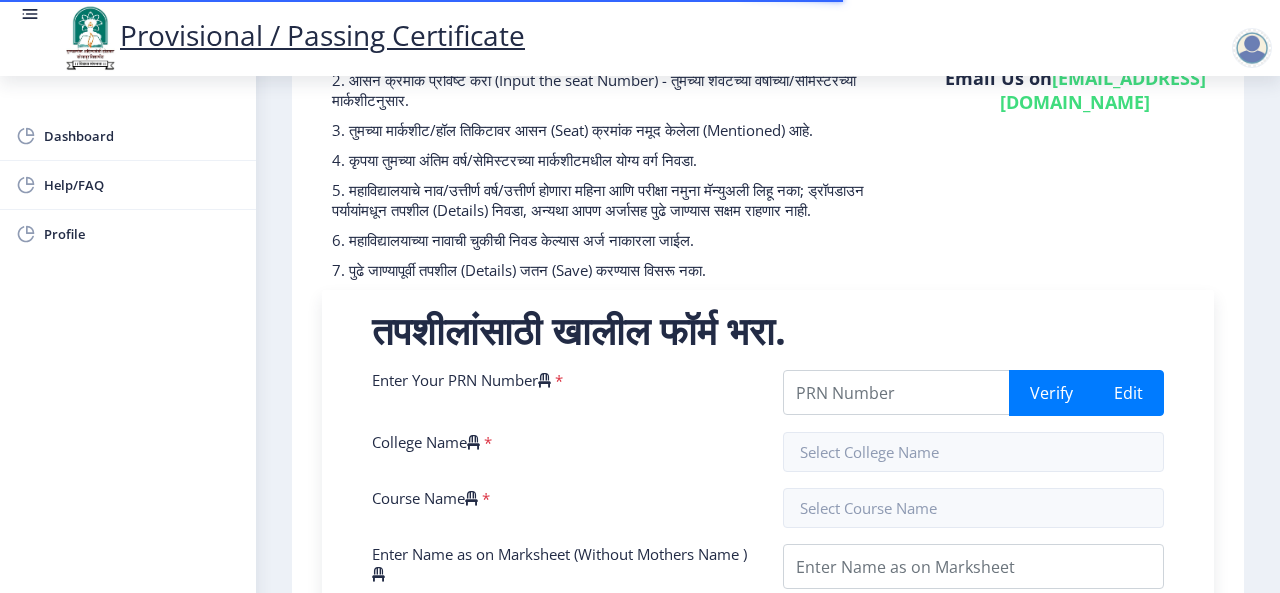 scroll, scrollTop: 300, scrollLeft: 0, axis: vertical 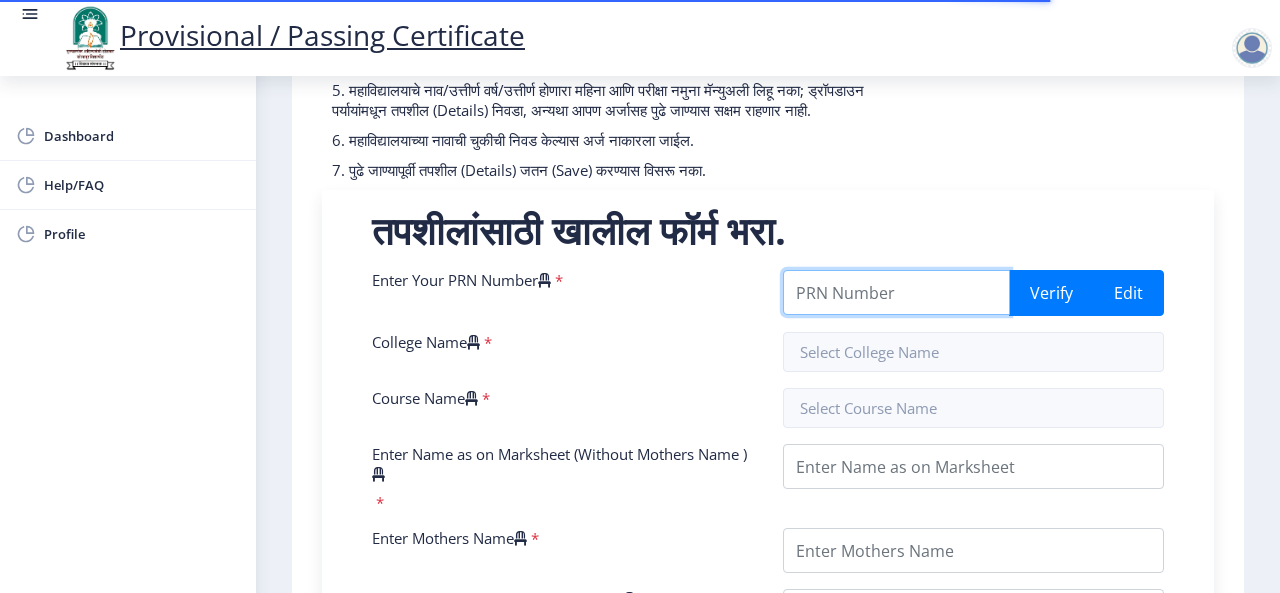 click on "Enter Your PRN Number" at bounding box center [896, 292] 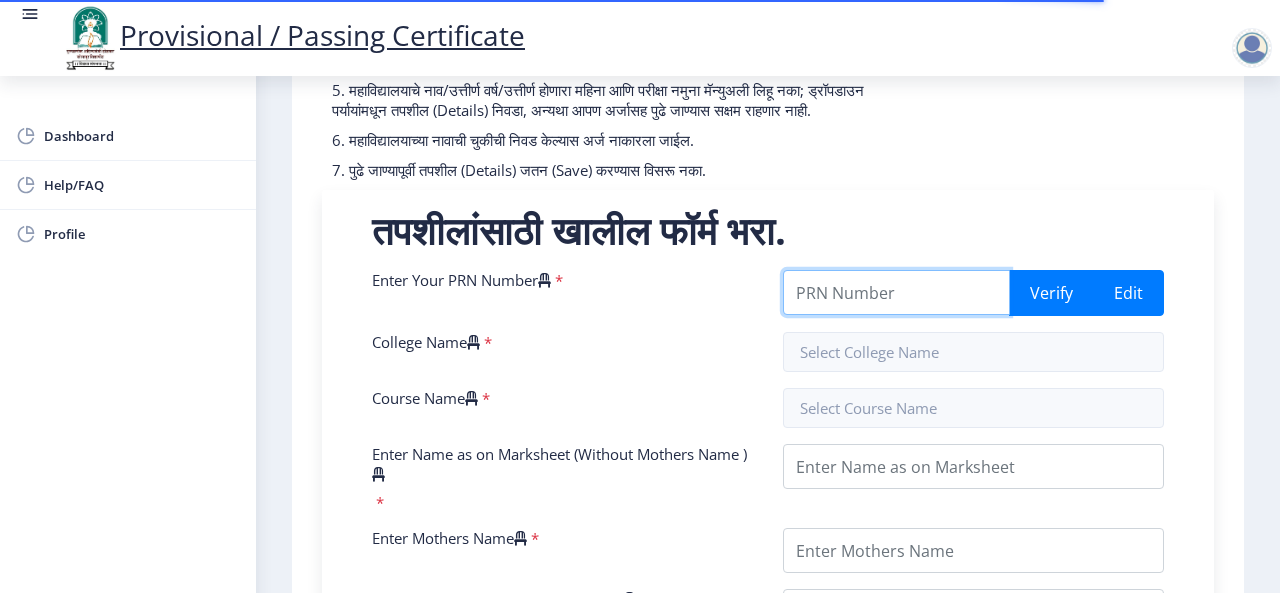 type on "202201007045274" 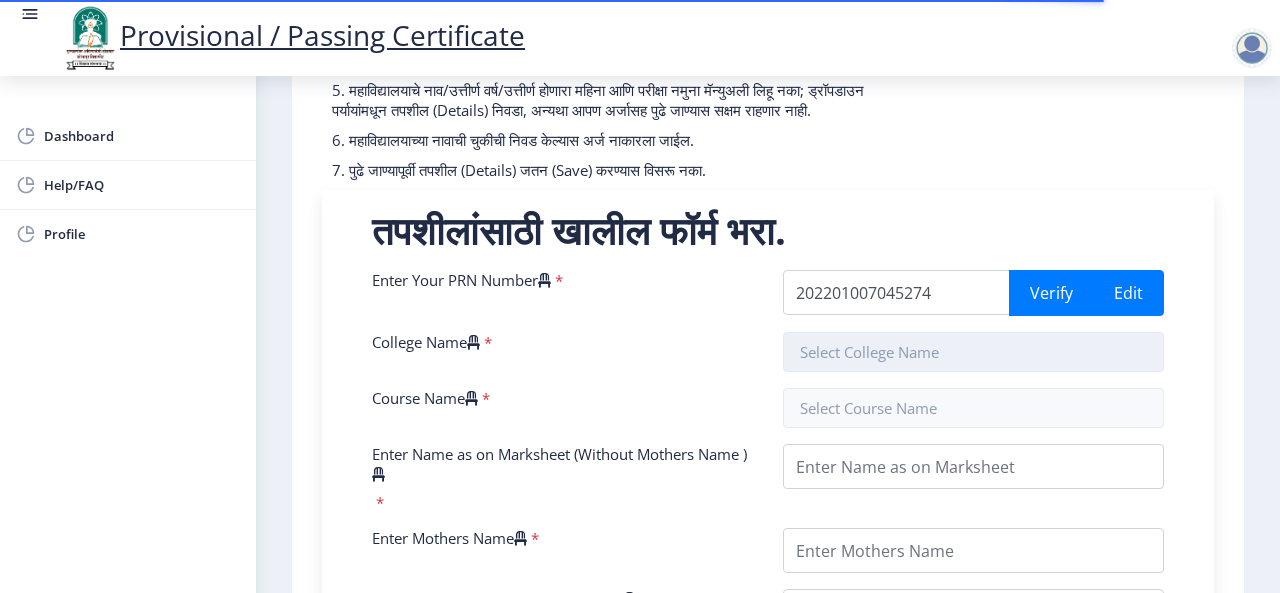 click at bounding box center (973, 352) 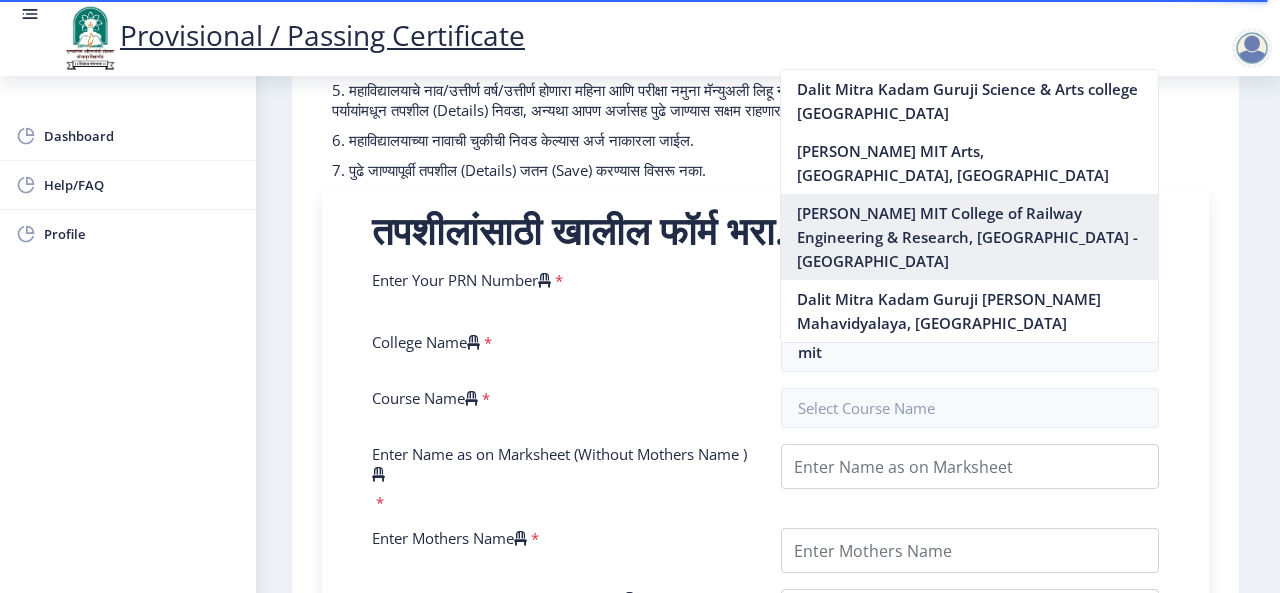click on "[PERSON_NAME] MIT College of Railway Engineering & Research, [GEOGRAPHIC_DATA] - [GEOGRAPHIC_DATA]" at bounding box center [969, 237] 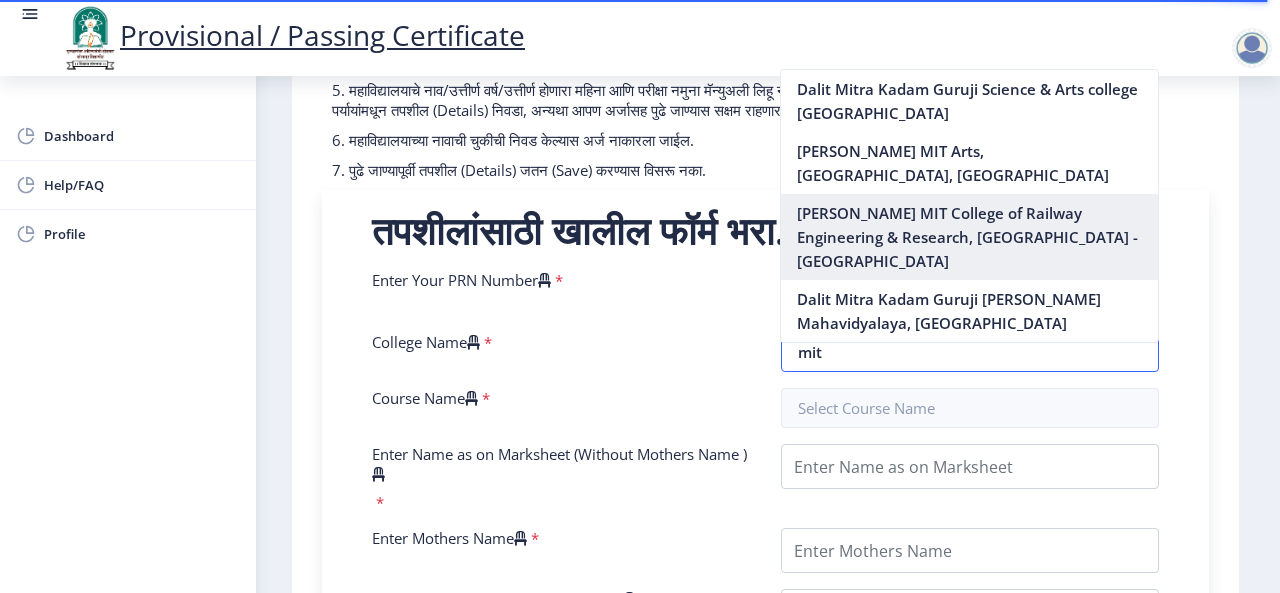 type on "[PERSON_NAME] MIT College of Railway Engineering & Research, [GEOGRAPHIC_DATA] - [GEOGRAPHIC_DATA]" 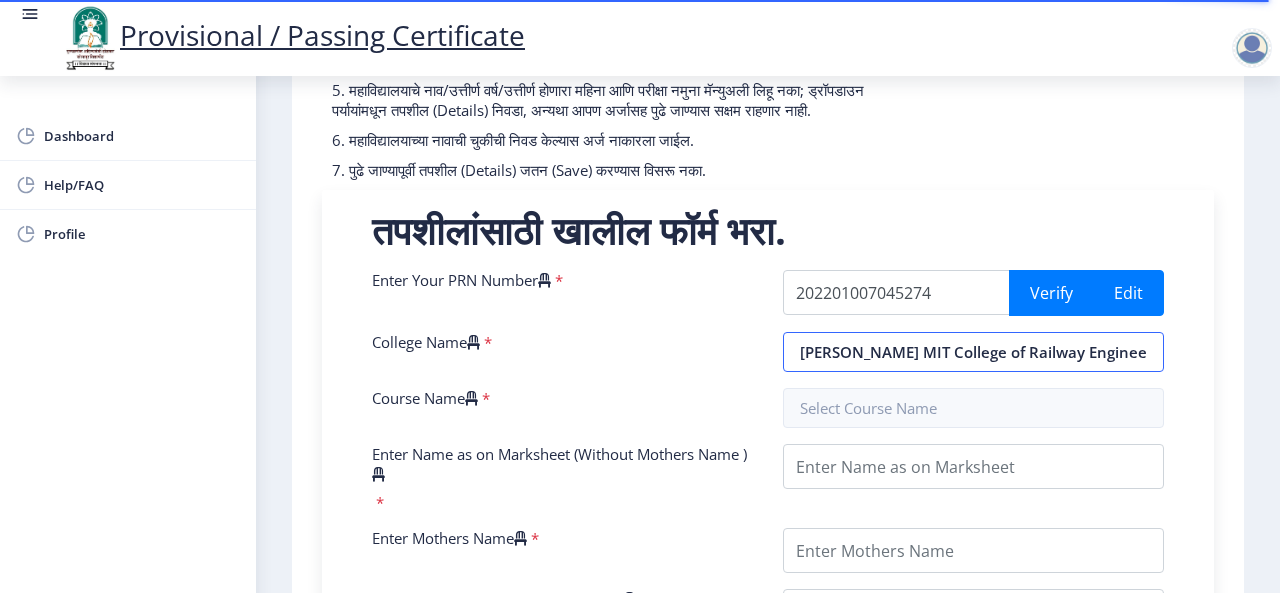 scroll, scrollTop: 0, scrollLeft: 182, axis: horizontal 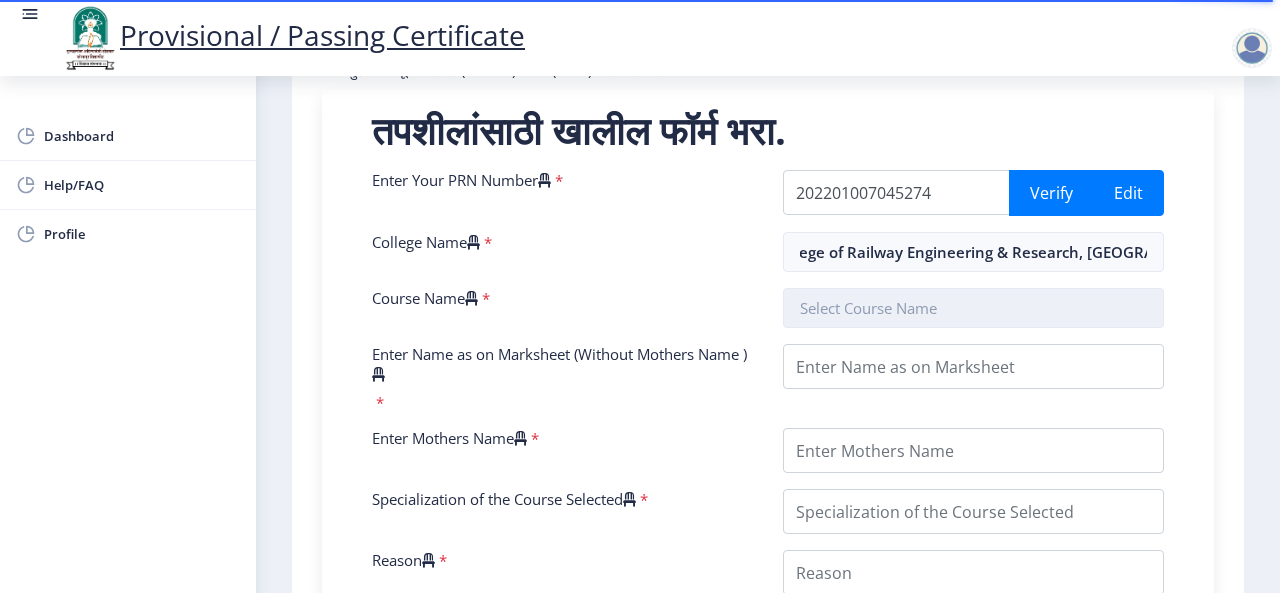 click at bounding box center (973, 308) 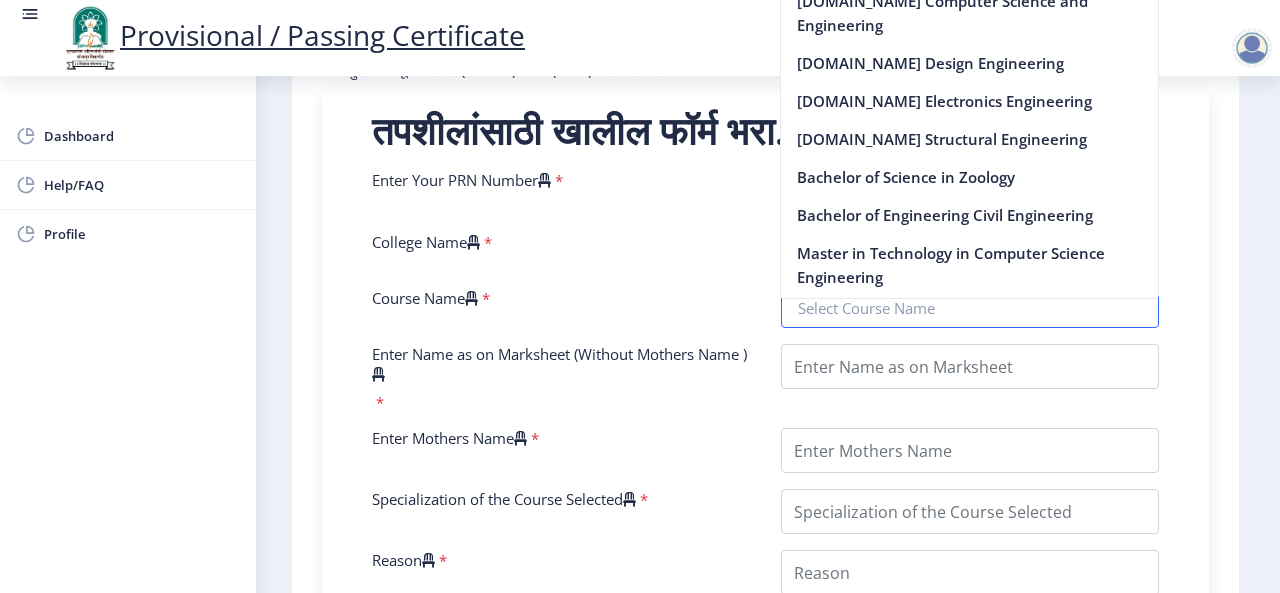scroll, scrollTop: 9598, scrollLeft: 0, axis: vertical 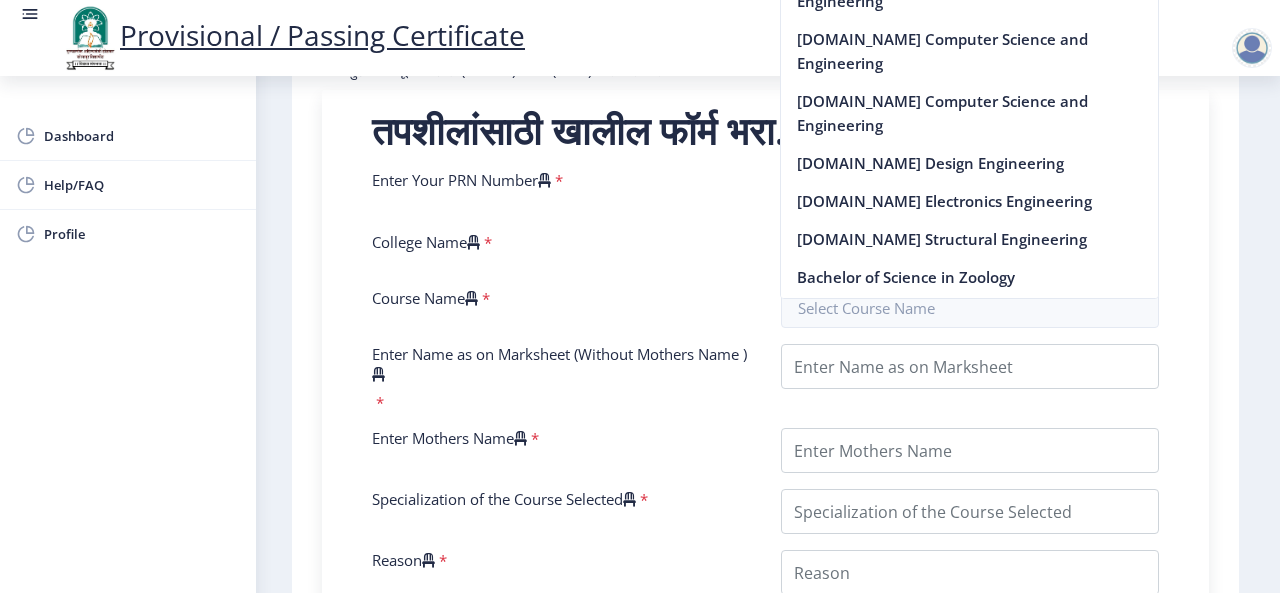 click on "[DOMAIN_NAME] Civil Engineering" at bounding box center (969, -123) 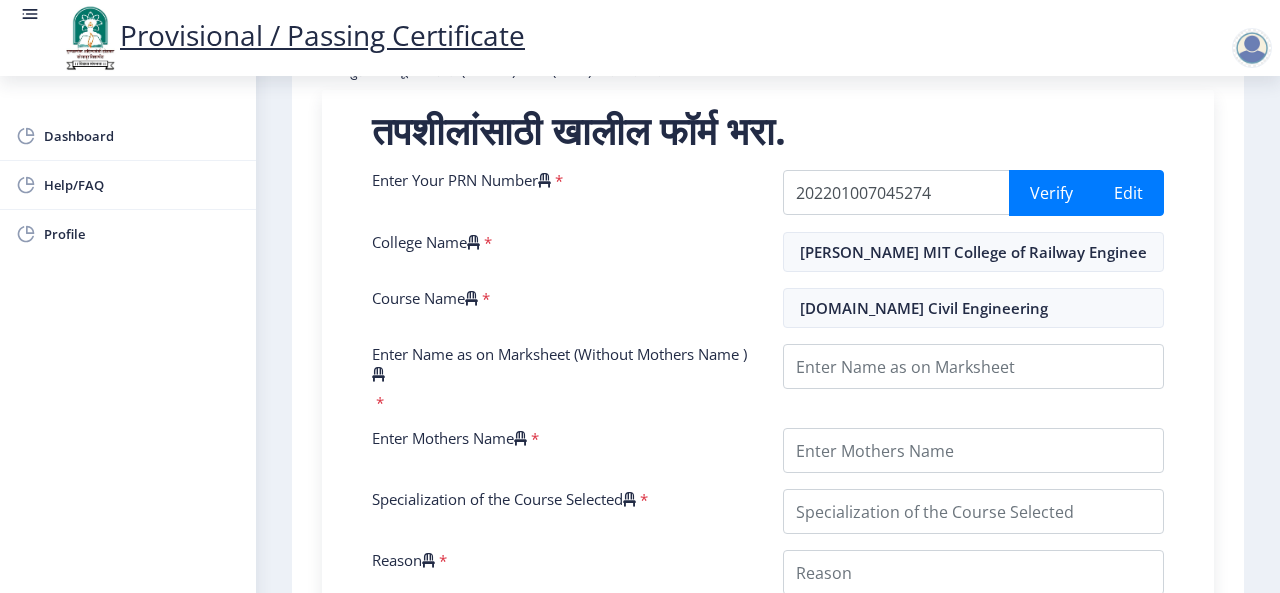 click on "Provisional / Passing Certificate" 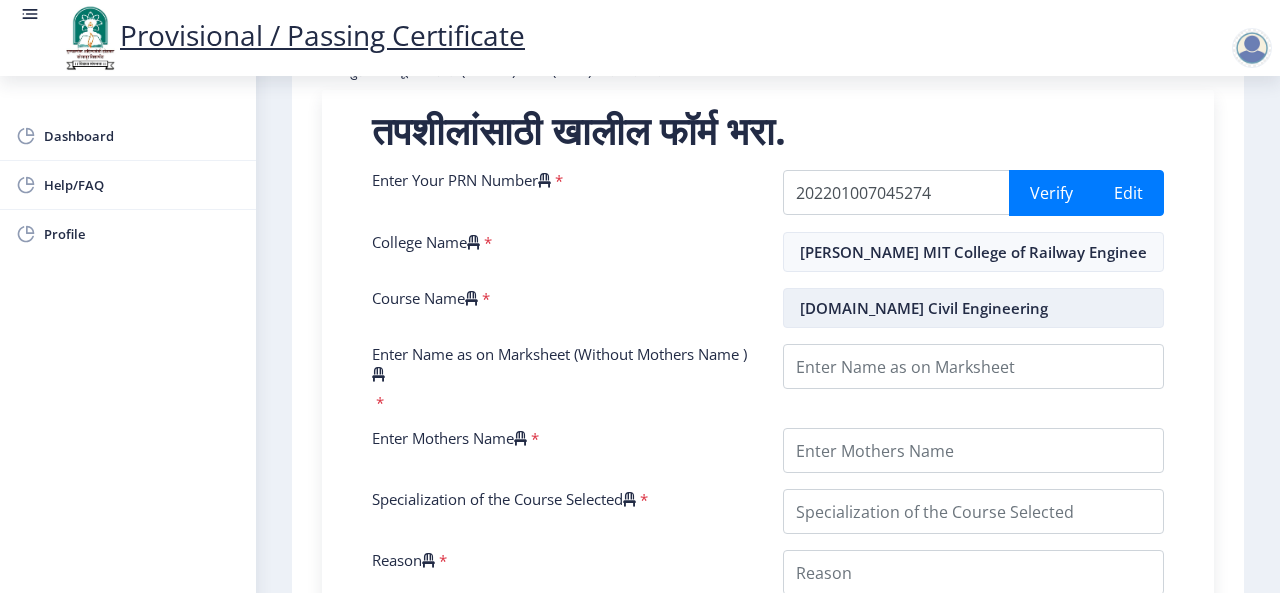 click on "[DOMAIN_NAME] Civil Engineering" at bounding box center (973, 308) 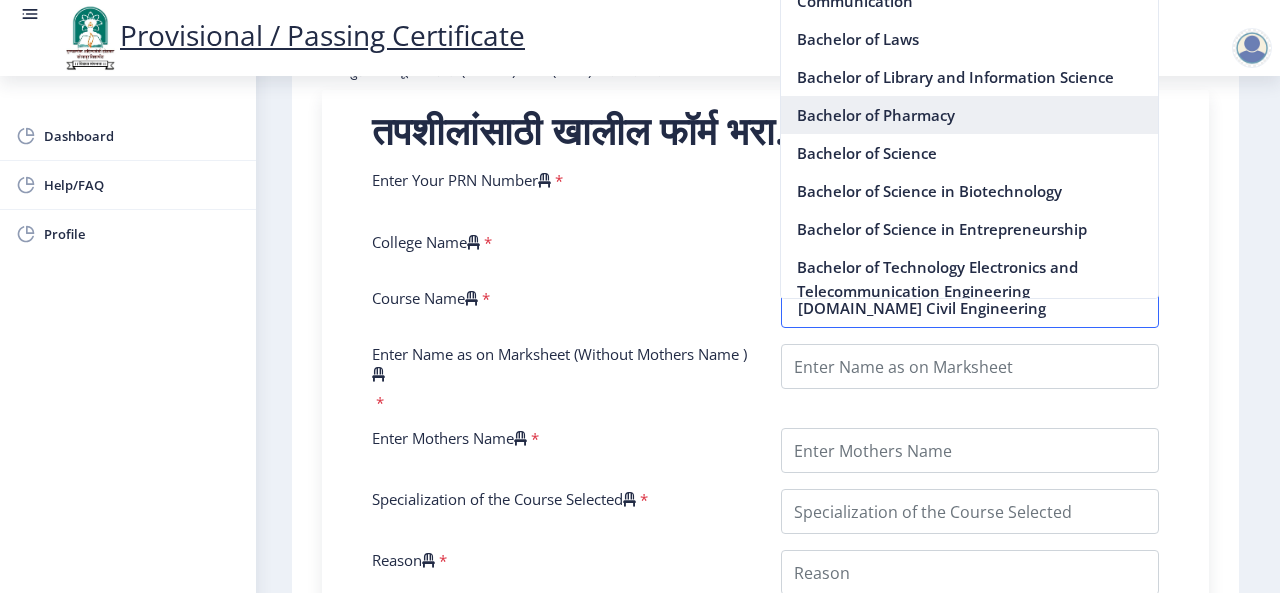 scroll, scrollTop: 500, scrollLeft: 0, axis: vertical 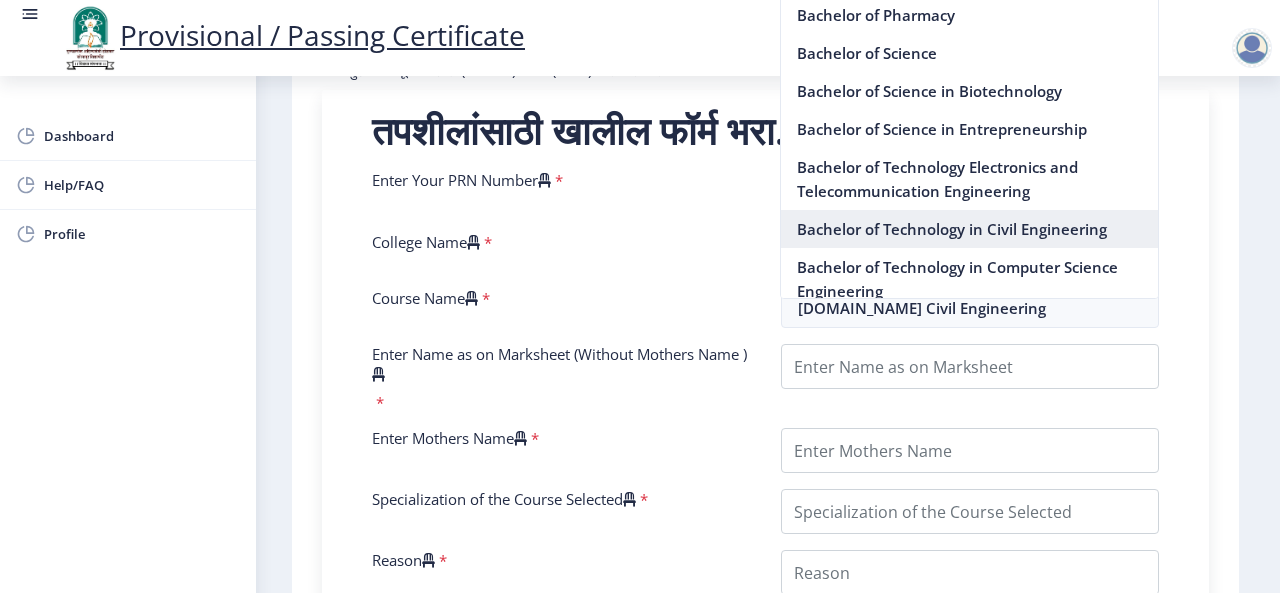click on "Bachelor of Technology in Civil Engineering" at bounding box center [969, 229] 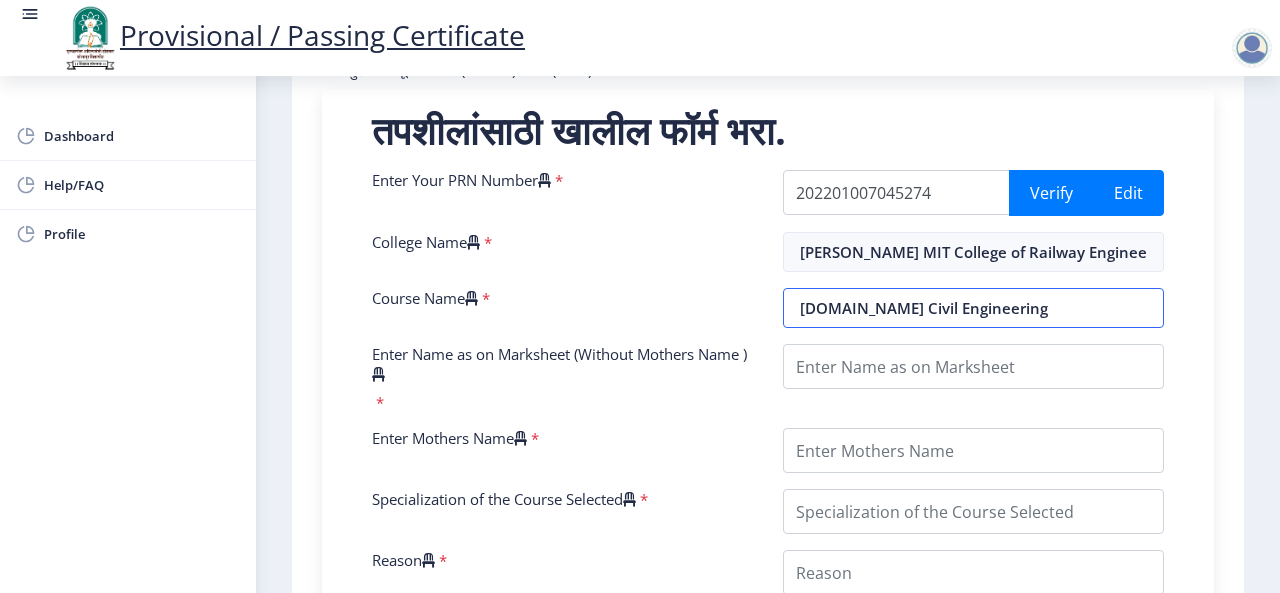 type on "Bachelor of Technology in Civil Engineering" 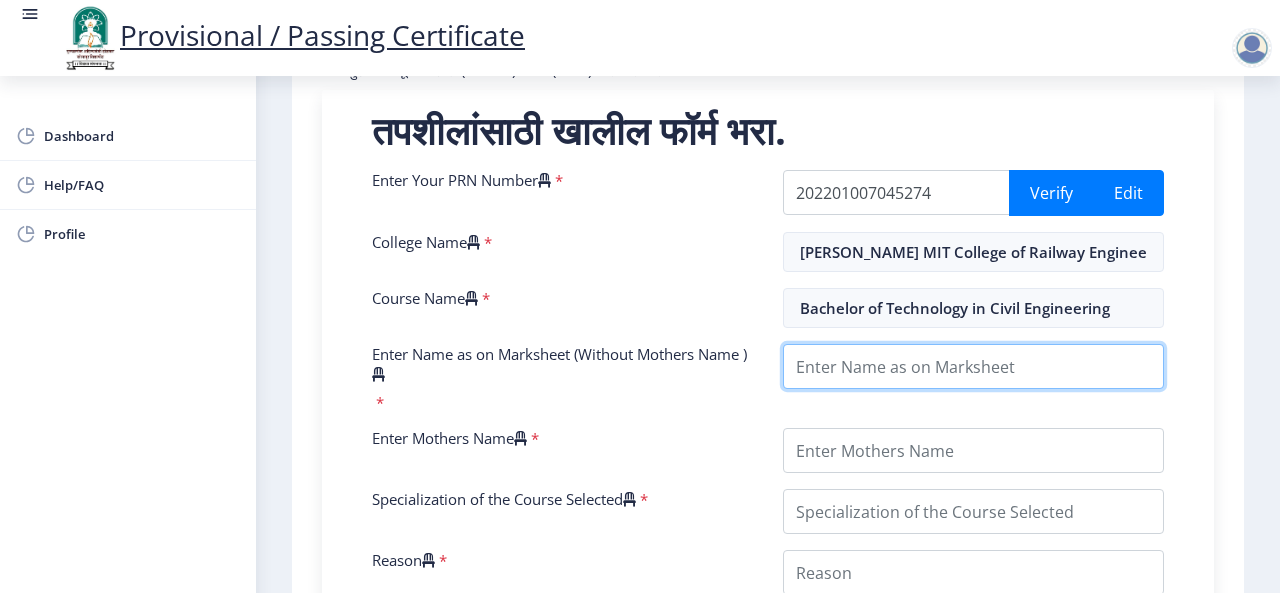 click on "Enter Name as on Marksheet (Without Mothers Name )" at bounding box center (973, 366) 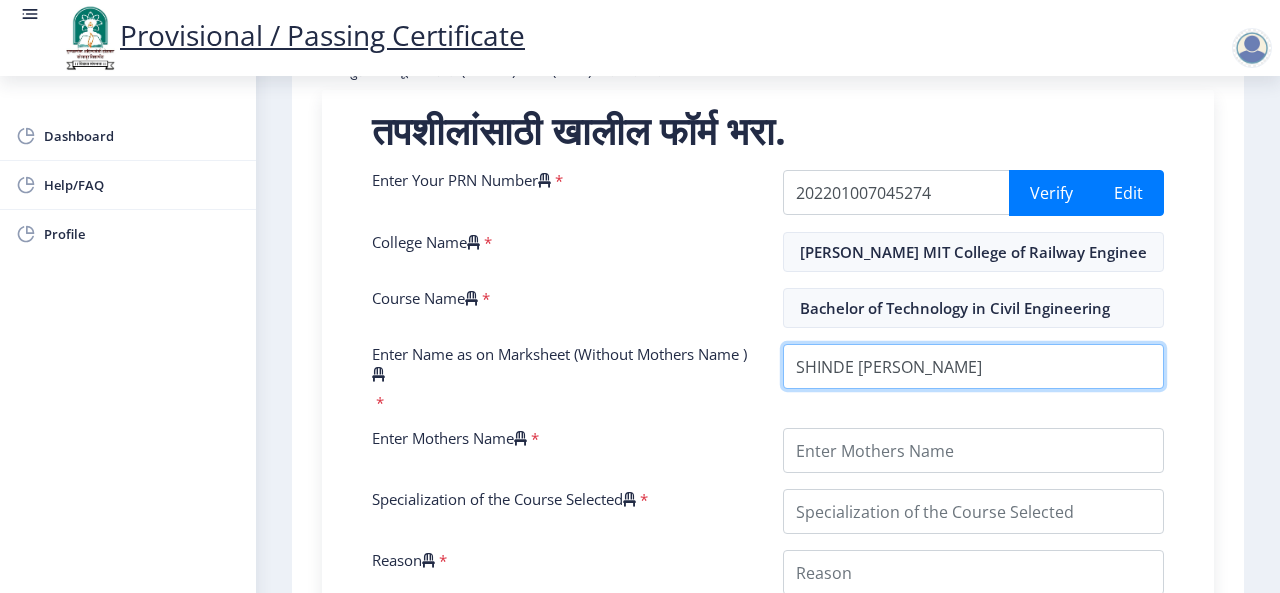 scroll, scrollTop: 500, scrollLeft: 0, axis: vertical 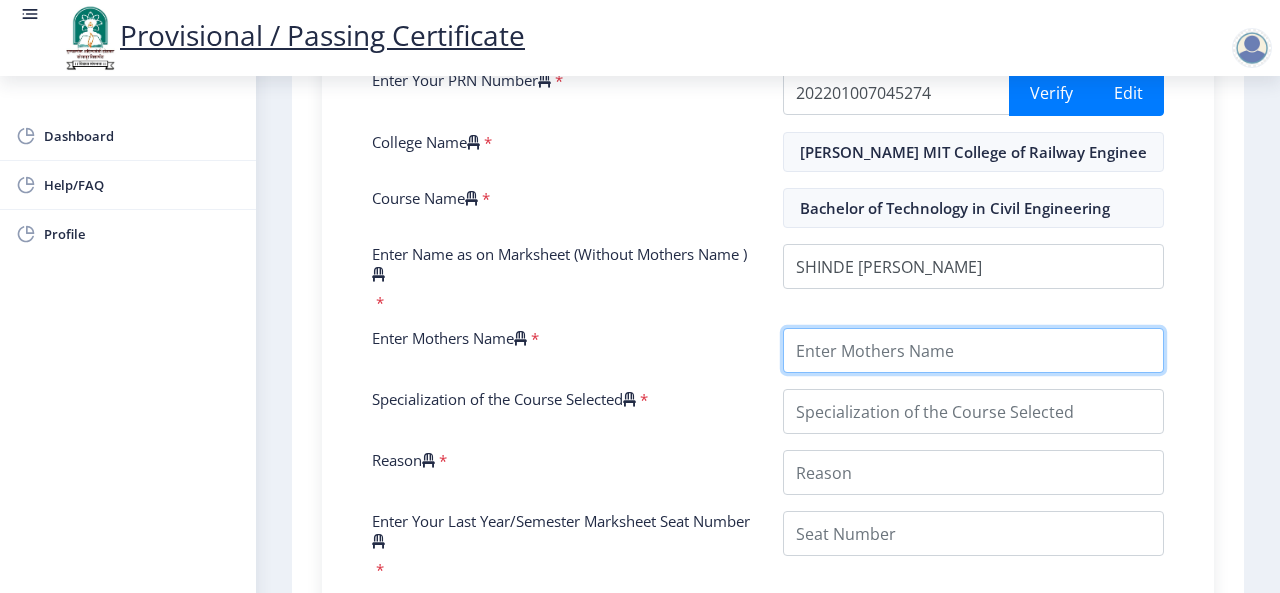 click on "Enter Mothers Name" at bounding box center (973, 350) 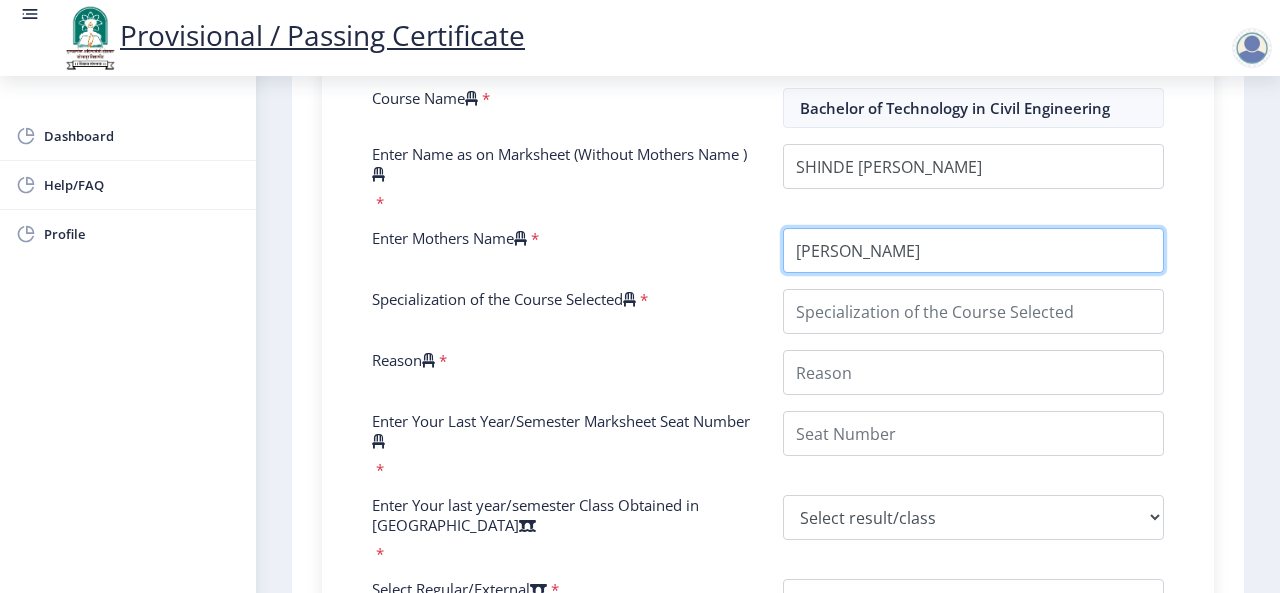 scroll, scrollTop: 700, scrollLeft: 0, axis: vertical 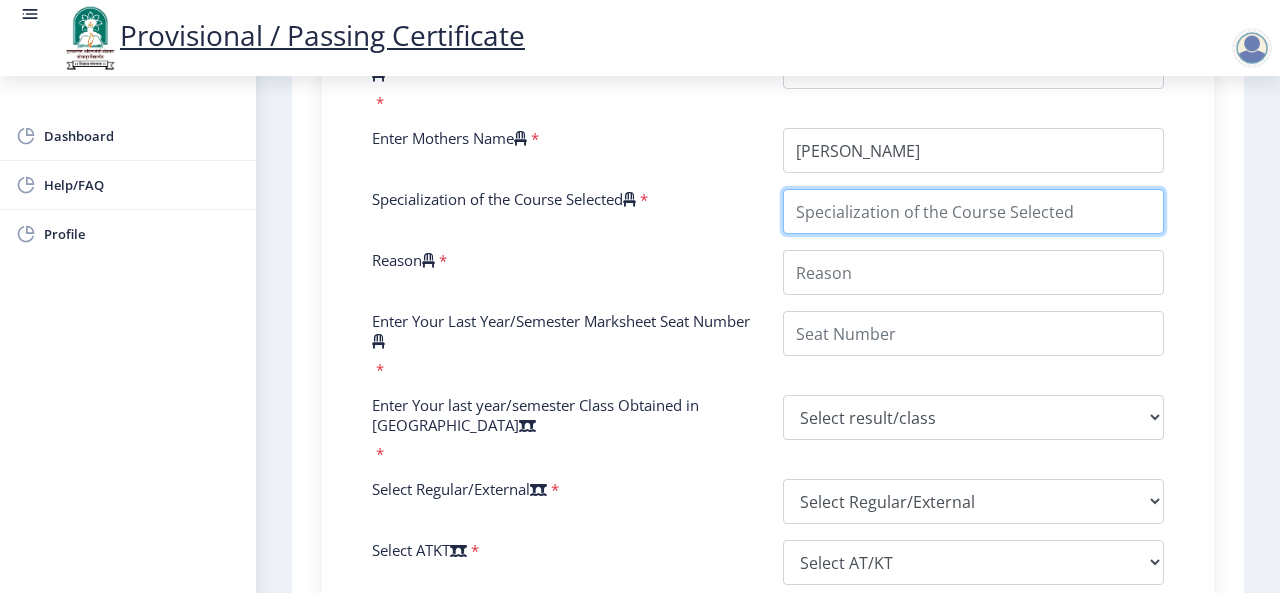 click on "Specialization of the Course Selected" at bounding box center [973, 211] 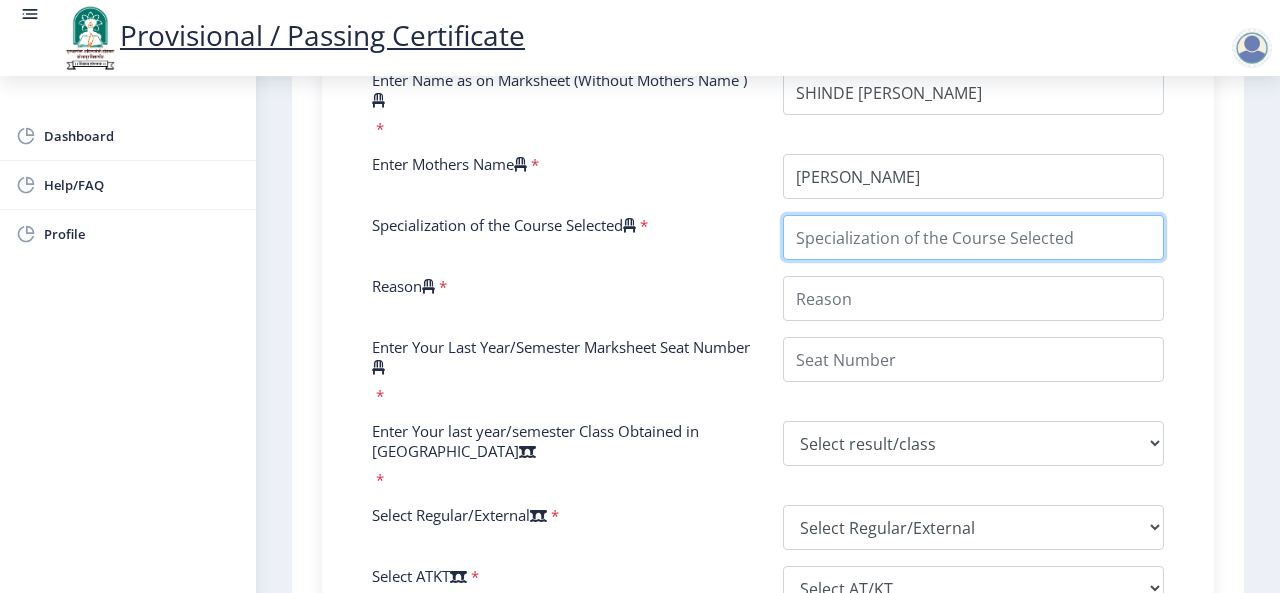 scroll, scrollTop: 574, scrollLeft: 0, axis: vertical 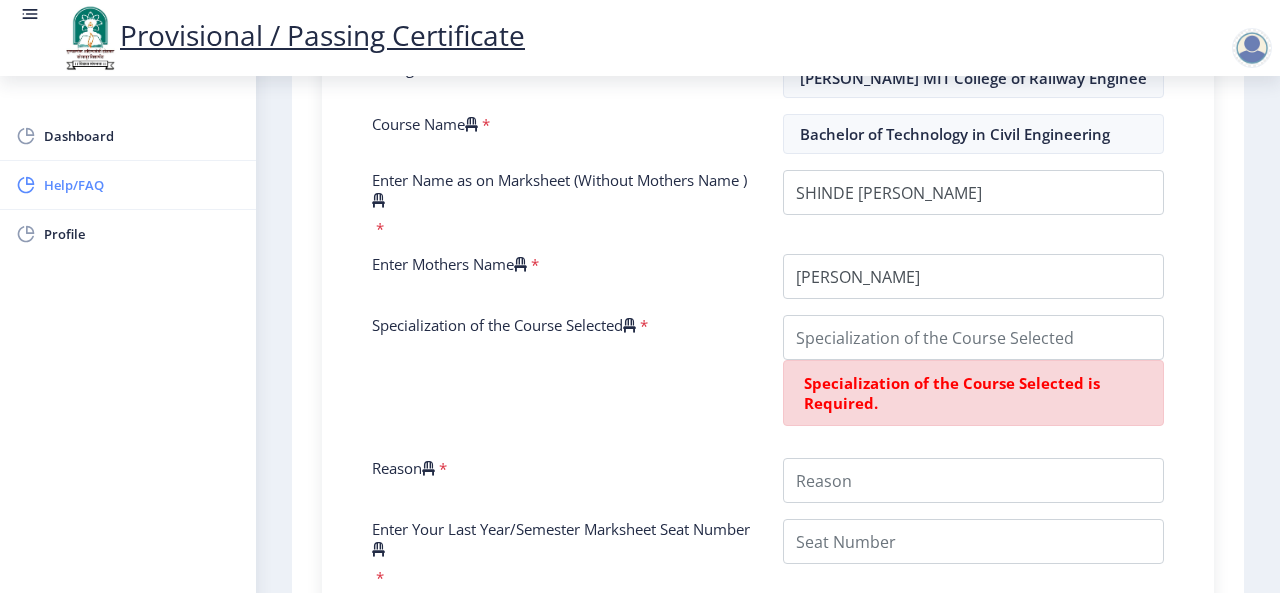 click on "Help/FAQ" 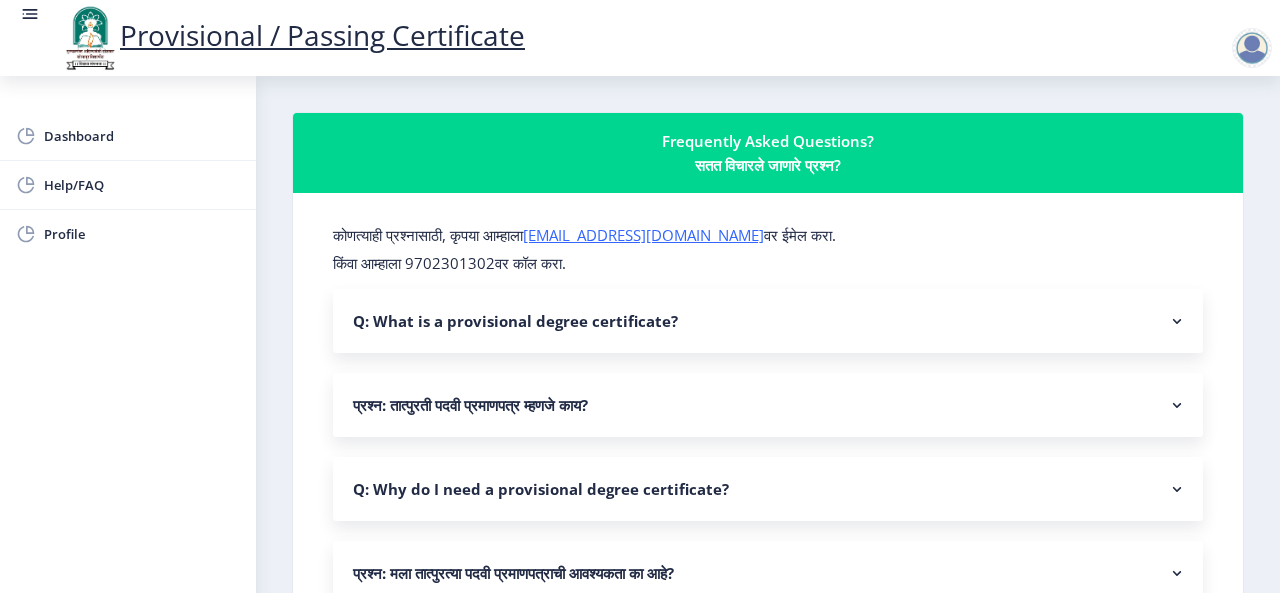 click 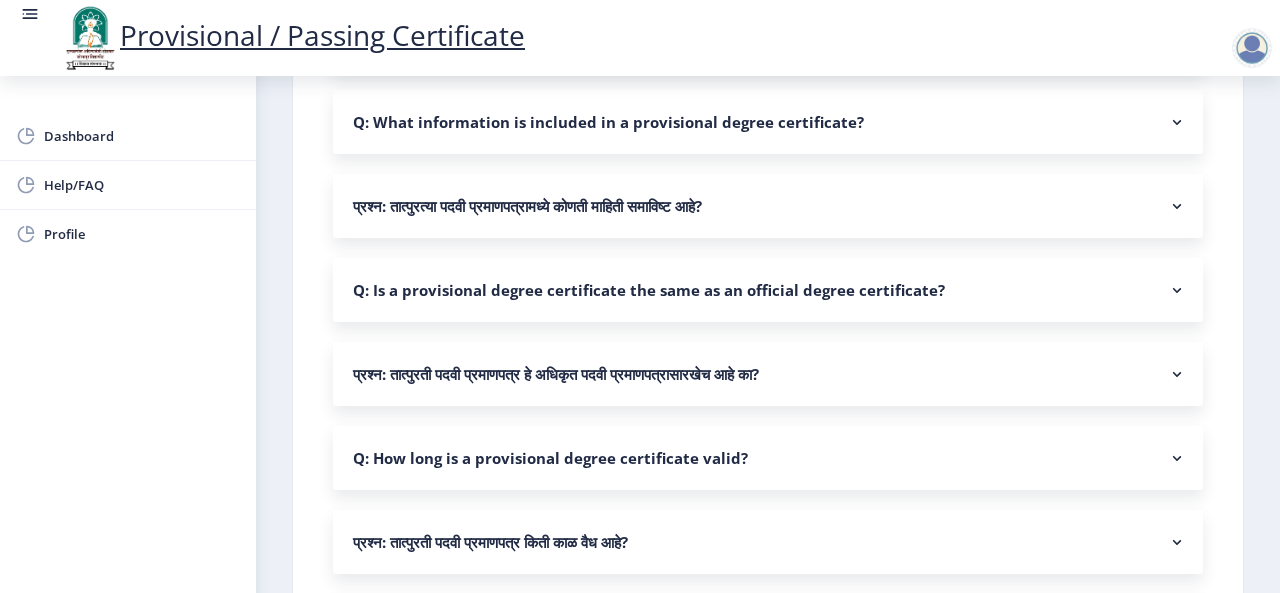 scroll, scrollTop: 900, scrollLeft: 0, axis: vertical 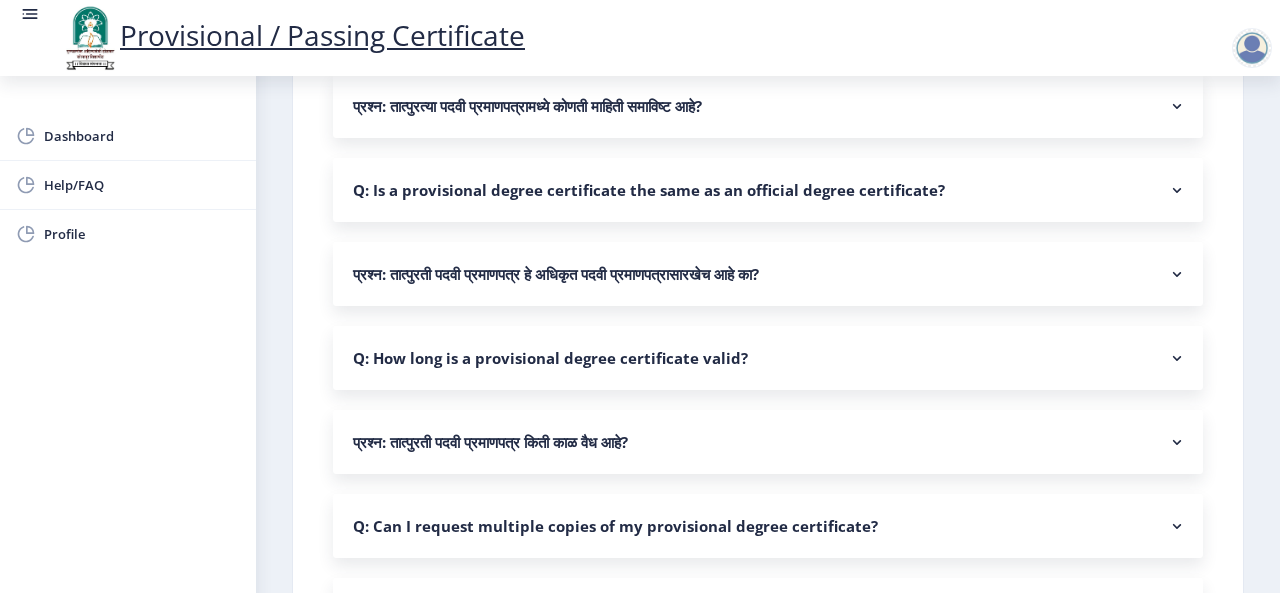 click 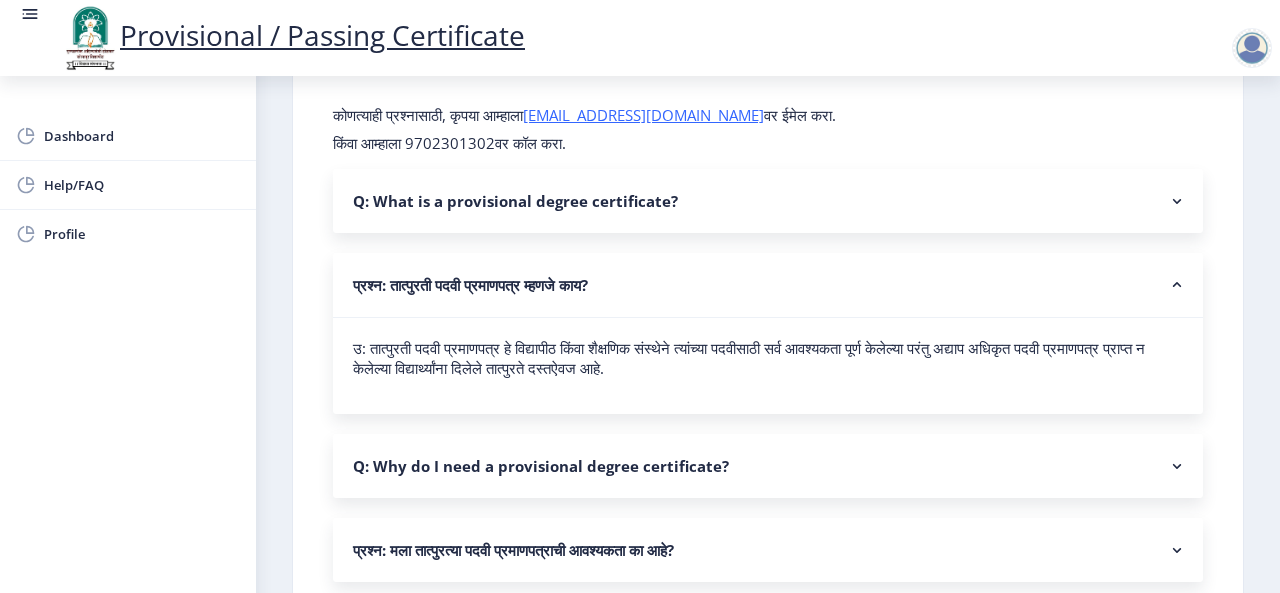 scroll, scrollTop: 0, scrollLeft: 0, axis: both 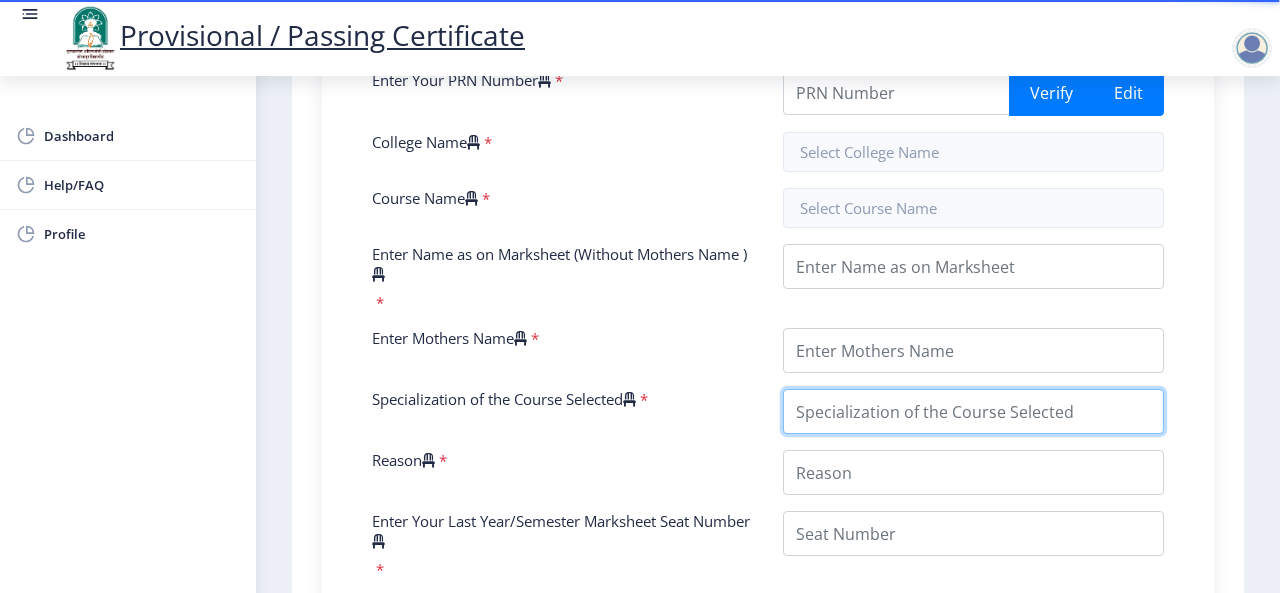 click on "Specialization of the Course Selected" at bounding box center [973, 411] 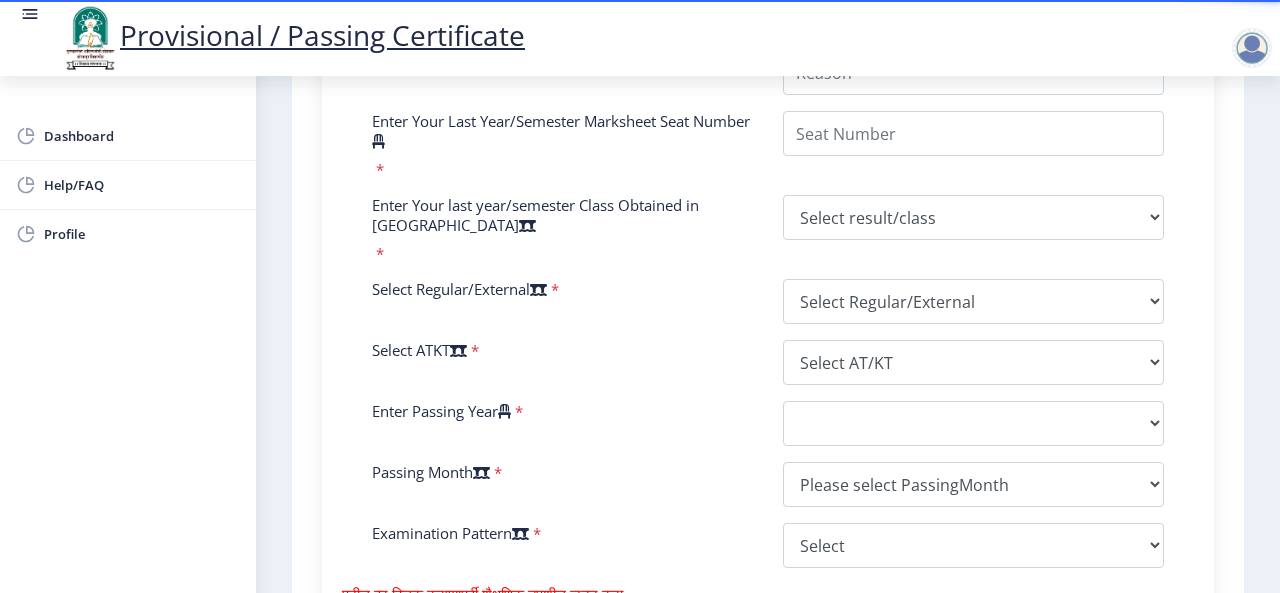 scroll, scrollTop: 1100, scrollLeft: 0, axis: vertical 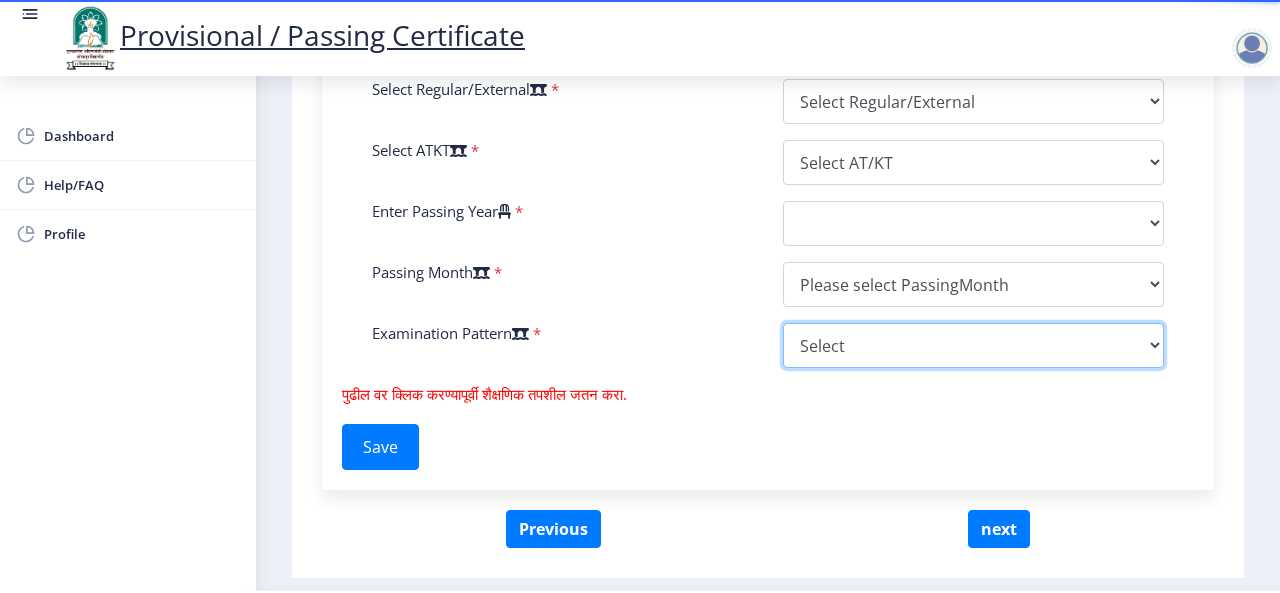 click on "Enter Your PRN Number    * Verify Edit College Name   * Course Name   *  Enter Name as on Marksheet (Without Mothers Name )   *  Enter Mothers Name    *  Specialization of the Course Selected    *  Reason    *  Enter Your Last Year/Semester Marksheet Seat Number   * Enter Your last year/semester Class Obtained in Exam   * Select result/class  DISTINCTION   FIRST CLASS   HIGHER SECOND CLASS   SECOND CLASS   PASS CLASS   SUCCESSFUL   OUTSTANDING - EXEMPLARY  Grade O Grade A+ Grade A Grade B+ Grade B Grade C+ Grade C Grade F/FC Grade F Grade D Grade E FIRST CLASS WITH DISTINCTION Select Regular/External   *  Select Regular/External   Regular  External  Special Select ATKT   *  Select AT/KT   None ATKT  Enter Passing Year   *  2025   2024   2023   2022   2021   2020   2019   2018   2017   2016   2015   2014   2013   2012   2011   2010   2009   2008   2007   2006   2005   2004   2003   2002   2001   2000   1999   1998   1997   1996   1995   1994   1993   1992   1991   1990   1989   1988" at bounding box center (768, -73) 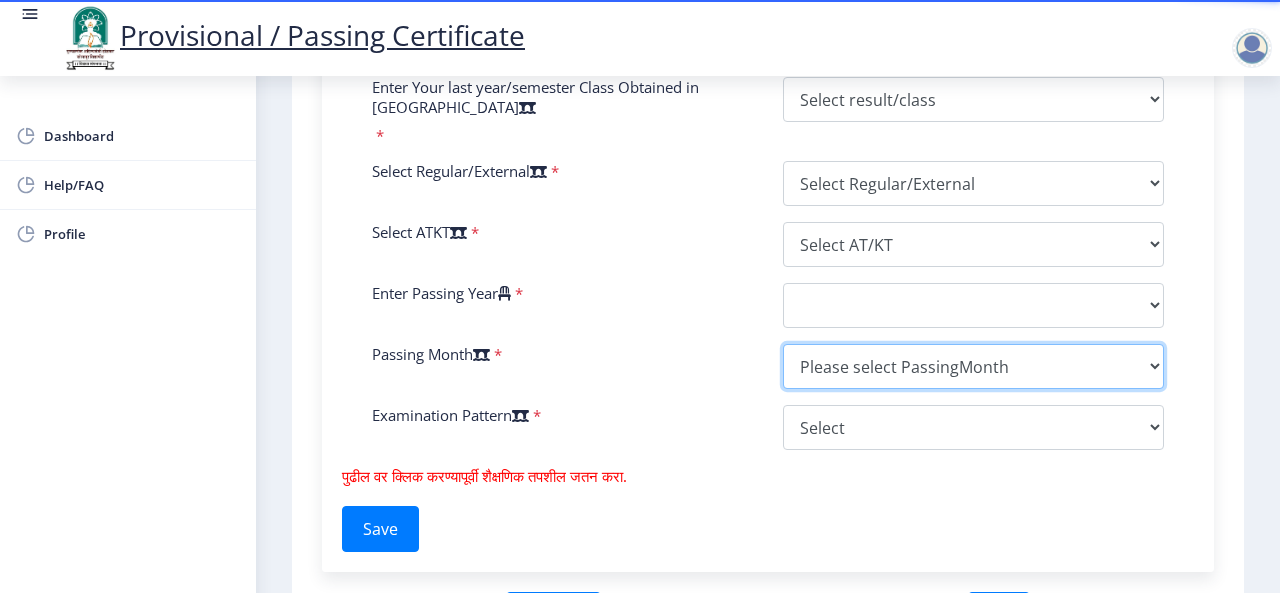 click on "Please select PassingMonth  (01) January (02) February (03) March (04) April (05) May (06) June (07) July (08) August (09) September (10) October (11) November (12) December" at bounding box center [973, 366] 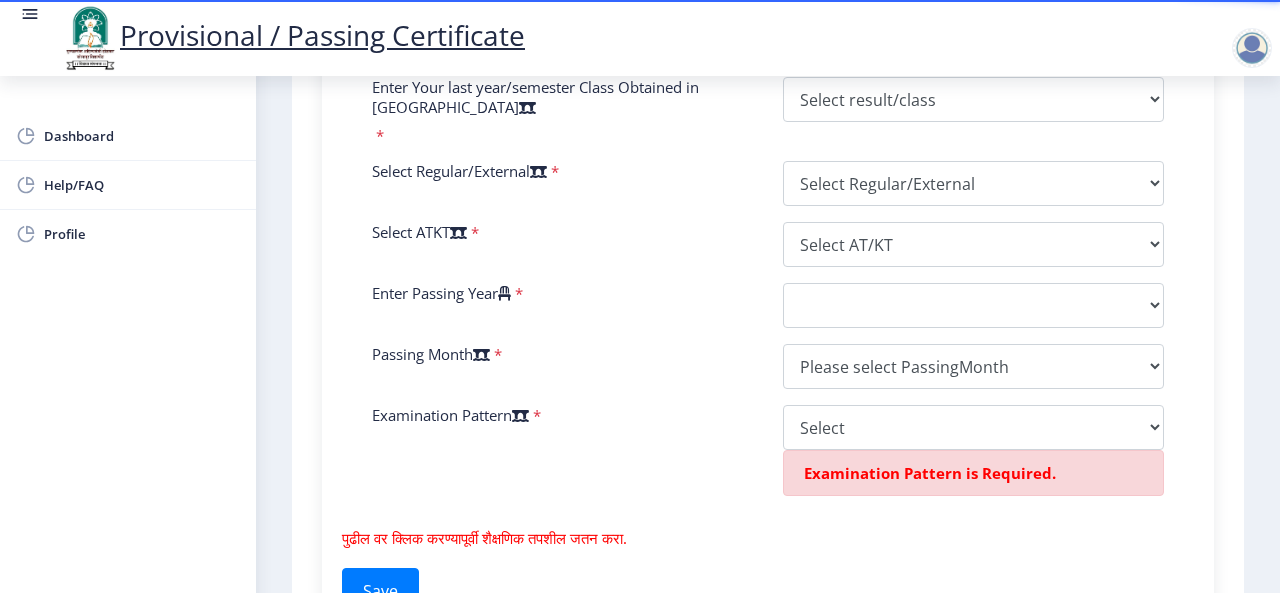 click on "Enter Your PRN Number    * Verify Edit College Name   * Course Name   *  Enter Name as on Marksheet (Without Mothers Name )   *  Enter Mothers Name    *  Specialization of the Course Selected    * Specialization of the Course Selected is Required.  Reason    *  Enter Your Last Year/Semester Marksheet Seat Number   * Enter Your last year/semester Class Obtained in Exam   * Select result/class  DISTINCTION   FIRST CLASS   HIGHER SECOND CLASS   SECOND CLASS   PASS CLASS   SUCCESSFUL   OUTSTANDING - EXEMPLARY  Grade O Grade A+ Grade A Grade B+ Grade B Grade C+ Grade C Grade F/FC Grade F Grade D Grade E FIRST CLASS WITH DISTINCTION Select Regular/External   *  Select Regular/External   Regular  External  Special Select ATKT   *  Select AT/KT   None ATKT  Enter Passing Year   *  2025   2024   2023   2022   2021   2020   2019   2018   2017   2016   2015   2014   2013   2012   2011   2010   2009   2008   2007   2006   2005   2004   2003   2002   2001   2000   1999   1998   1997   1996  * *" at bounding box center [768, -1] 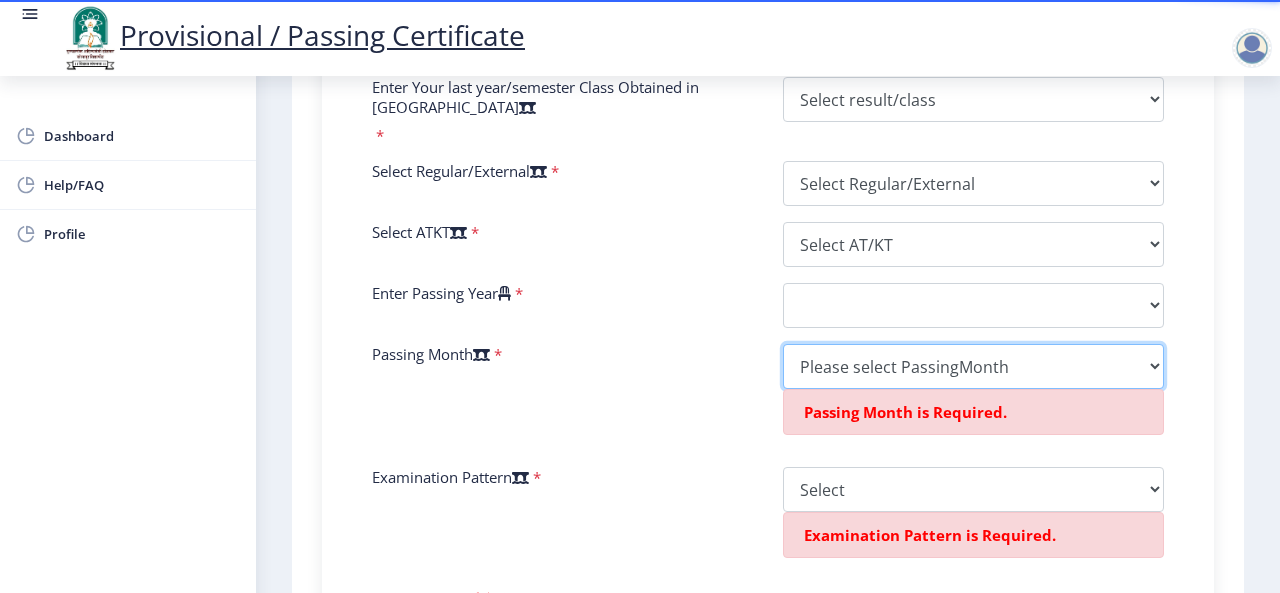 click on "Please select PassingMonth  (01) January (02) February (03) March (04) April (05) May (06) June (07) July (08) August (09) September (10) October (11) November (12) December" at bounding box center (973, 366) 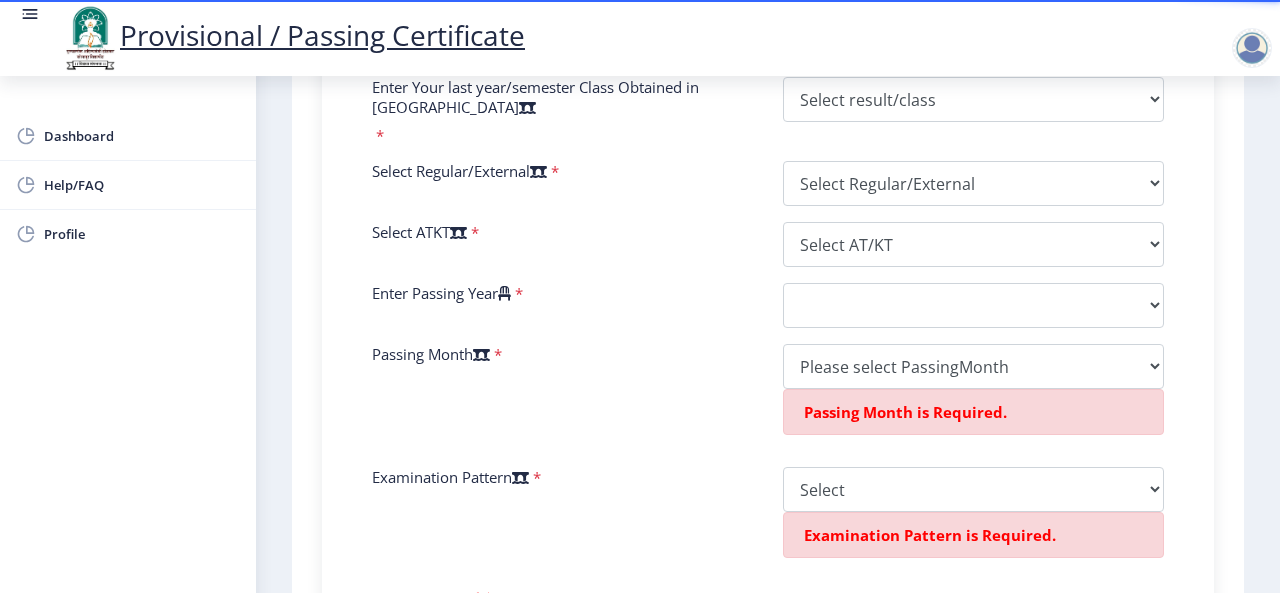 click on "Select Regular/External   *" at bounding box center (562, 183) 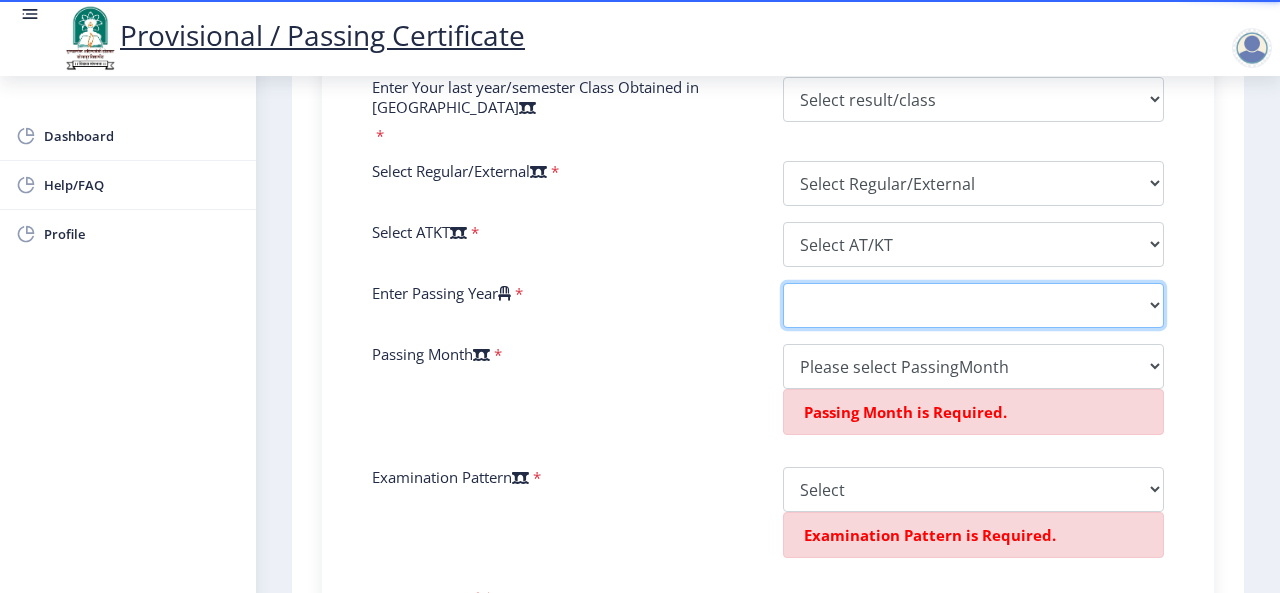 click on "2025   2024   2023   2022   2021   2020   2019   2018   2017   2016   2015   2014   2013   2012   2011   2010   2009   2008   2007   2006   2005   2004   2003   2002   2001   2000   1999   1998   1997   1996   1995   1994   1993   1992   1991   1990   1989   1988   1987   1986   1985   1984   1983   1982   1981   1980   1979   1978   1977   1976   1975   1974   1973   1972   1971   1970   1969   1968   1967" at bounding box center [973, 305] 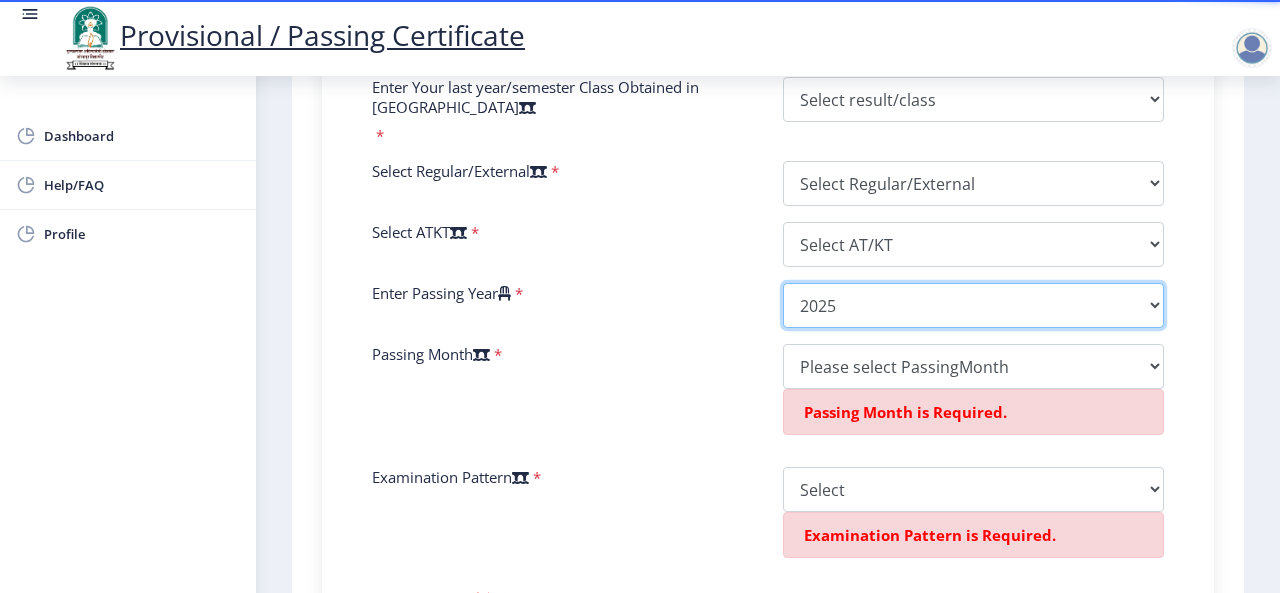 click on "2025   2024   2023   2022   2021   2020   2019   2018   2017   2016   2015   2014   2013   2012   2011   2010   2009   2008   2007   2006   2005   2004   2003   2002   2001   2000   1999   1998   1997   1996   1995   1994   1993   1992   1991   1990   1989   1988   1987   1986   1985   1984   1983   1982   1981   1980   1979   1978   1977   1976   1975   1974   1973   1972   1971   1970   1969   1968   1967" at bounding box center [973, 305] 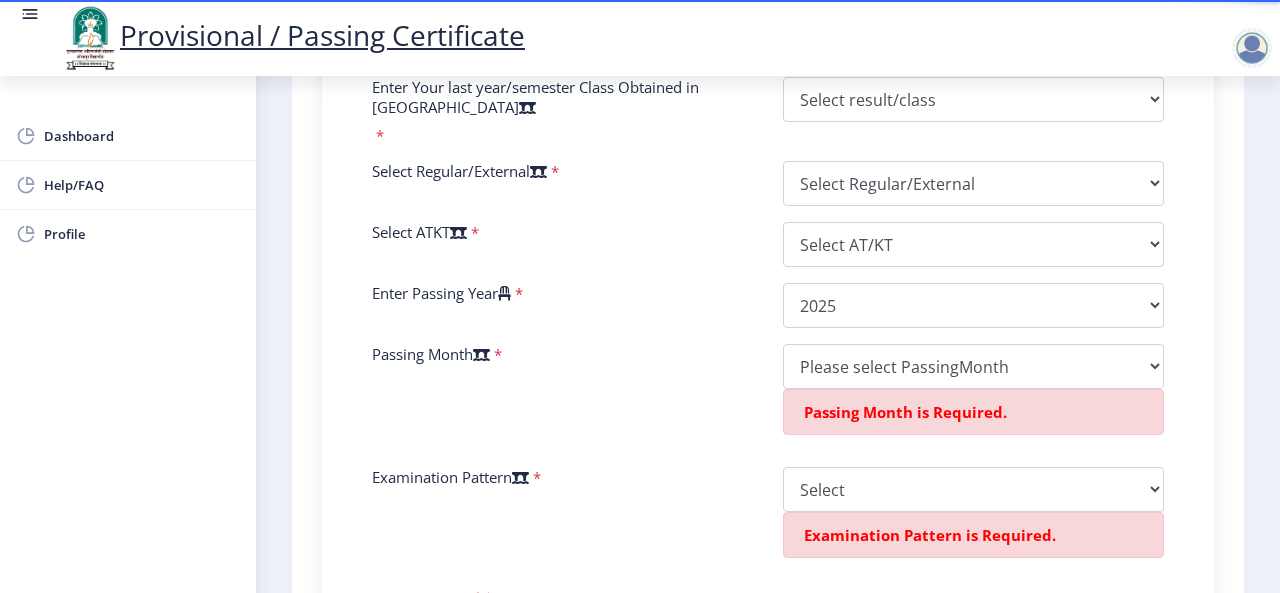 click on "Enter Your PRN Number    * Verify Edit College Name   * Course Name   *  Enter Name as on Marksheet (Without Mothers Name )   *  Enter Mothers Name    *  Specialization of the Course Selected    * Specialization of the Course Selected is Required.  Reason    *  Enter Your Last Year/Semester Marksheet Seat Number   * Enter Your last year/semester Class Obtained in Exam   * Select result/class  DISTINCTION   FIRST CLASS   HIGHER SECOND CLASS   SECOND CLASS   PASS CLASS   SUCCESSFUL   OUTSTANDING - EXEMPLARY  Grade O Grade A+ Grade A Grade B+ Grade B Grade C+ Grade C Grade F/FC Grade F Grade D Grade E FIRST CLASS WITH DISTINCTION Select Regular/External   *  Select Regular/External   Regular  External  Special Select ATKT   *  Select AT/KT   None ATKT  Enter Passing Year   *  2025   2024   2023   2022   2021   2020   2019   2018   2017   2016   2015   2014   2013   2012   2011   2010   2009   2008   2007   2006   2005   2004   2003   2002   2001   2000   1999   1998   1997   1996  * *" at bounding box center [768, 30] 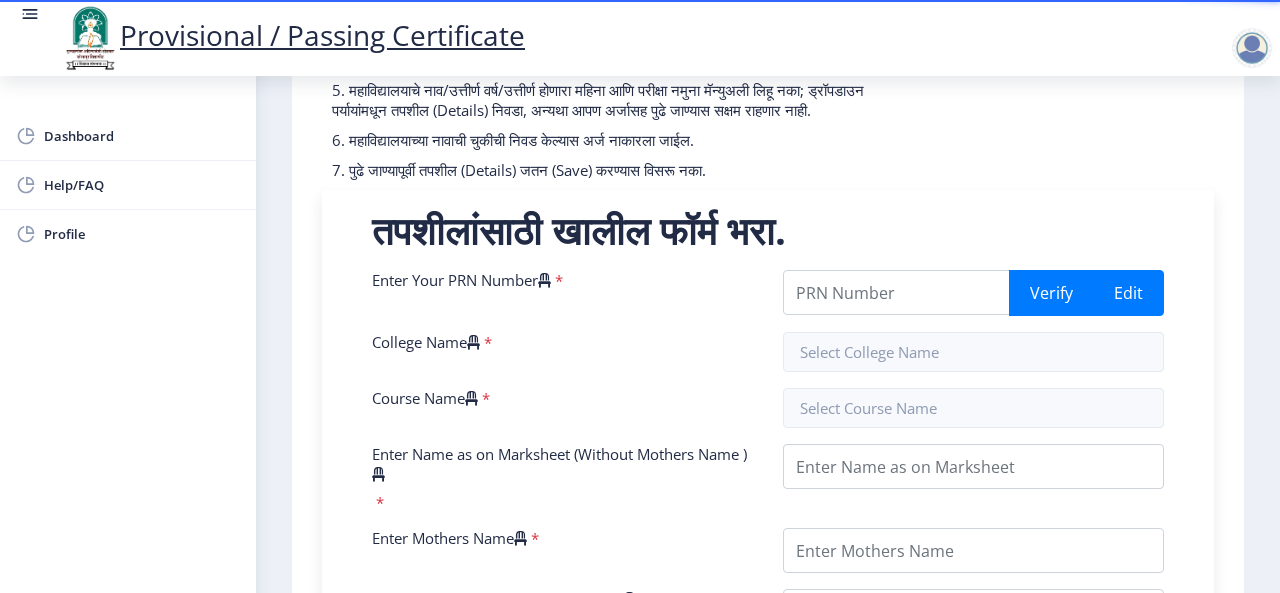 scroll, scrollTop: 500, scrollLeft: 0, axis: vertical 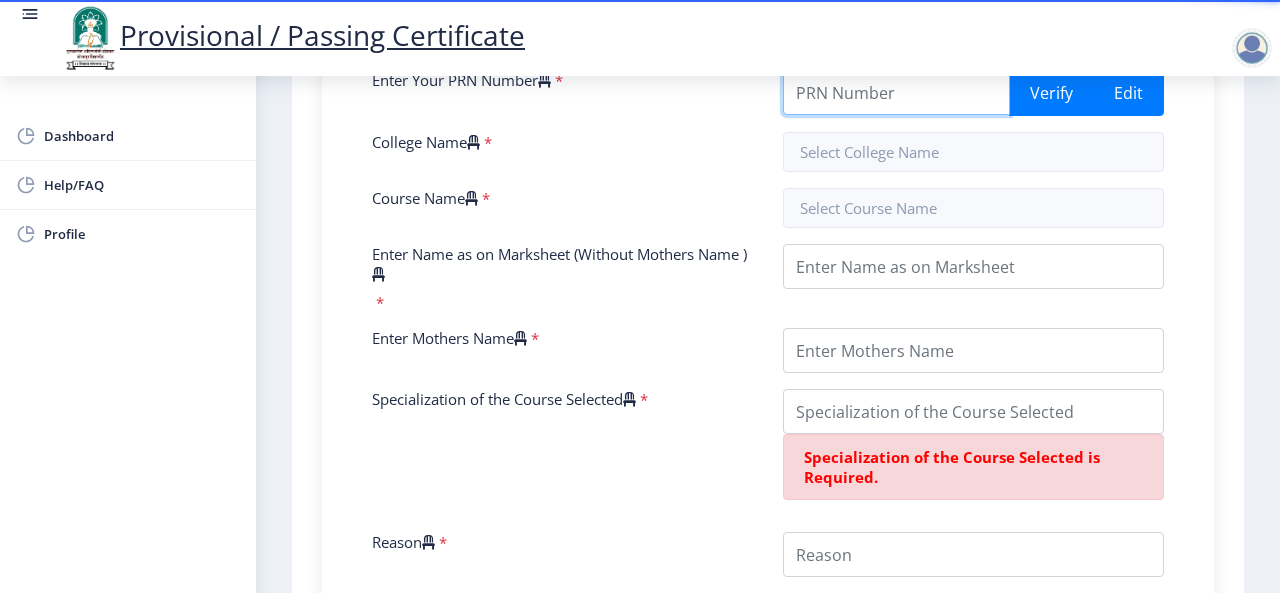 click on "Enter Your PRN Number" at bounding box center (896, 92) 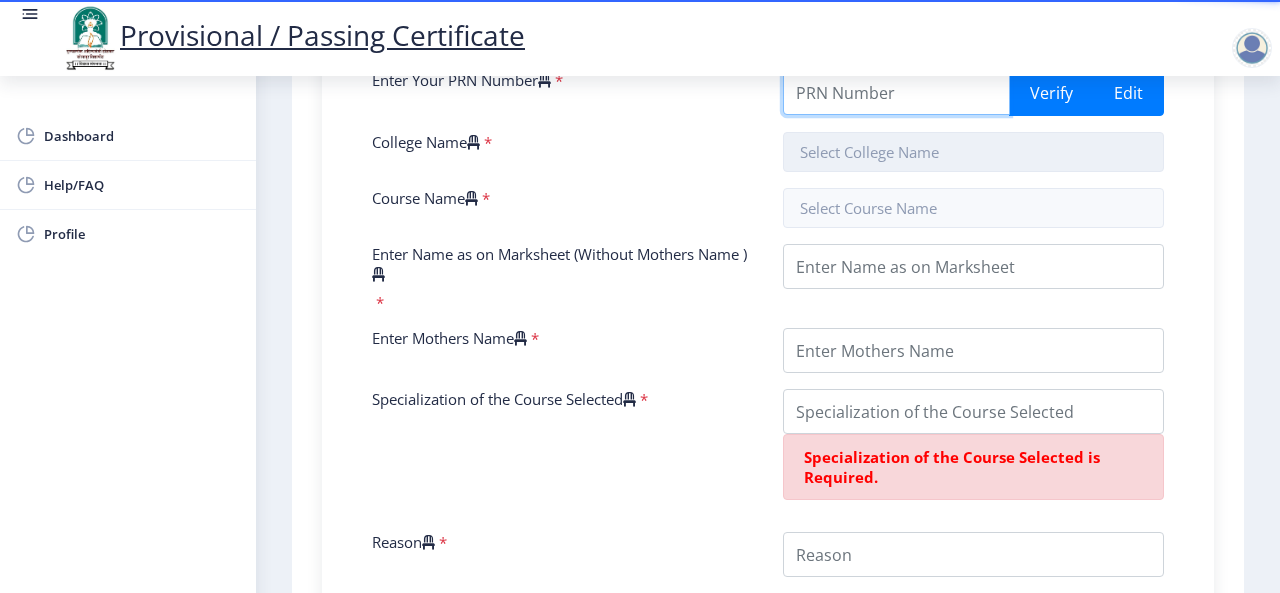 type on "202201007045274" 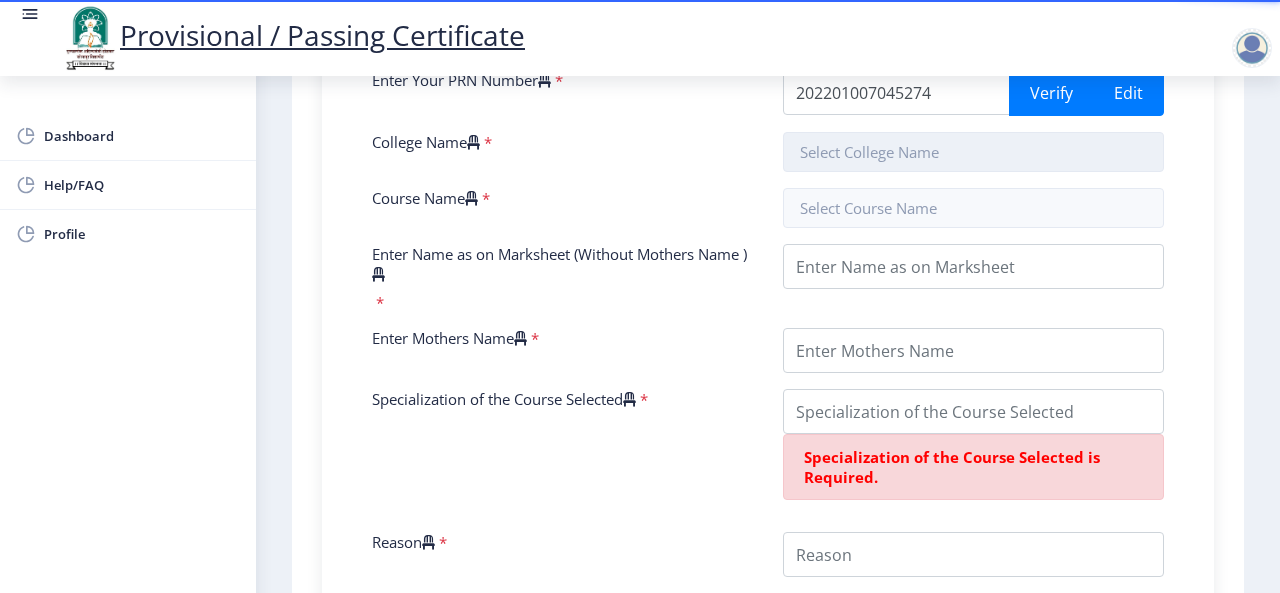 click at bounding box center (973, 152) 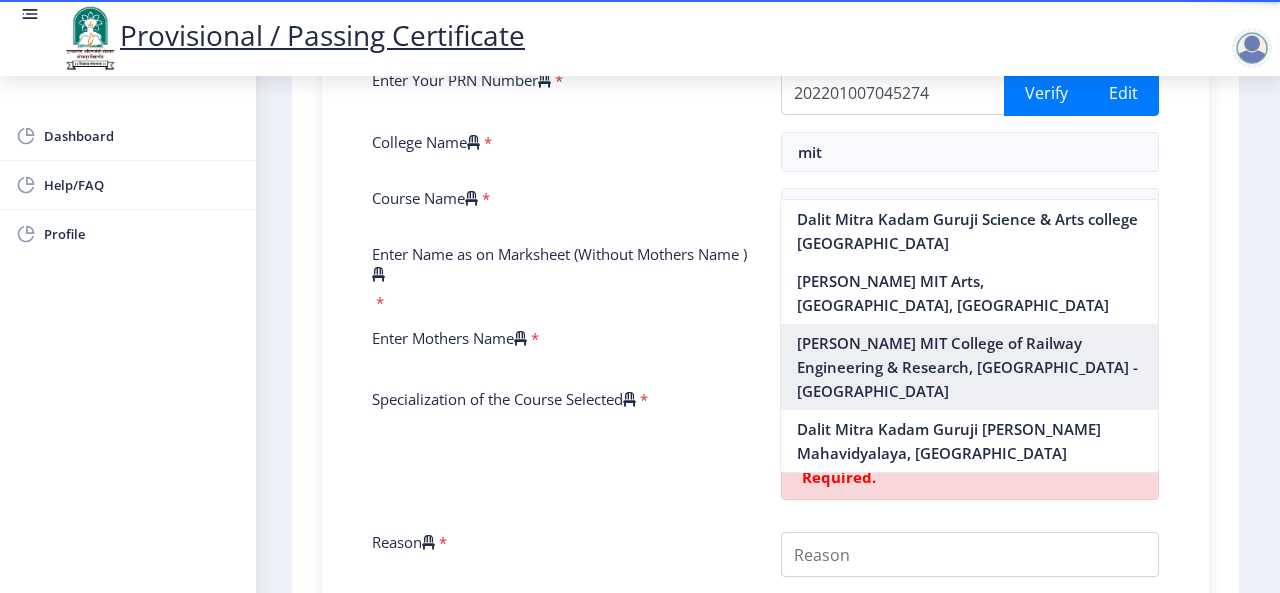 click on "[PERSON_NAME] MIT College of Railway Engineering & Research, [GEOGRAPHIC_DATA] - [GEOGRAPHIC_DATA]" at bounding box center (969, 367) 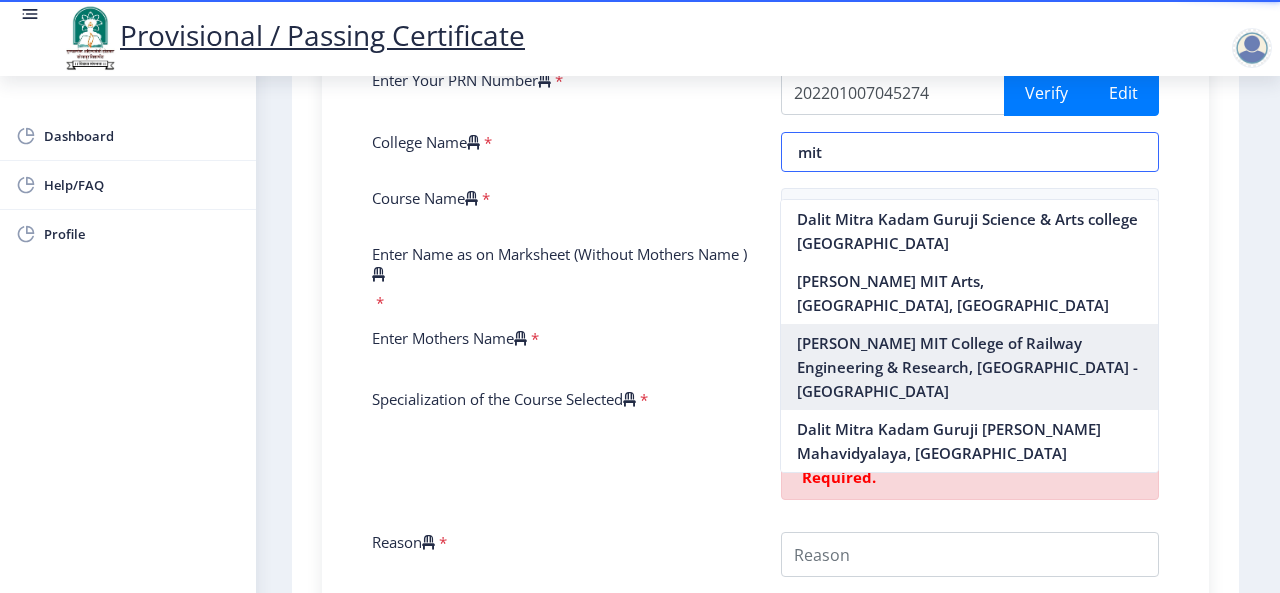 type on "[PERSON_NAME] MIT College of Railway Engineering & Research, [GEOGRAPHIC_DATA] - [GEOGRAPHIC_DATA]" 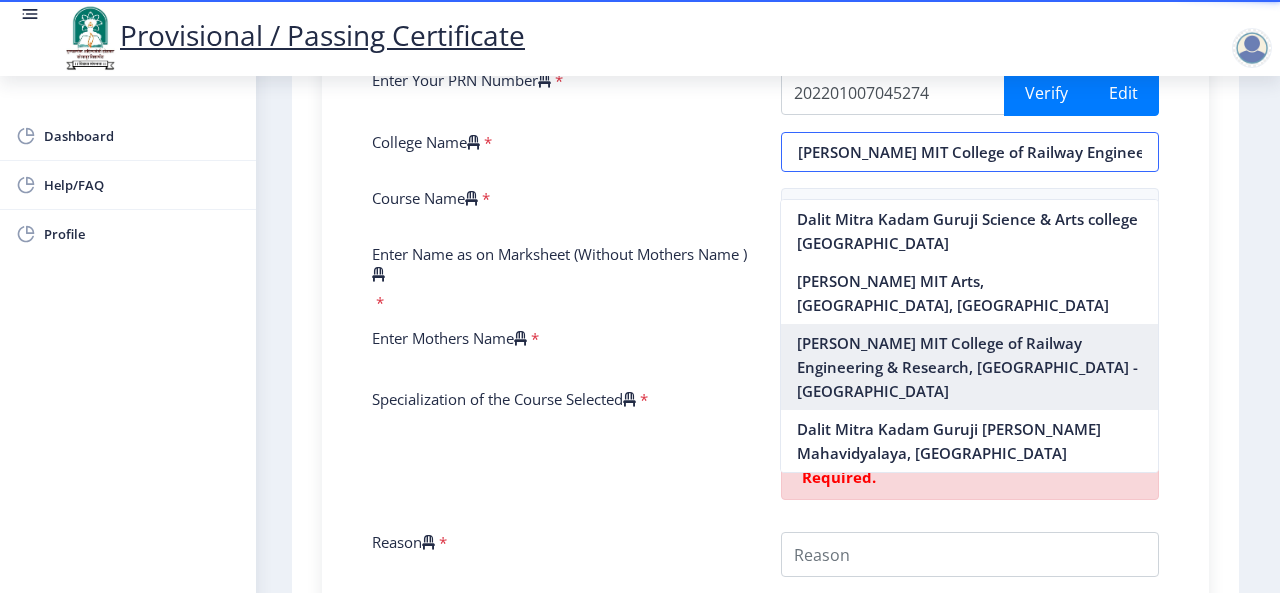 scroll, scrollTop: 0, scrollLeft: 182, axis: horizontal 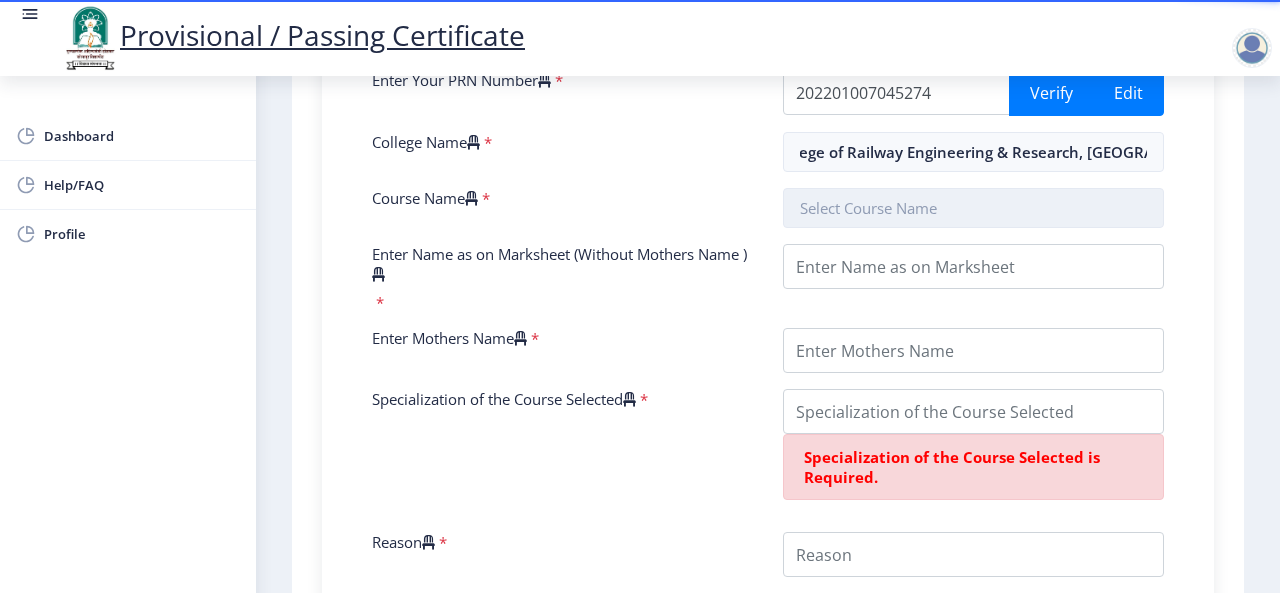 click at bounding box center (973, 208) 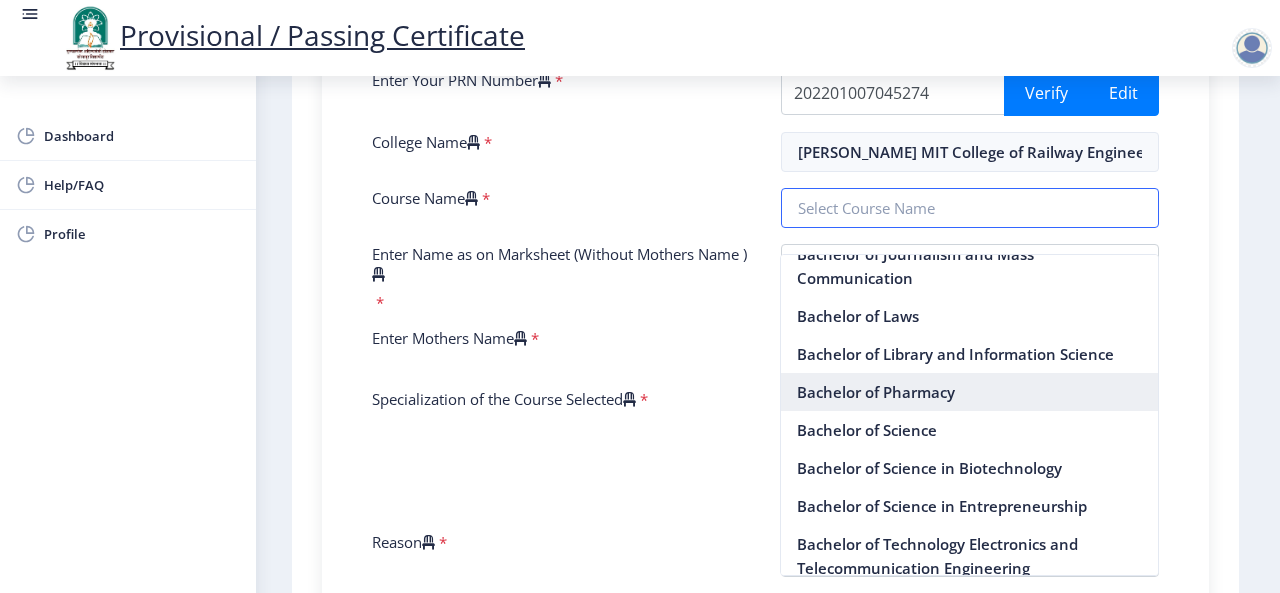scroll, scrollTop: 500, scrollLeft: 0, axis: vertical 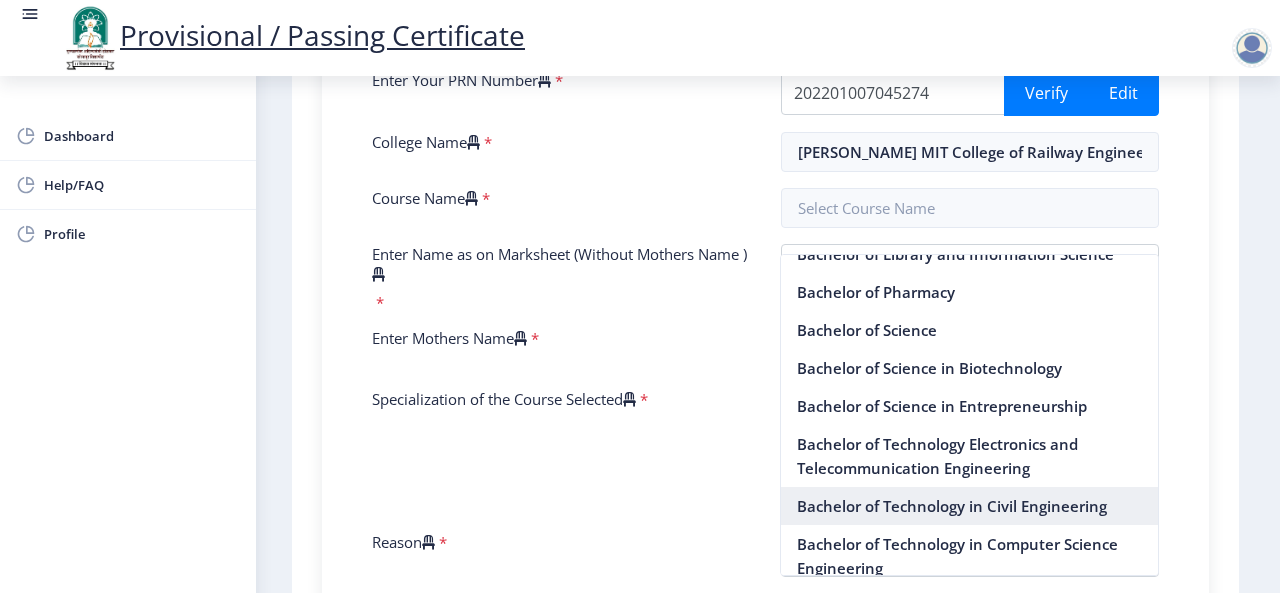 click on "Bachelor of Technology in Civil Engineering" at bounding box center [969, 506] 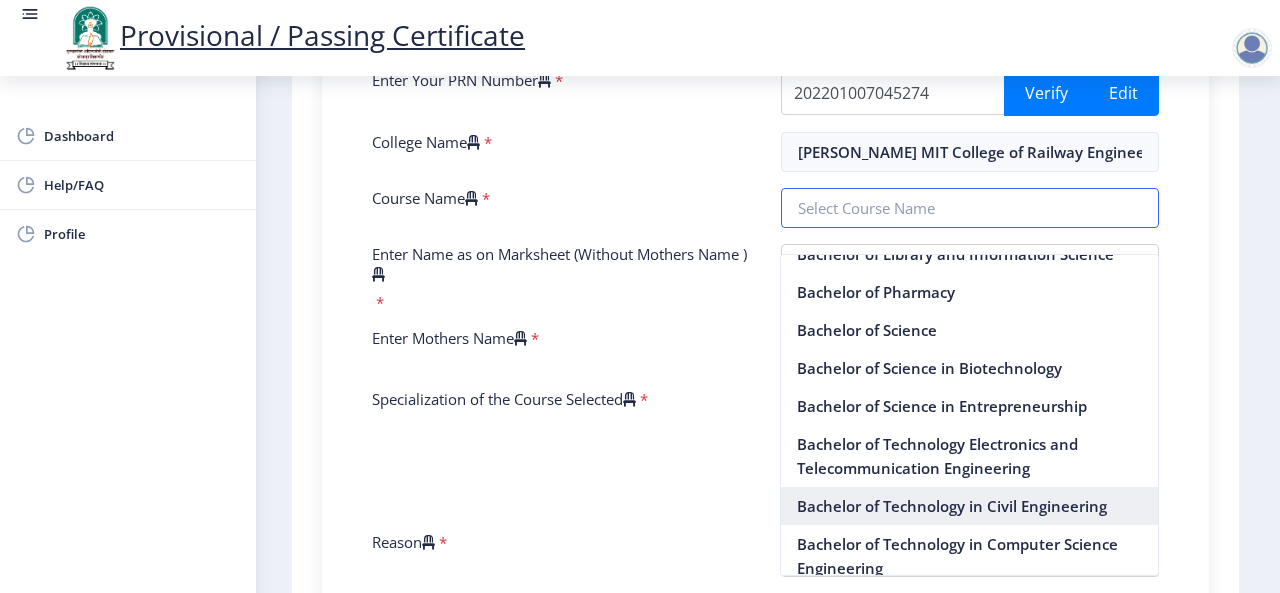 type on "Bachelor of Technology in Civil Engineering" 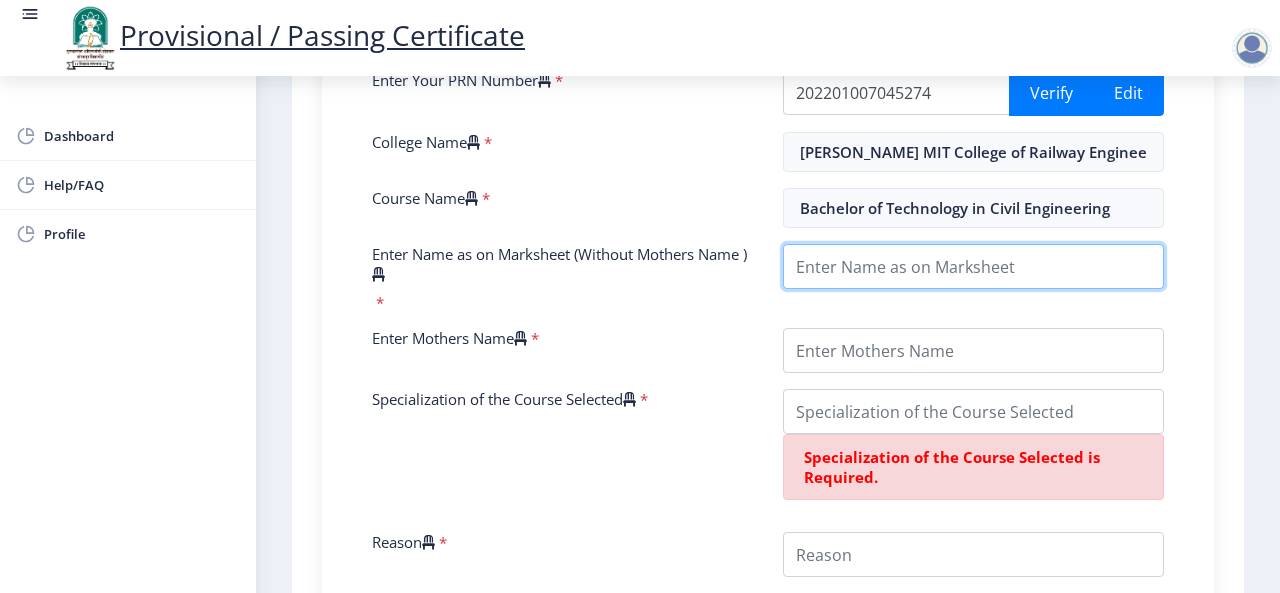 click on "Enter Name as on Marksheet (Without Mothers Name )" at bounding box center (973, 266) 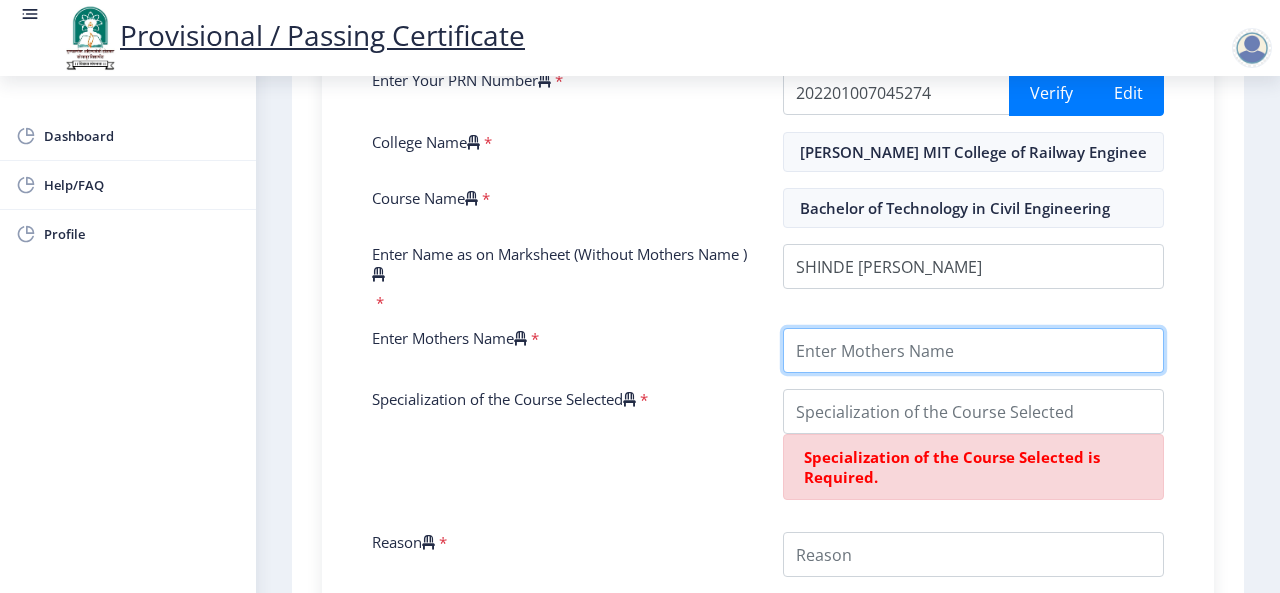 click on "Enter Mothers Name" at bounding box center (973, 350) 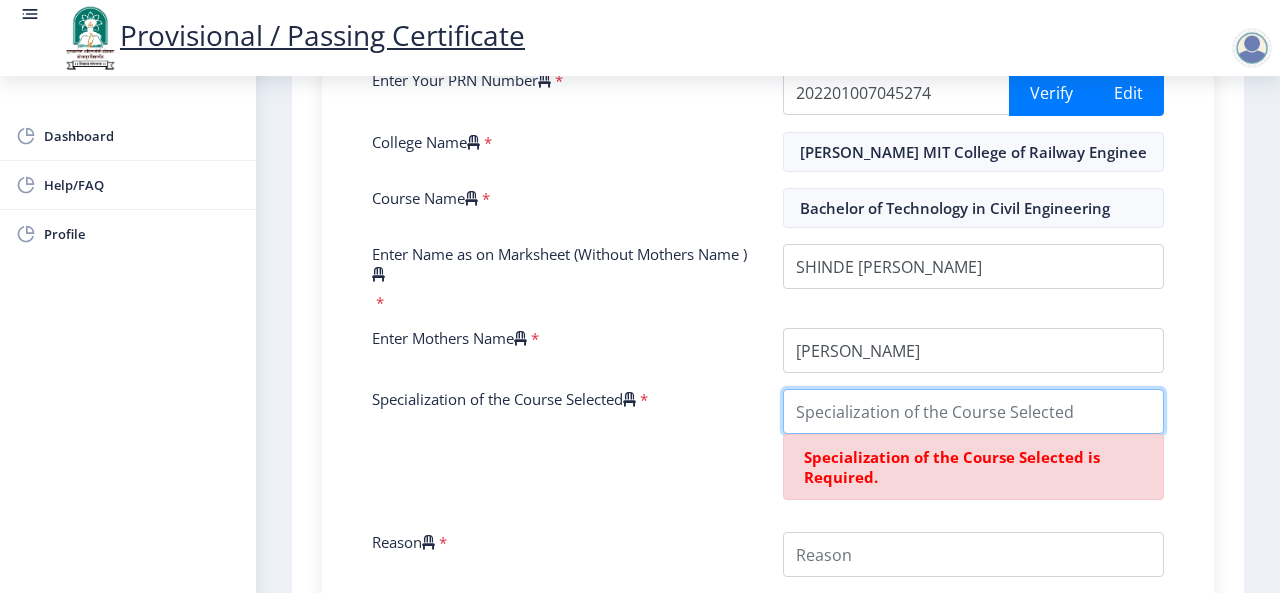 click on "Specialization of the Course Selected" at bounding box center [973, 411] 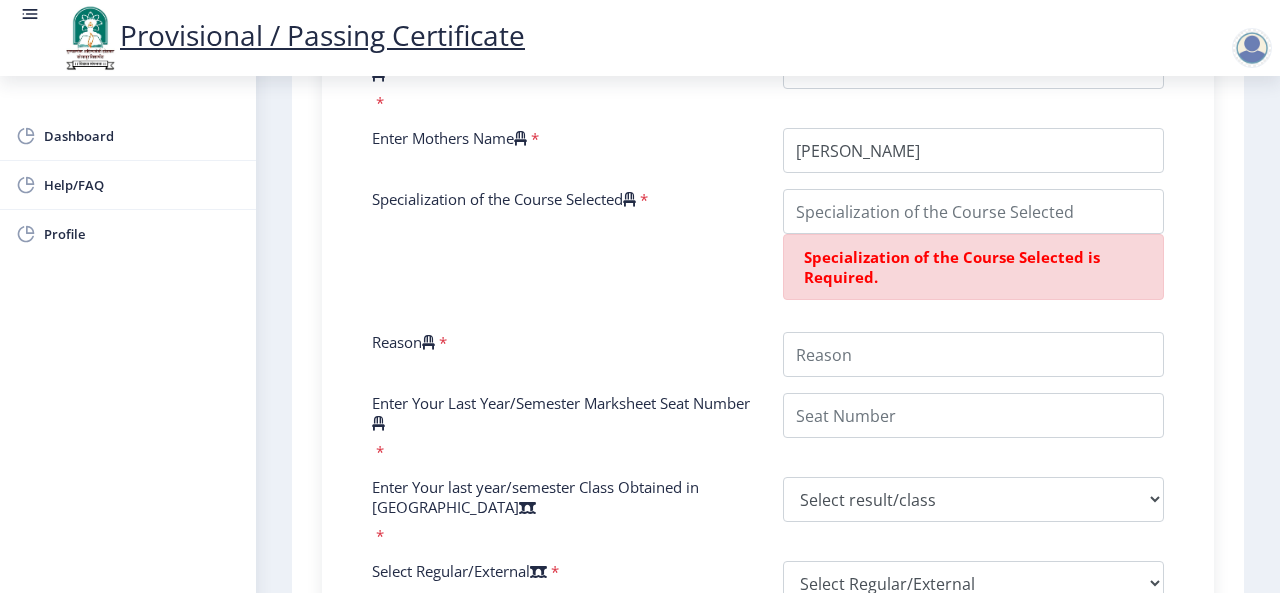 click 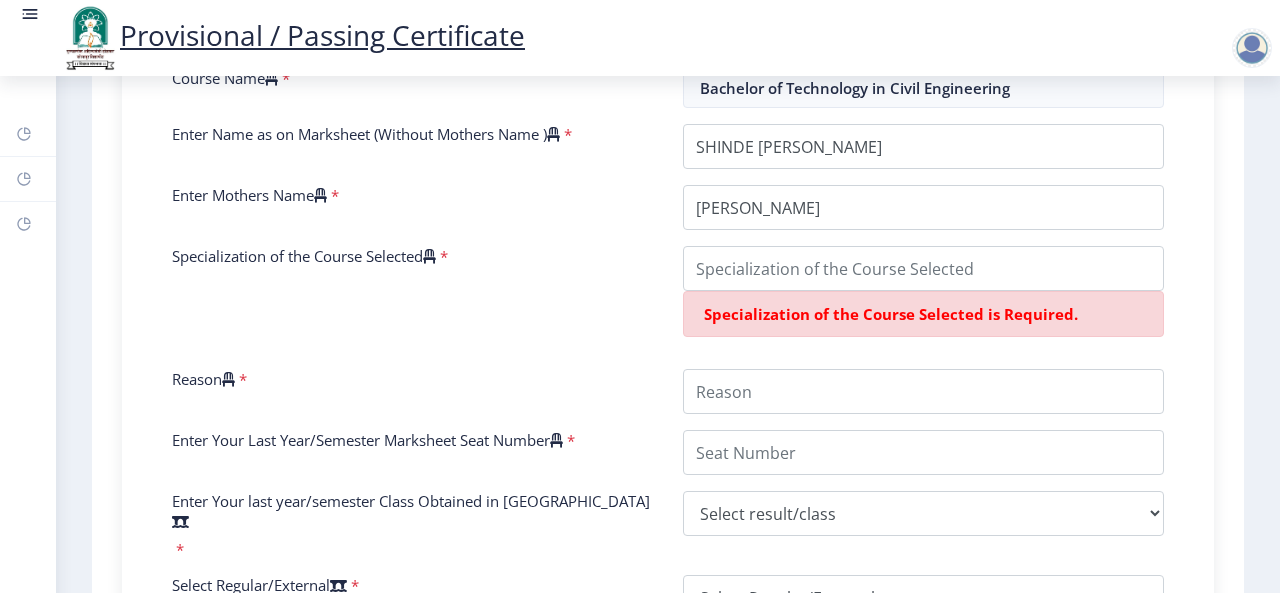 scroll, scrollTop: 700, scrollLeft: 0, axis: vertical 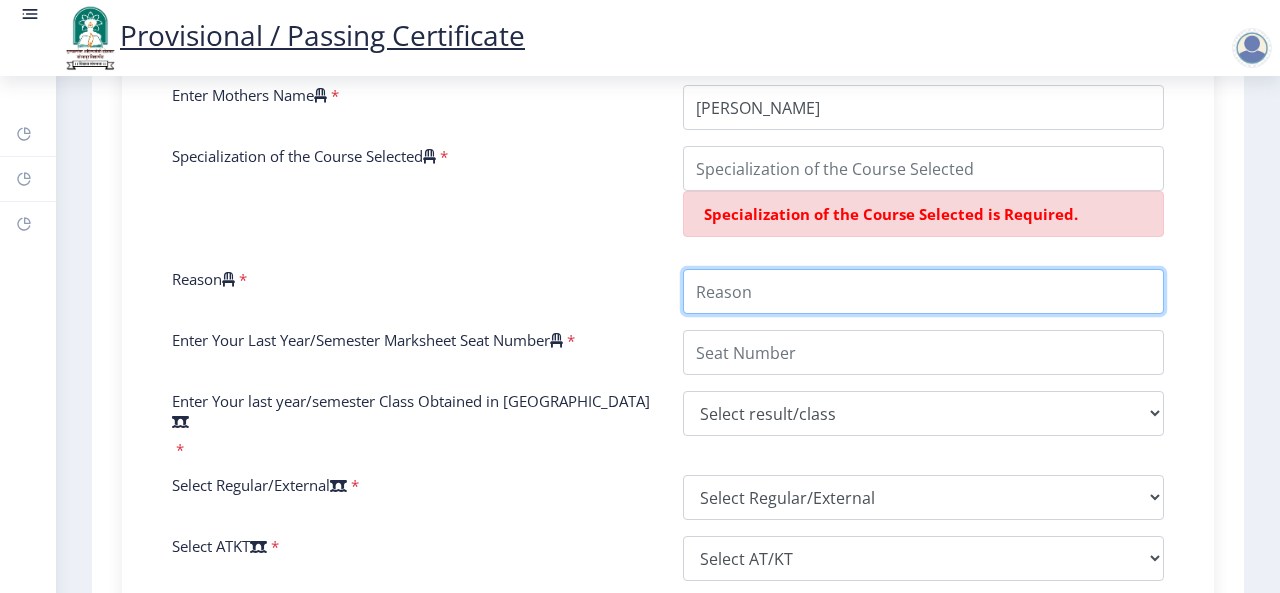 click on "Reason" at bounding box center (923, 291) 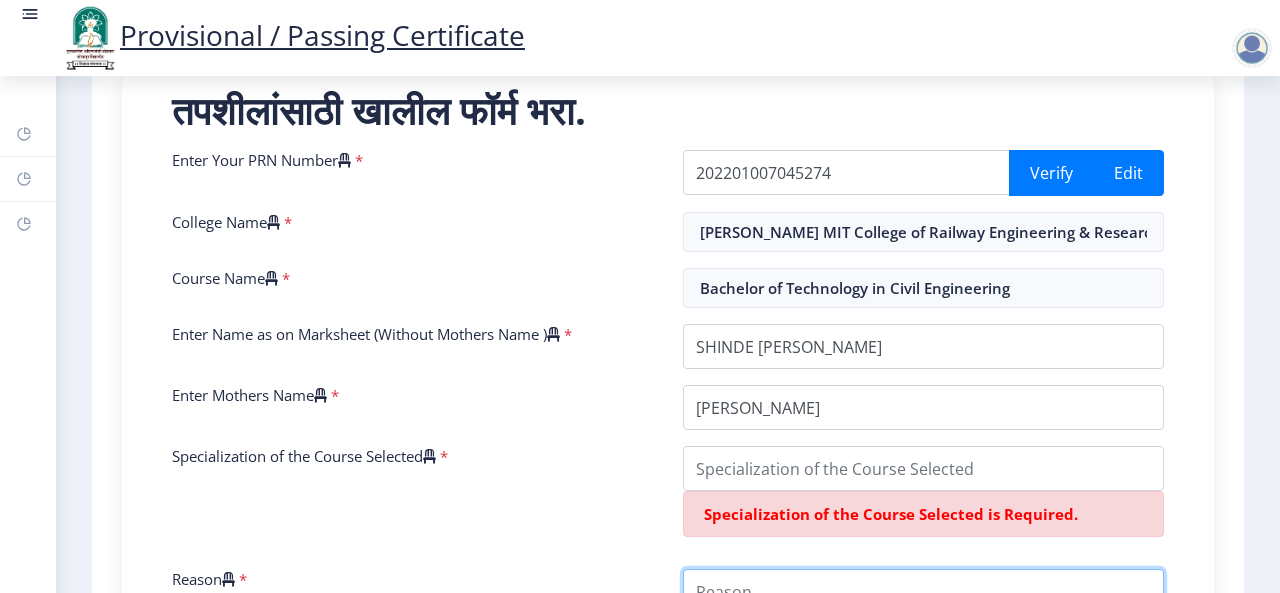 scroll, scrollTop: 600, scrollLeft: 0, axis: vertical 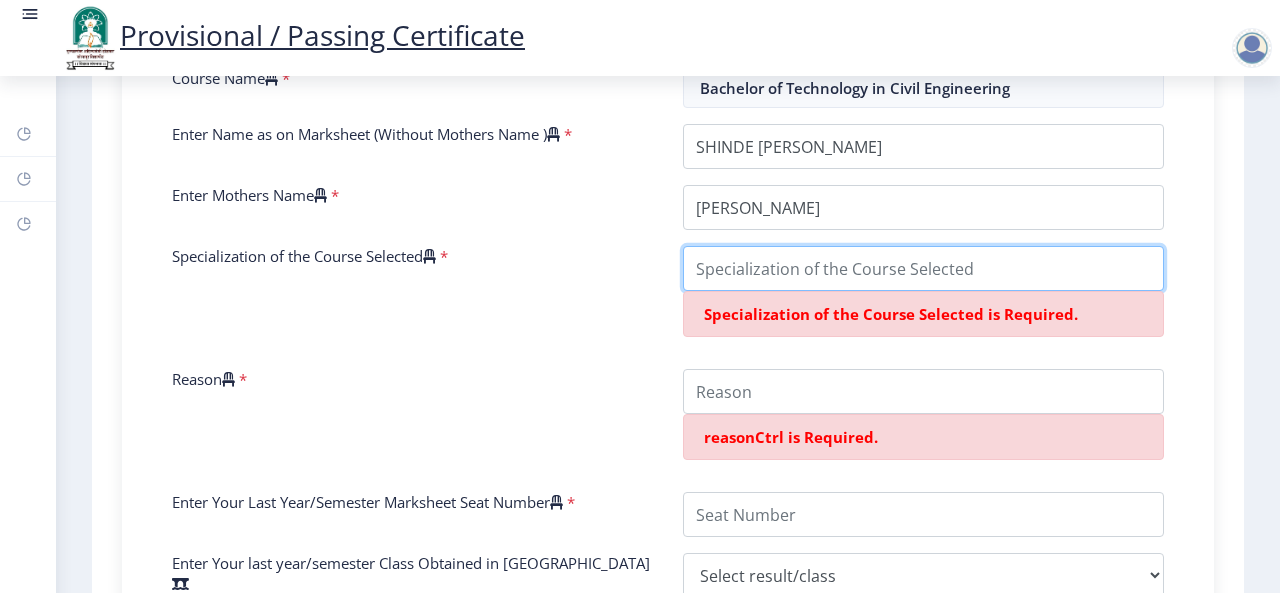 click on "Specialization of the Course Selected" at bounding box center [923, 268] 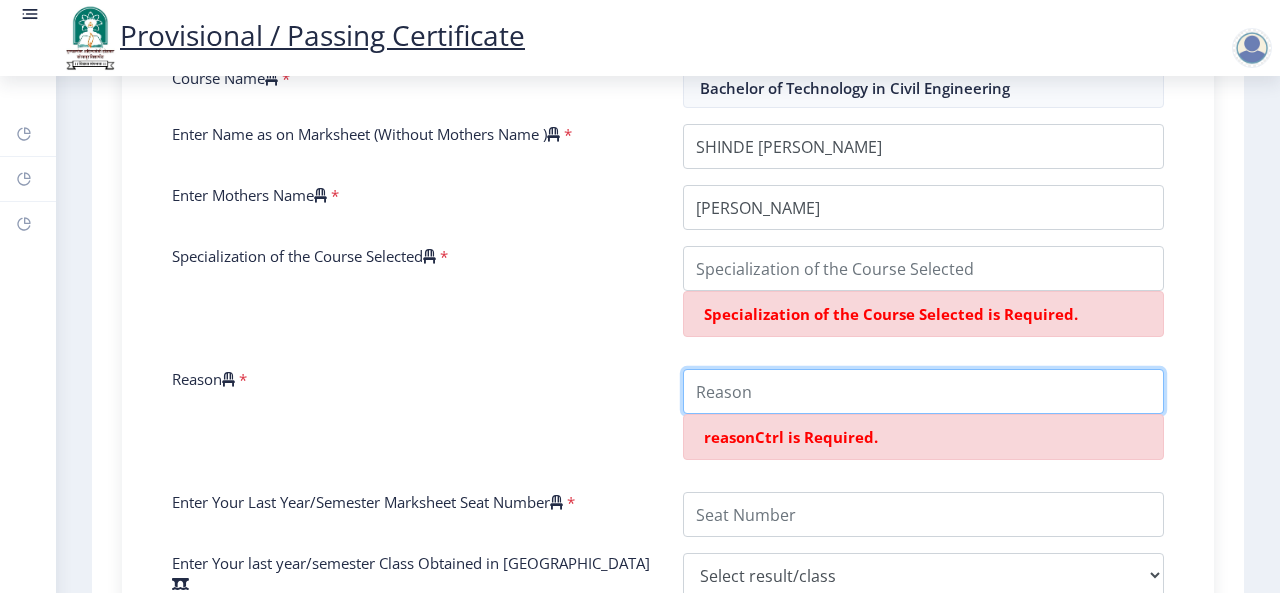 click on "Reason" at bounding box center (923, 391) 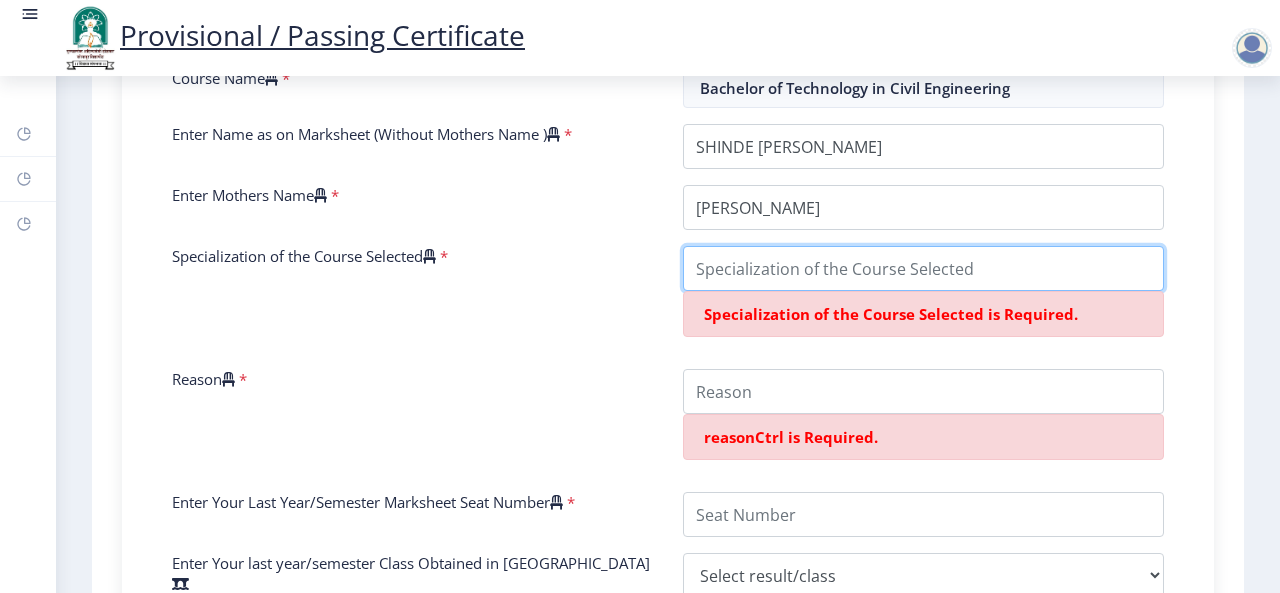 click on "Specialization of the Course Selected" at bounding box center (923, 268) 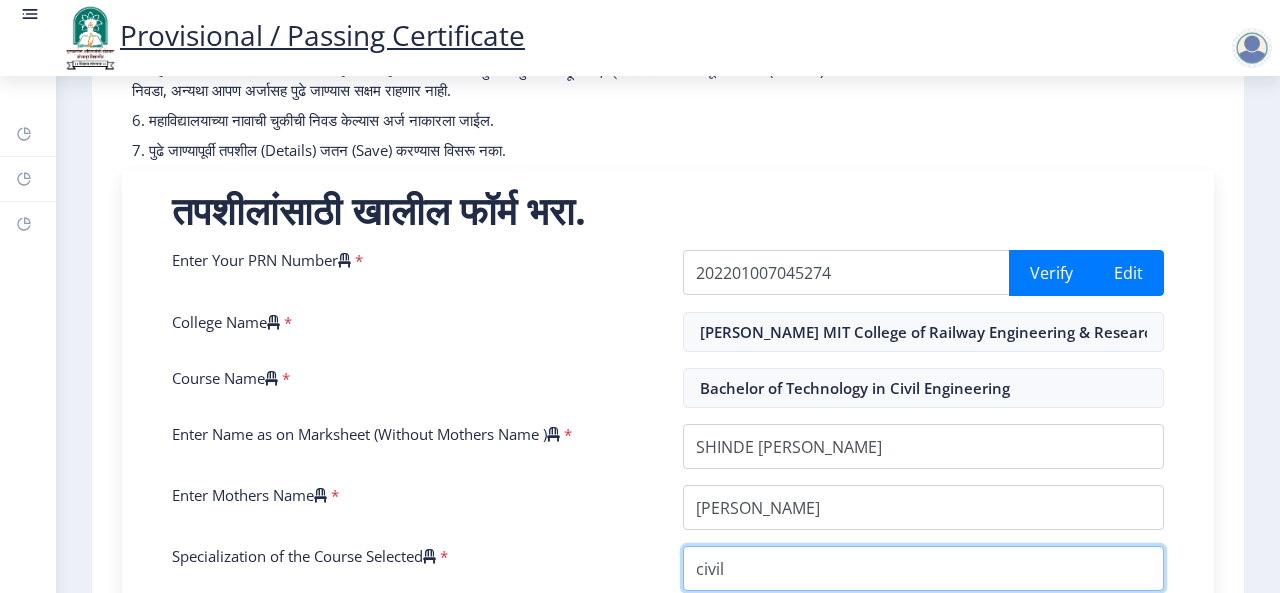 scroll, scrollTop: 600, scrollLeft: 0, axis: vertical 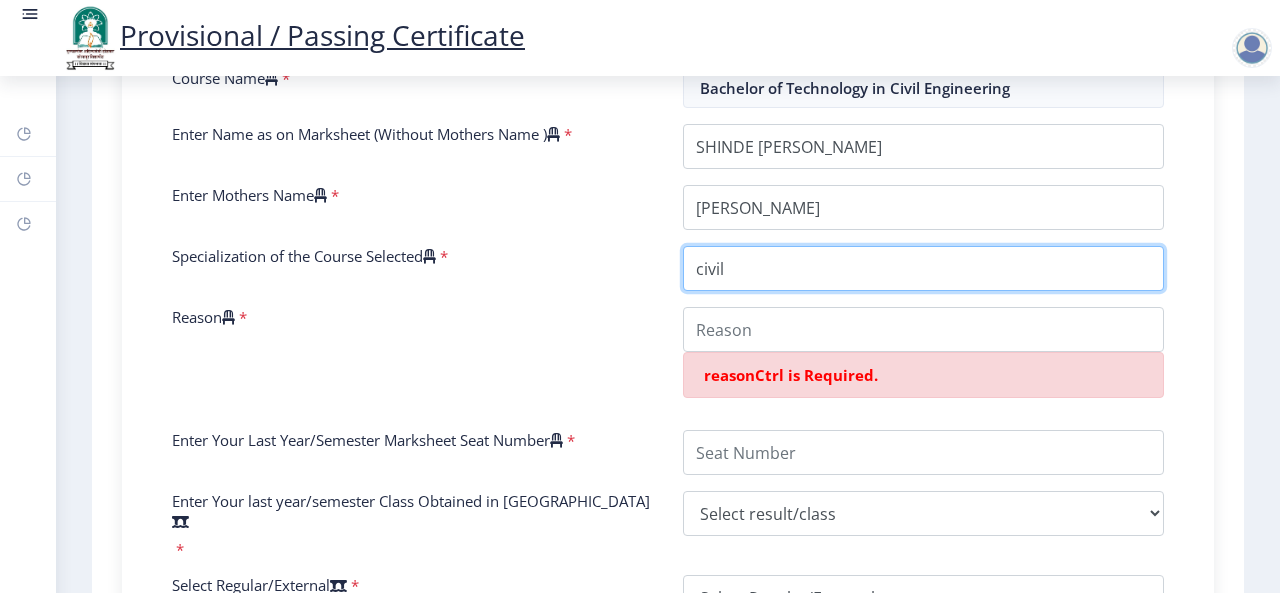 type on "civil" 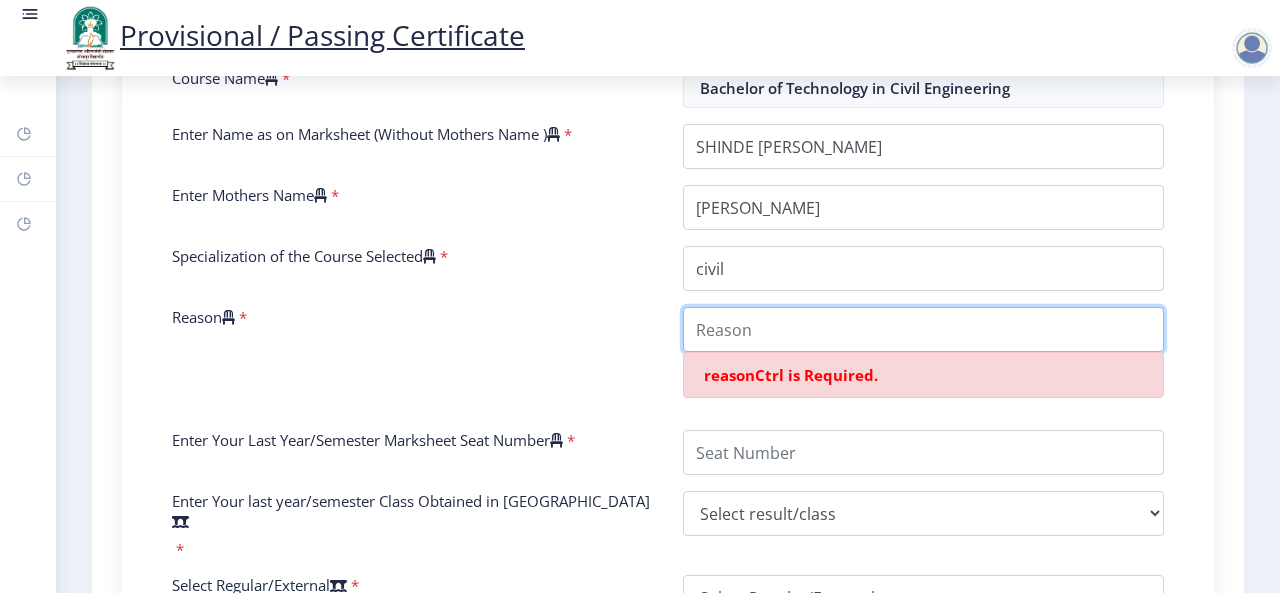 click on "Reason" at bounding box center [923, 329] 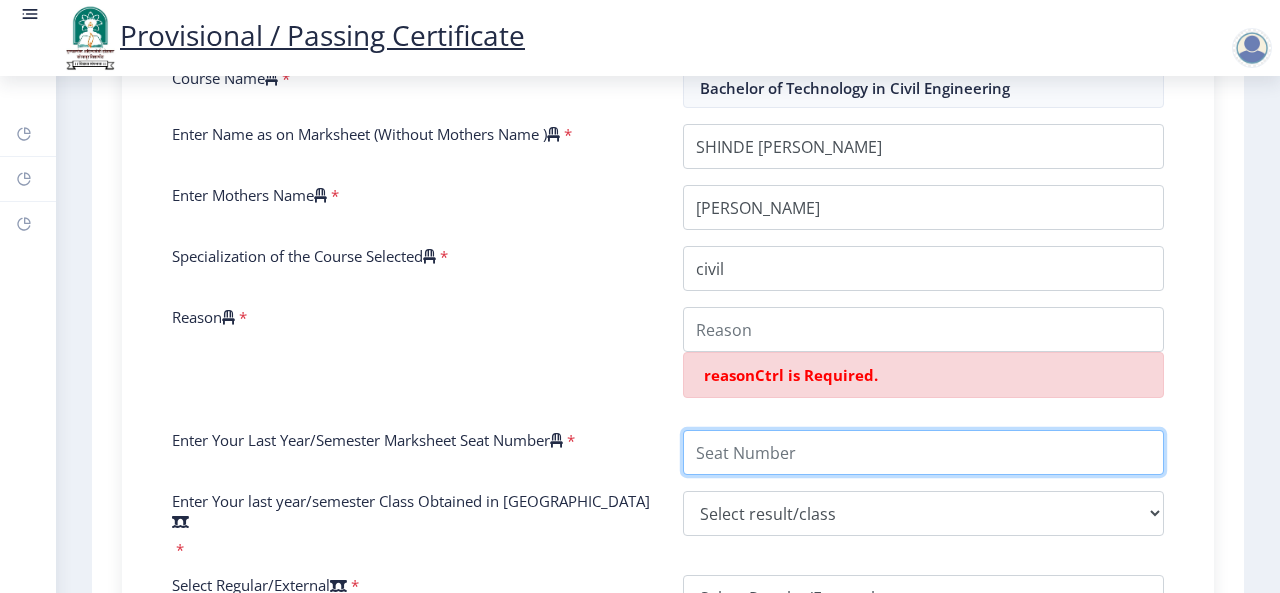 click on "Enter Your Last Year/Semester Marksheet Seat Number" at bounding box center (923, 452) 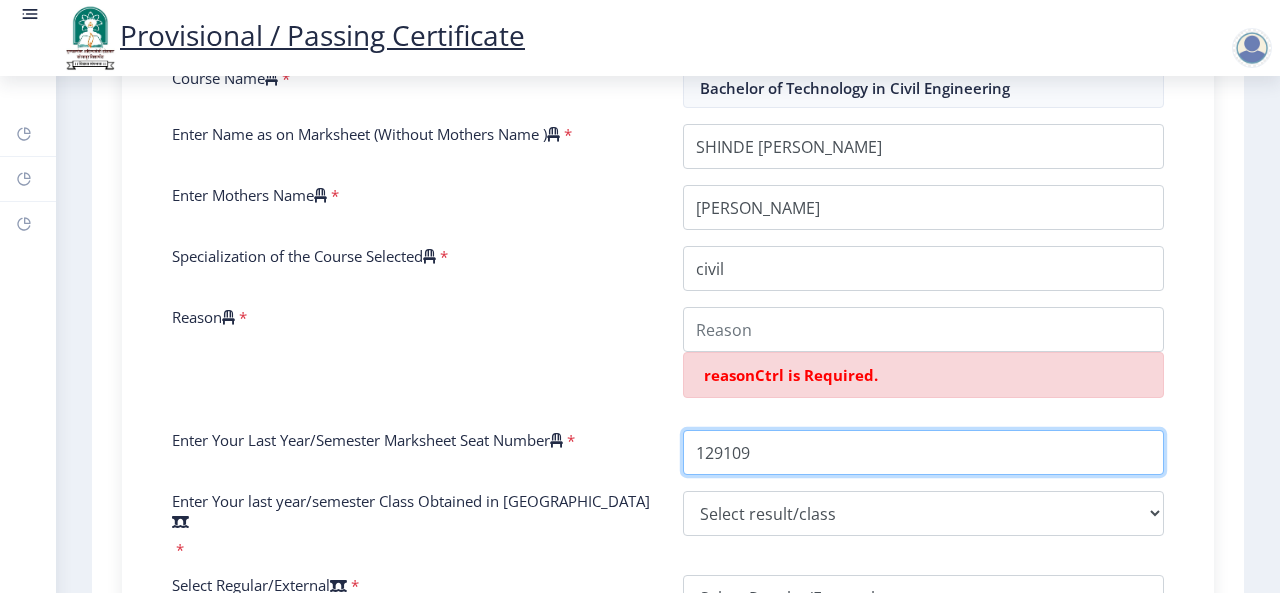 type on "129109" 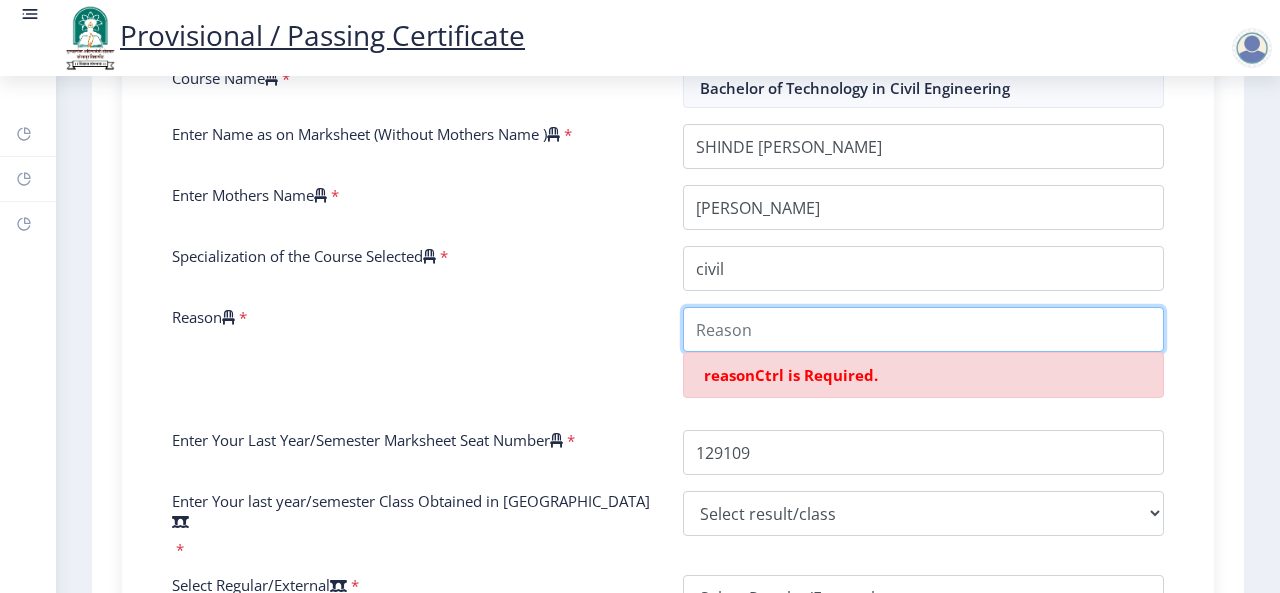 click on "Reason" at bounding box center [923, 329] 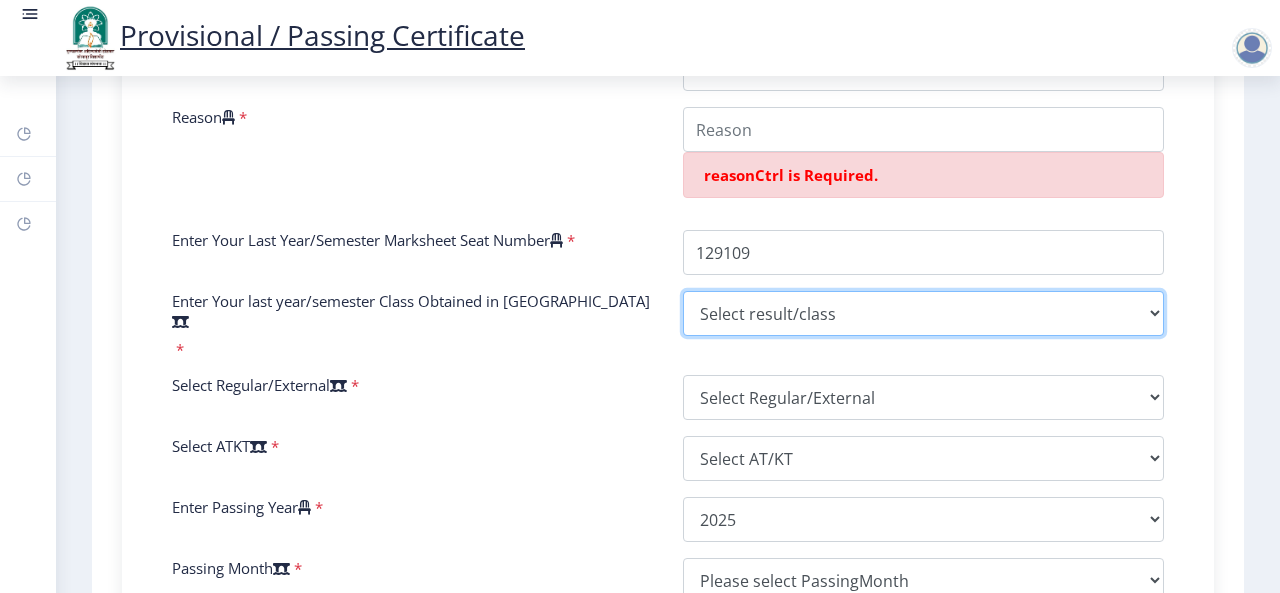 click on "Select result/class  DISTINCTION   FIRST CLASS   HIGHER SECOND CLASS   SECOND CLASS   PASS CLASS   SUCCESSFUL   OUTSTANDING - EXEMPLARY  Grade O Grade A+ Grade A Grade B+ Grade B Grade C+ Grade C Grade F/FC Grade F Grade D Grade E FIRST CLASS WITH DISTINCTION" at bounding box center (923, 313) 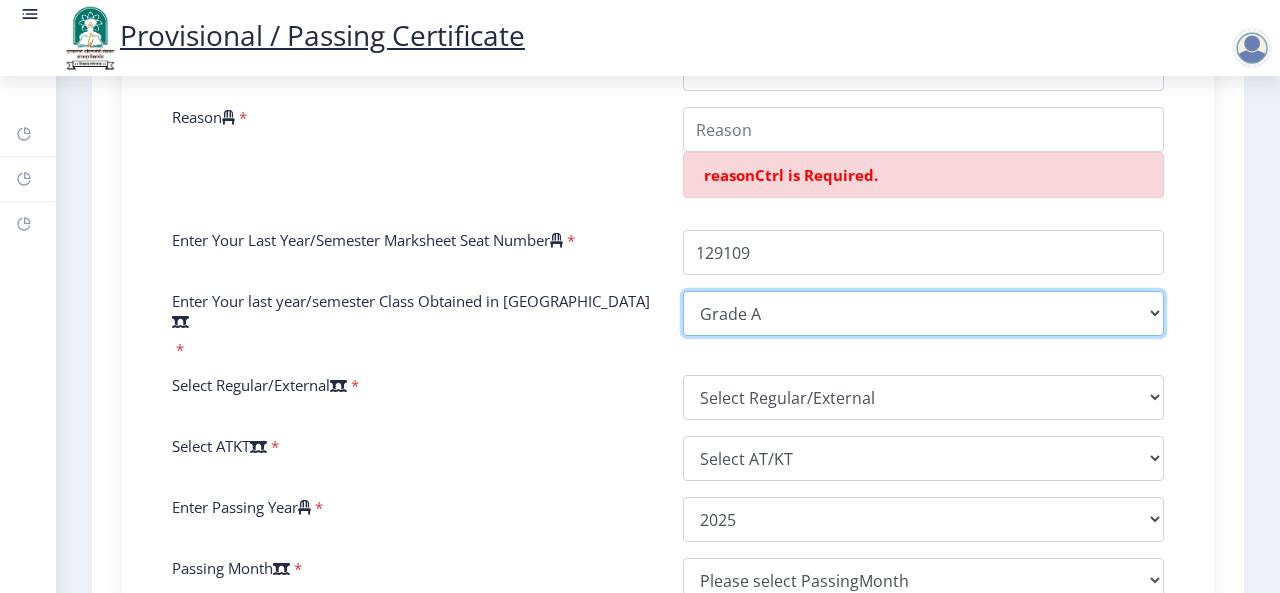 click on "Select result/class  DISTINCTION   FIRST CLASS   HIGHER SECOND CLASS   SECOND CLASS   PASS CLASS   SUCCESSFUL   OUTSTANDING - EXEMPLARY  Grade O Grade A+ Grade A Grade B+ Grade B Grade C+ Grade C Grade F/FC Grade F Grade D Grade E FIRST CLASS WITH DISTINCTION" at bounding box center (923, 313) 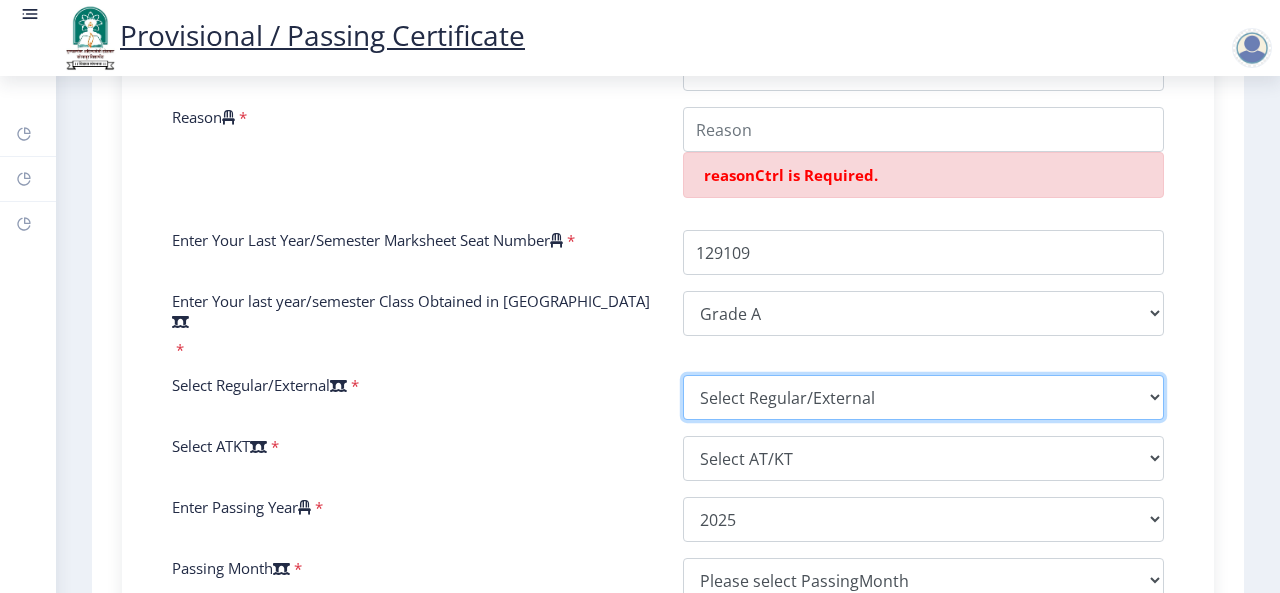 click on "Select Regular/External   Regular  External  Special" at bounding box center (923, 397) 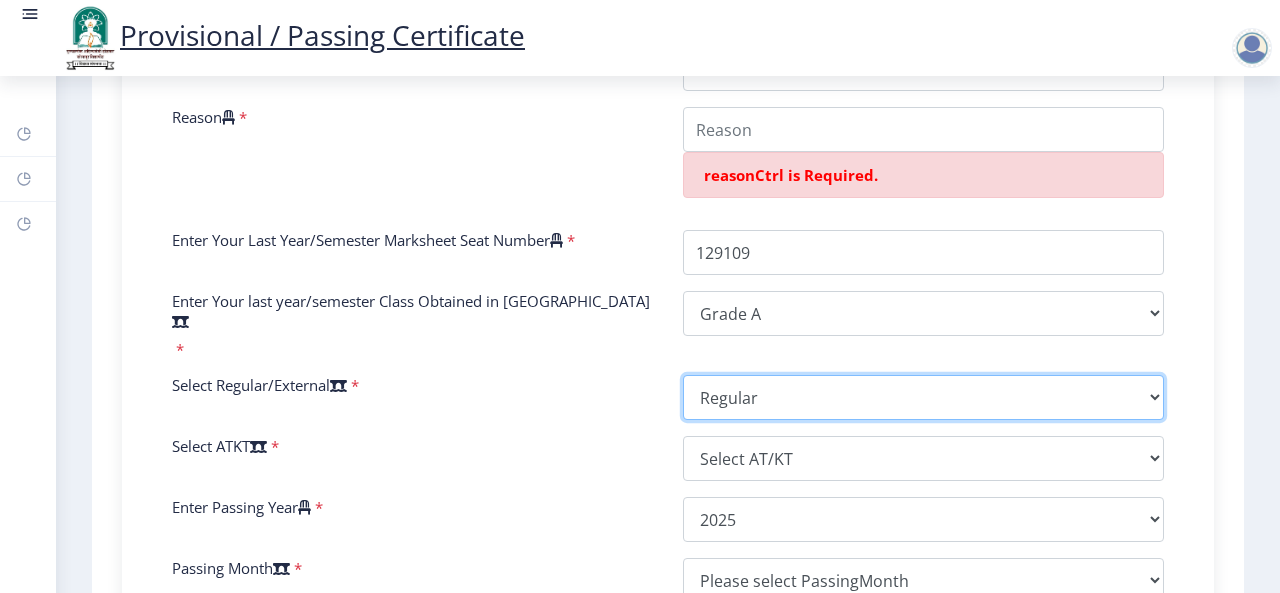 click on "Select Regular/External   Regular  External  Special" at bounding box center [923, 397] 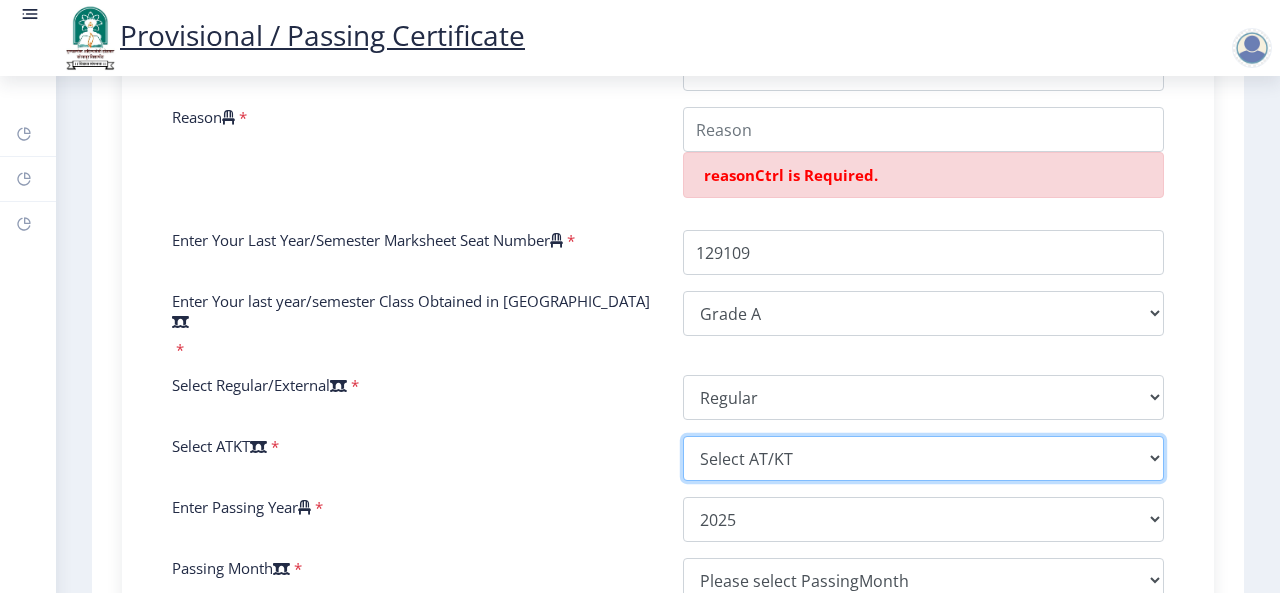 click on "Select AT/KT   None ATKT" at bounding box center (923, 458) 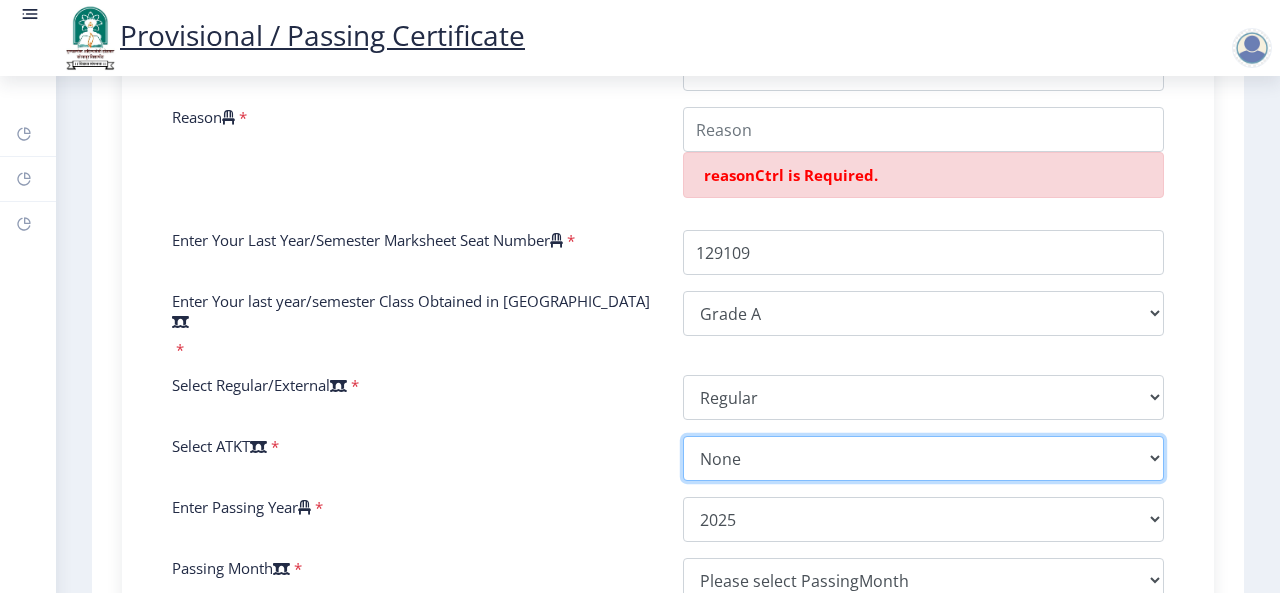 click on "Select AT/KT   None ATKT" at bounding box center [923, 458] 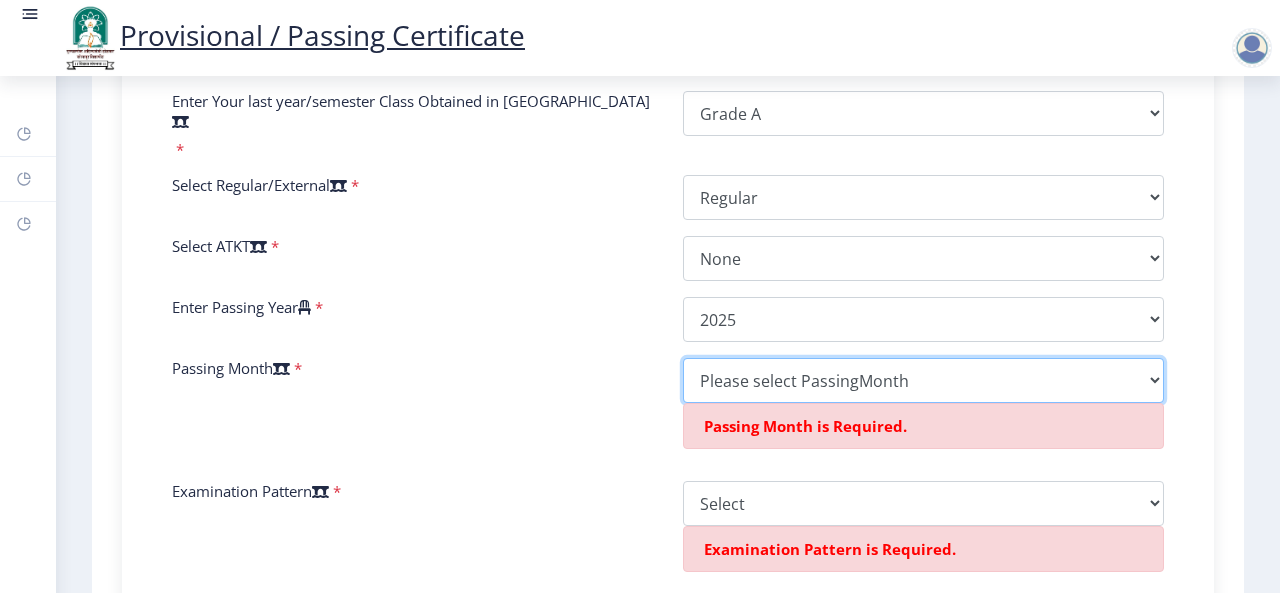 click on "Please select PassingMonth  (01) January (02) February (03) March (04) April (05) May (06) June (07) July (08) August (09) September (10) October (11) November (12) December" at bounding box center [923, 380] 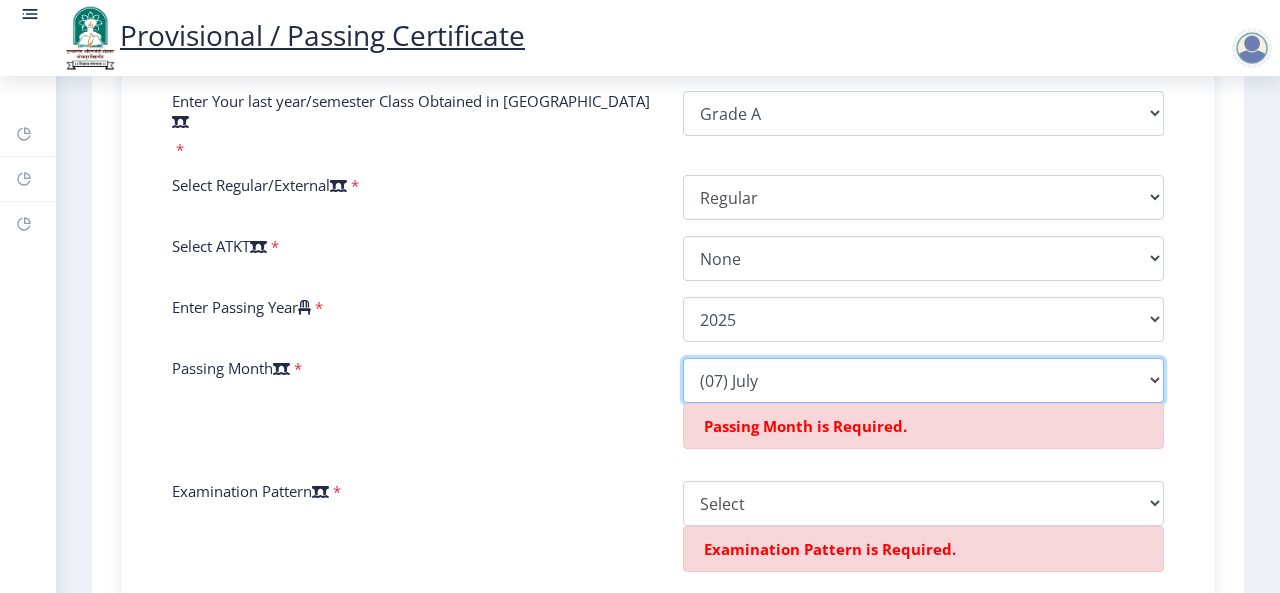 click on "Please select PassingMonth  (01) January (02) February (03) March (04) April (05) May (06) June (07) July (08) August (09) September (10) October (11) November (12) December" at bounding box center [923, 380] 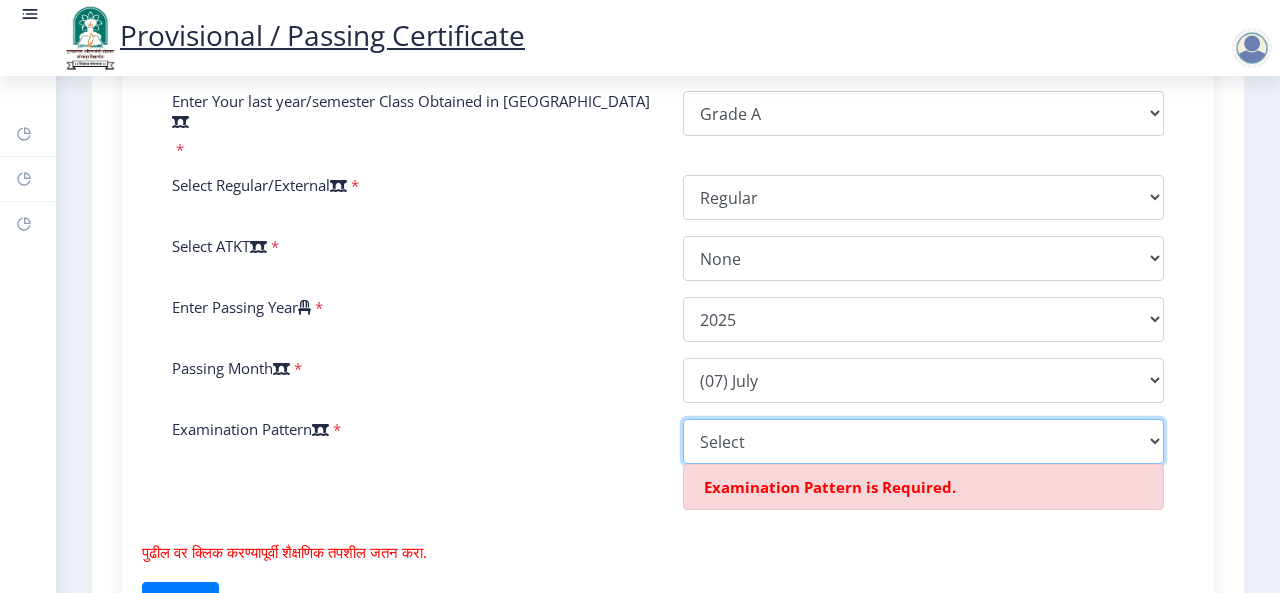 click on "Select  Yearly Semester" at bounding box center (923, 441) 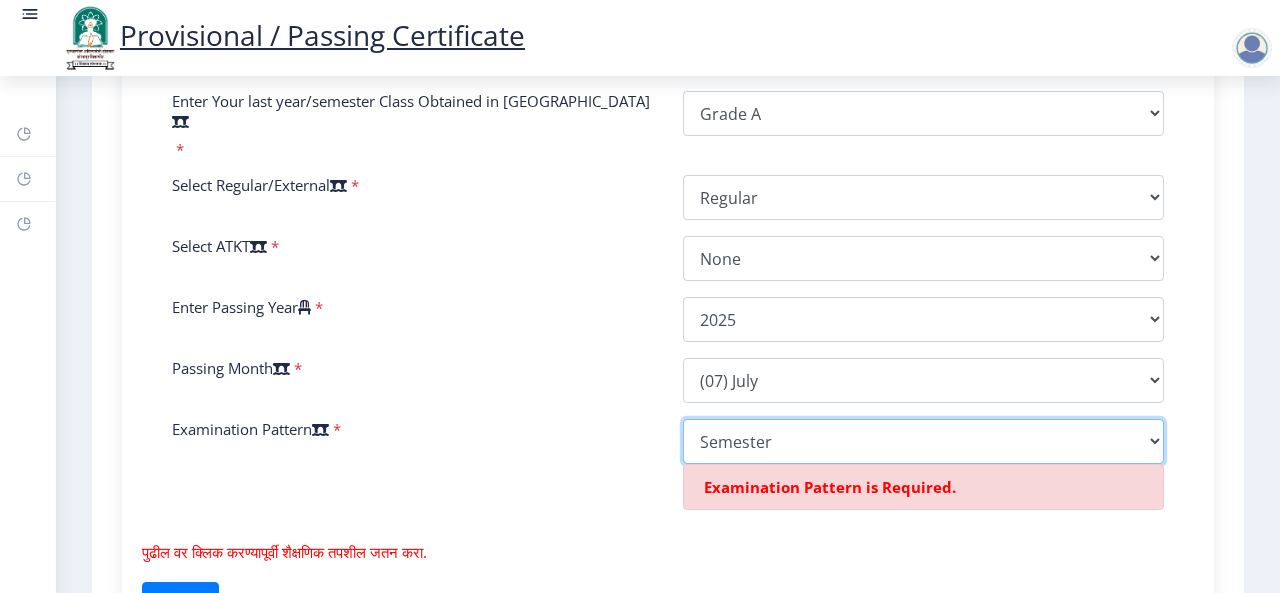 click on "Select  Yearly Semester" at bounding box center [923, 441] 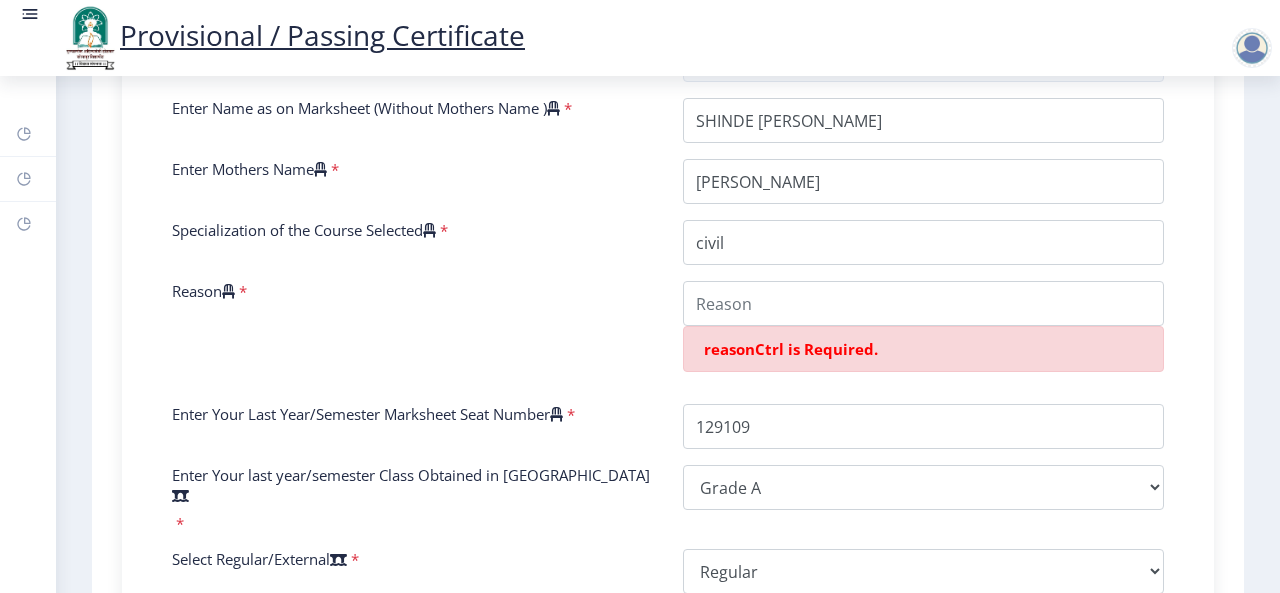 scroll, scrollTop: 526, scrollLeft: 0, axis: vertical 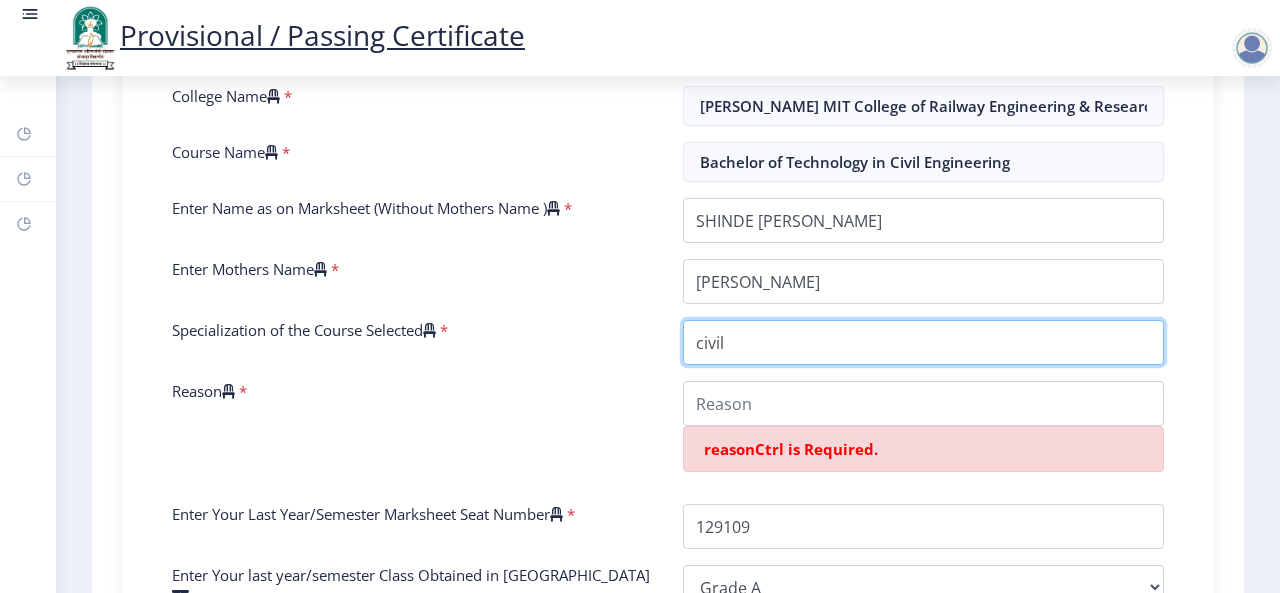 click on "Specialization of the Course Selected" at bounding box center [923, 342] 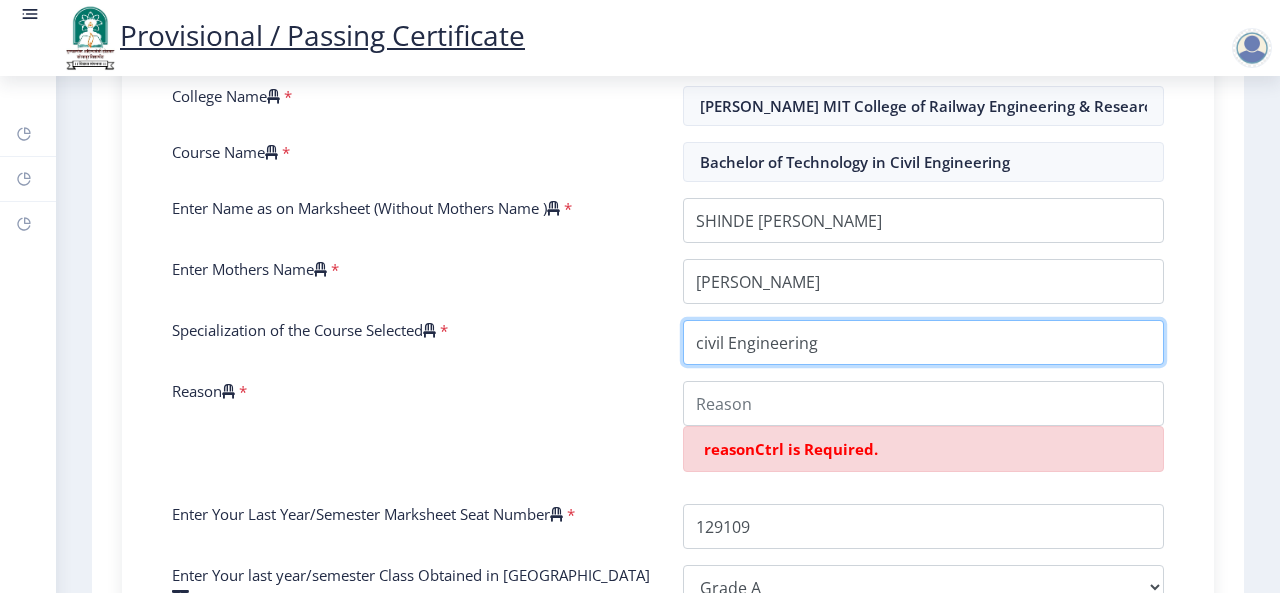 click on "Specialization of the Course Selected" at bounding box center [923, 342] 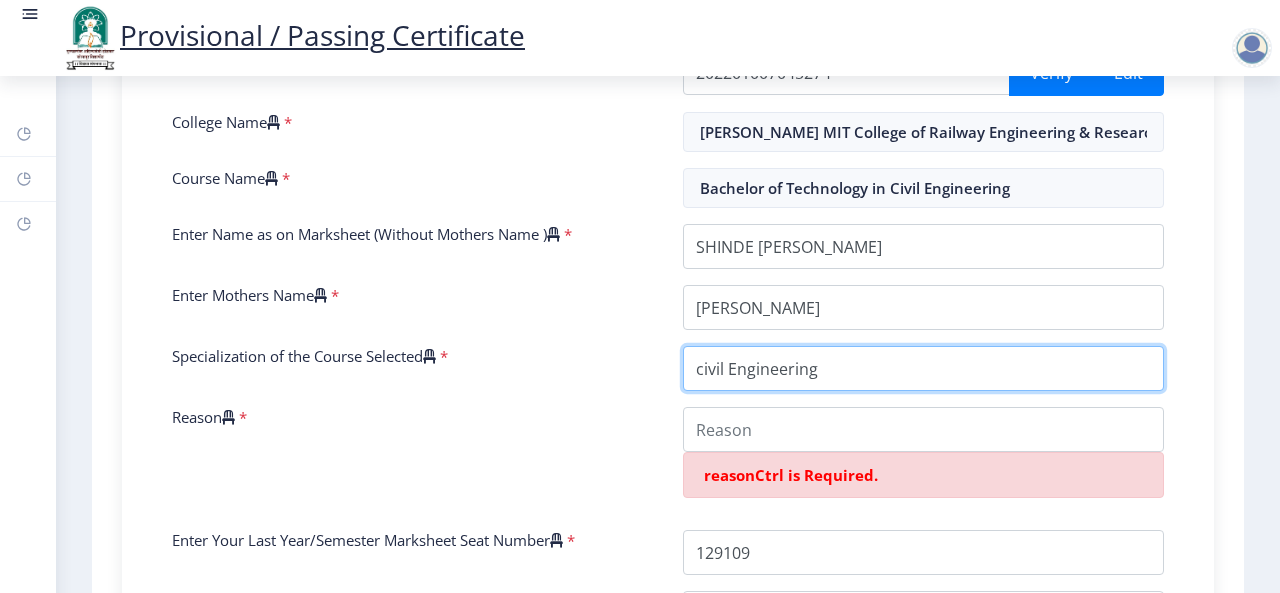 scroll, scrollTop: 600, scrollLeft: 0, axis: vertical 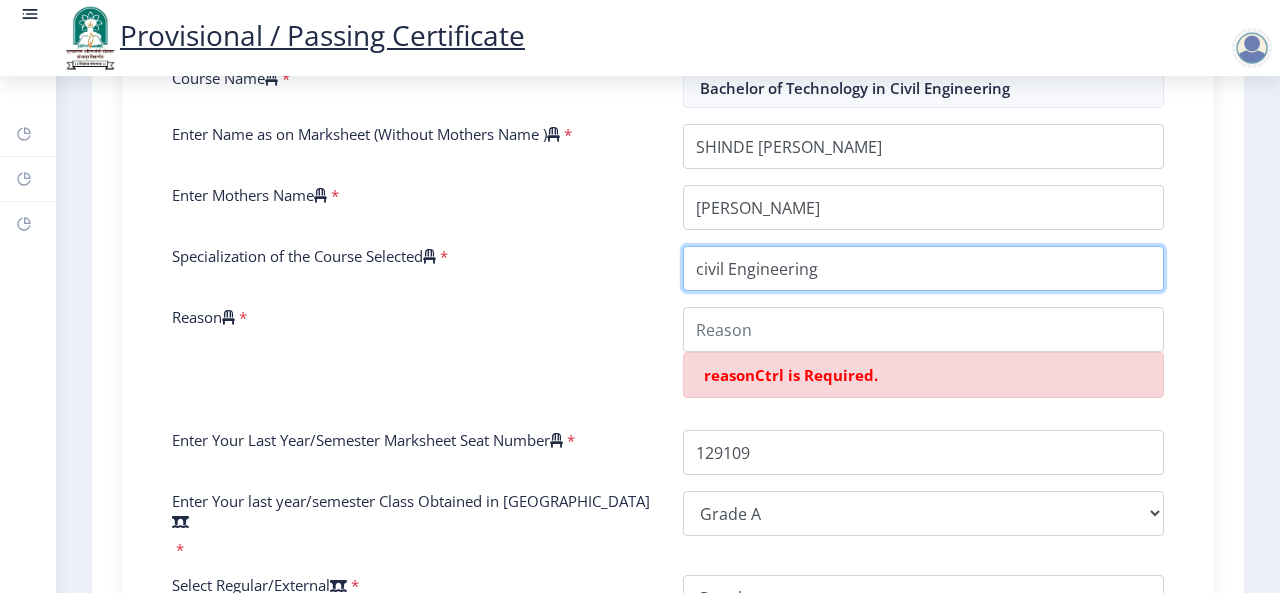 type on "civil Engineering" 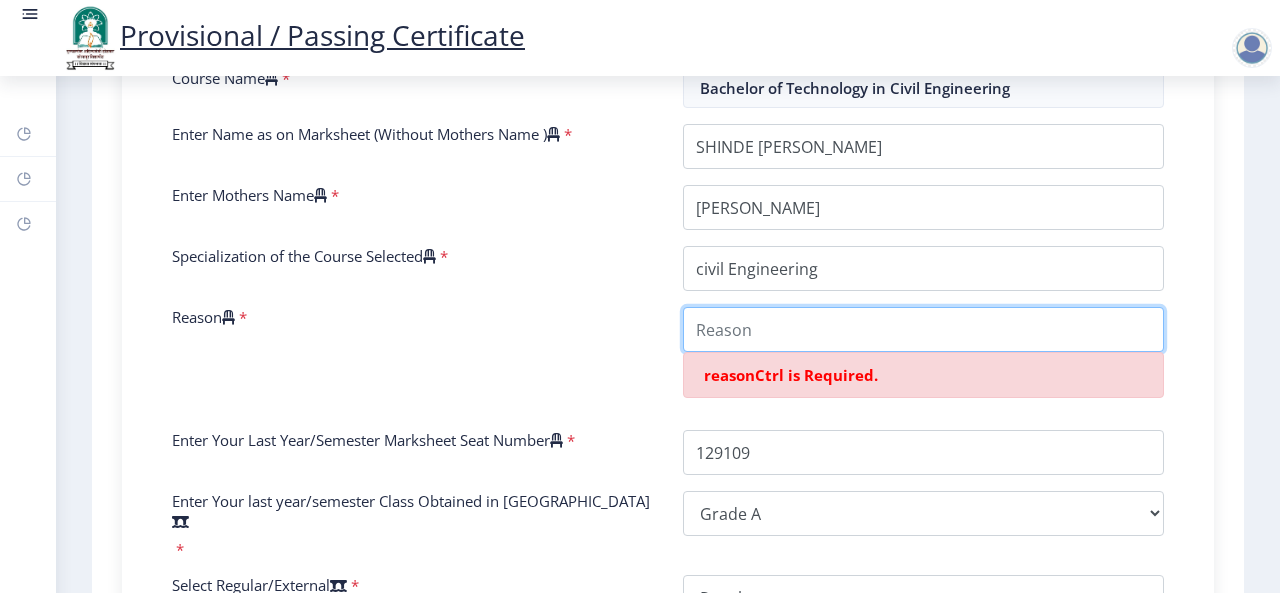 click on "Reason" at bounding box center (923, 329) 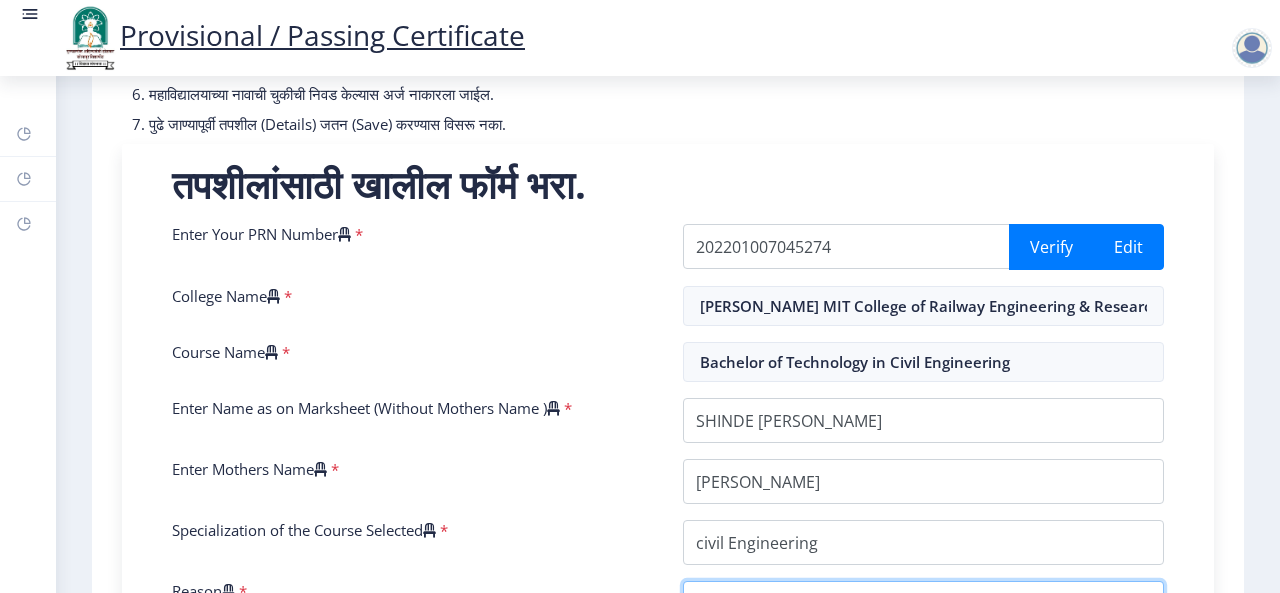 scroll, scrollTop: 426, scrollLeft: 0, axis: vertical 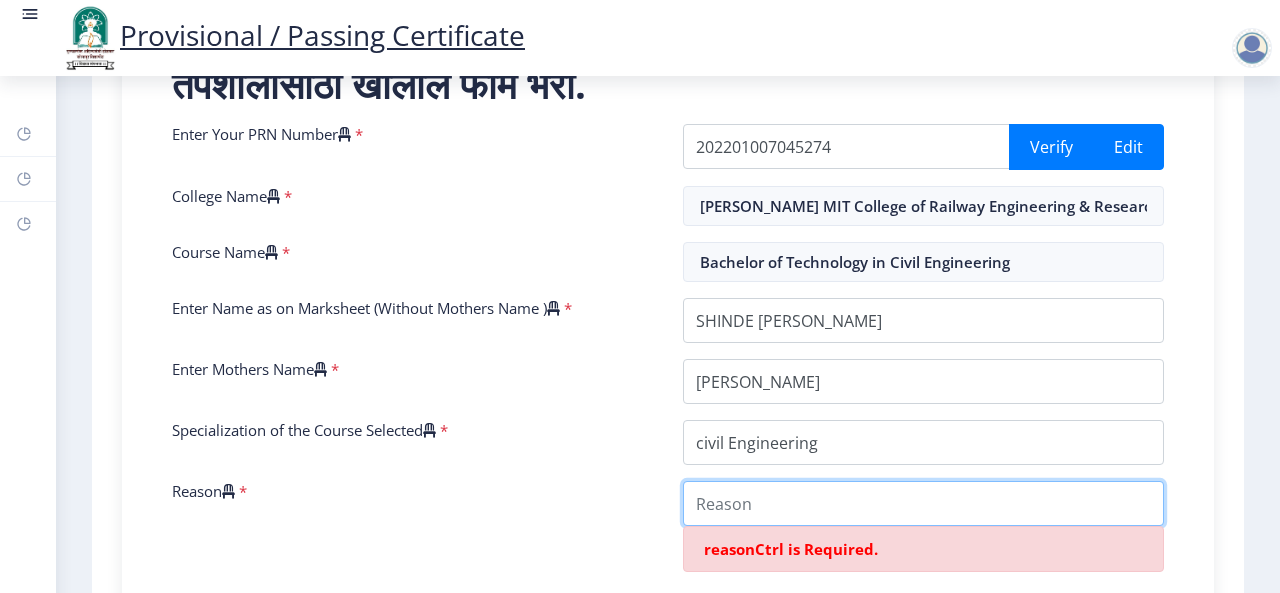 click on "Reason" at bounding box center [923, 503] 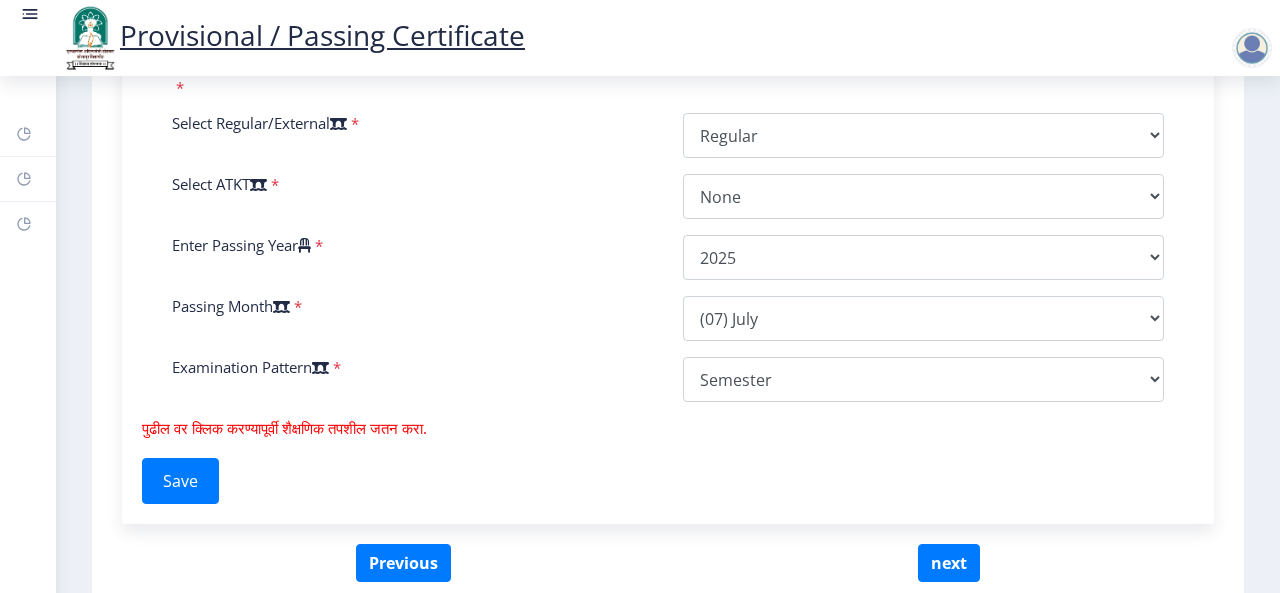 scroll, scrollTop: 1065, scrollLeft: 0, axis: vertical 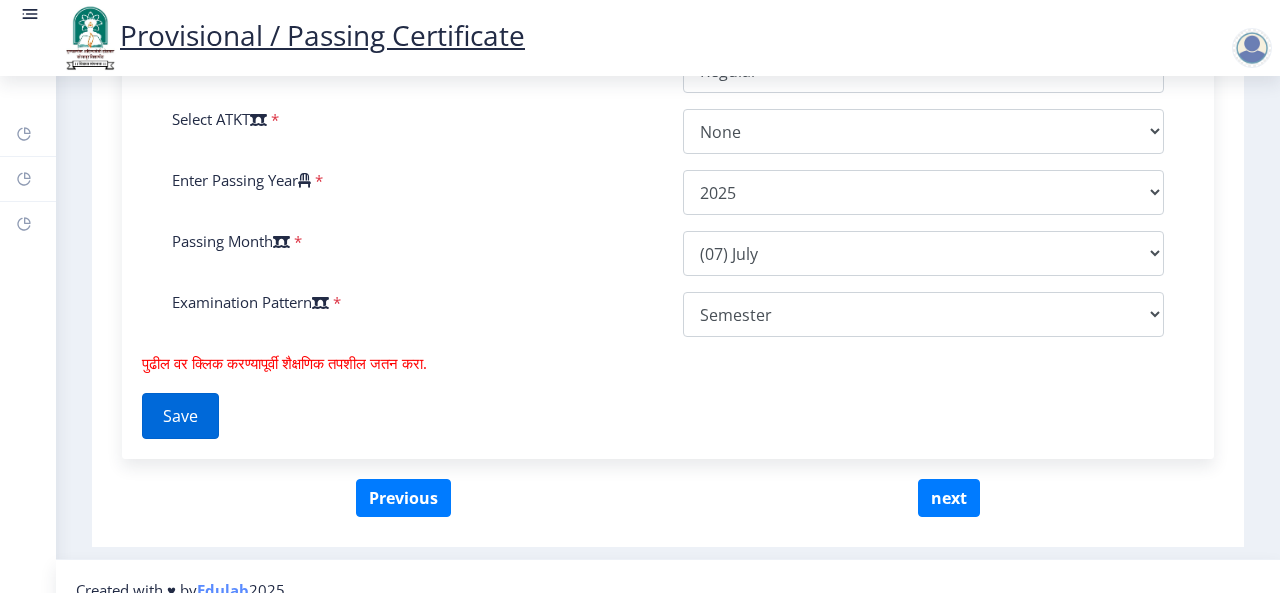 type on "Due to applying for jobs or further education" 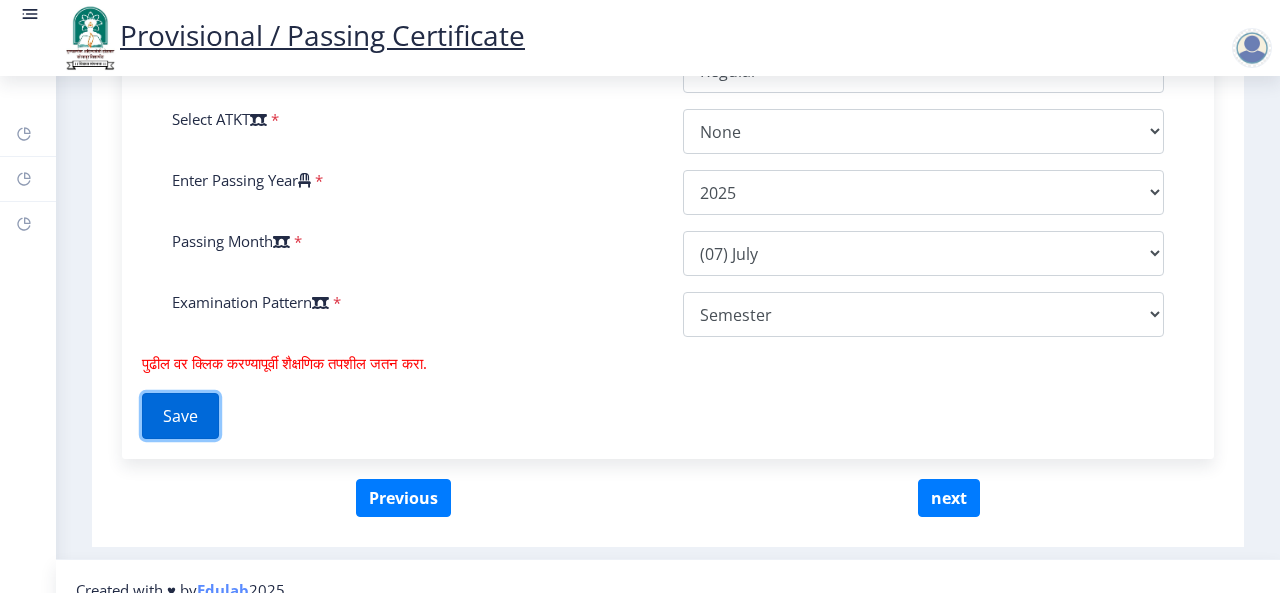 click on "Save" at bounding box center [180, 416] 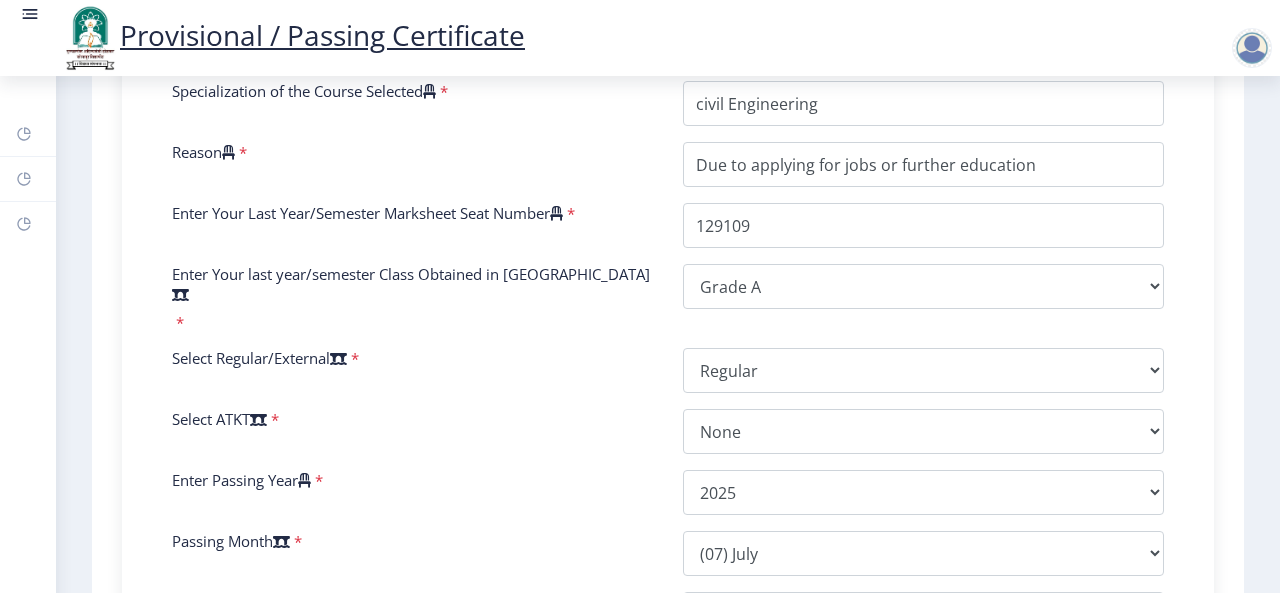 scroll, scrollTop: 1065, scrollLeft: 0, axis: vertical 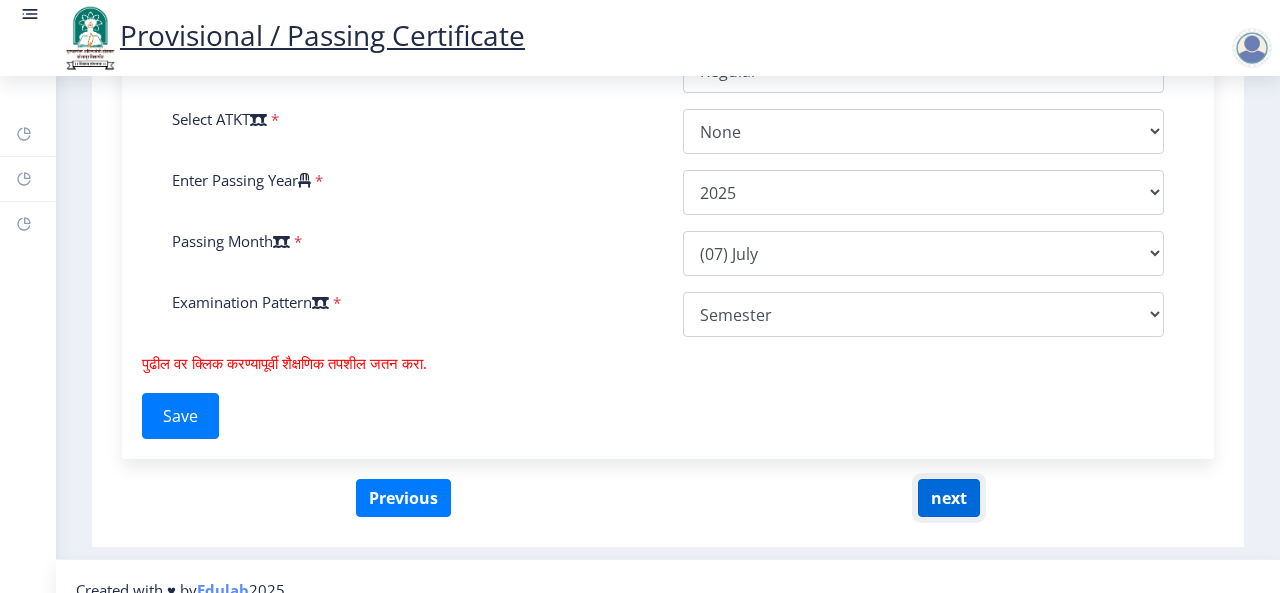 click on "next" 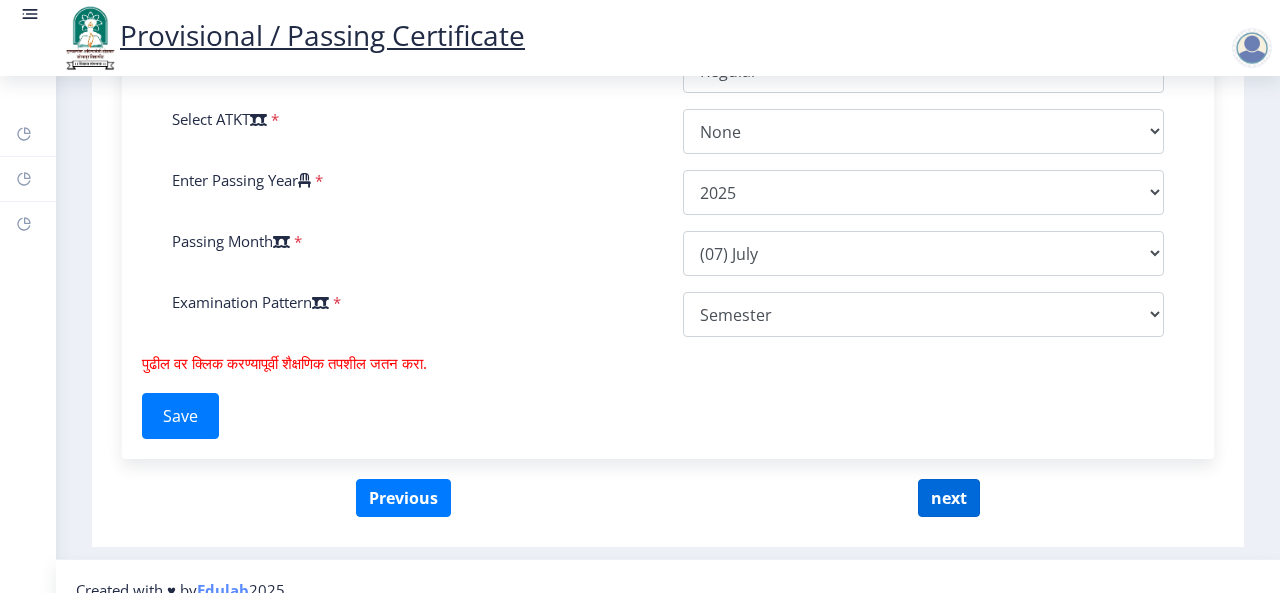 select 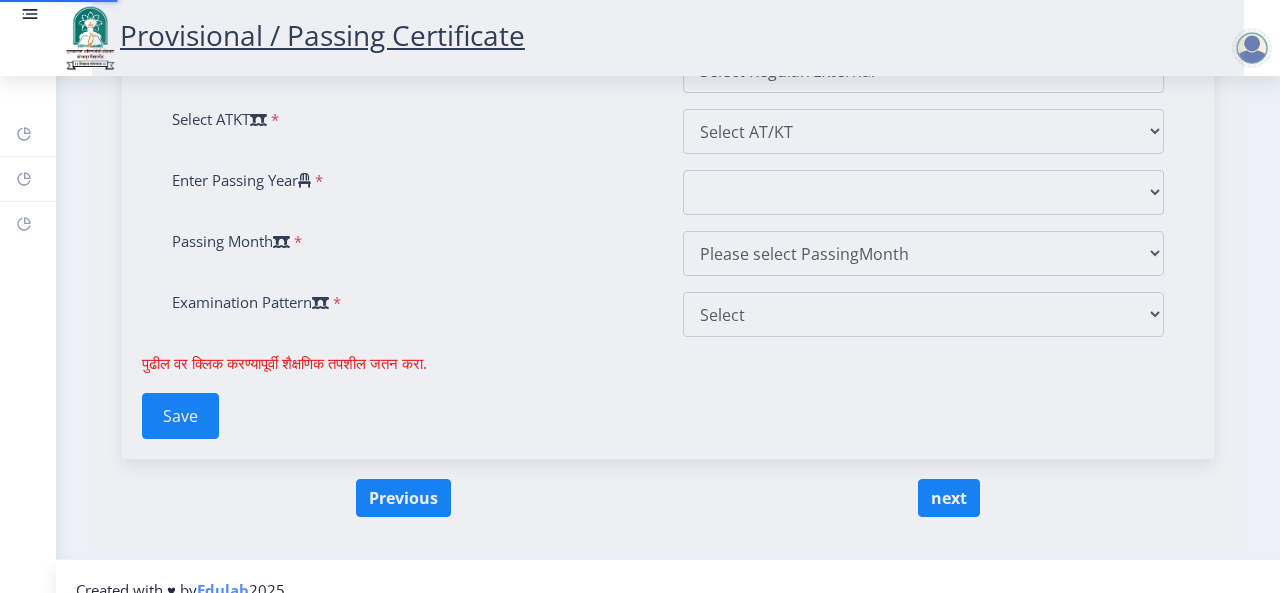 scroll, scrollTop: 0, scrollLeft: 0, axis: both 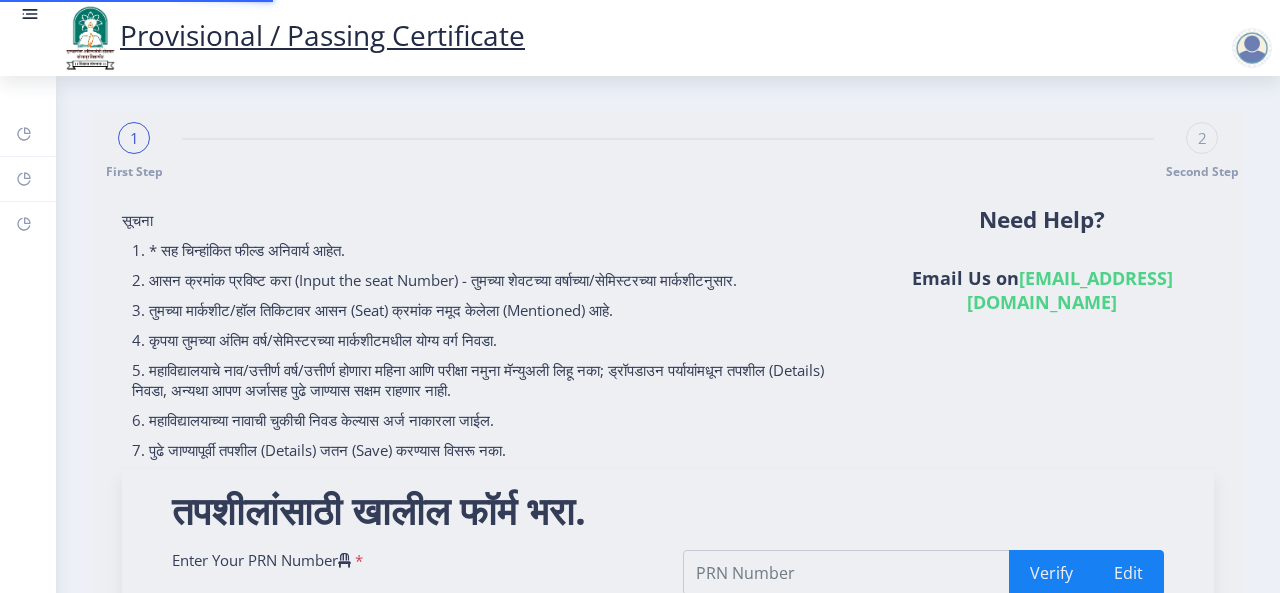 type on "202201007045274" 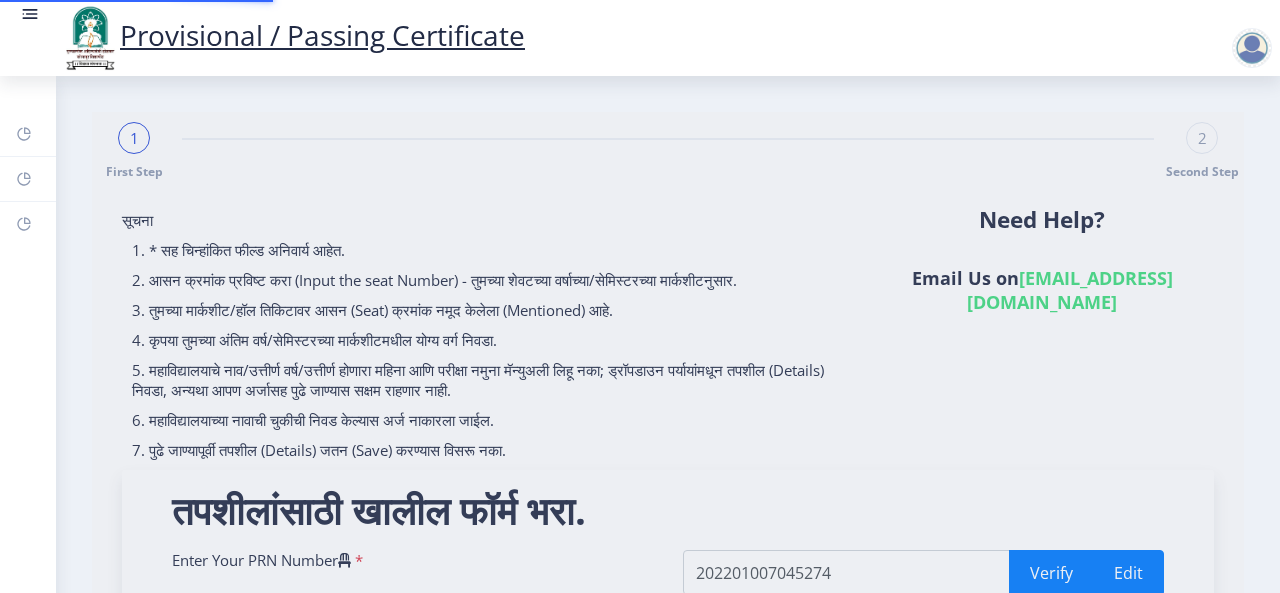 type on "[PERSON_NAME] MIT College of Railway Engineering & Research, [GEOGRAPHIC_DATA] - [GEOGRAPHIC_DATA]" 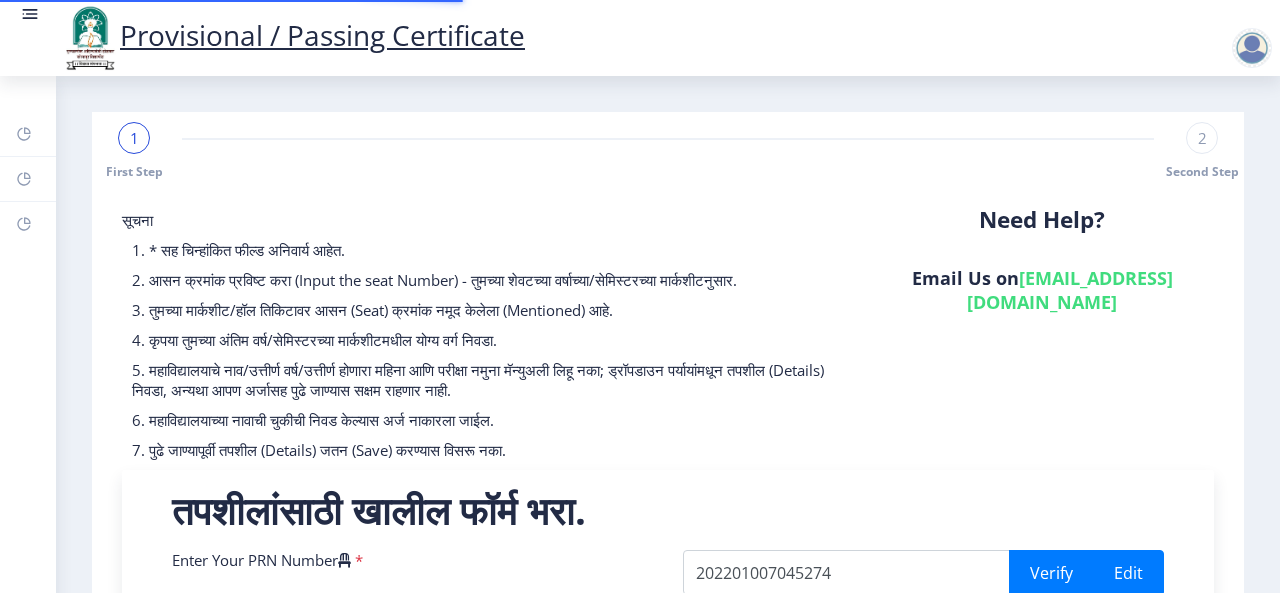 scroll, scrollTop: 390, scrollLeft: 0, axis: vertical 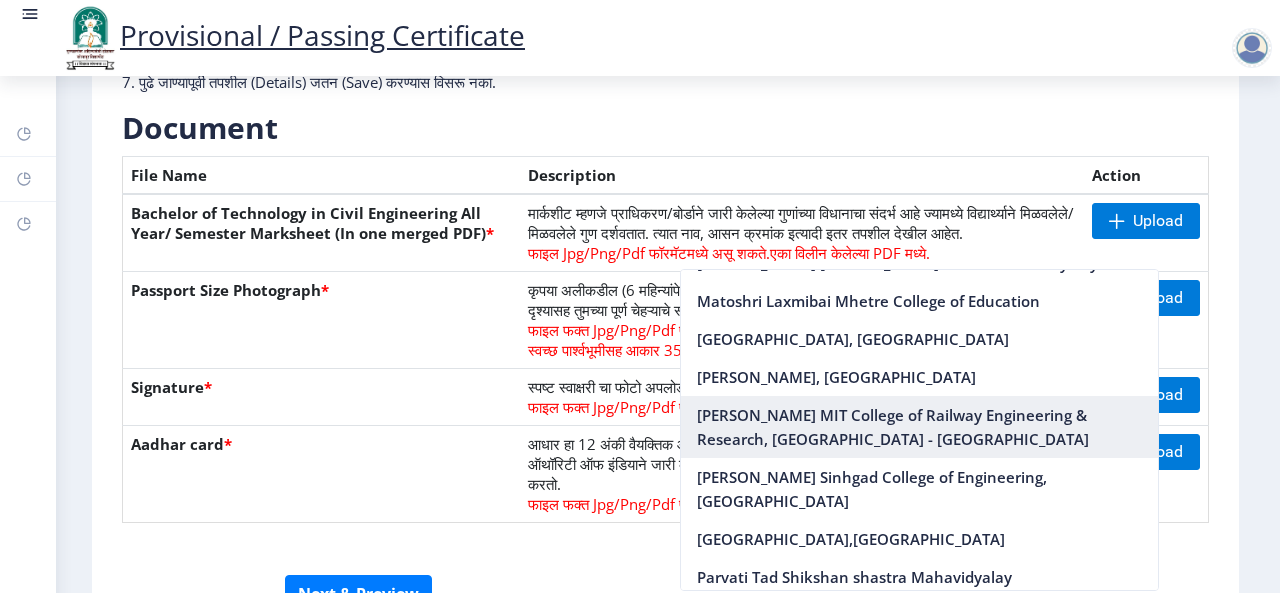 click on "[PERSON_NAME] MIT College of Railway Engineering & Research, [GEOGRAPHIC_DATA] - [GEOGRAPHIC_DATA]" at bounding box center [919, 427] 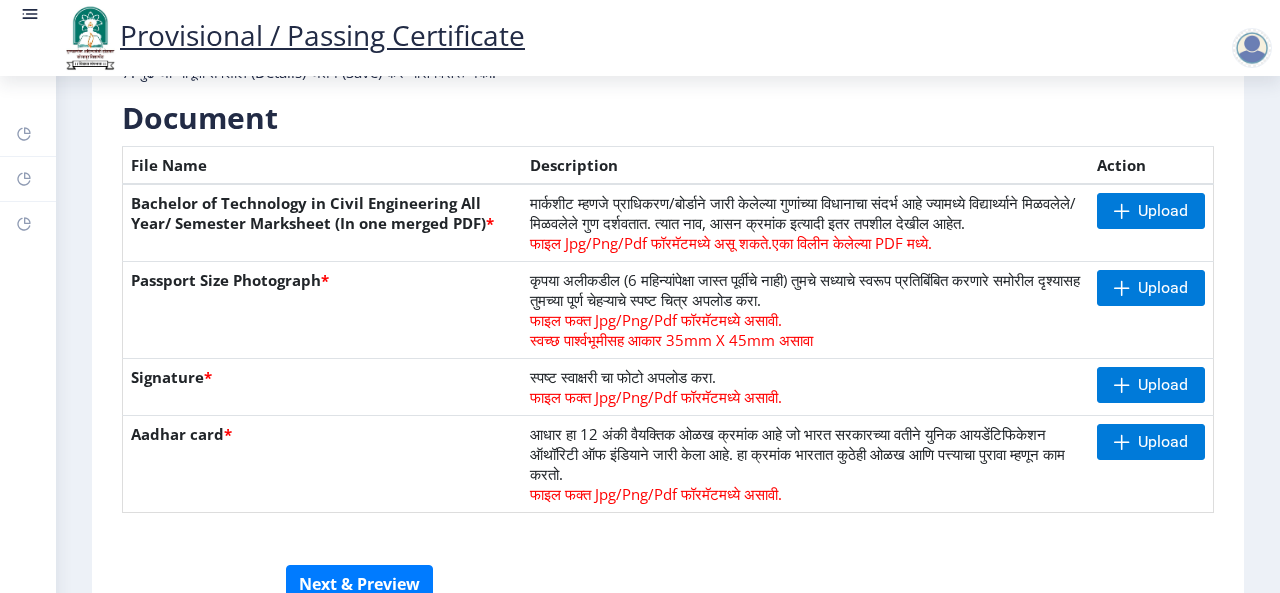 scroll, scrollTop: 567, scrollLeft: 0, axis: vertical 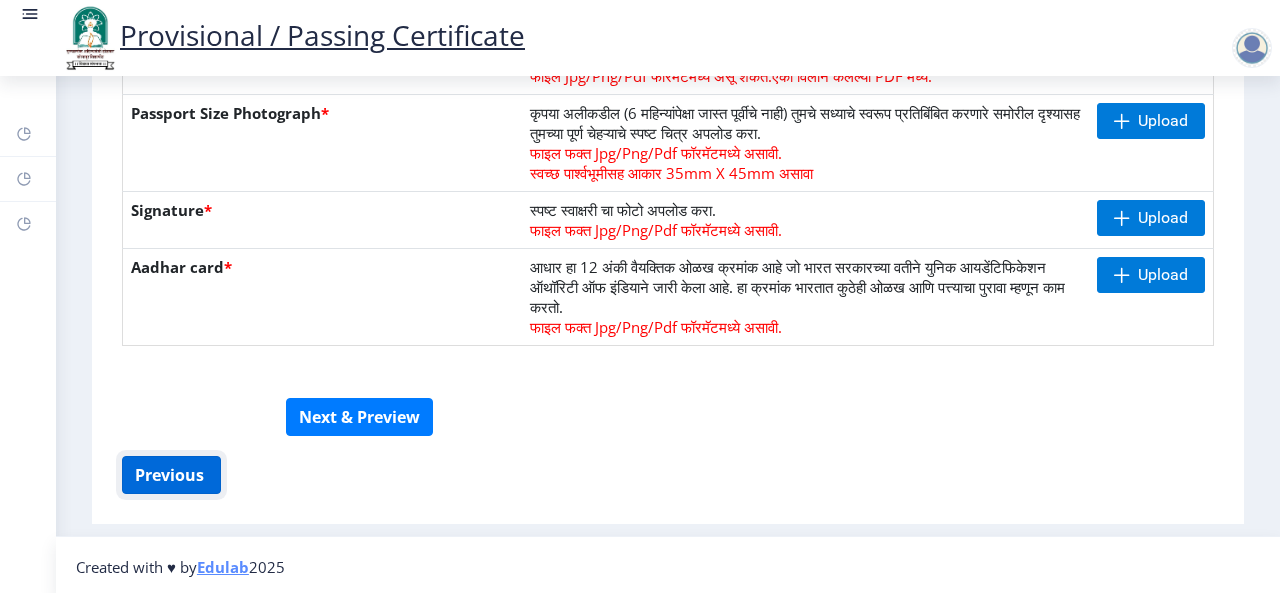 click on "Previous ‍" 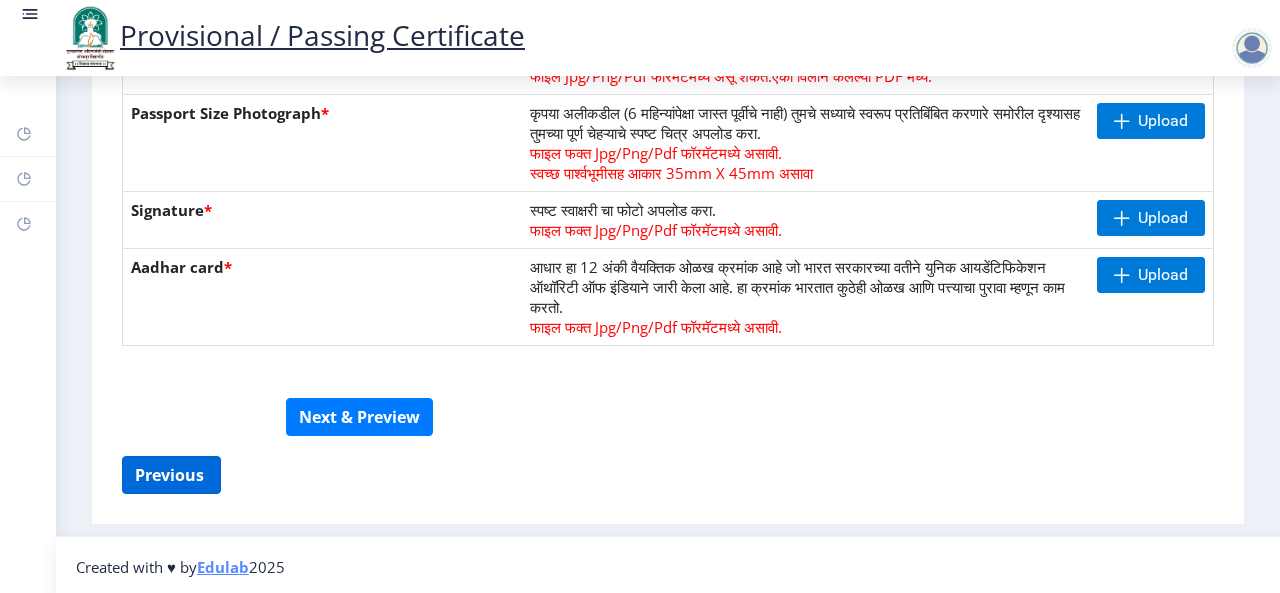 select on "Grade A" 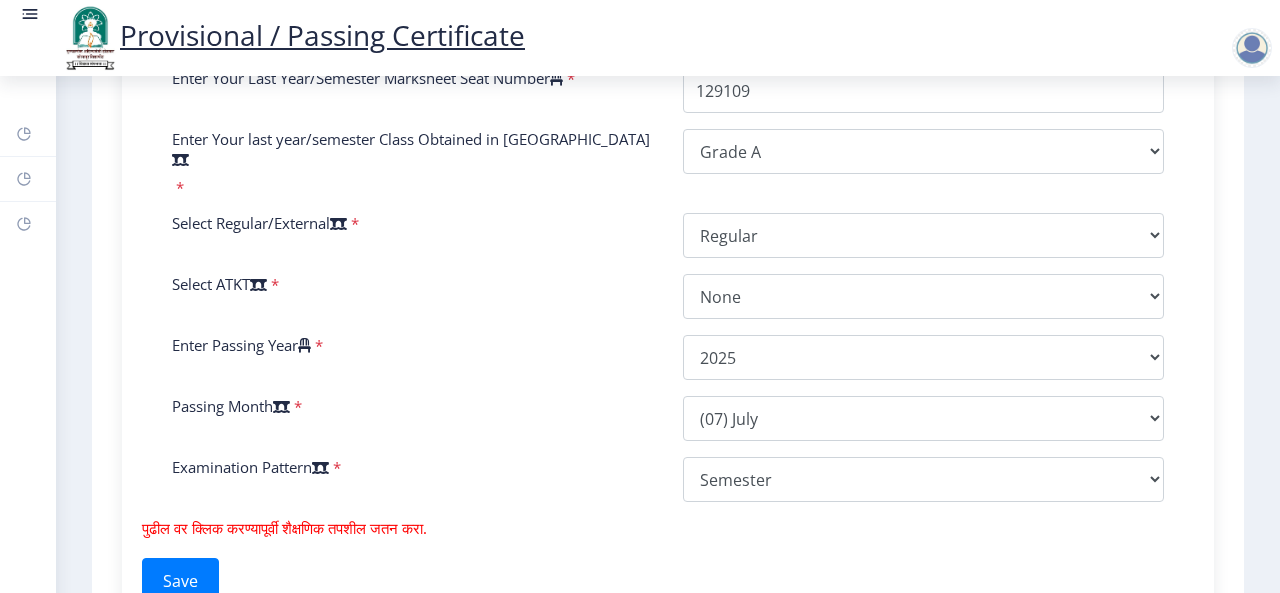 scroll, scrollTop: 1065, scrollLeft: 0, axis: vertical 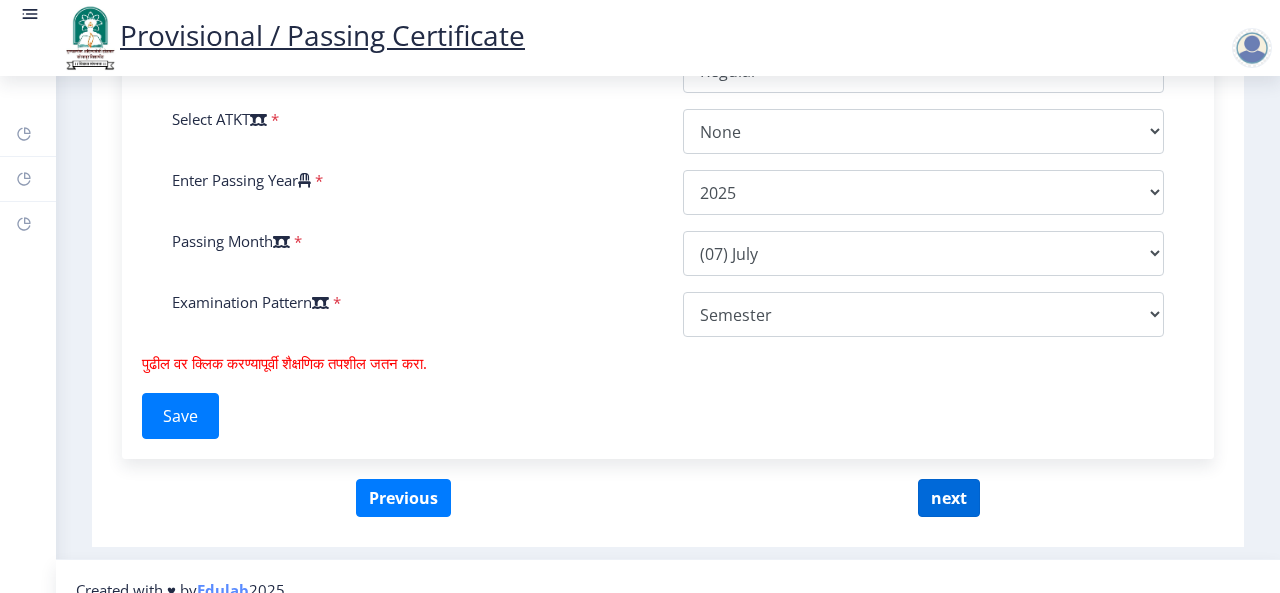 select 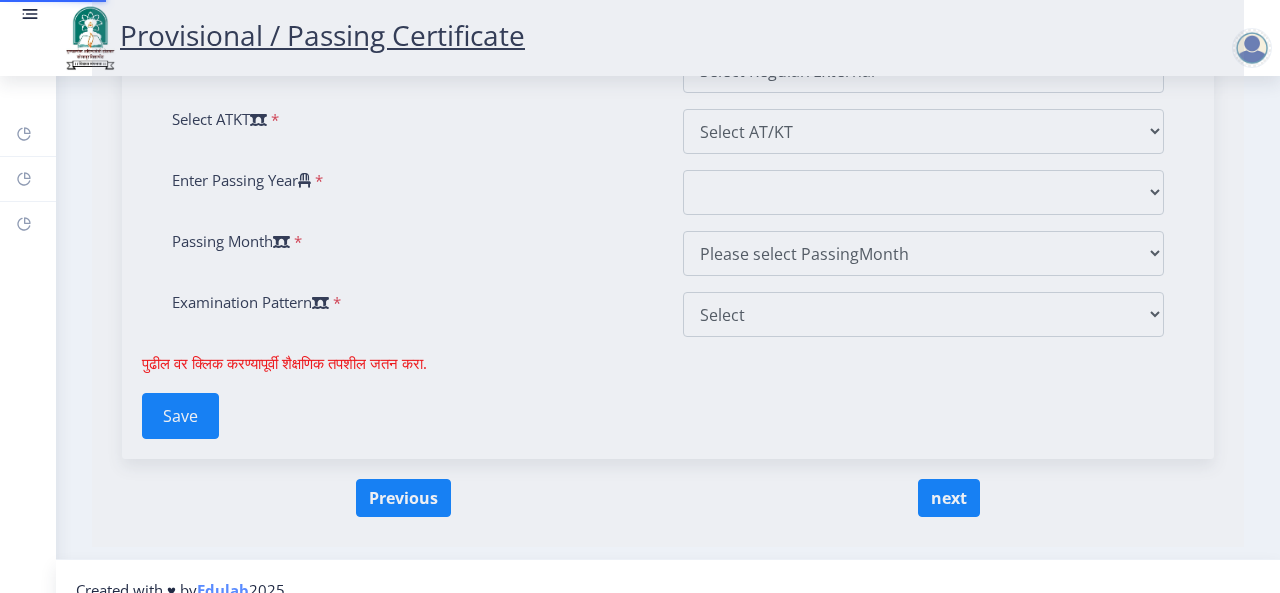 scroll, scrollTop: 0, scrollLeft: 0, axis: both 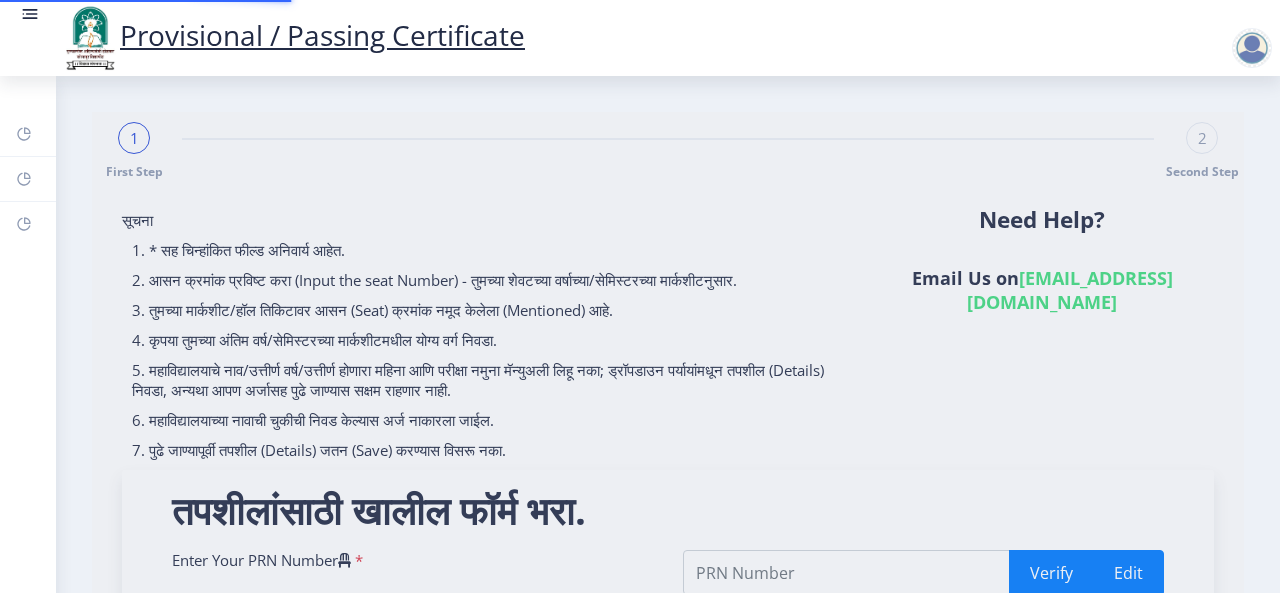 type on "202201007045274" 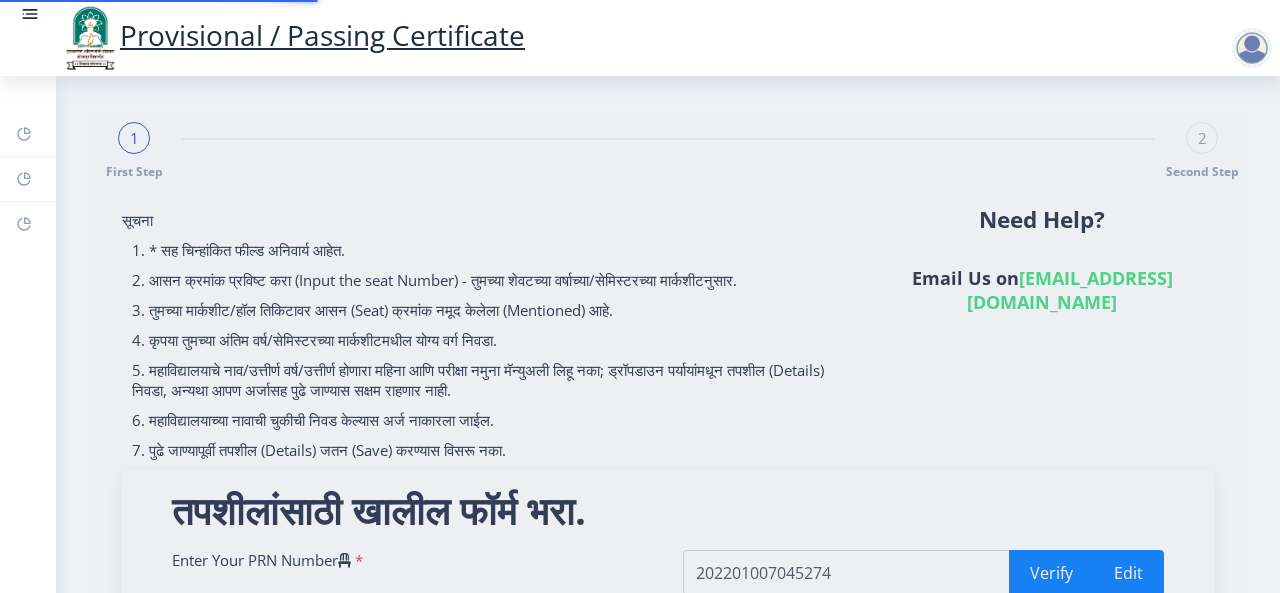 scroll, scrollTop: 390, scrollLeft: 0, axis: vertical 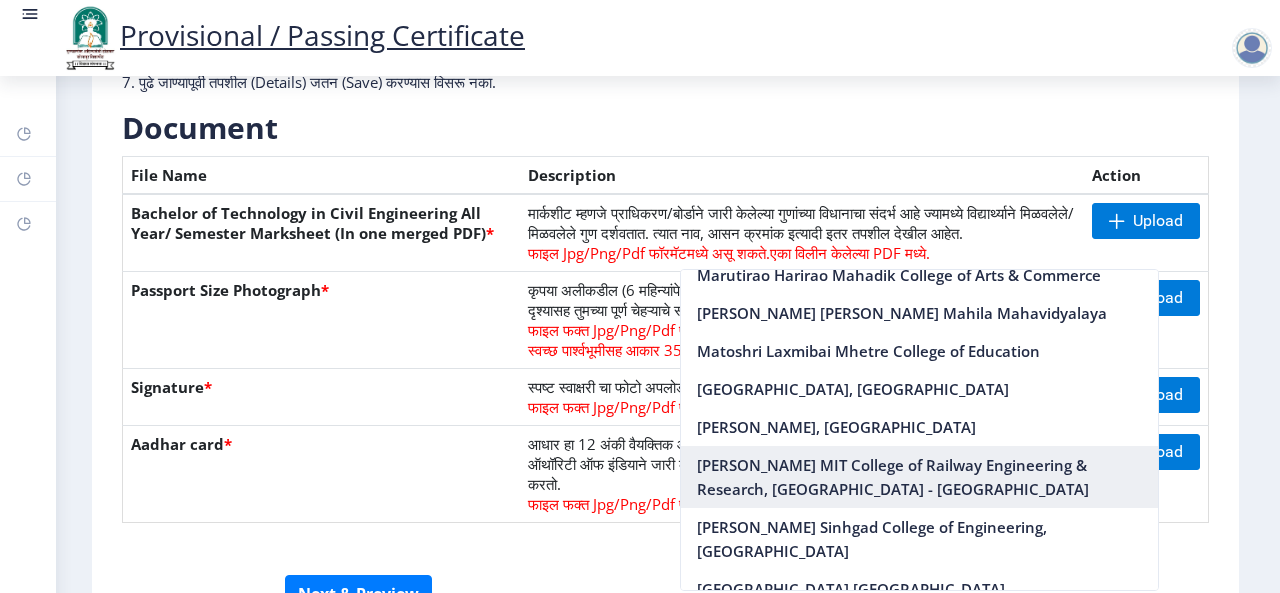 click on "[PERSON_NAME] MIT College of Railway Engineering & Research, [GEOGRAPHIC_DATA] - [GEOGRAPHIC_DATA]" at bounding box center [919, 477] 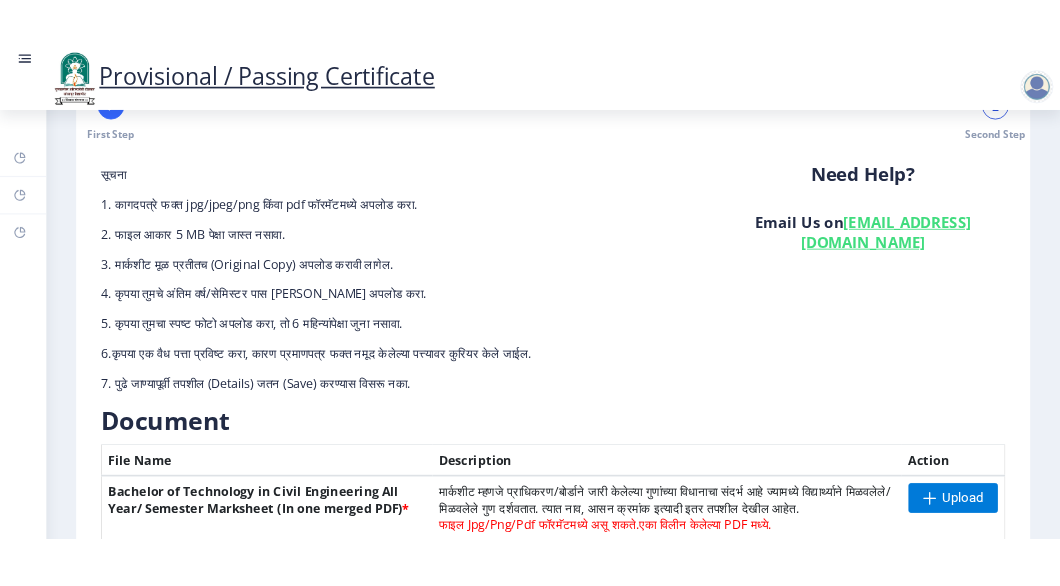 scroll, scrollTop: 0, scrollLeft: 0, axis: both 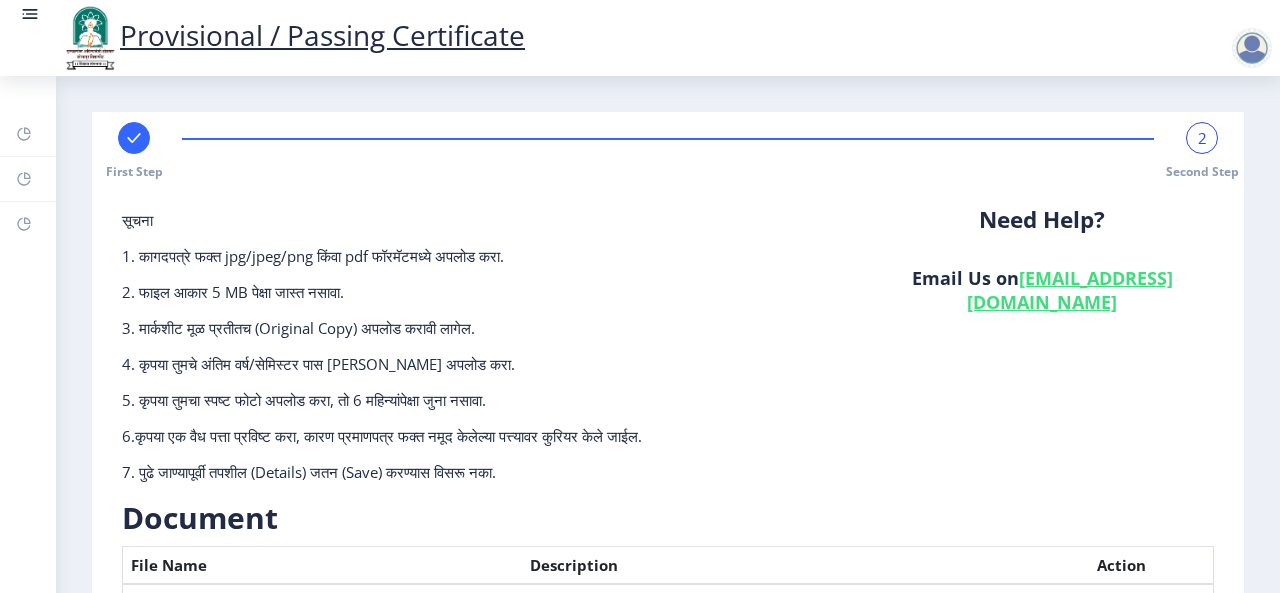 click 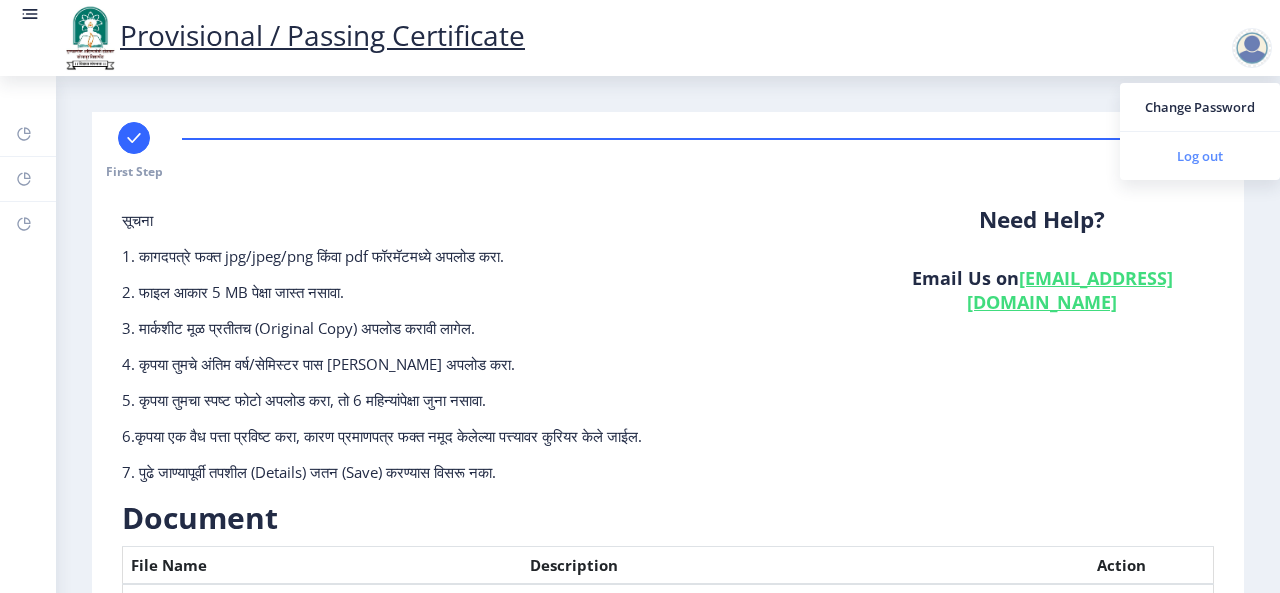 click on "Log out" at bounding box center (1200, 156) 